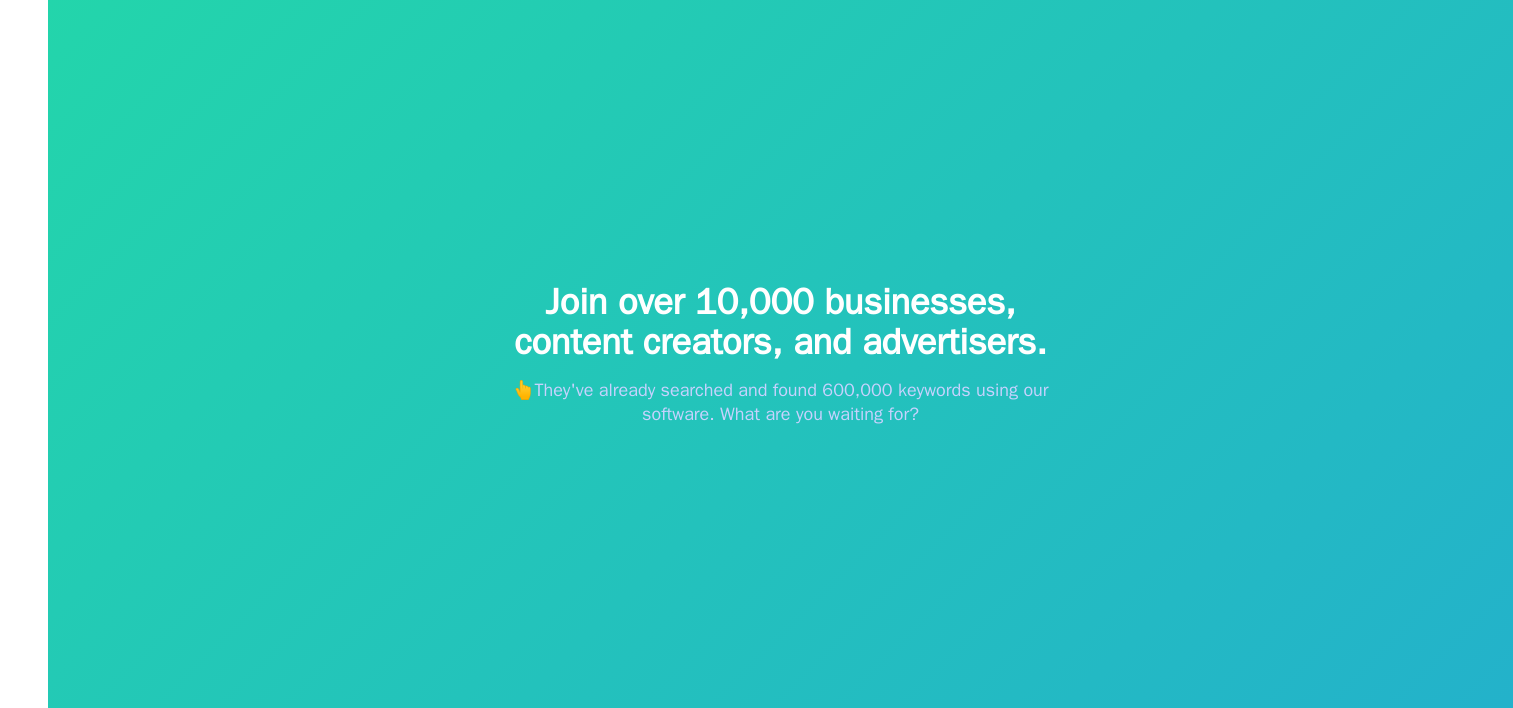 scroll, scrollTop: 0, scrollLeft: 0, axis: both 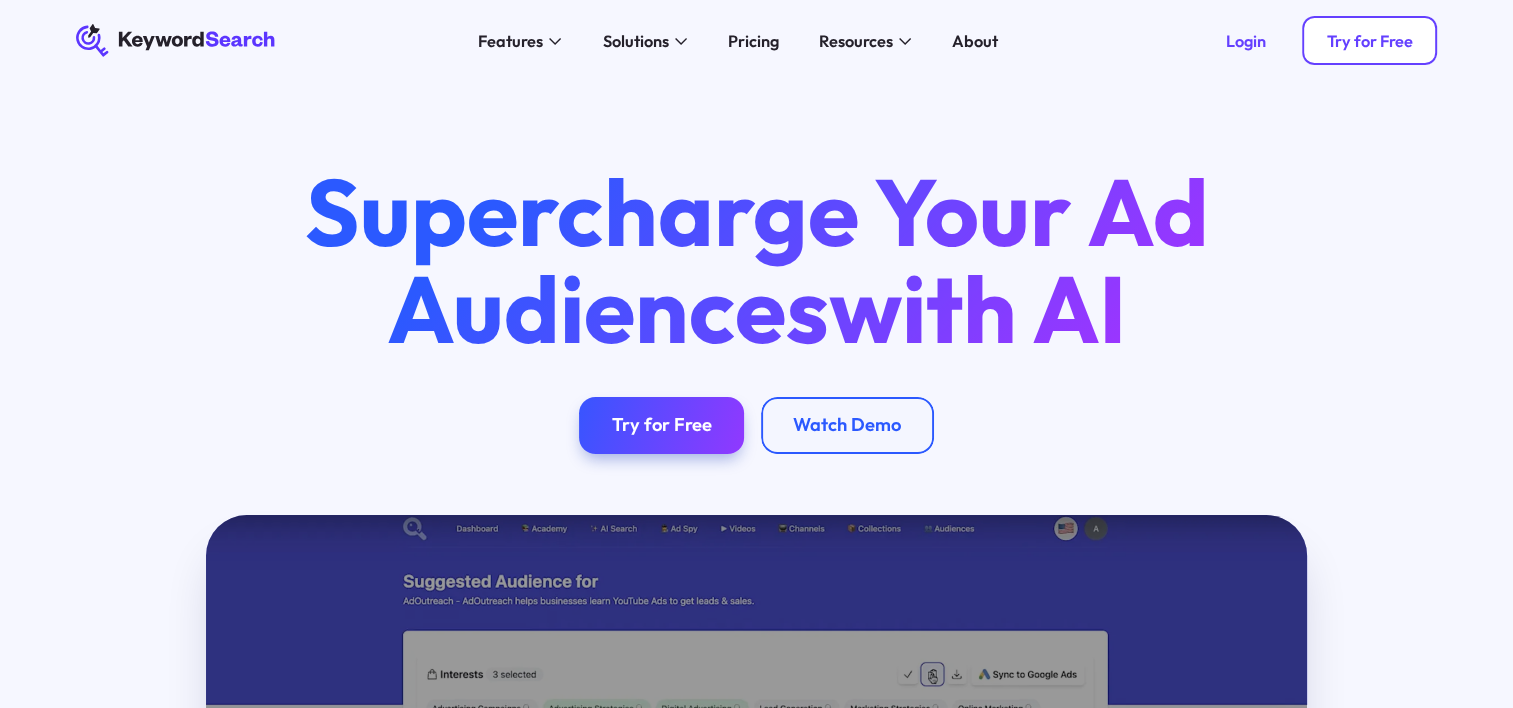 click on "Try for Free" at bounding box center (1369, 40) 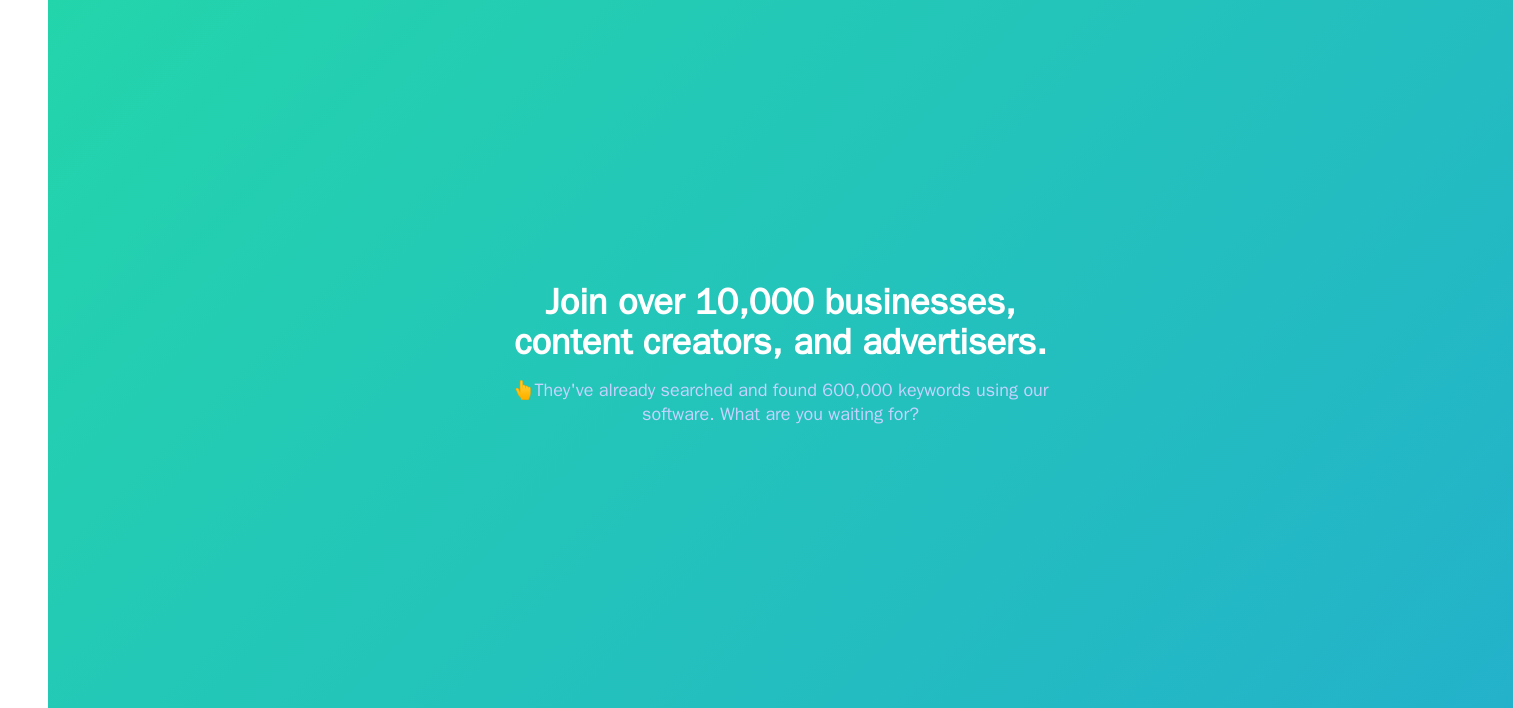 scroll, scrollTop: 0, scrollLeft: 0, axis: both 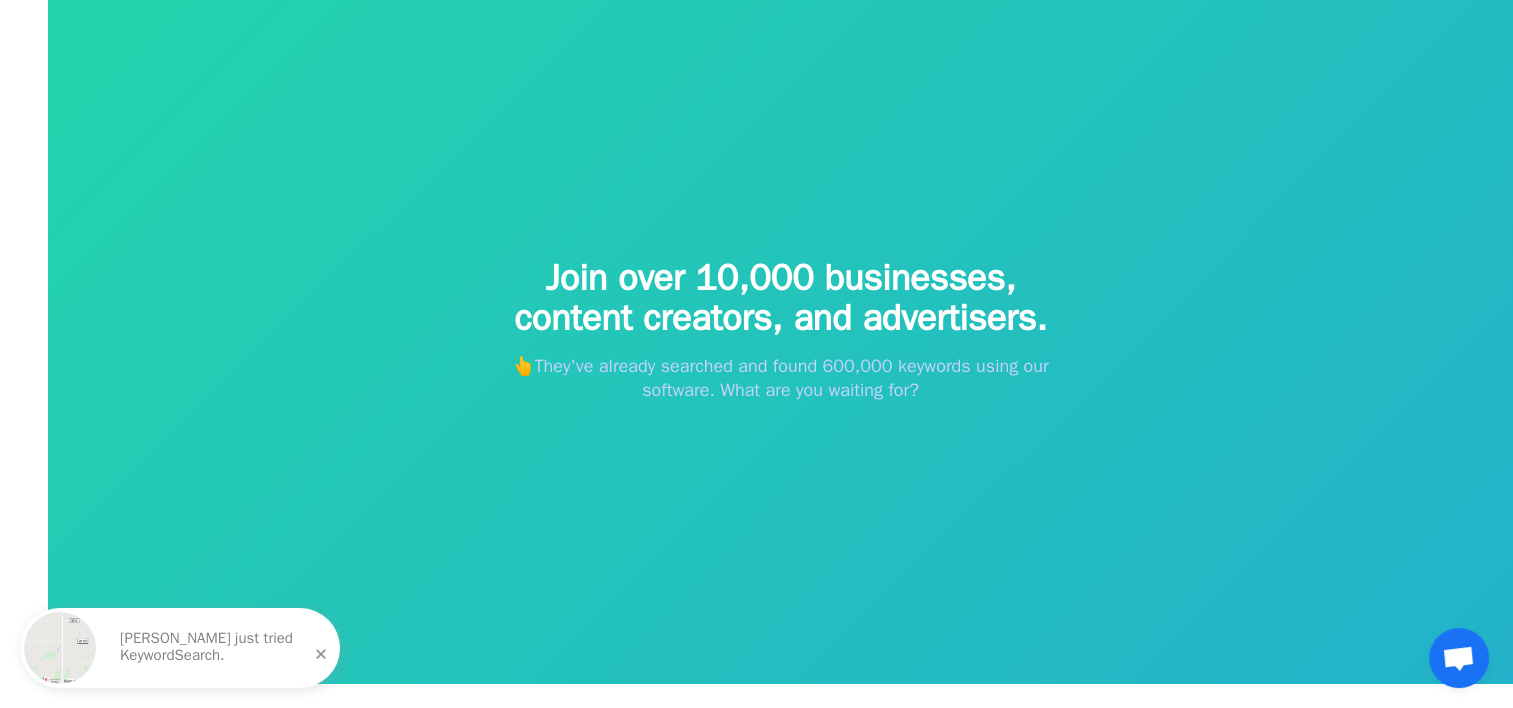 click at bounding box center (321, 654) 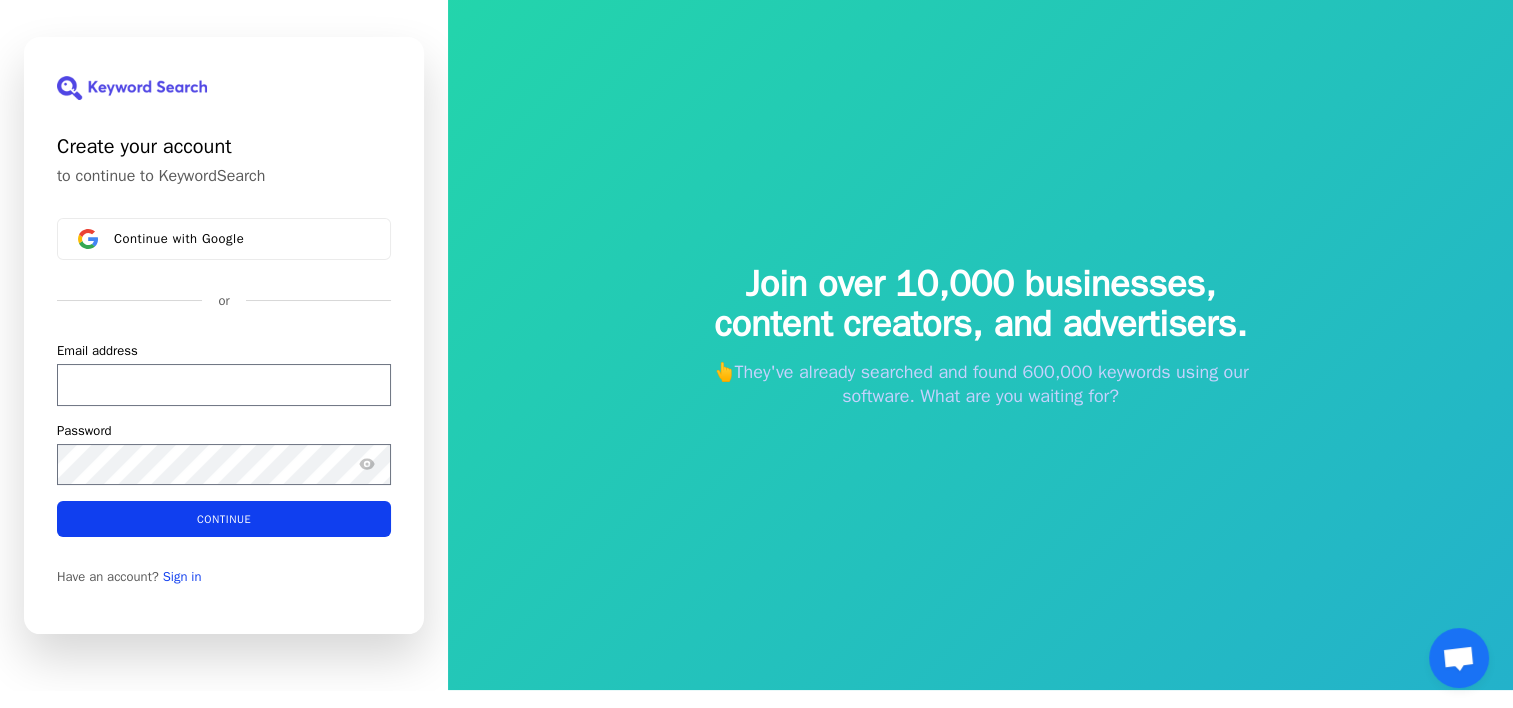 scroll, scrollTop: 24, scrollLeft: 0, axis: vertical 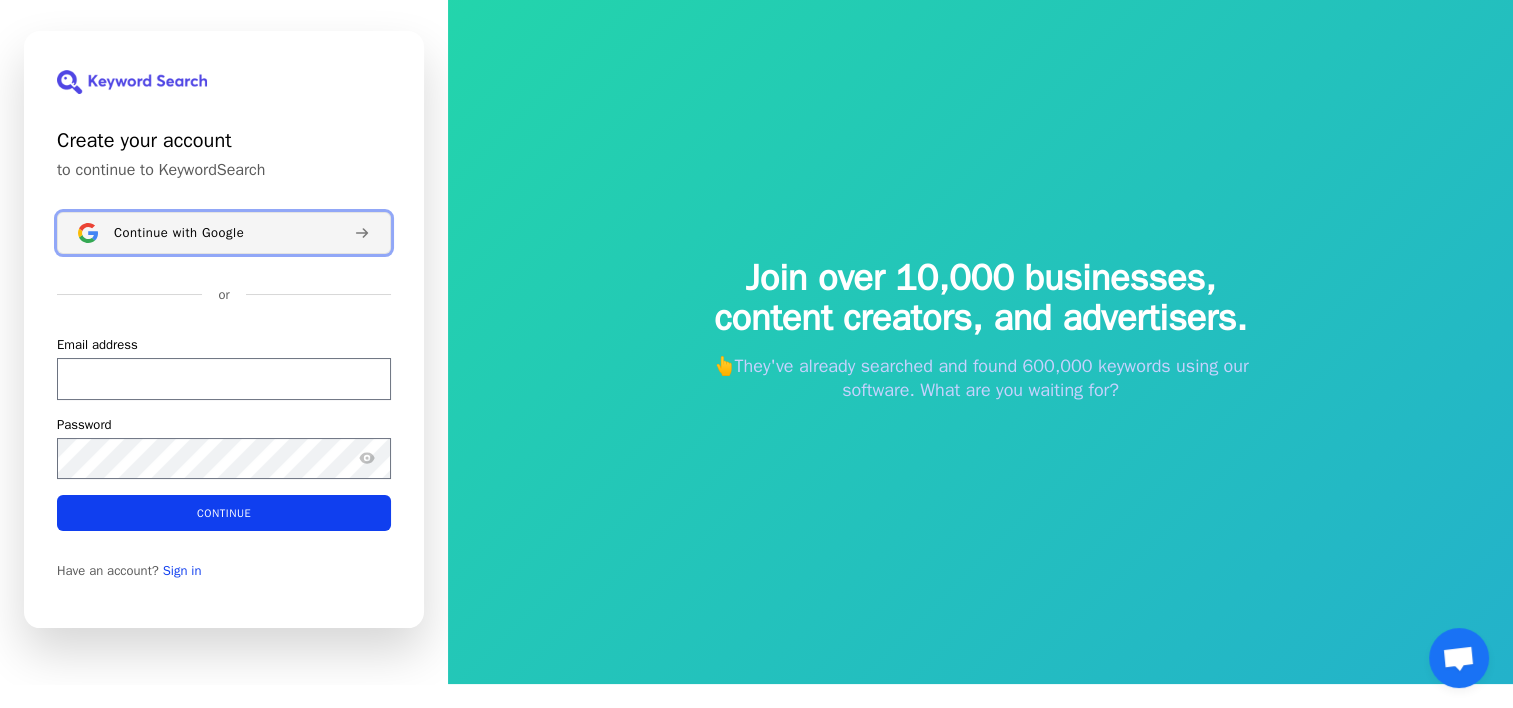 click on "Continue with Google" at bounding box center (179, 233) 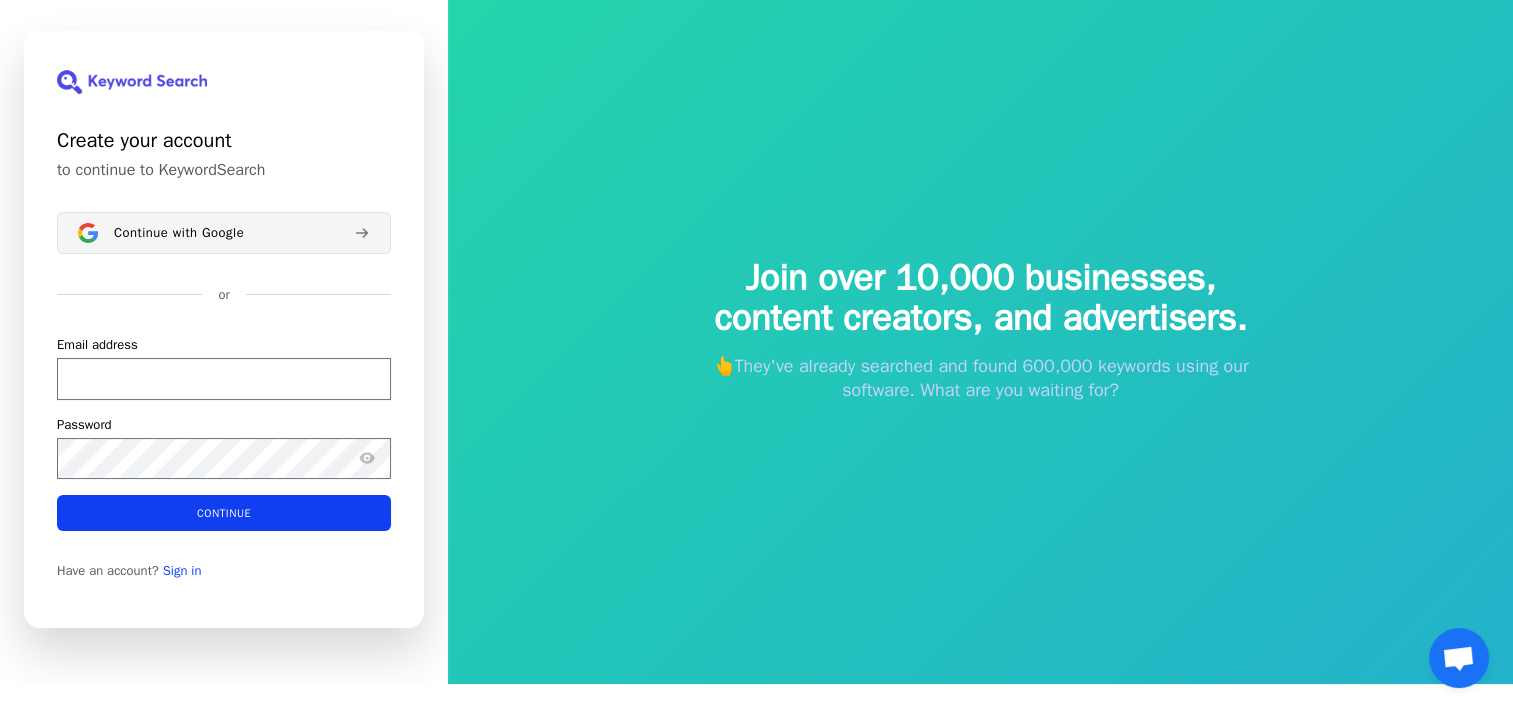 type 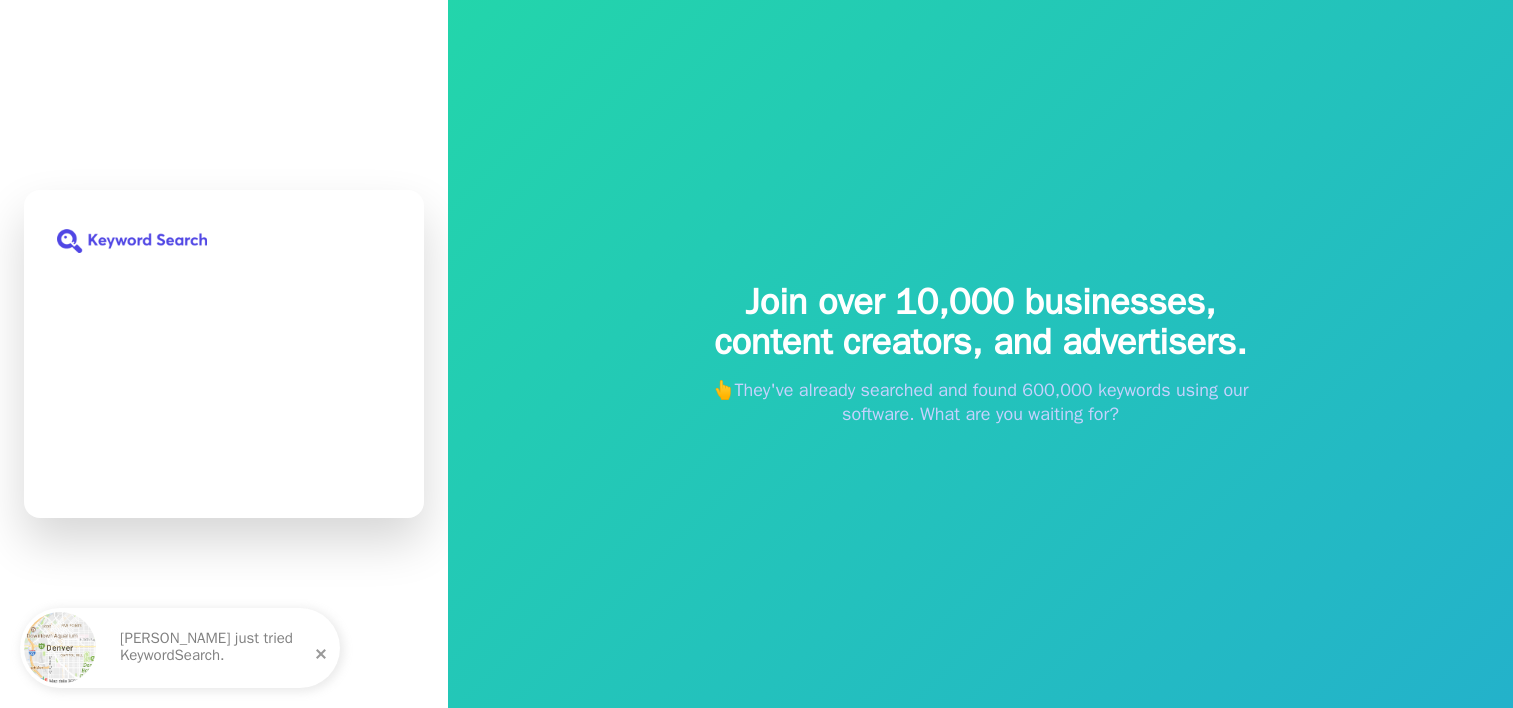 scroll, scrollTop: 0, scrollLeft: 0, axis: both 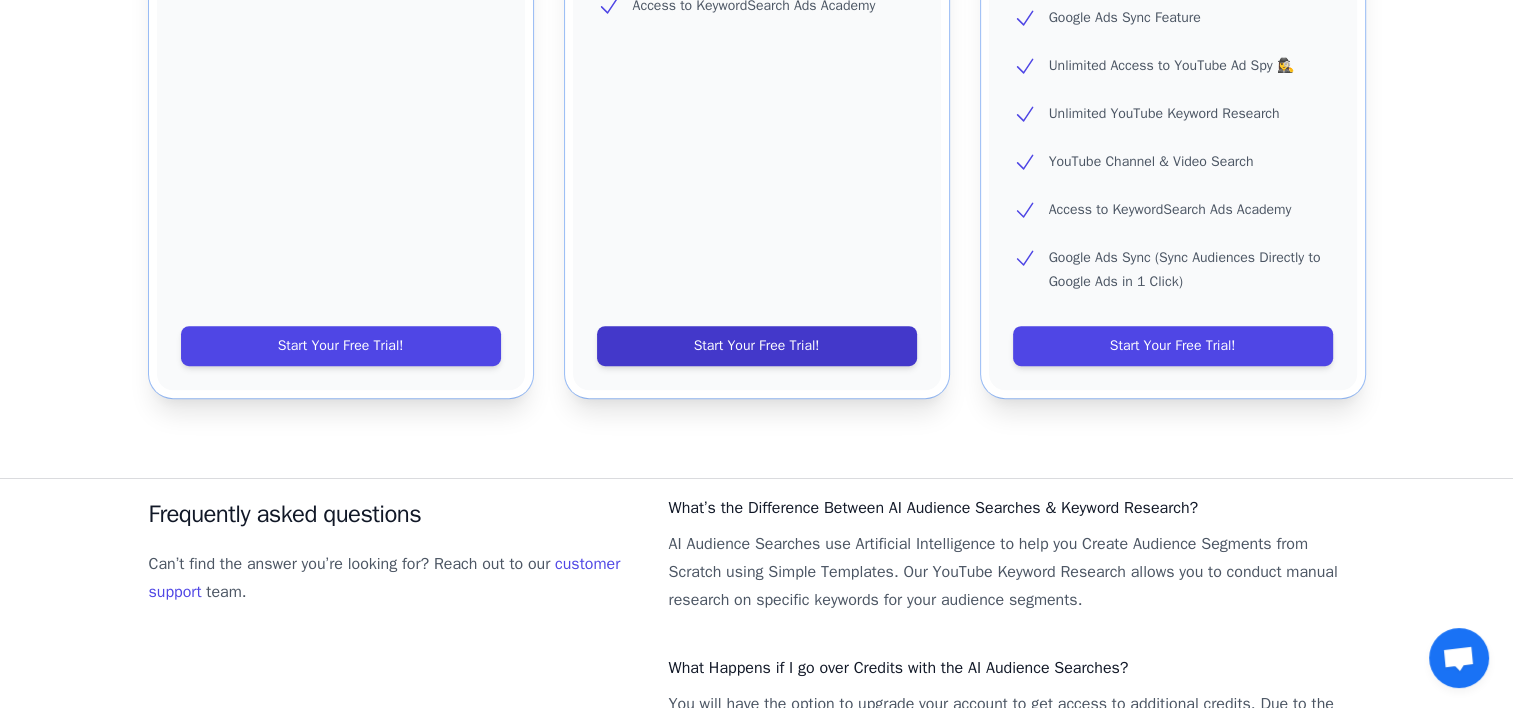 click on "Start Your Free Trial!" at bounding box center [757, 346] 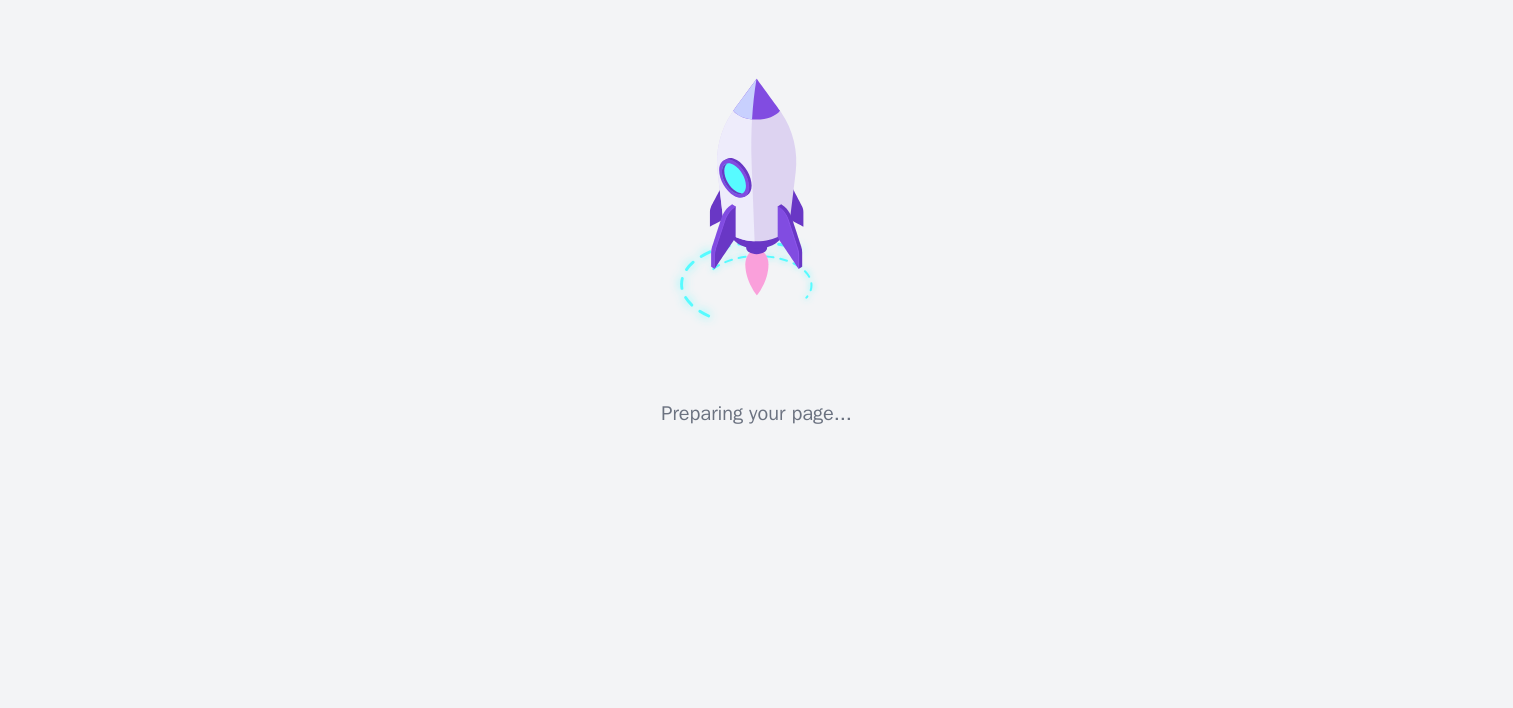 scroll, scrollTop: 0, scrollLeft: 0, axis: both 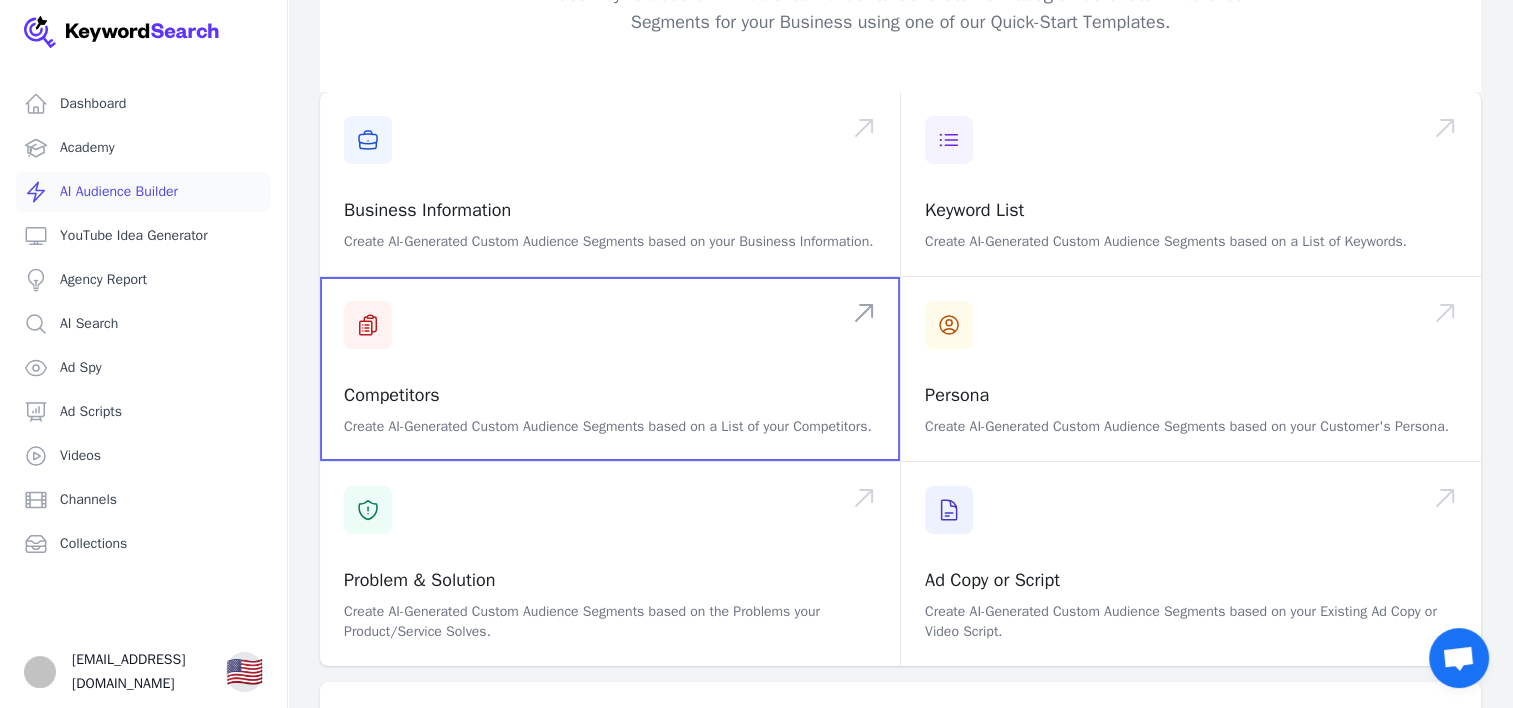 click at bounding box center (610, 369) 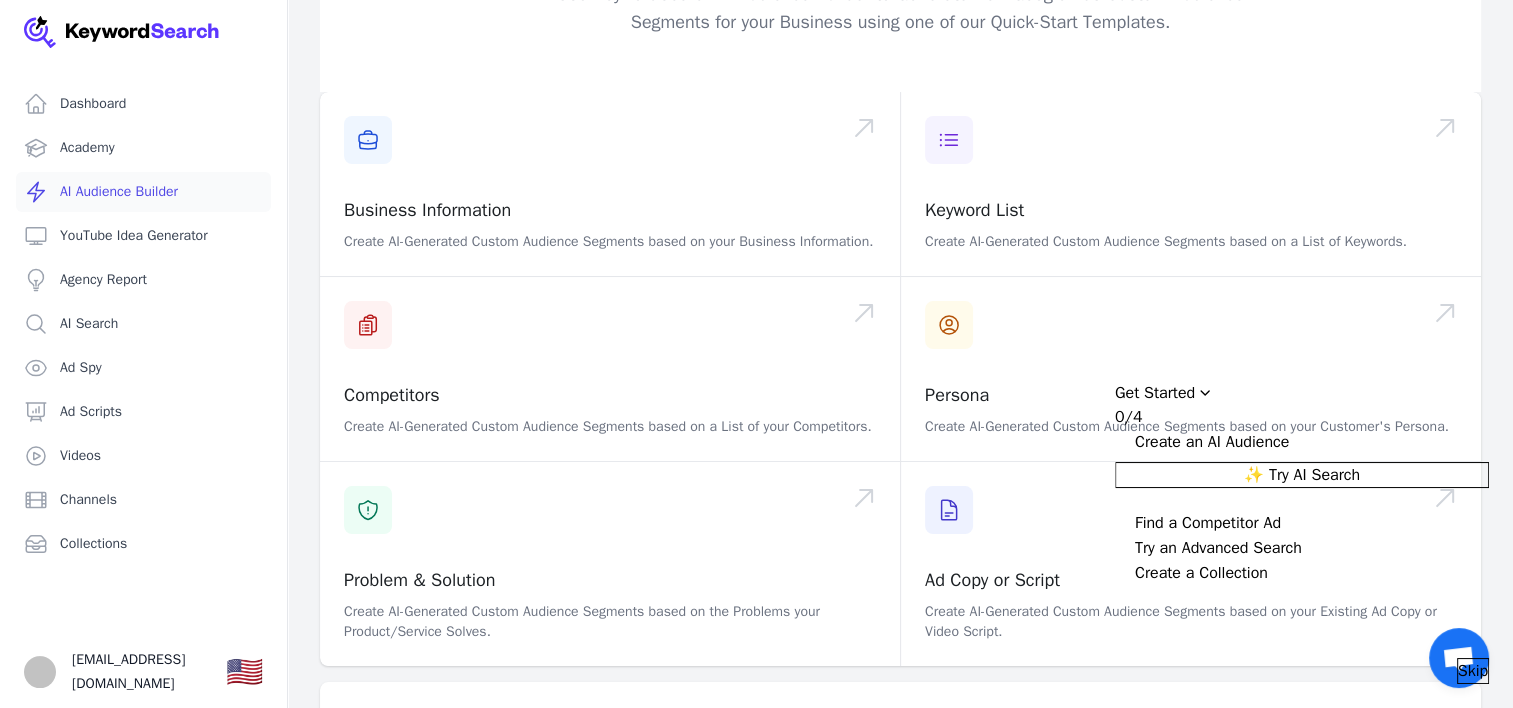 click on "✨ Try AI Search" at bounding box center (1302, 475) 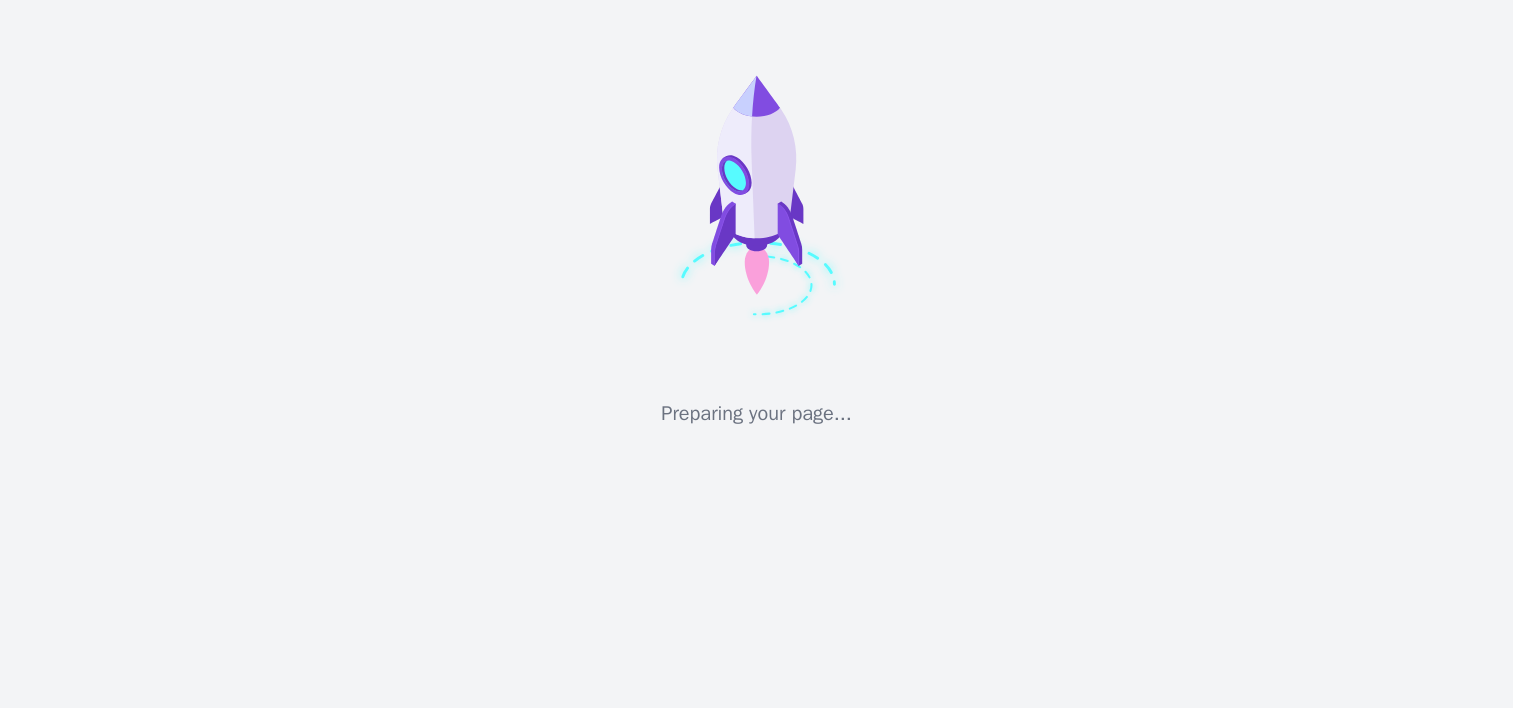 scroll, scrollTop: 0, scrollLeft: 0, axis: both 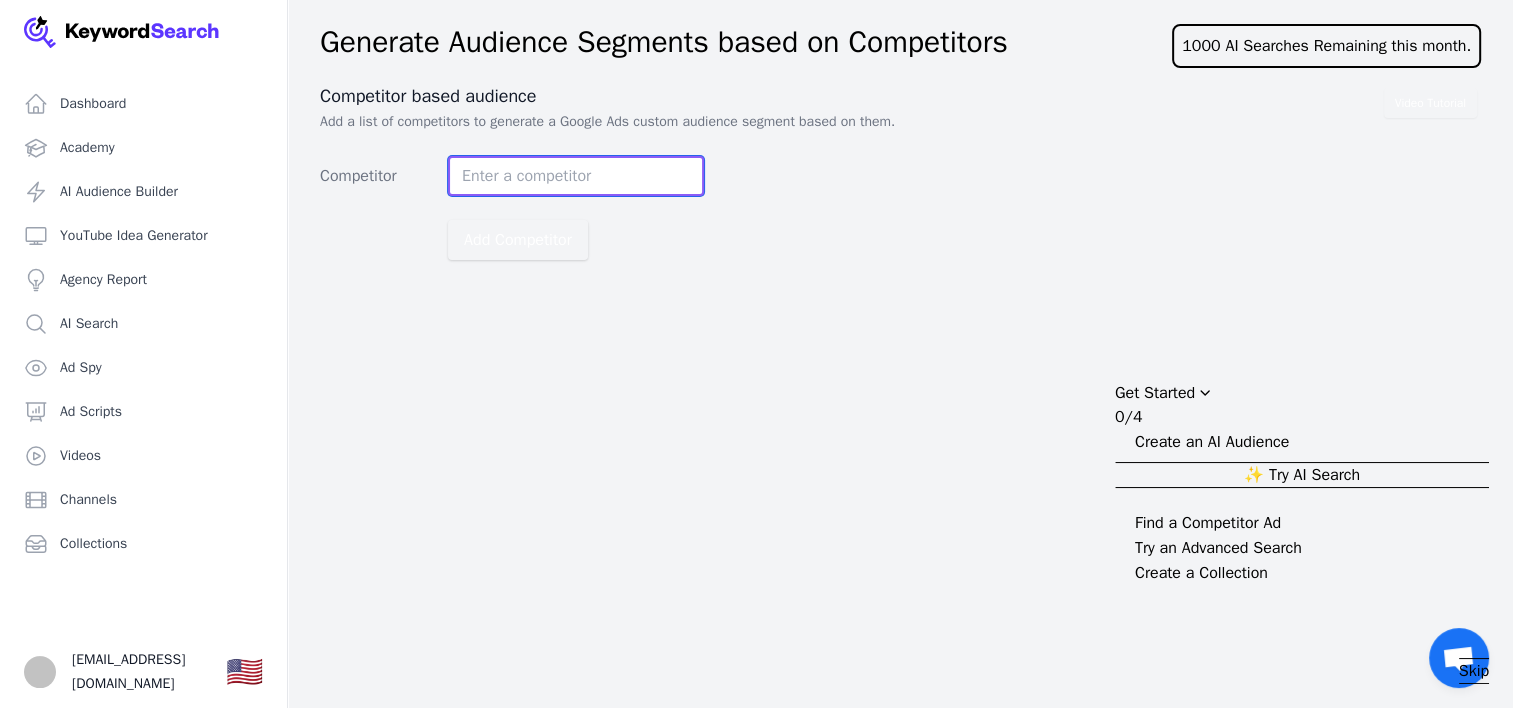 click on "Competitor" at bounding box center (576, 176) 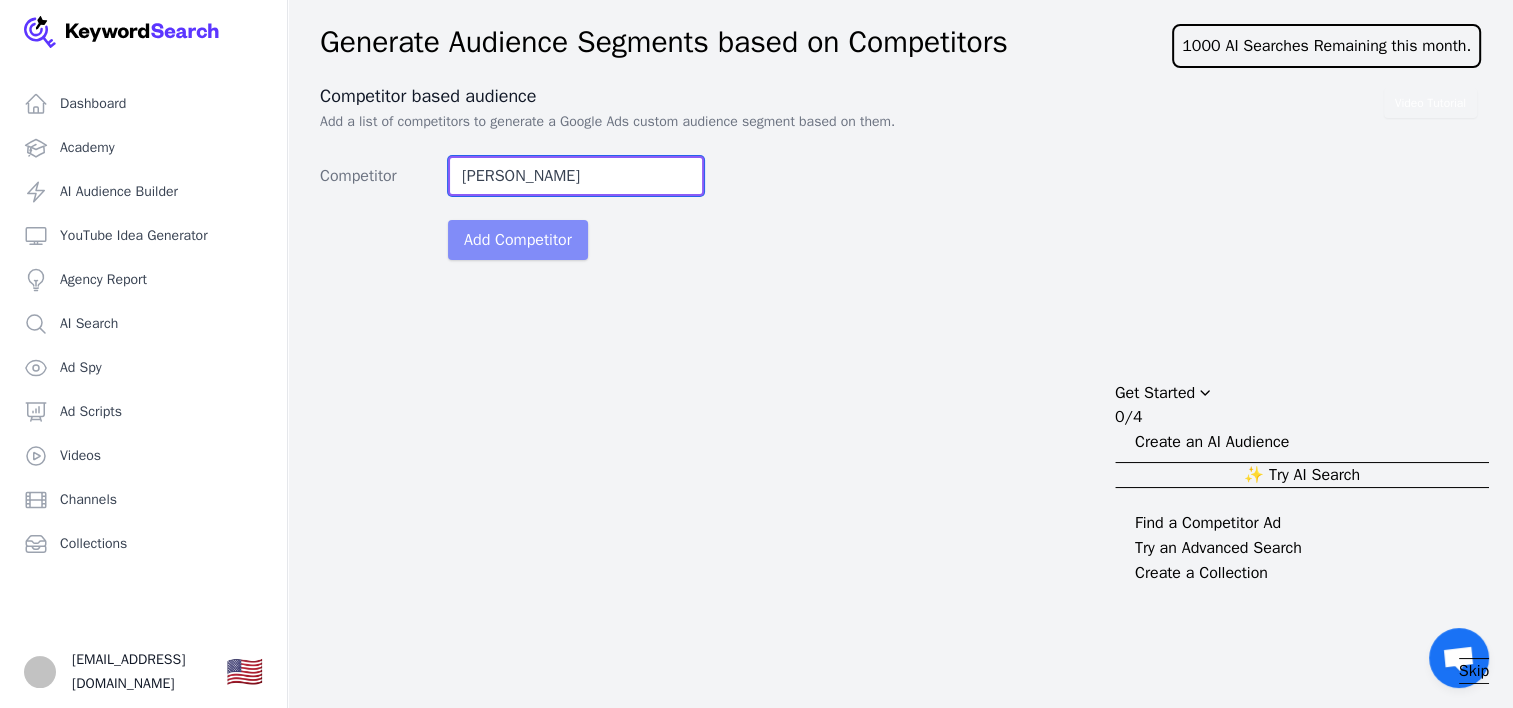 type on "Oliver Velez" 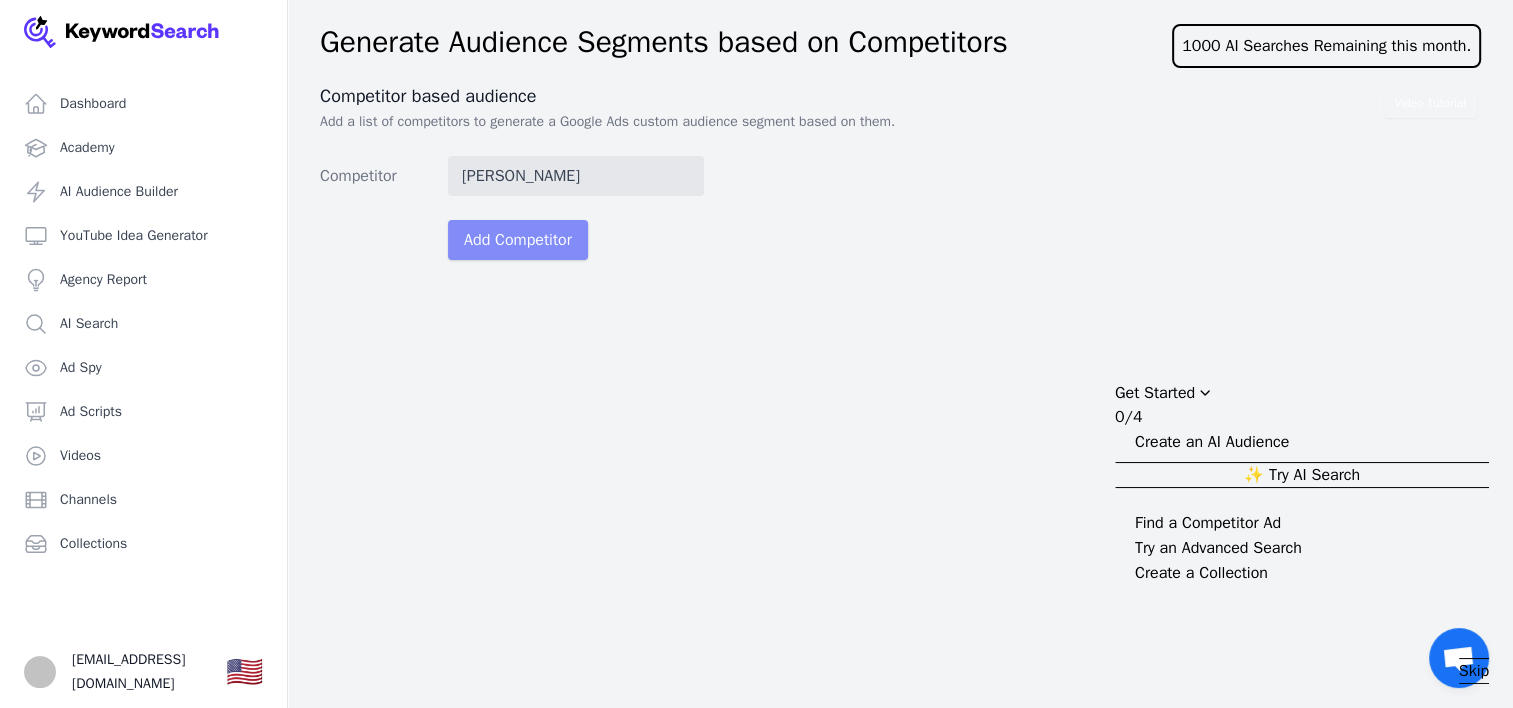 click on "Add Competitor" at bounding box center [518, 240] 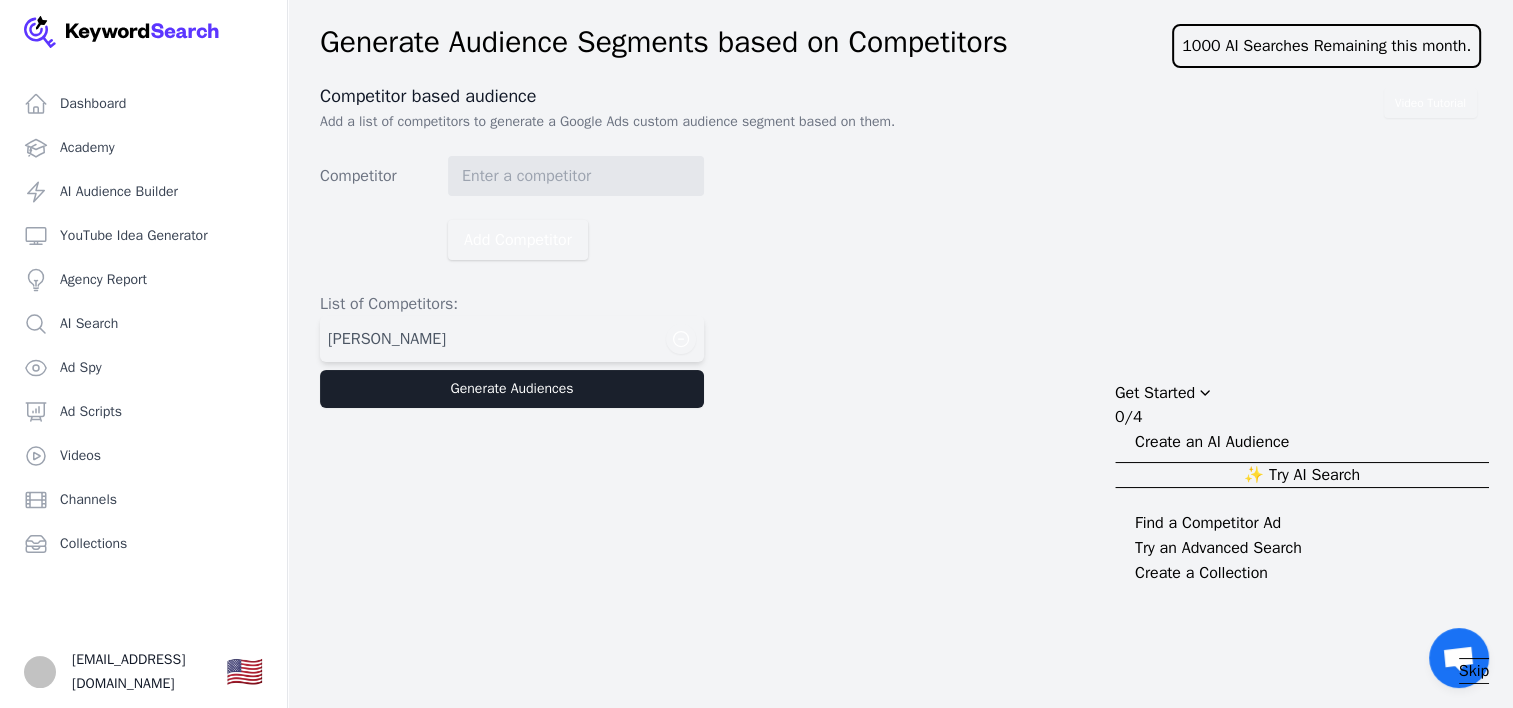 click on "Oliver Velez" at bounding box center (512, 339) 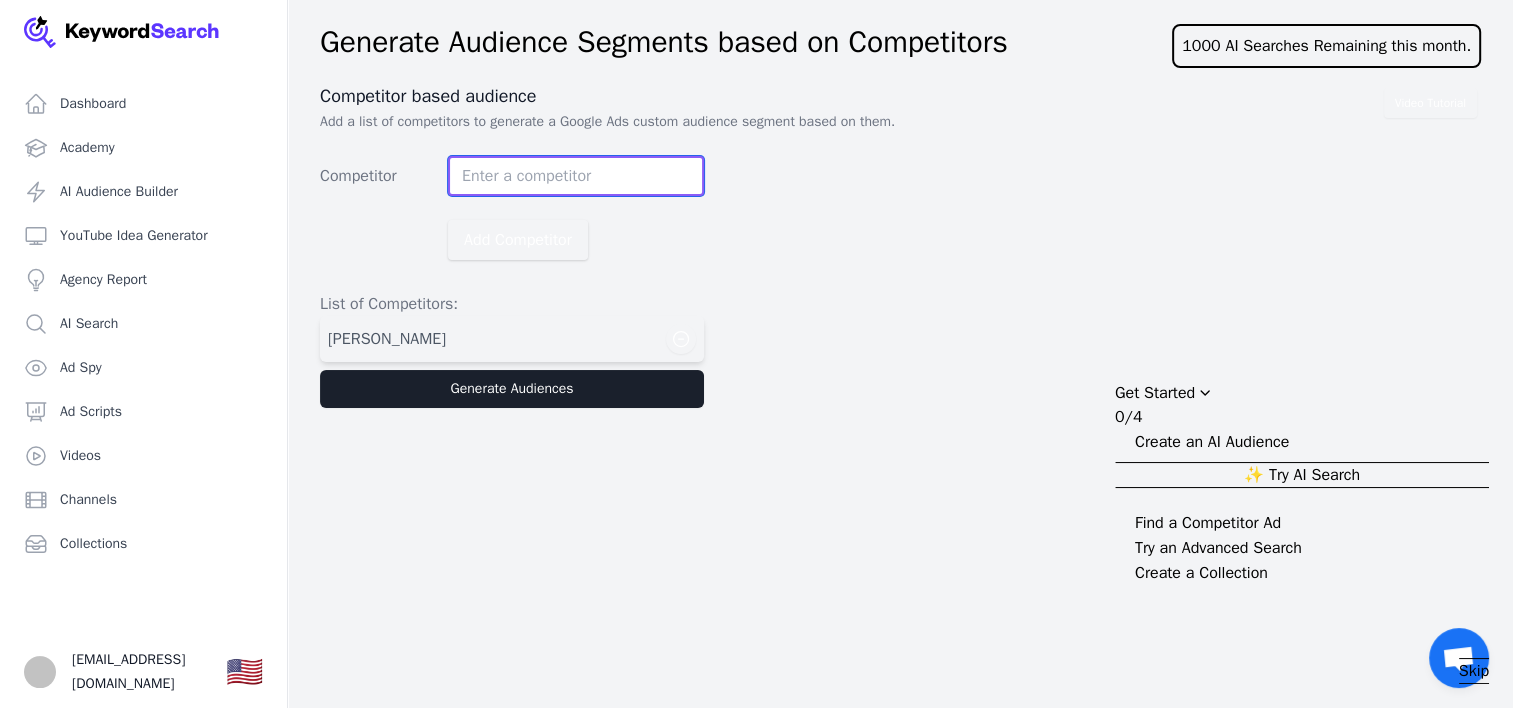 click on "Competitor" at bounding box center [576, 176] 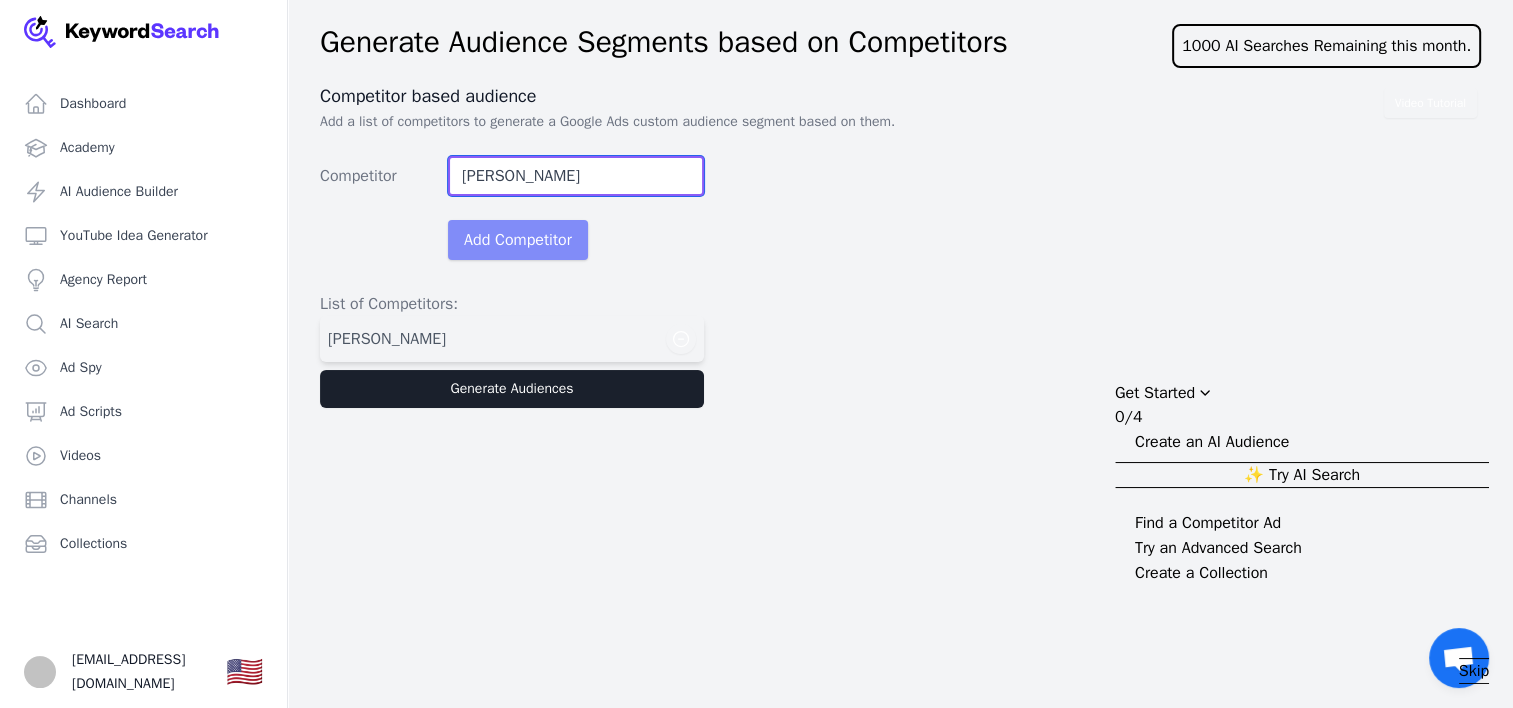 type on "Christopher Jackson" 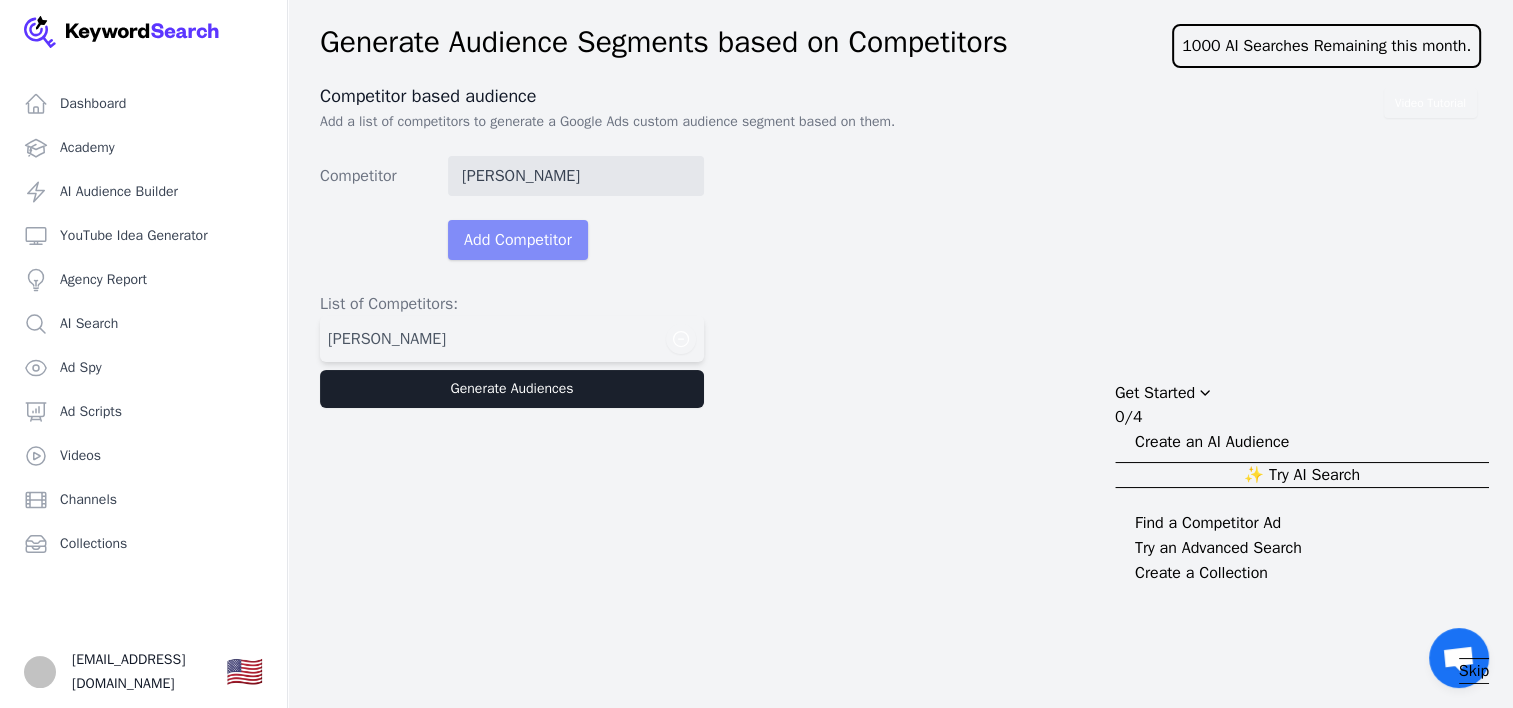 click on "Add Competitor" at bounding box center (518, 240) 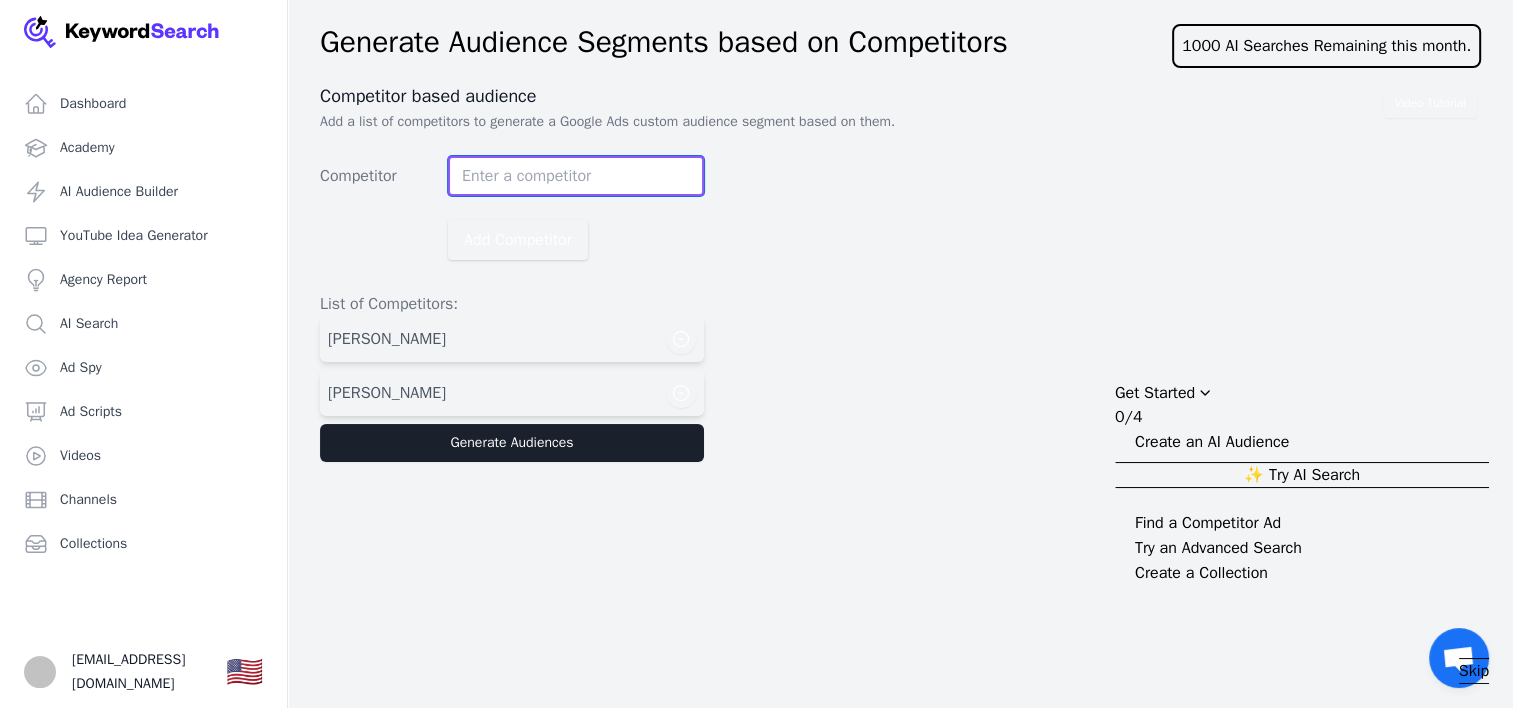 paste on "Ricky Gutierrez" 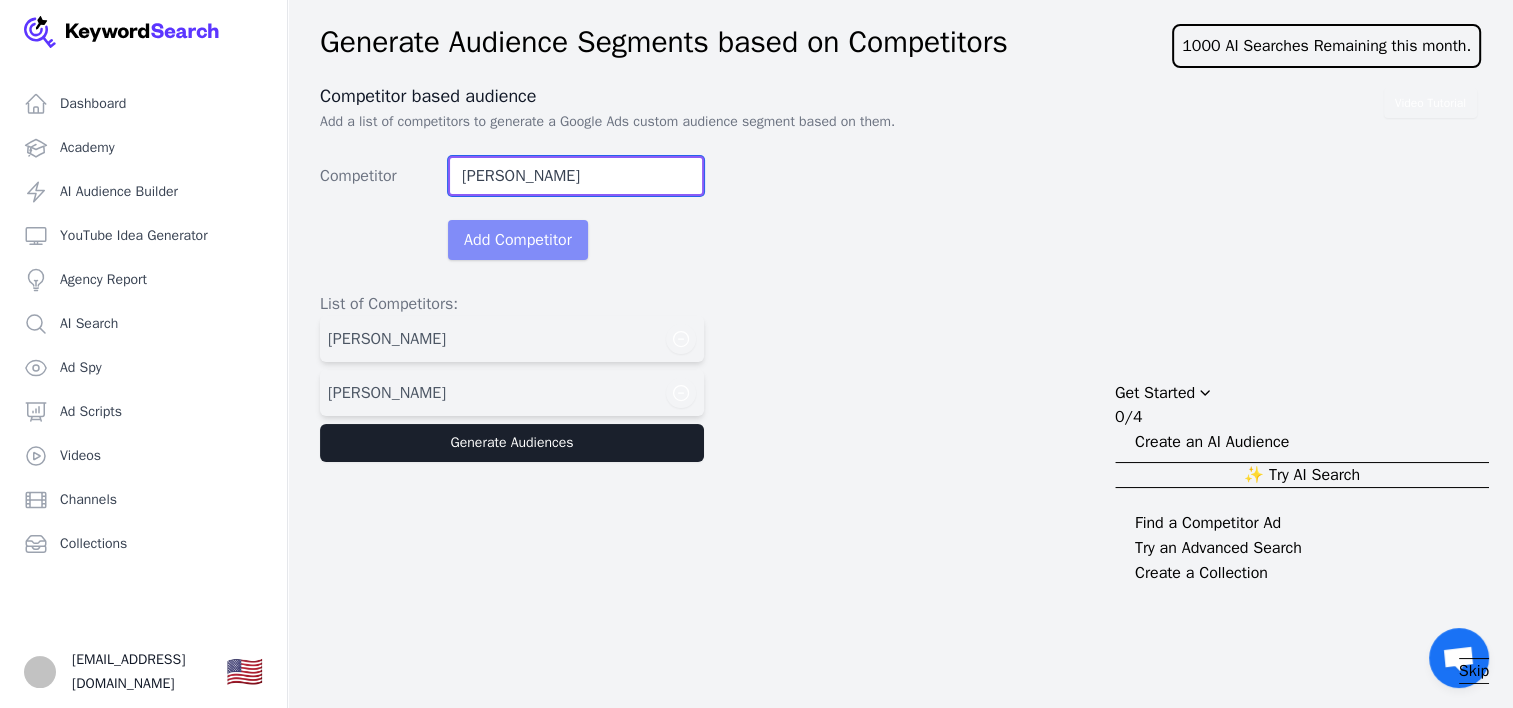 type on "Ricky Gutierrez" 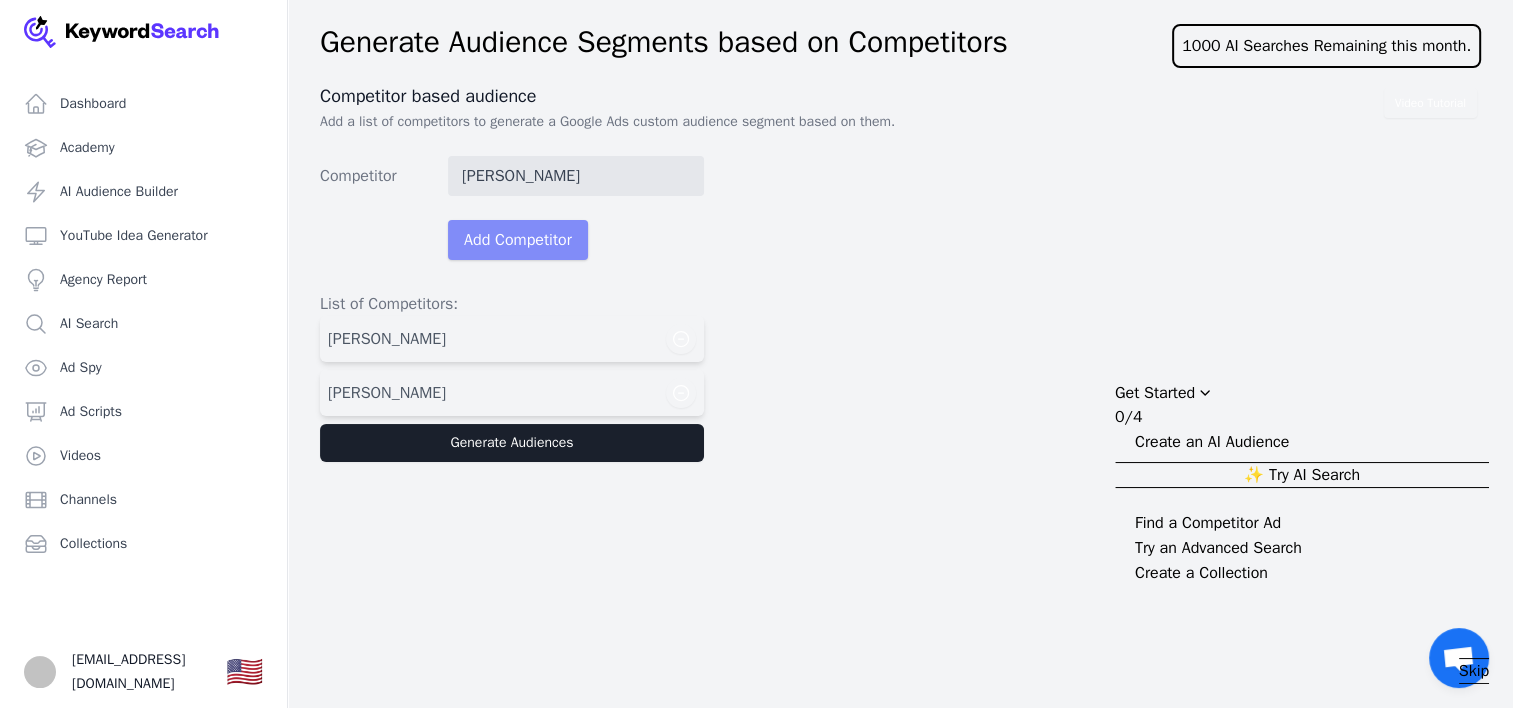 click on "Add Competitor" at bounding box center [518, 240] 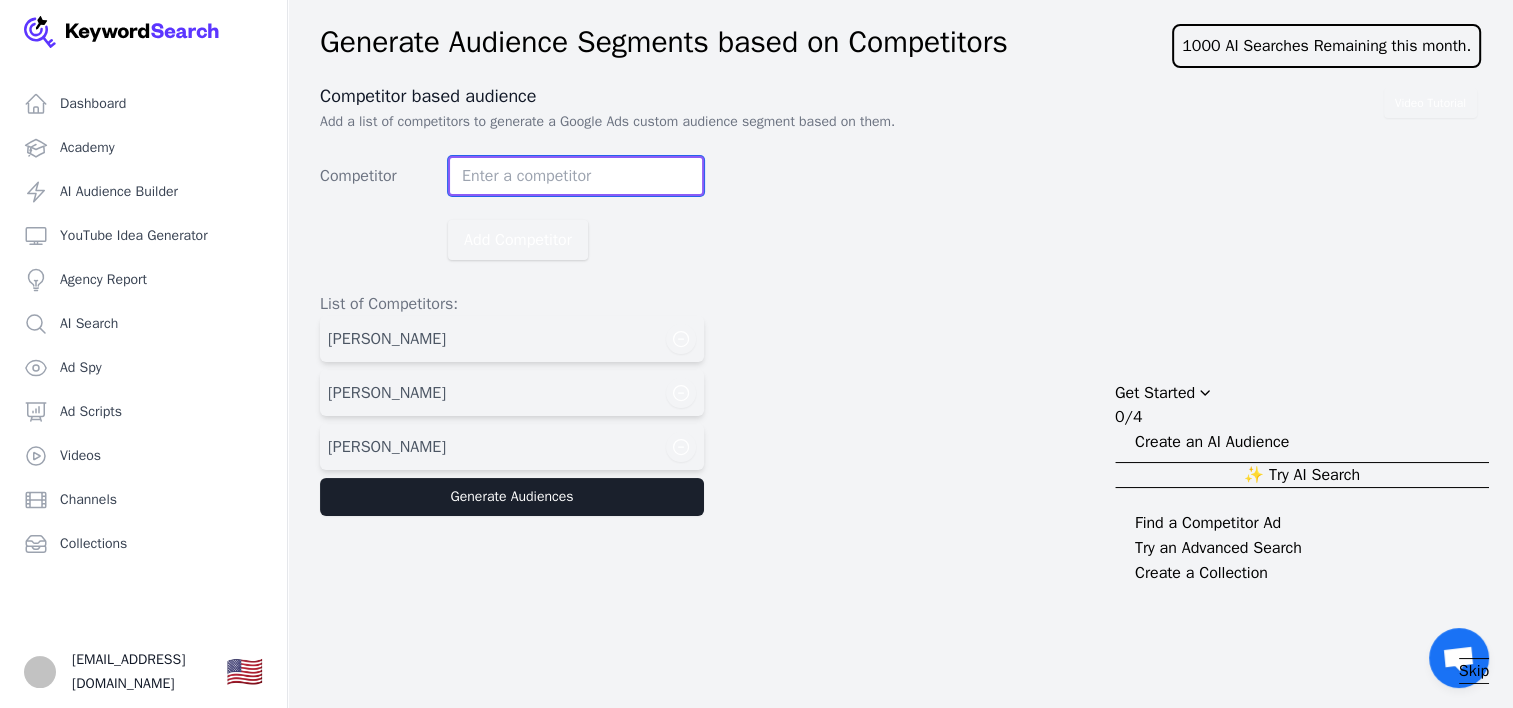 paste on "David Chau" 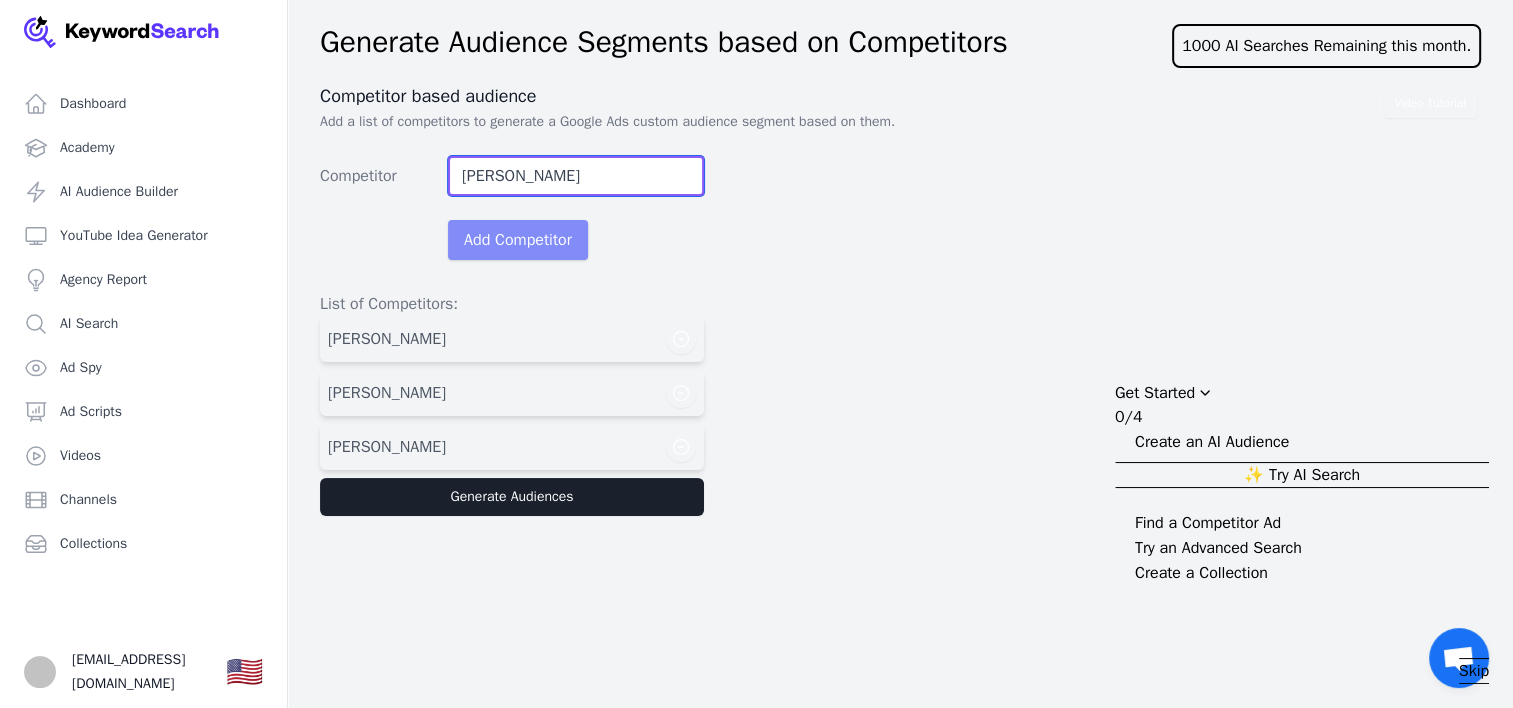 type on "David Chau" 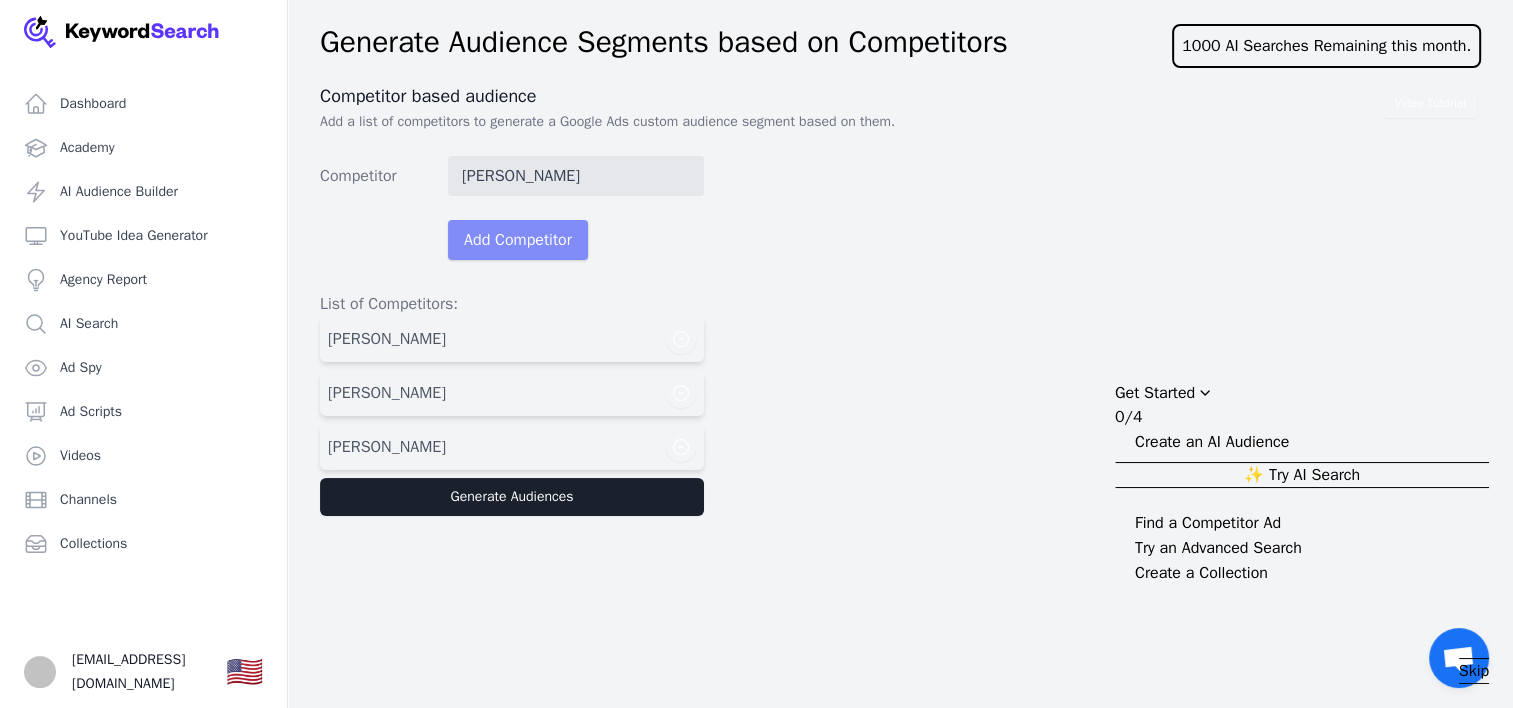 click on "Add Competitor" at bounding box center [518, 240] 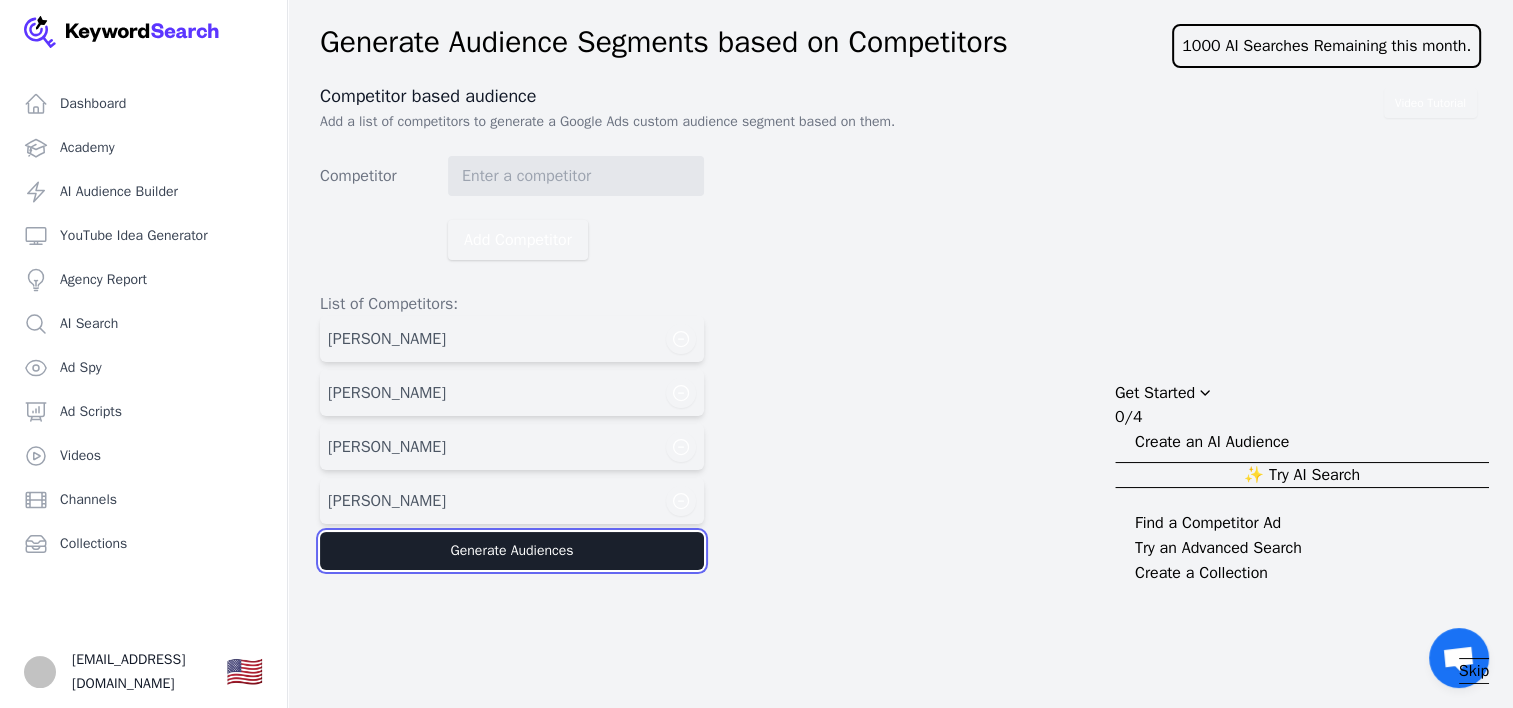 click on "Generate Audiences" at bounding box center [512, 551] 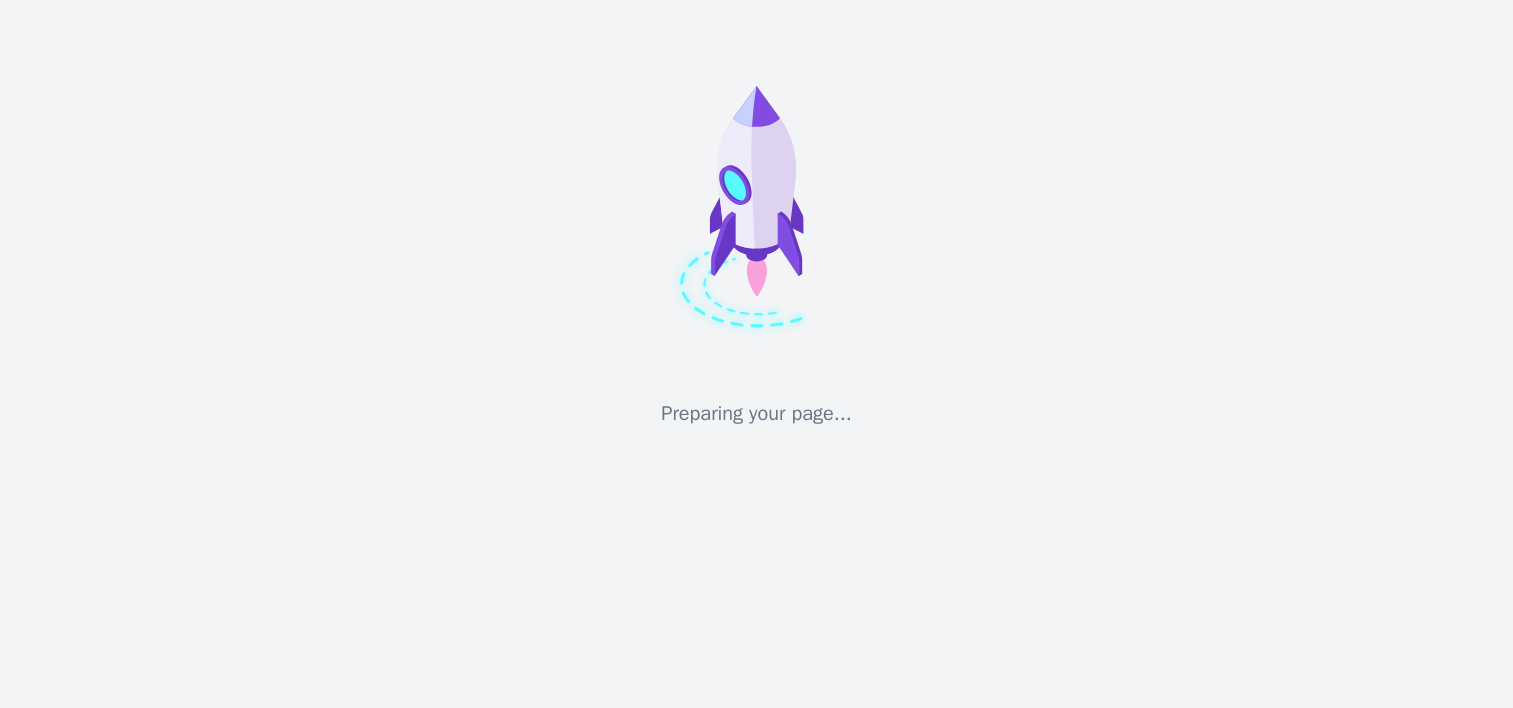 scroll, scrollTop: 0, scrollLeft: 0, axis: both 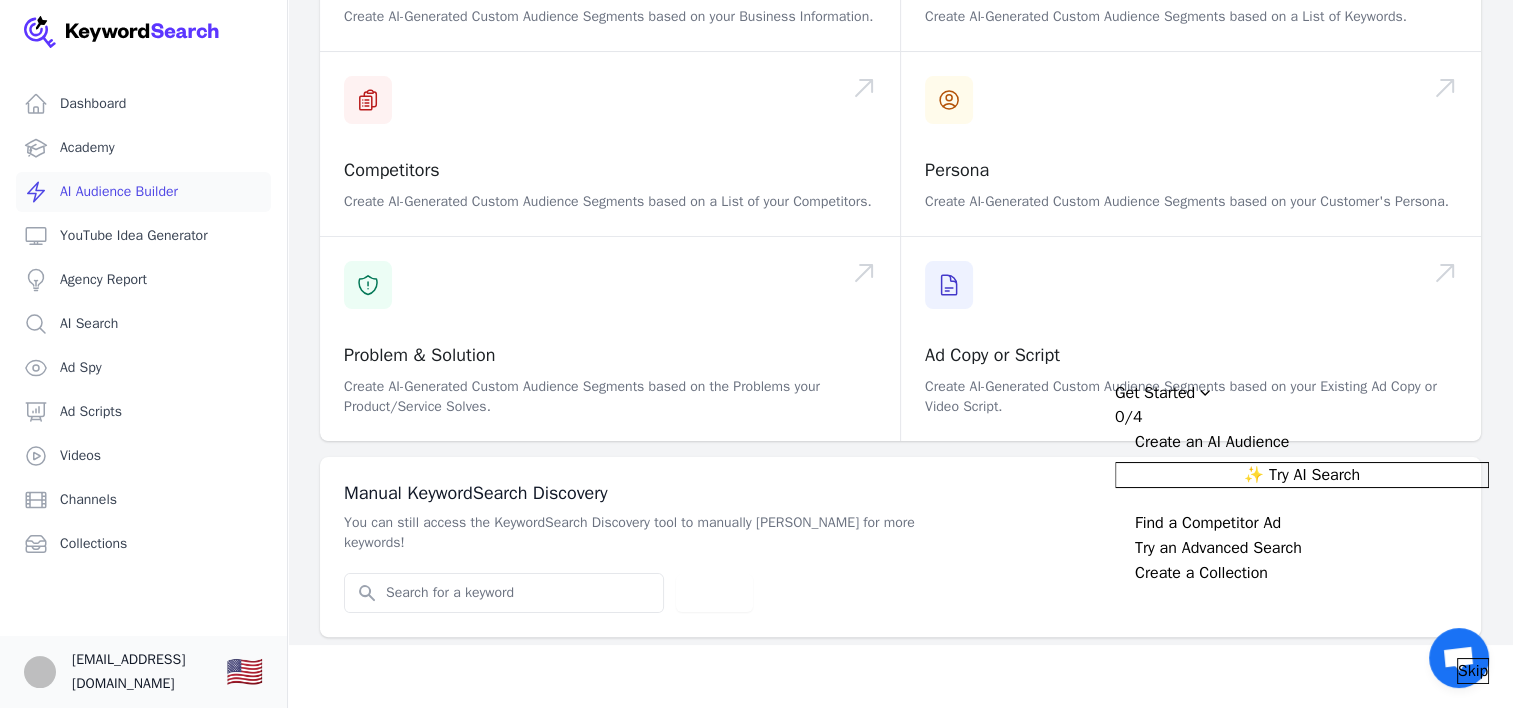 click on "[EMAIL_ADDRESS][DOMAIN_NAME]" at bounding box center (141, 672) 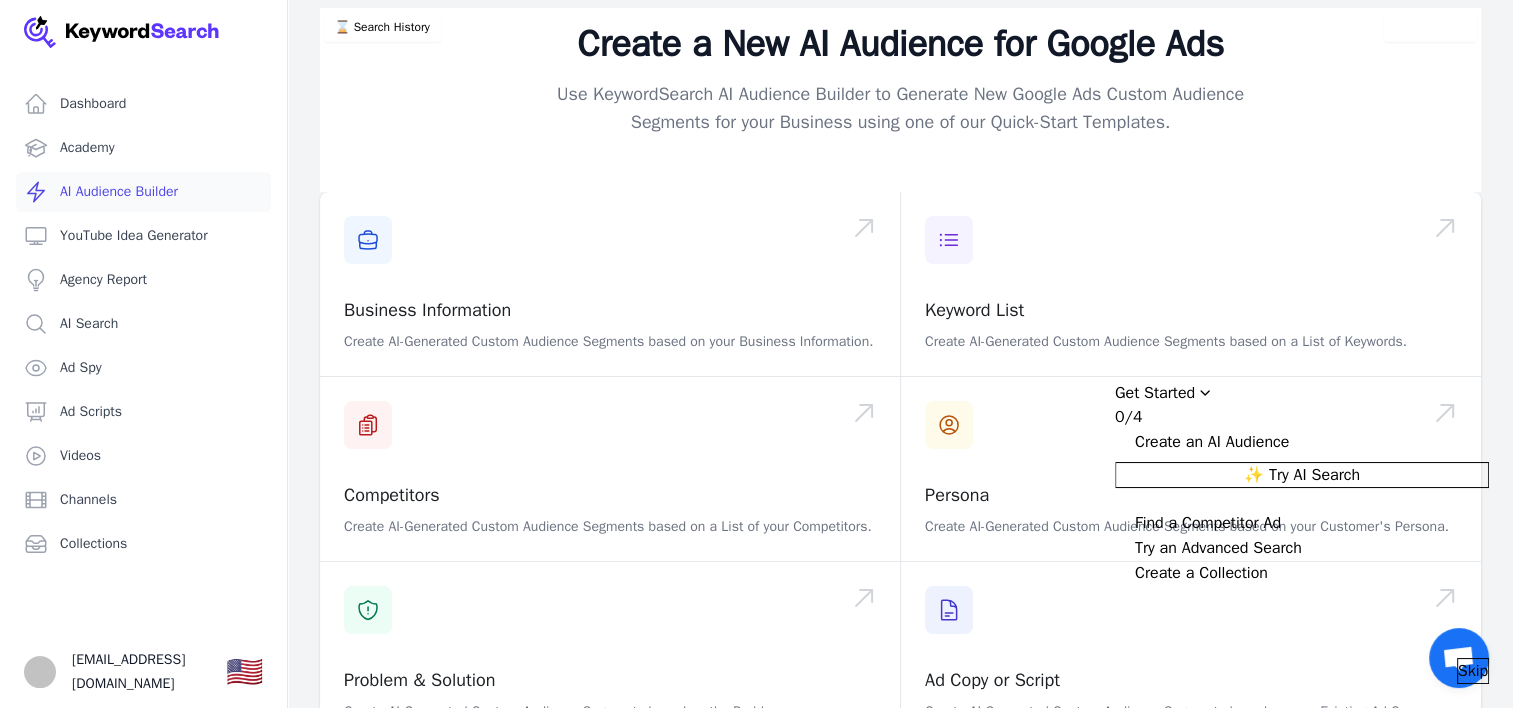 scroll, scrollTop: 325, scrollLeft: 0, axis: vertical 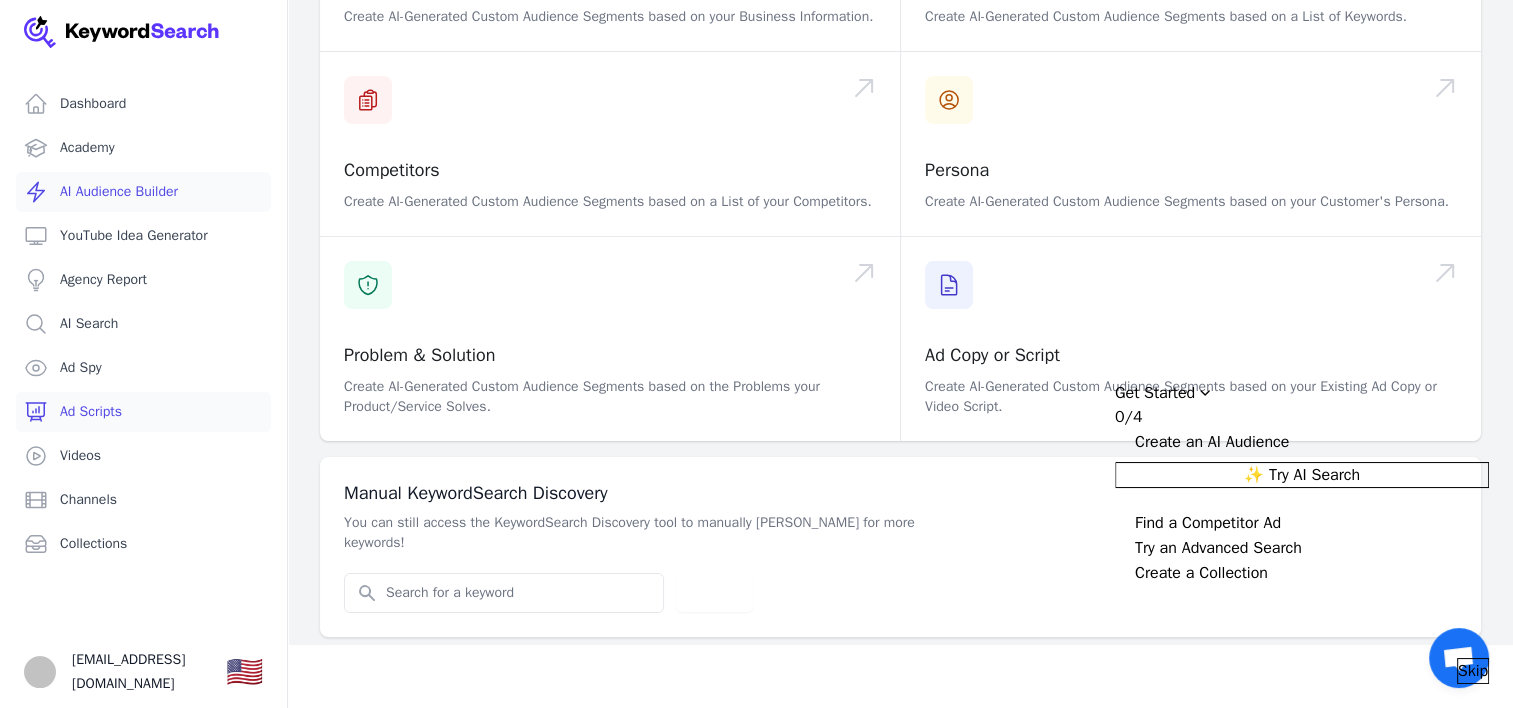 click on "Ad Scripts" at bounding box center [143, 412] 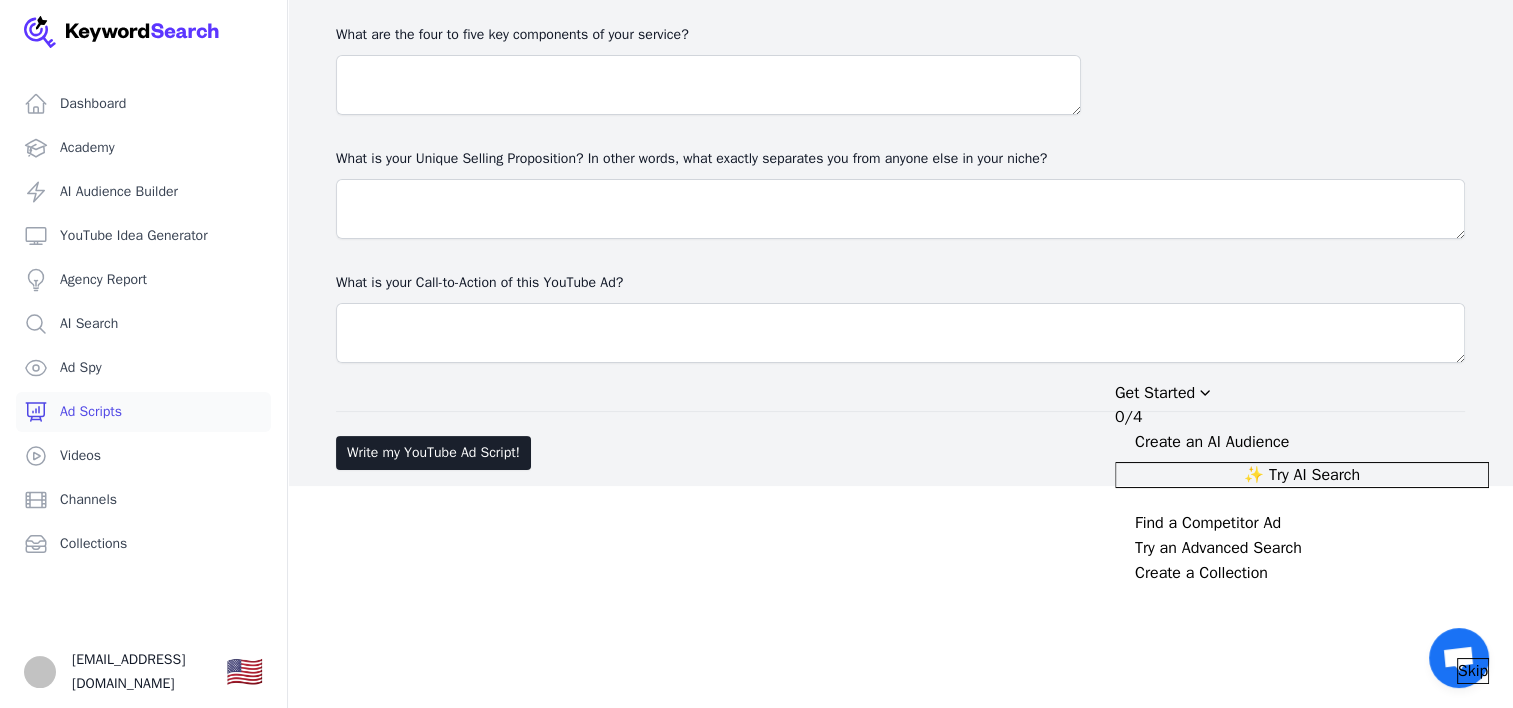 scroll, scrollTop: 0, scrollLeft: 0, axis: both 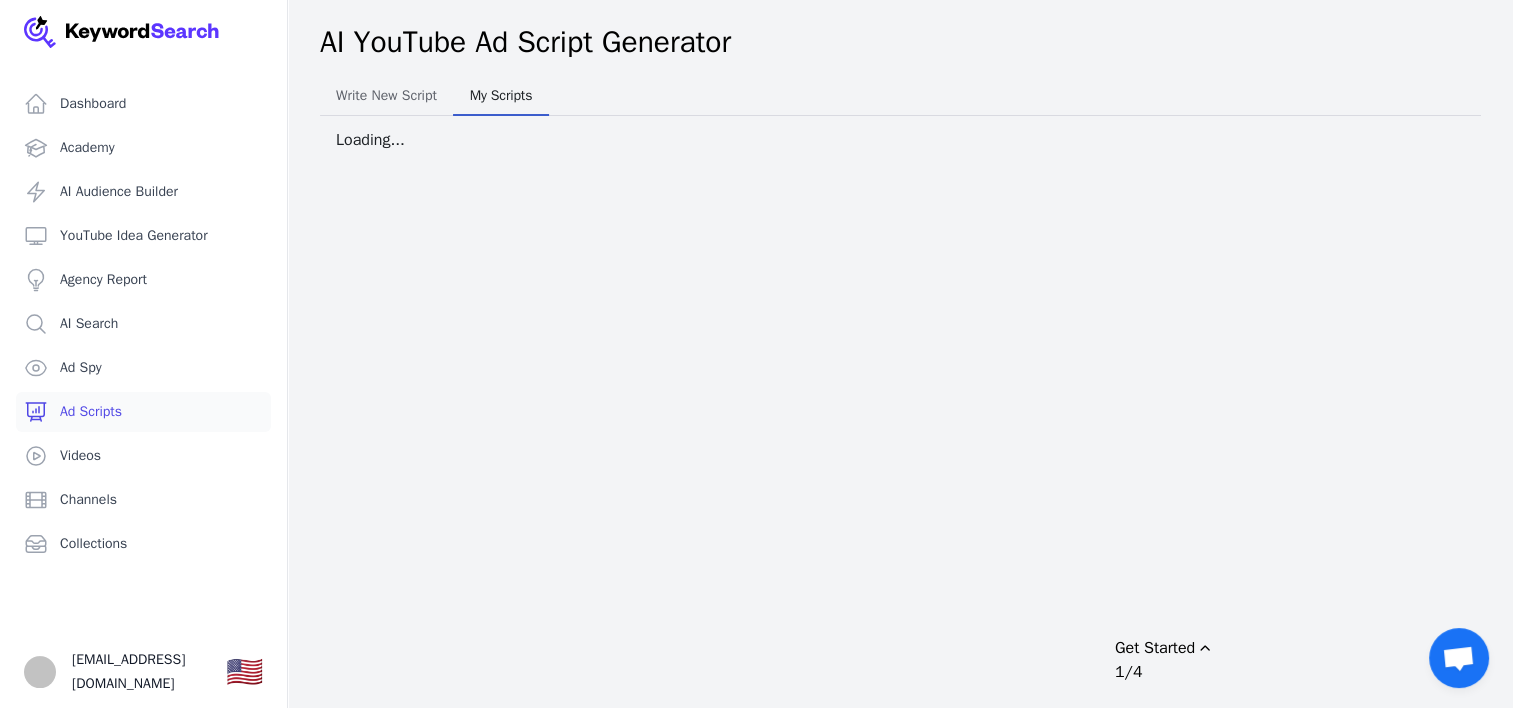 click on "My Scripts" at bounding box center (501, 96) 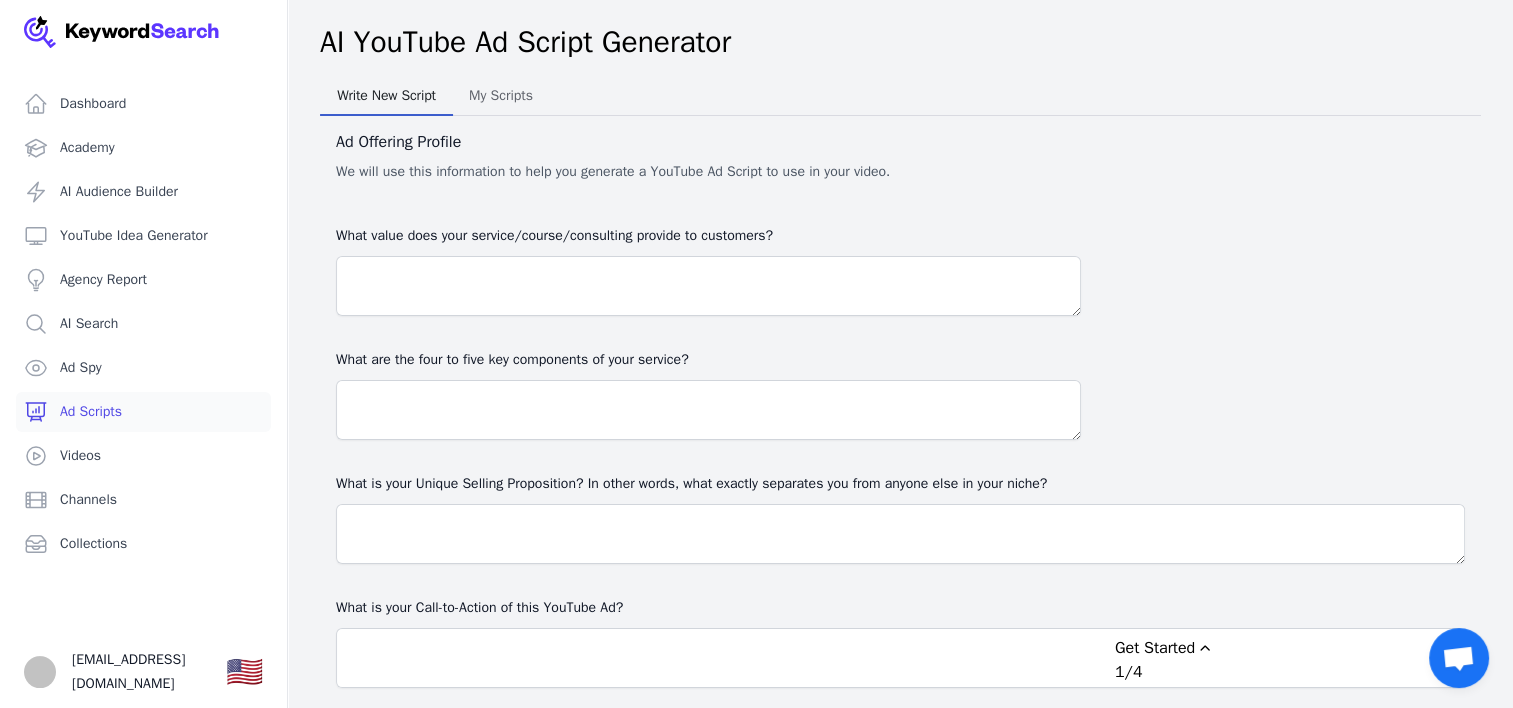 click on "Write New Script" at bounding box center (386, 96) 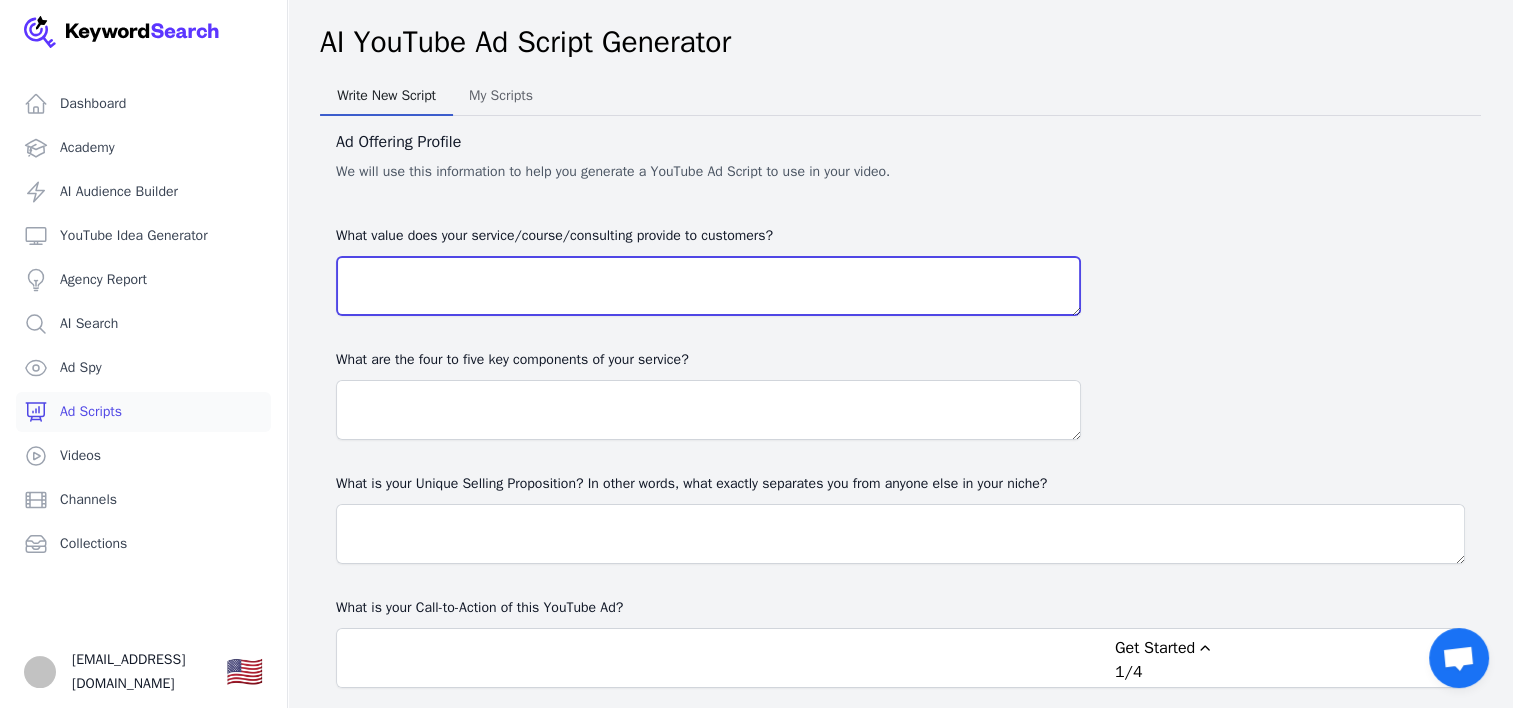 click on "What value does your service/course/consulting provide to customers?" at bounding box center [708, 286] 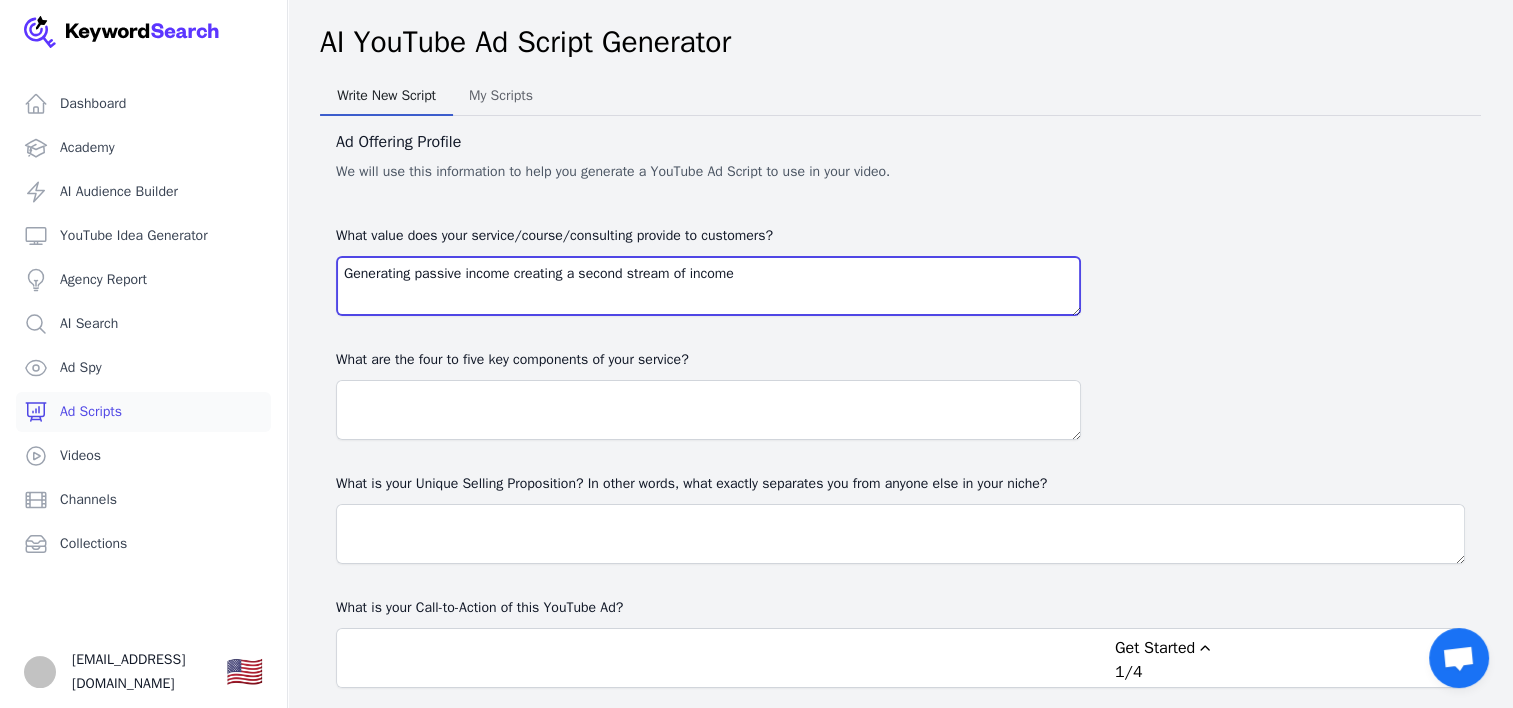 type on "Generating passive income creating a second stream of income" 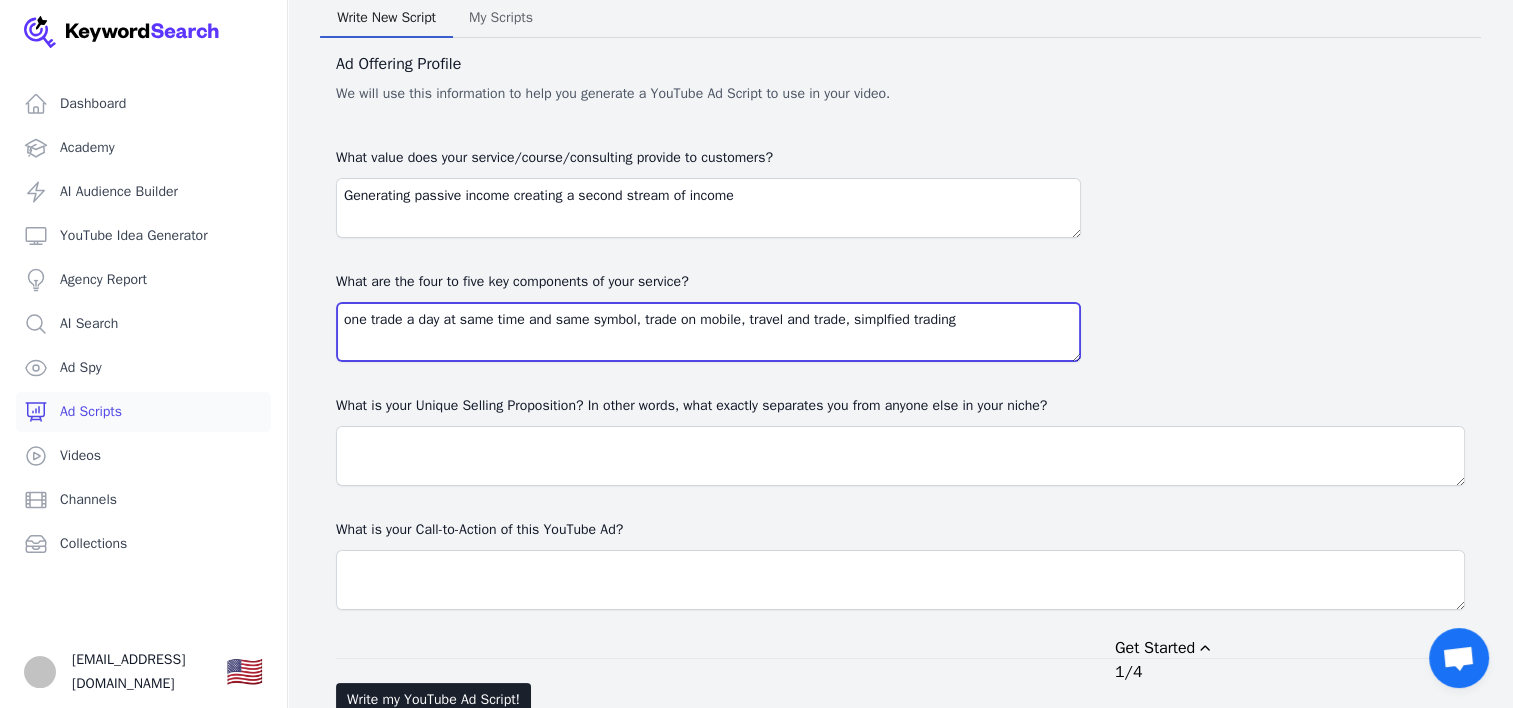 scroll, scrollTop: 100, scrollLeft: 0, axis: vertical 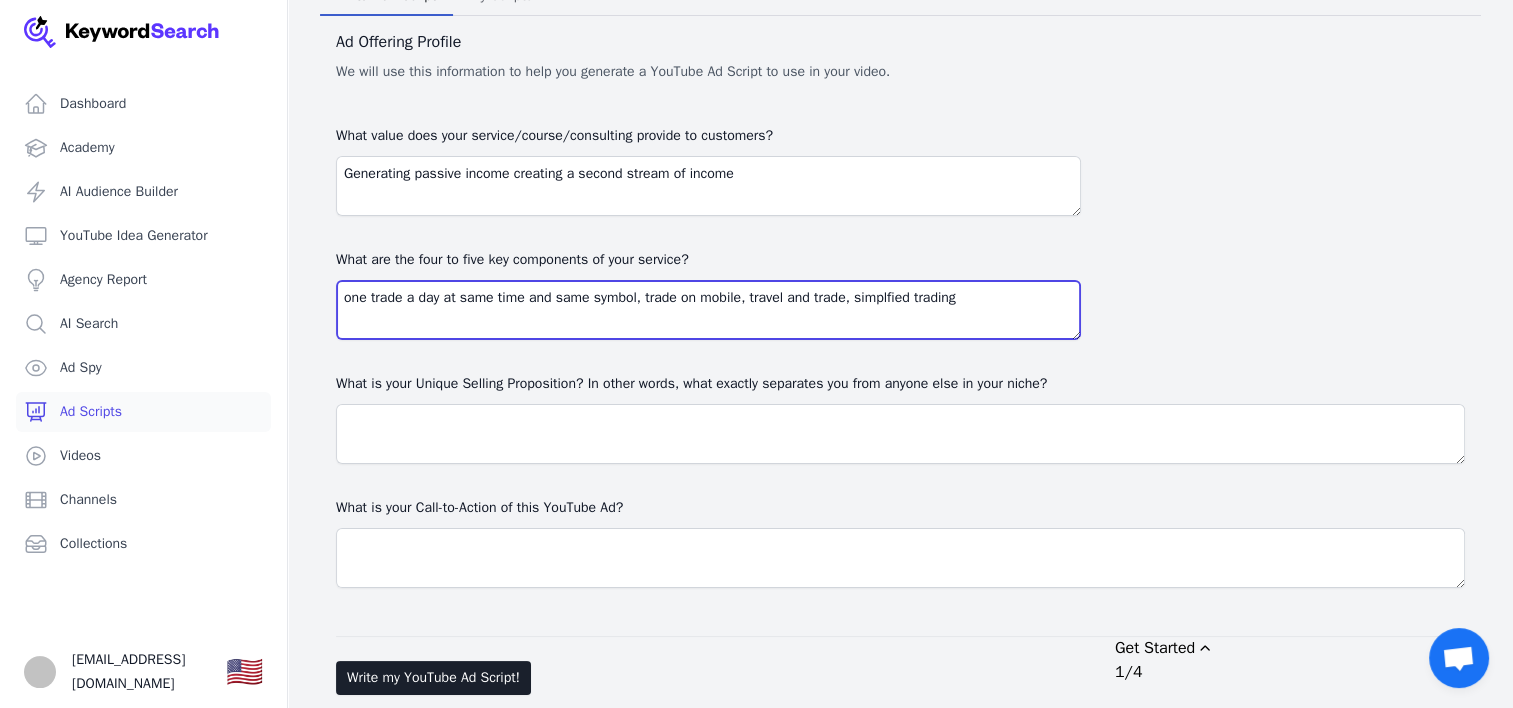 type on "one trade a day at same time and same symbol, trade on mobile, travel and trade, simplfied trading" 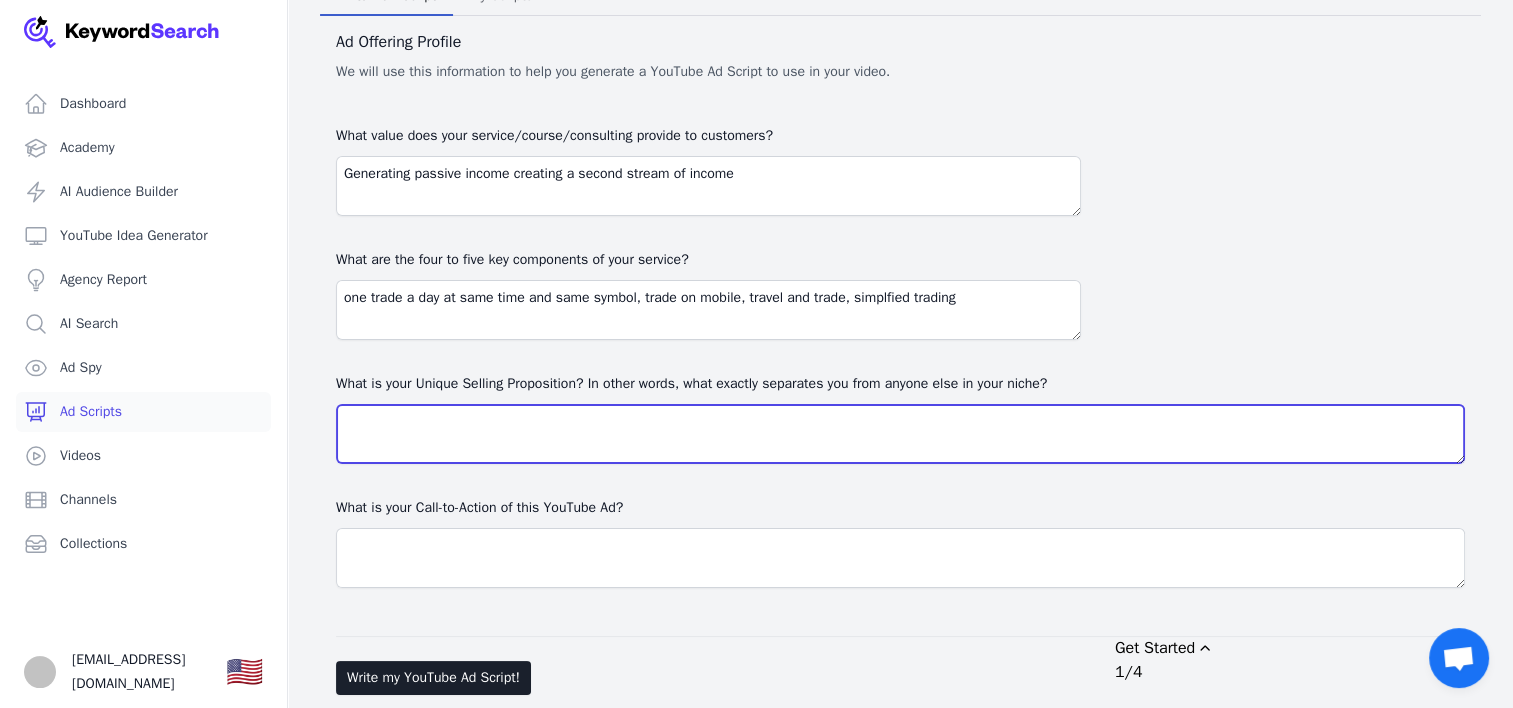 click on "What is your Unique Selling Proposition? In other words, what exactly separates you from anyone else in your niche?" at bounding box center [900, 434] 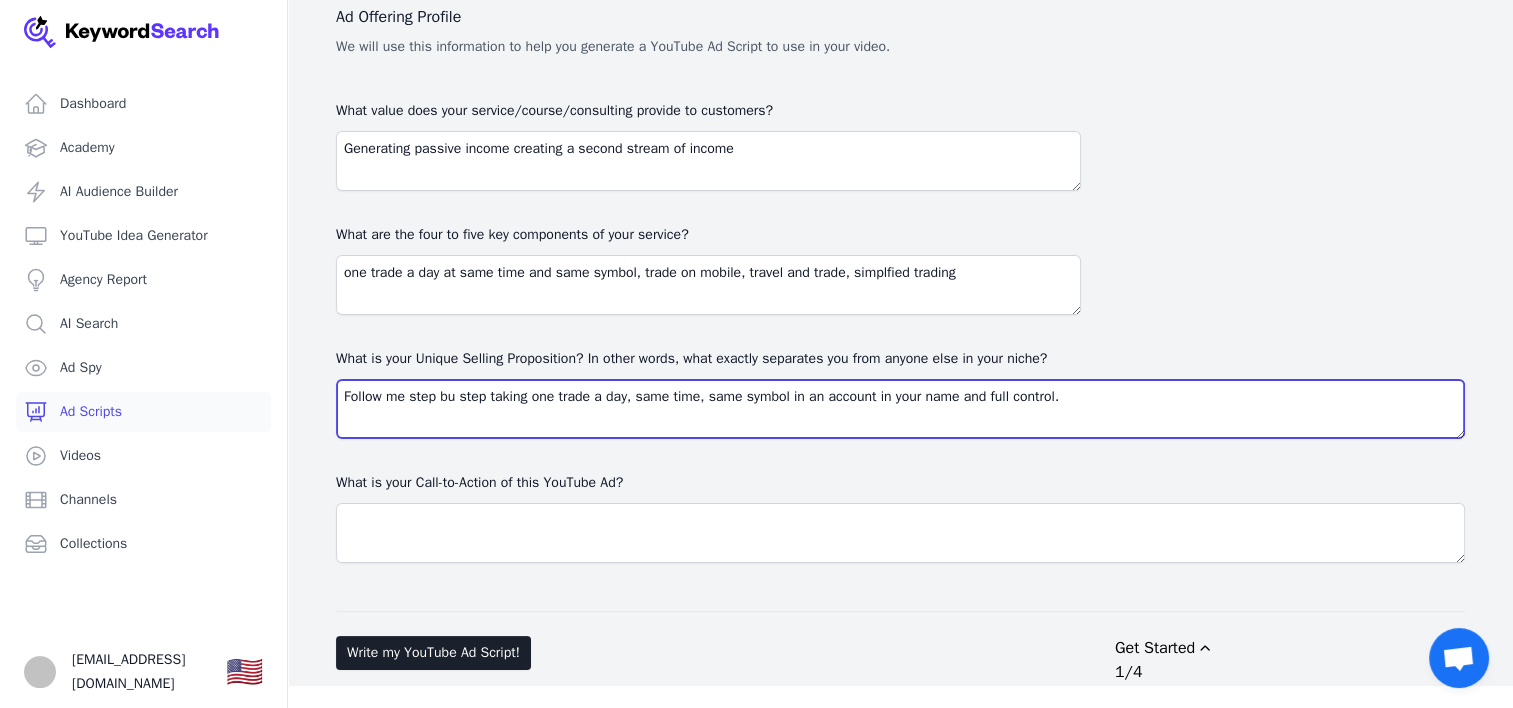 scroll, scrollTop: 126, scrollLeft: 0, axis: vertical 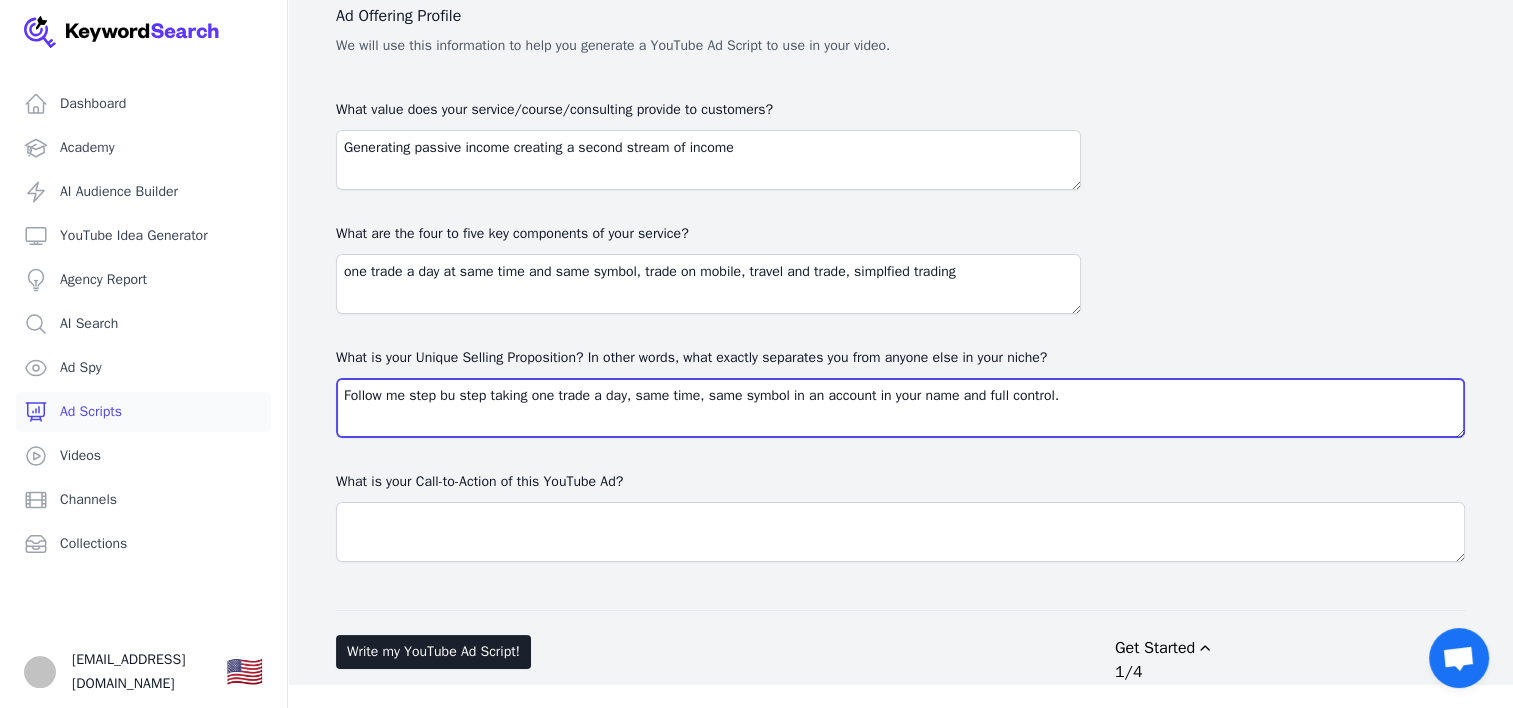 type on "Follow me step bu step taking one trade a day, same time, same symbol in an account in your name and full control." 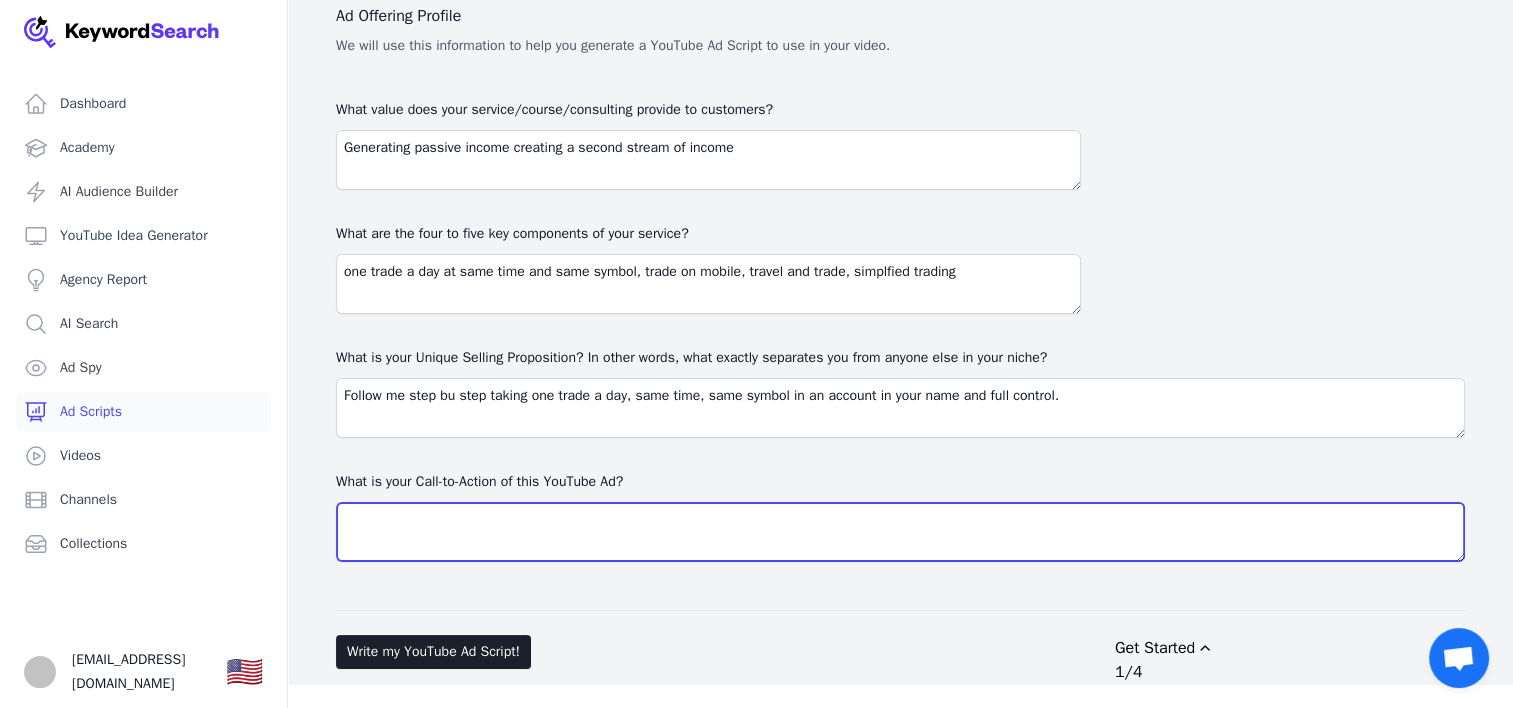 click on "What is your Call-to-Action of this YouTube Ad?" at bounding box center [900, 532] 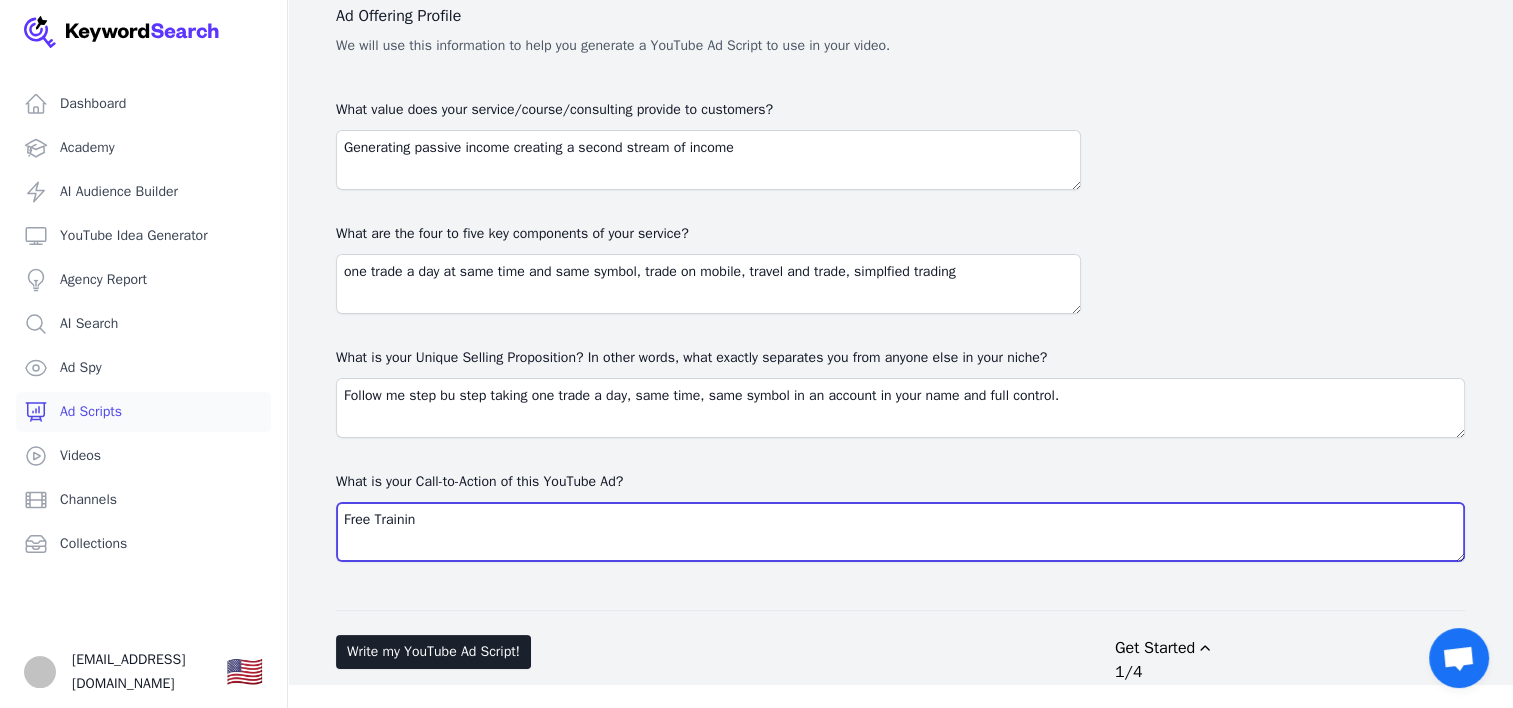 type on "Free Training" 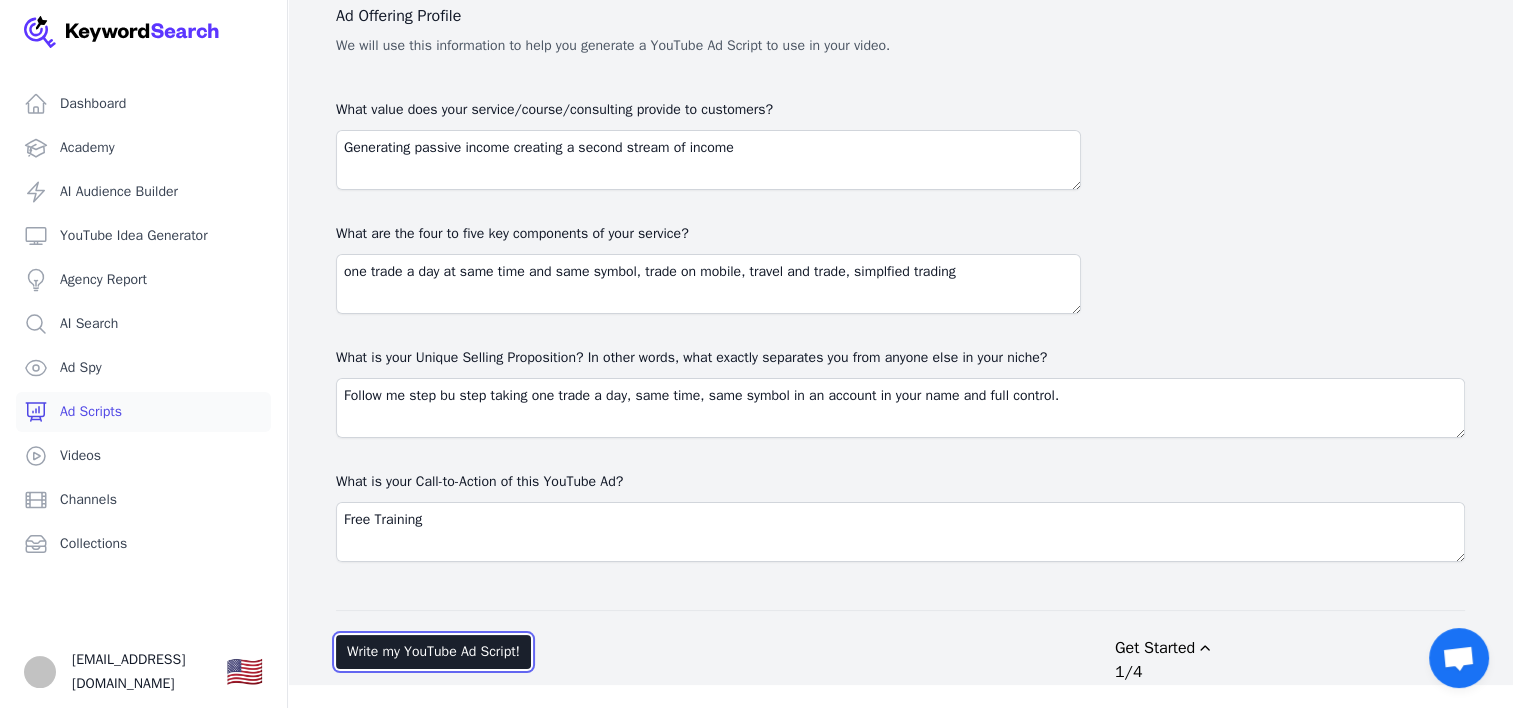 click on "Write my YouTube Ad Script!" at bounding box center (433, 652) 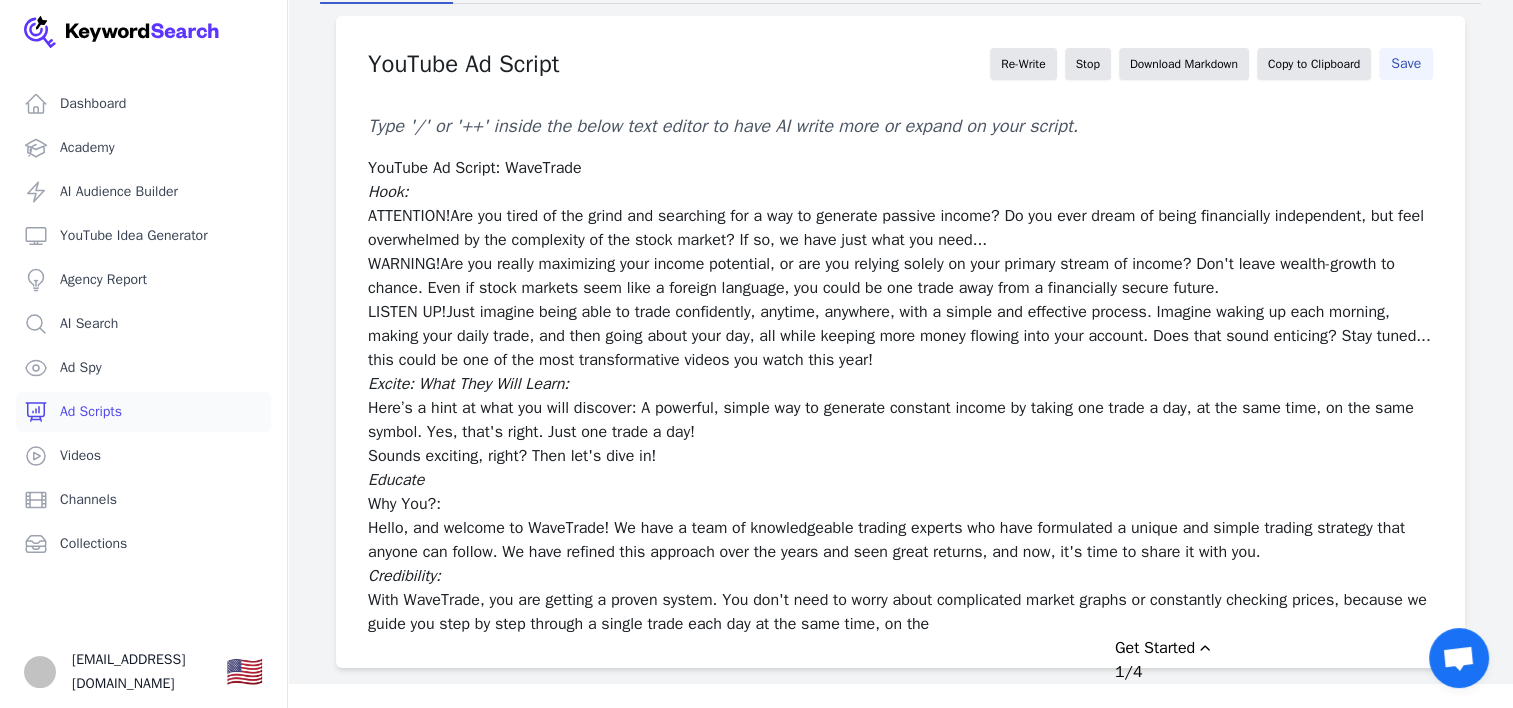 scroll, scrollTop: 126, scrollLeft: 0, axis: vertical 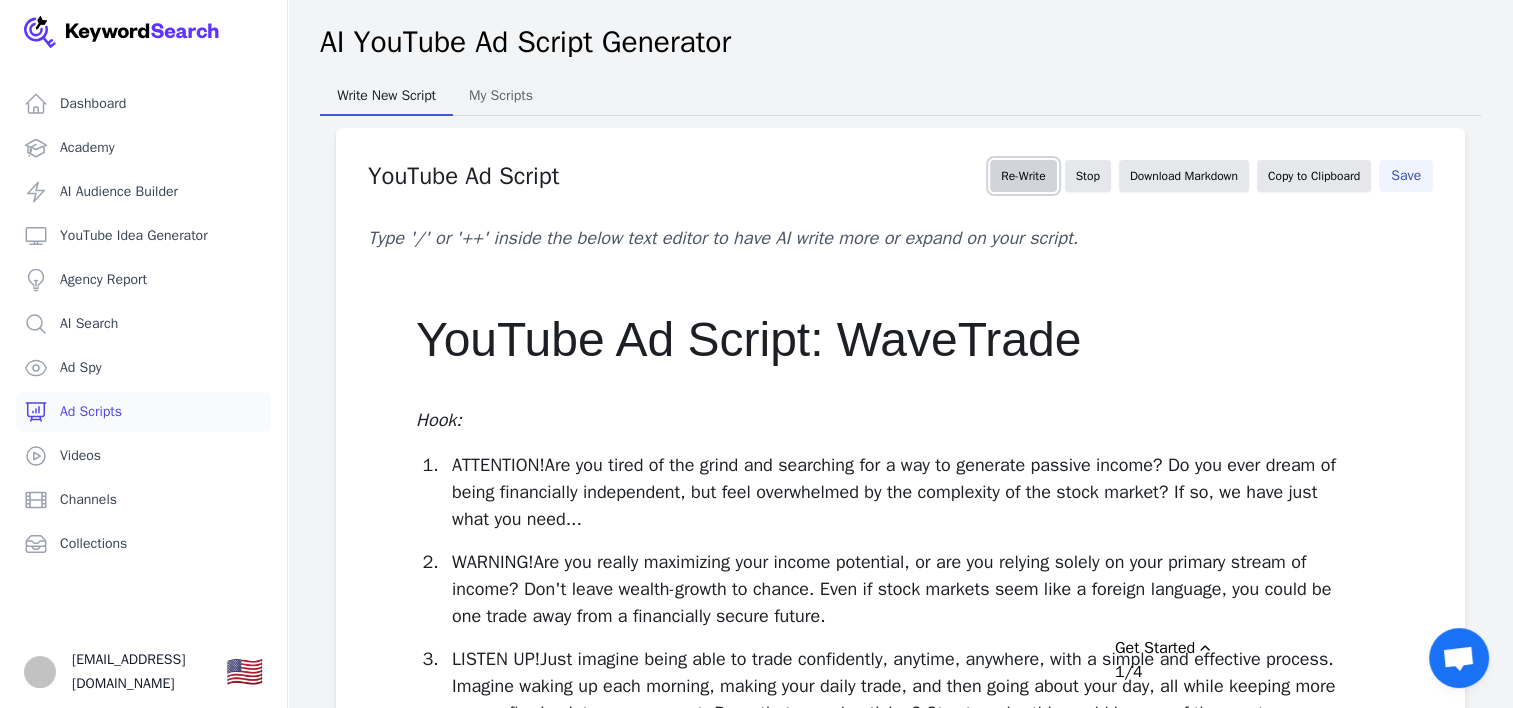 click on "Re-Write" at bounding box center (1023, 176) 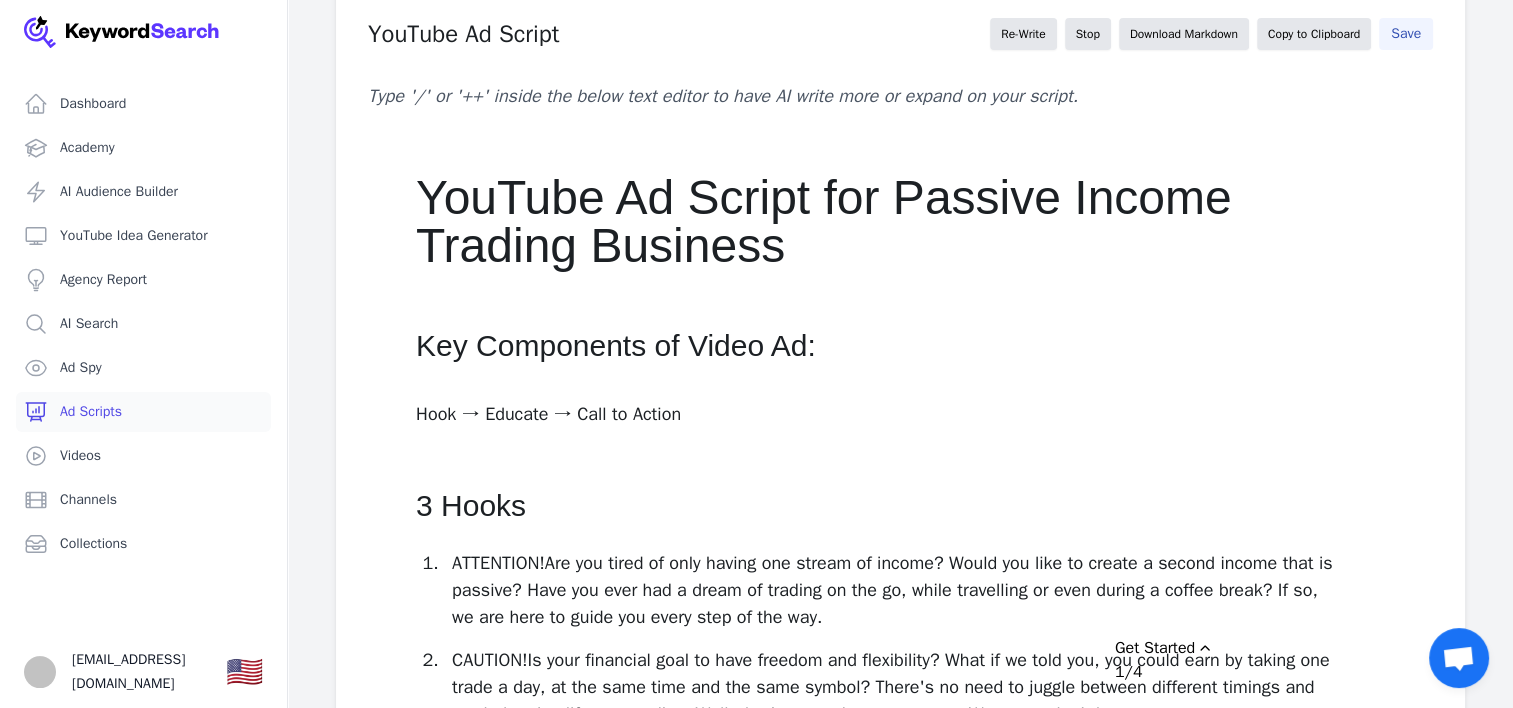 scroll, scrollTop: 0, scrollLeft: 0, axis: both 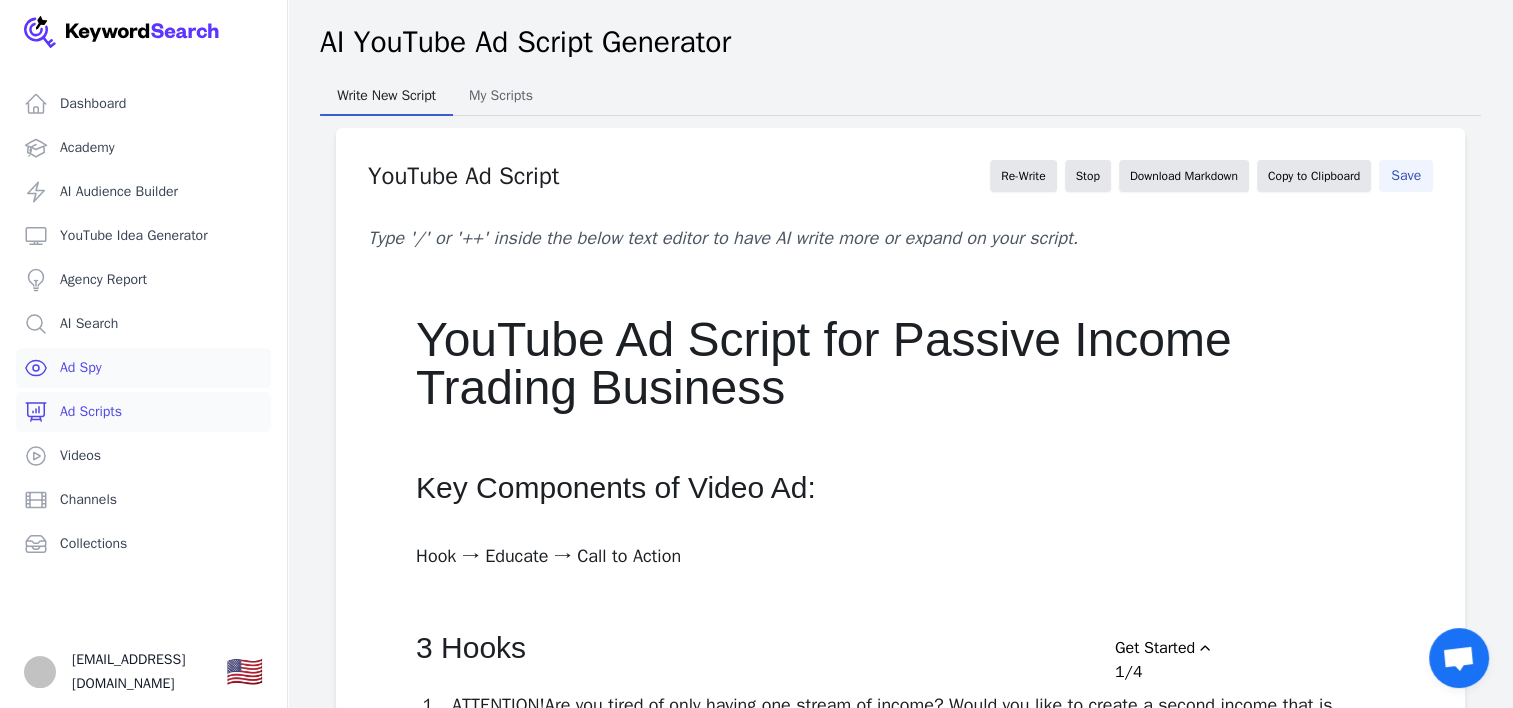 click on "Ad Spy" at bounding box center [143, 368] 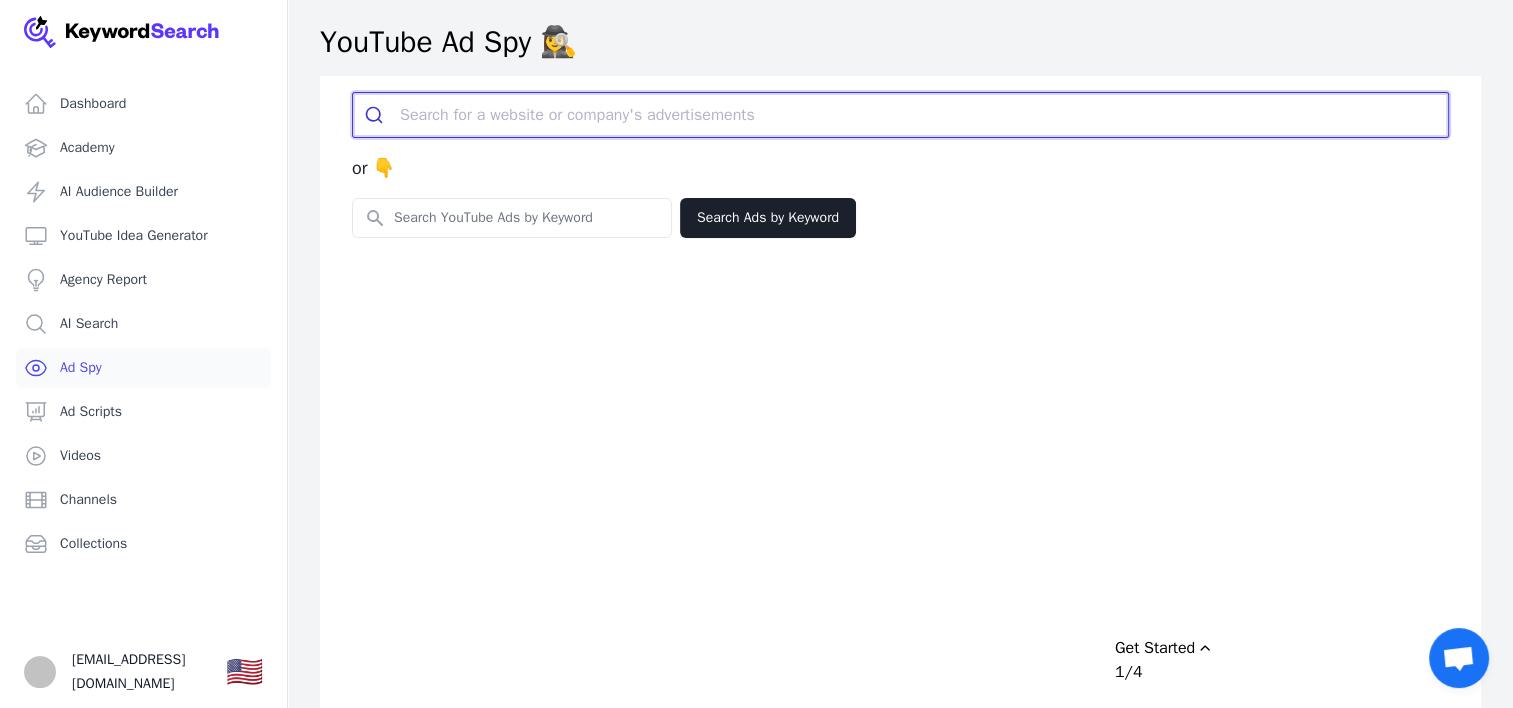 click at bounding box center (924, 115) 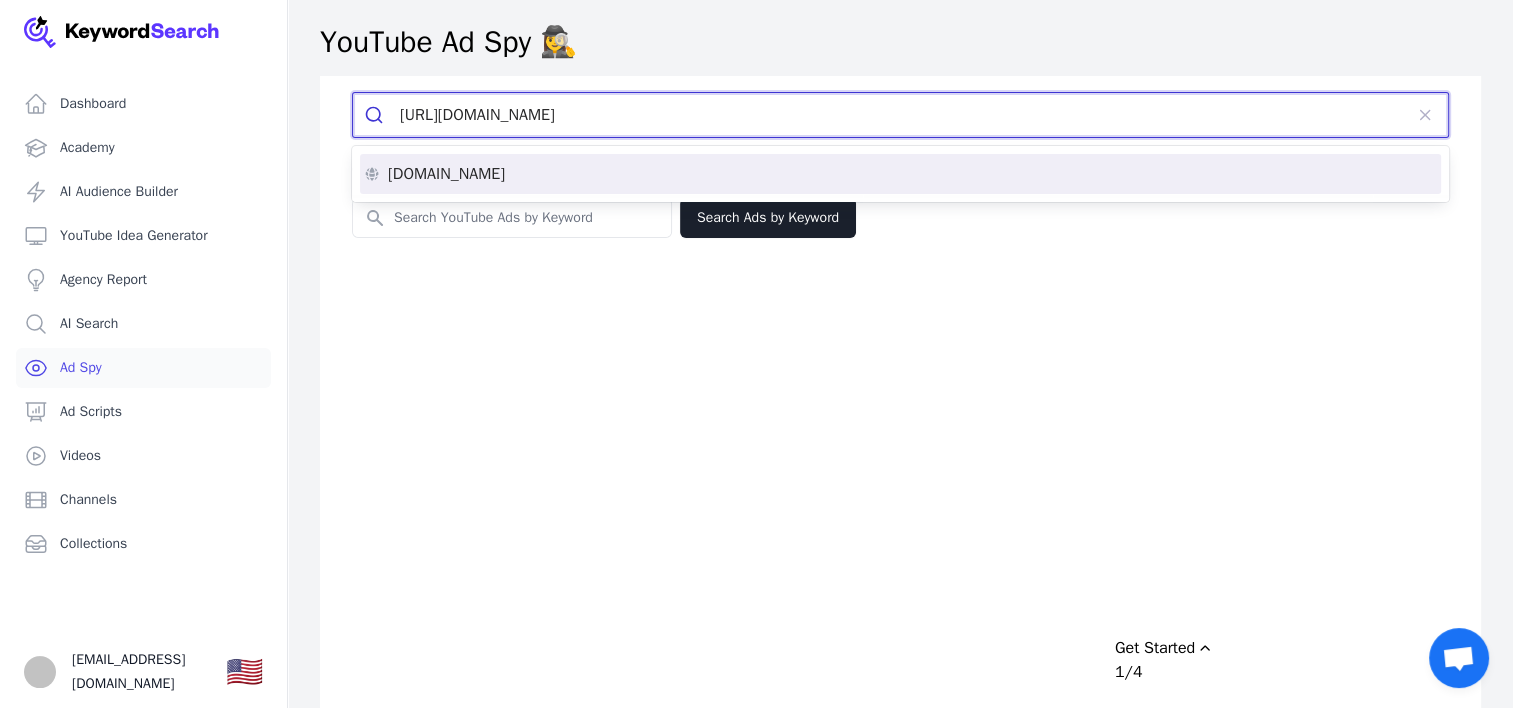 click on "insideoptions.io" at bounding box center (446, 174) 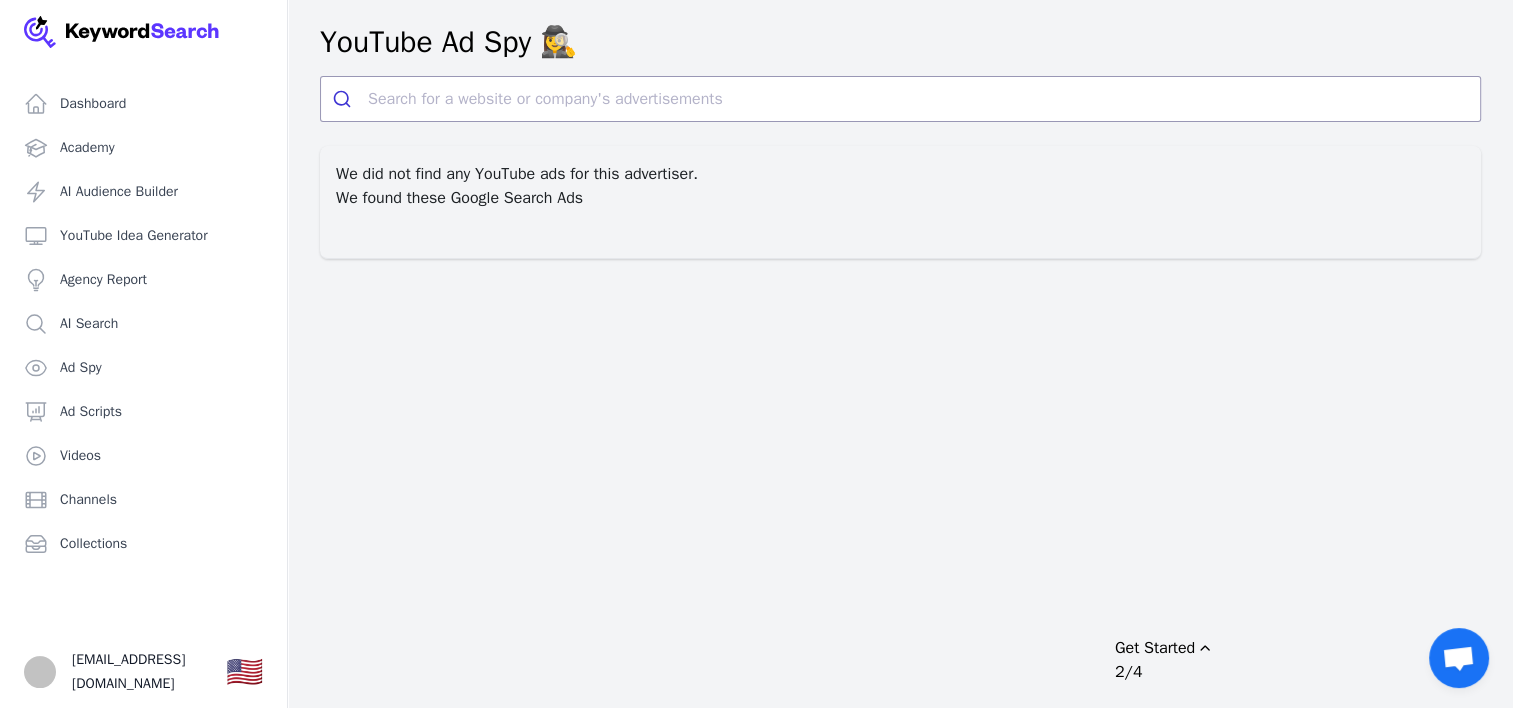 click on "We found these Google Search Ads" at bounding box center (900, 198) 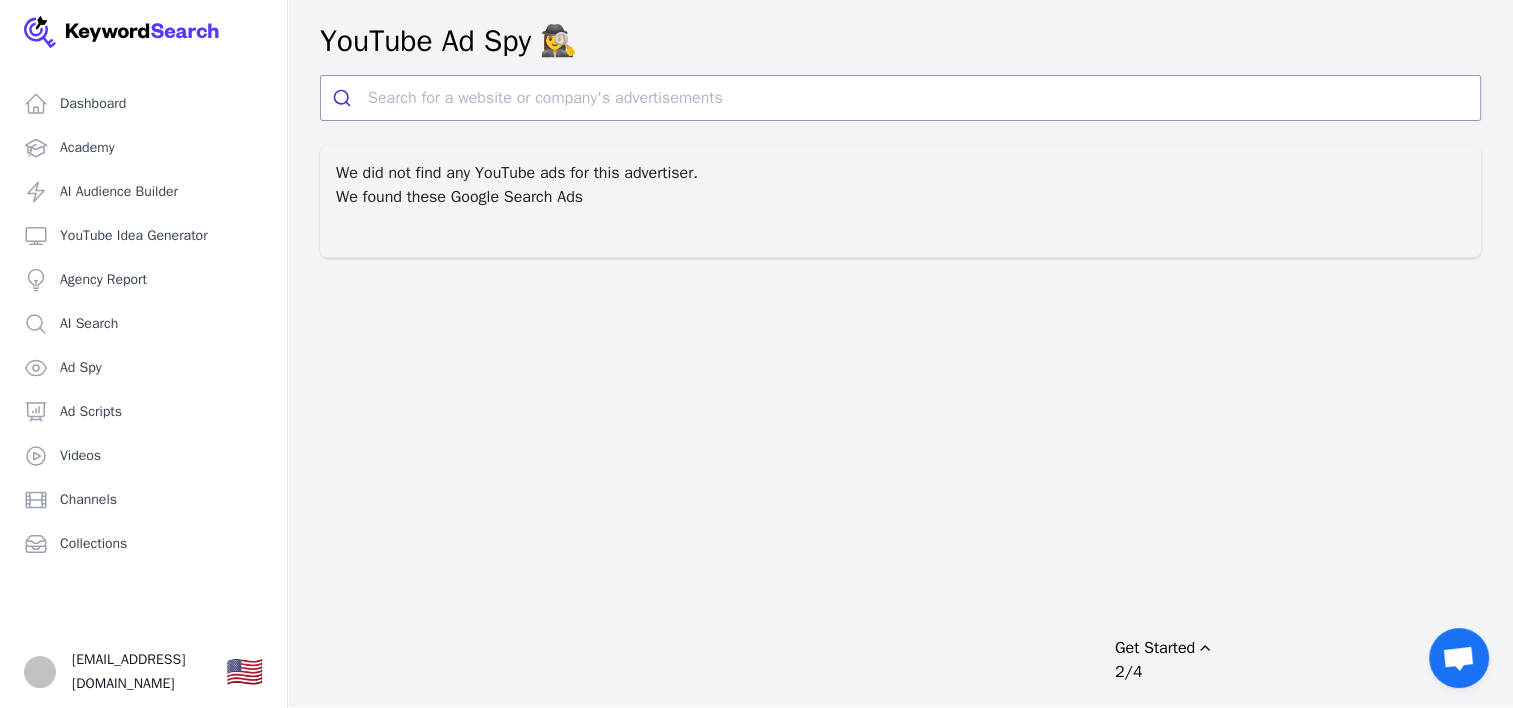 scroll, scrollTop: 0, scrollLeft: 0, axis: both 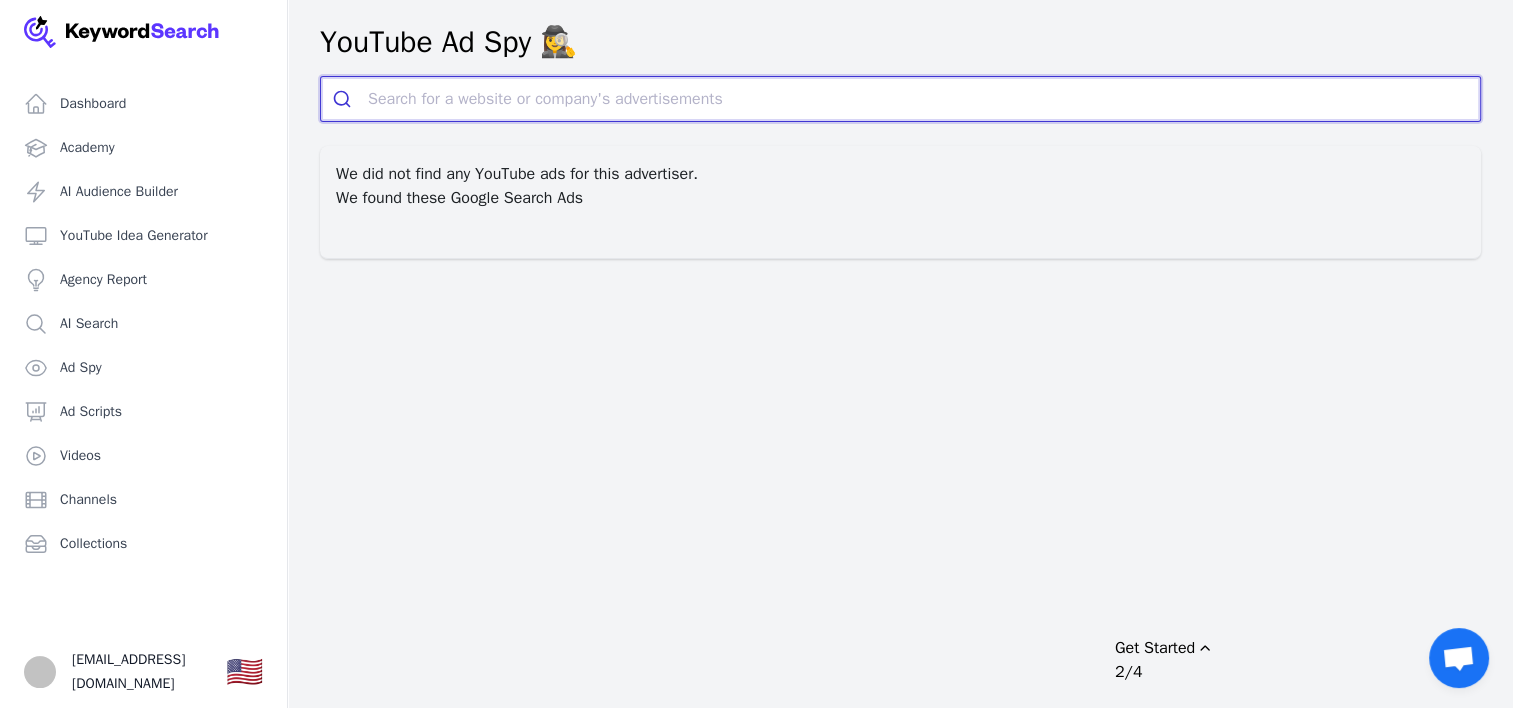 click at bounding box center [924, 99] 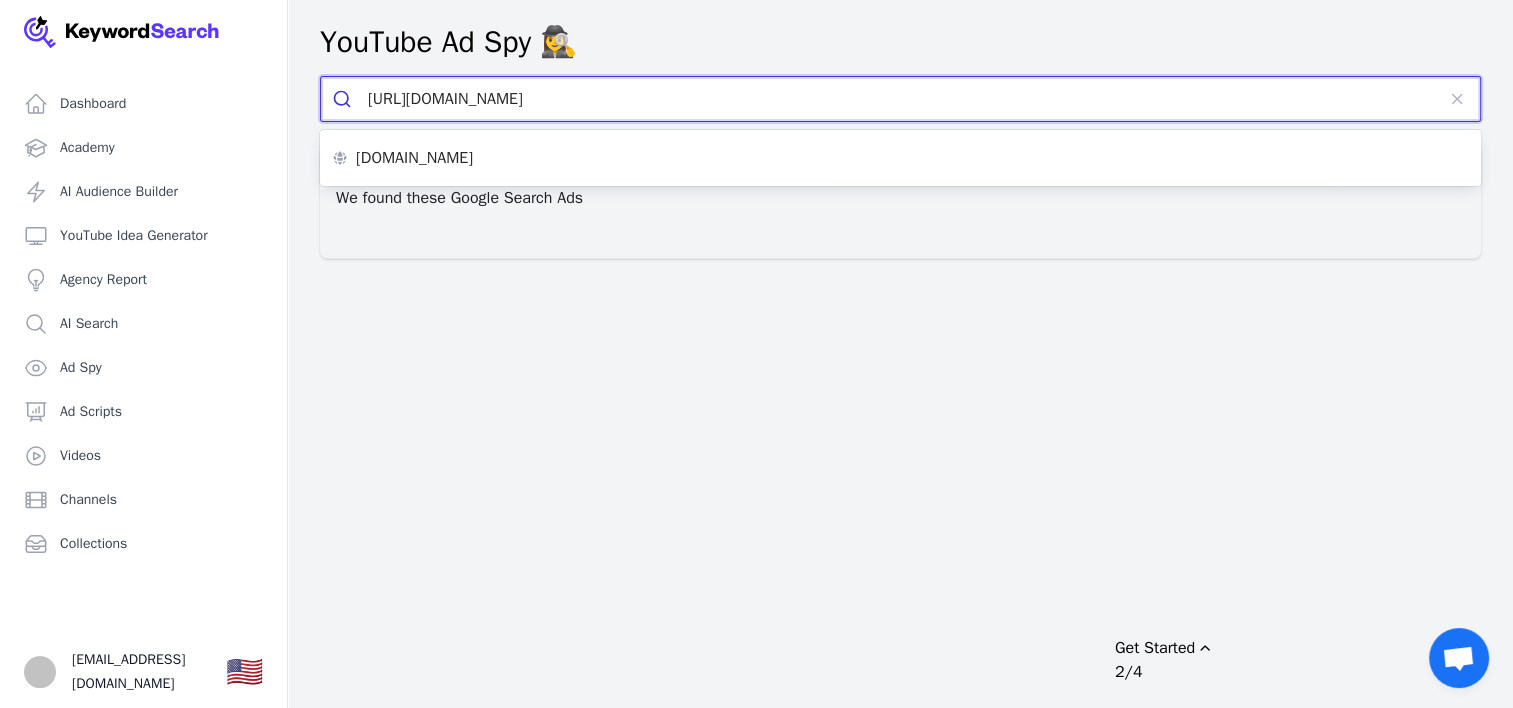 type on "https://www.youtube.com/@OliverVelezTrading" 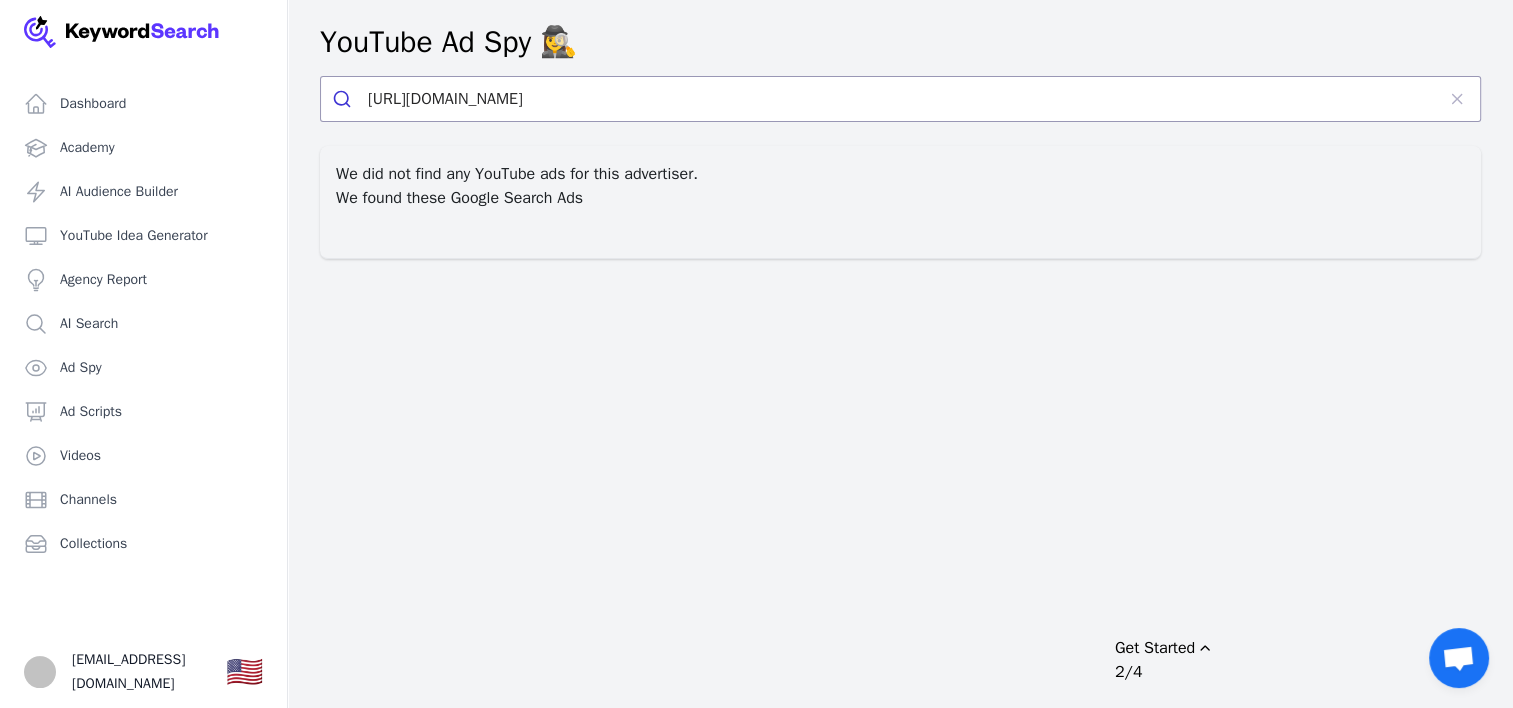 click on "We did not find any YouTube ads for this advertiser. We found these Google Search Ads" at bounding box center [900, 202] 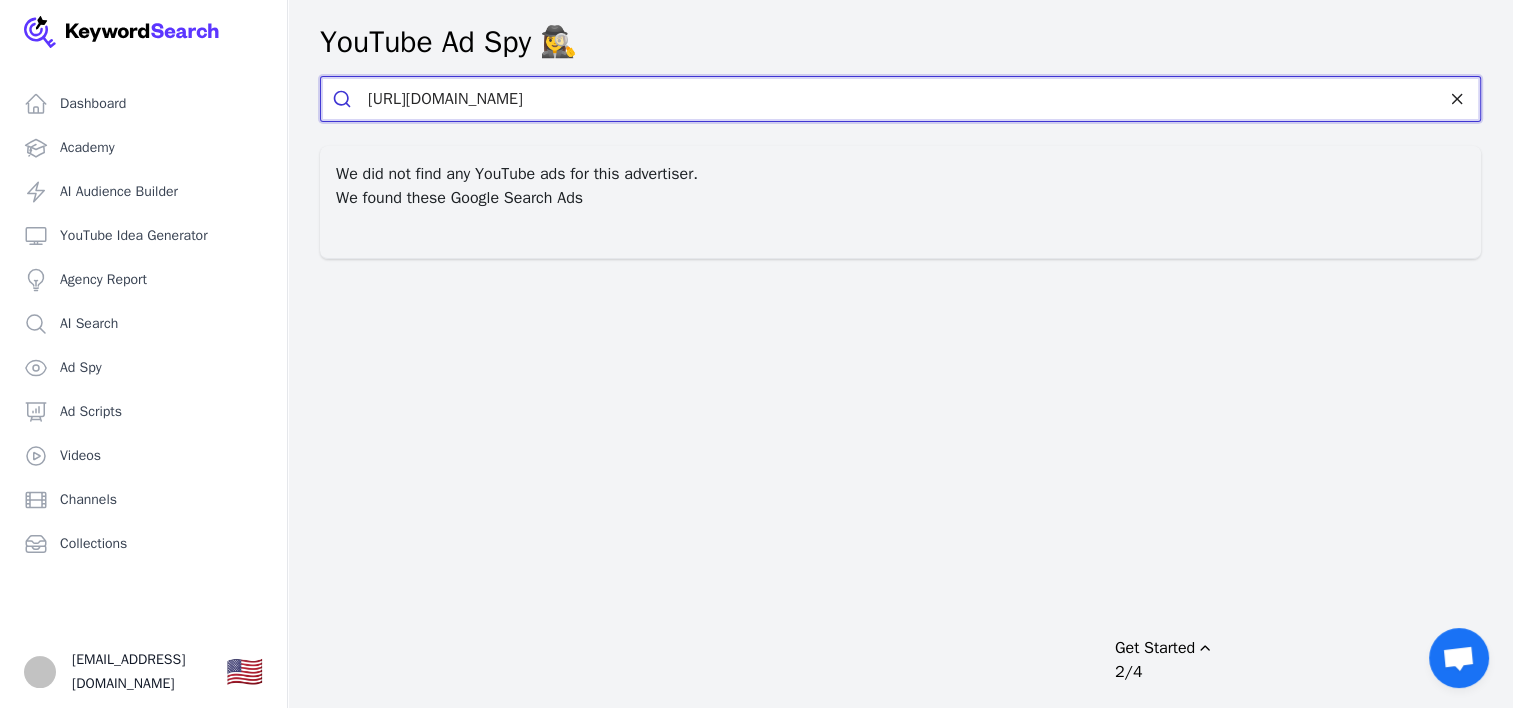 click 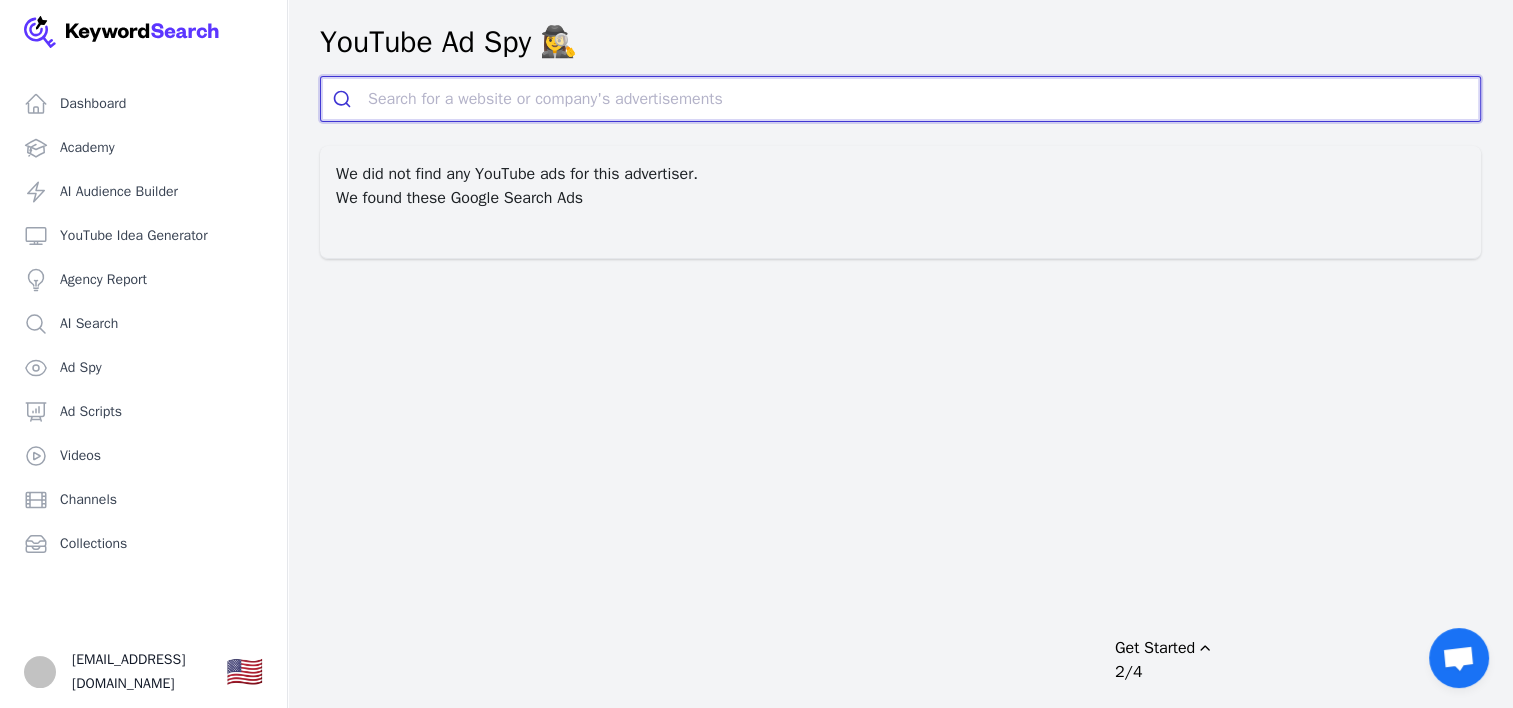 paste on "https://www.olivervelez.com/" 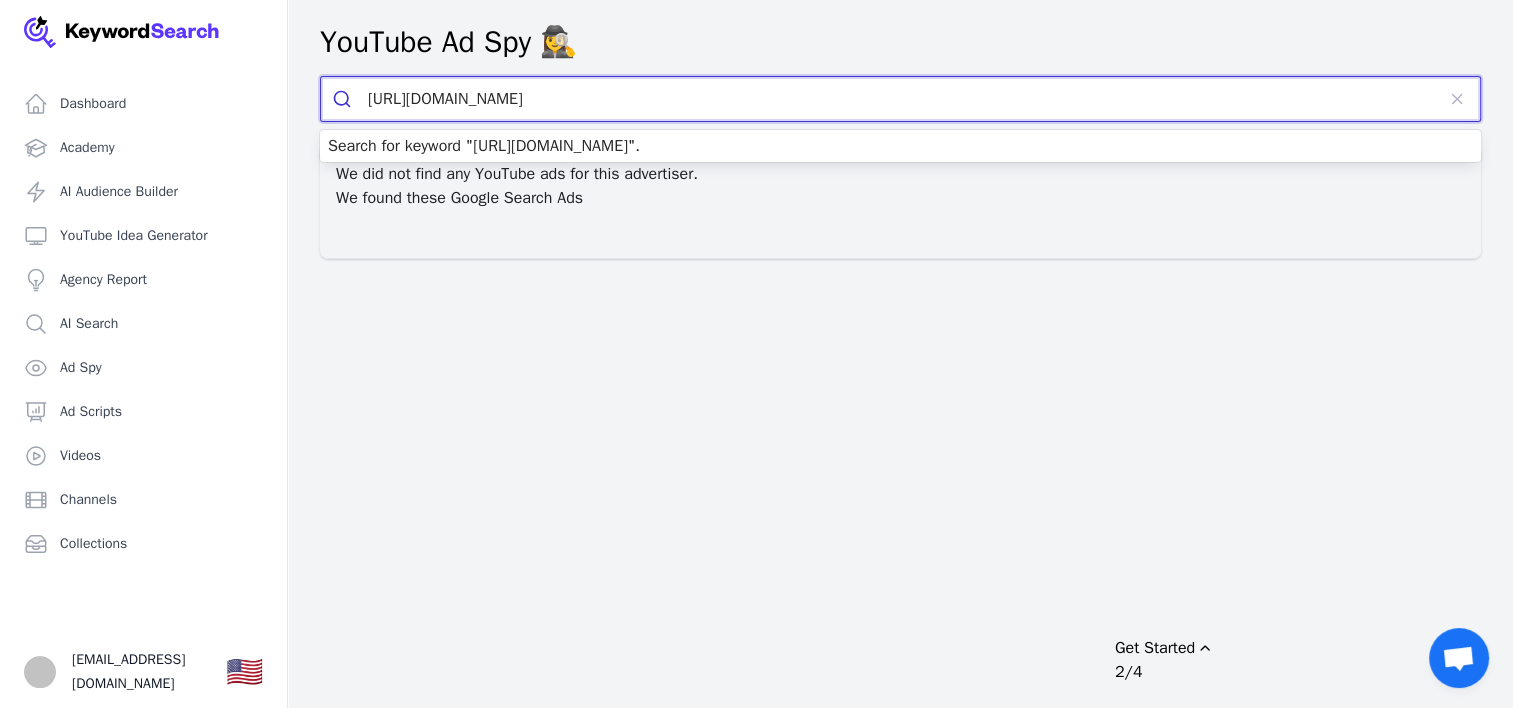 type on "https://www.olivervelez.com/" 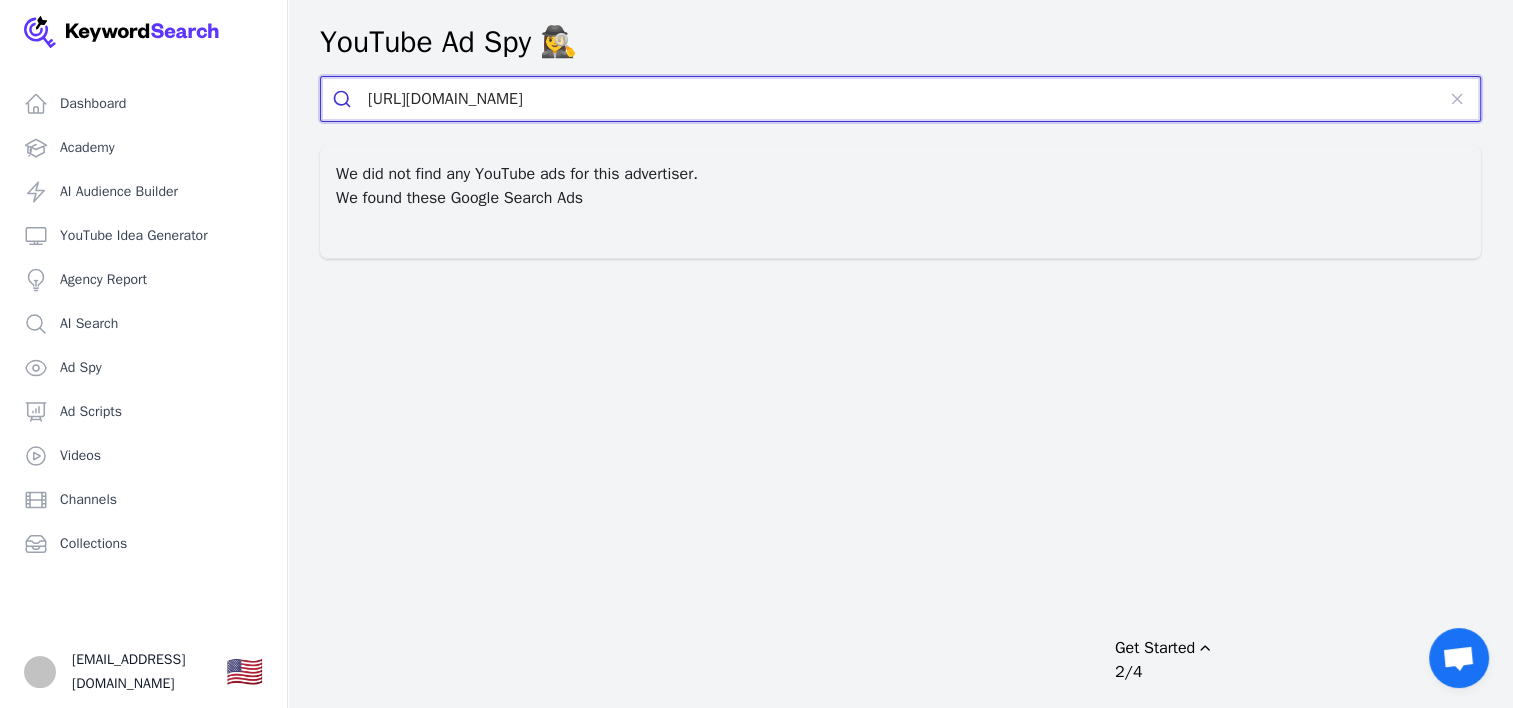 click on "https://www.olivervelez.com/" at bounding box center (901, 99) 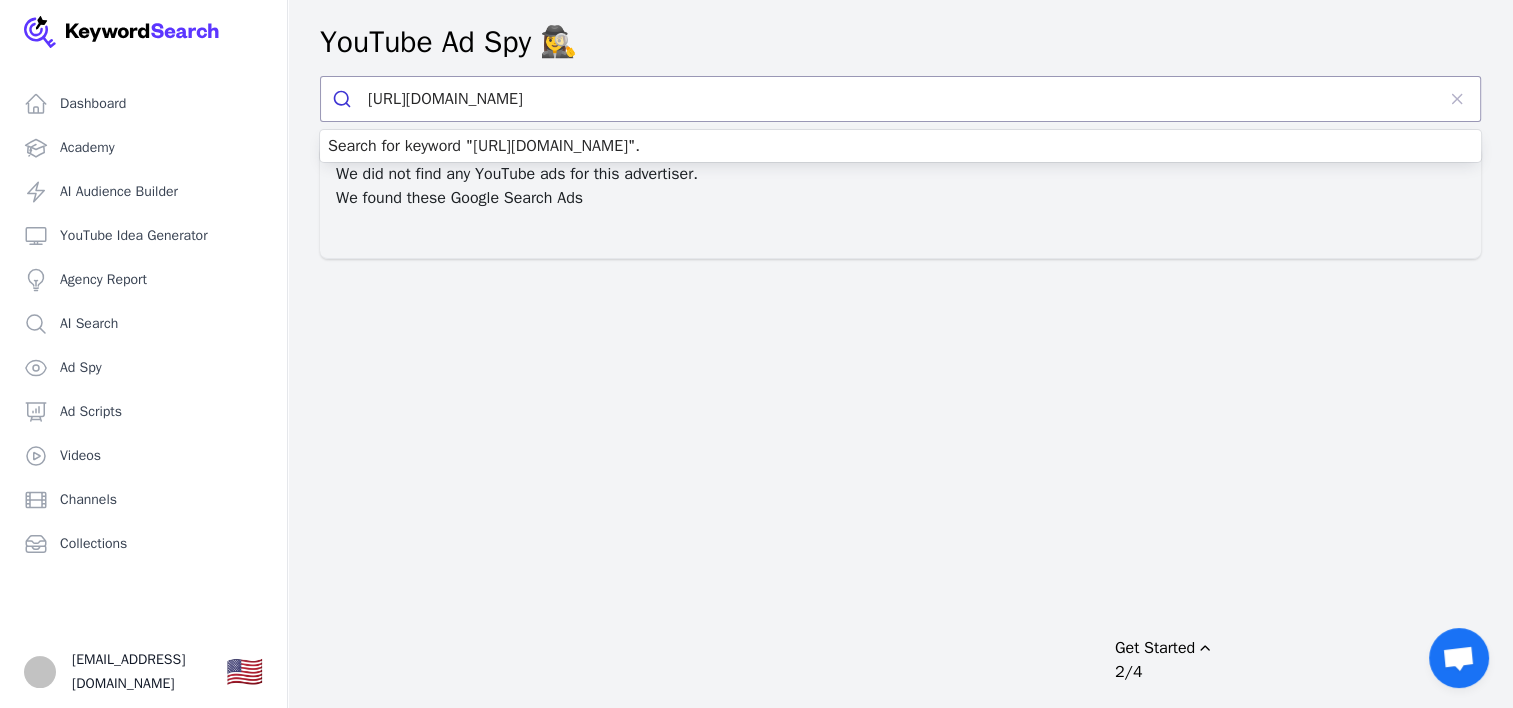click on "We did not find any YouTube ads for this advertiser. We found these Google Search Ads" at bounding box center (900, 202) 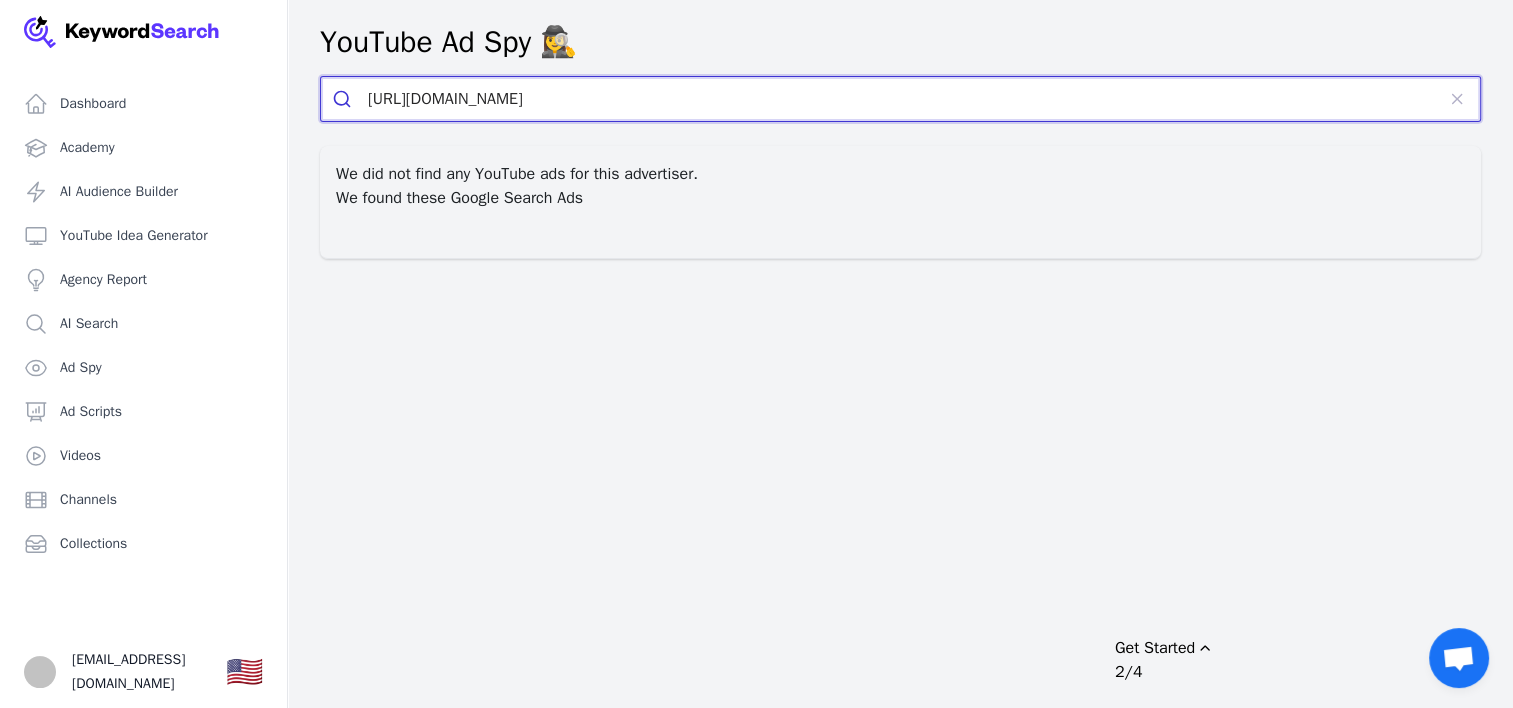 click 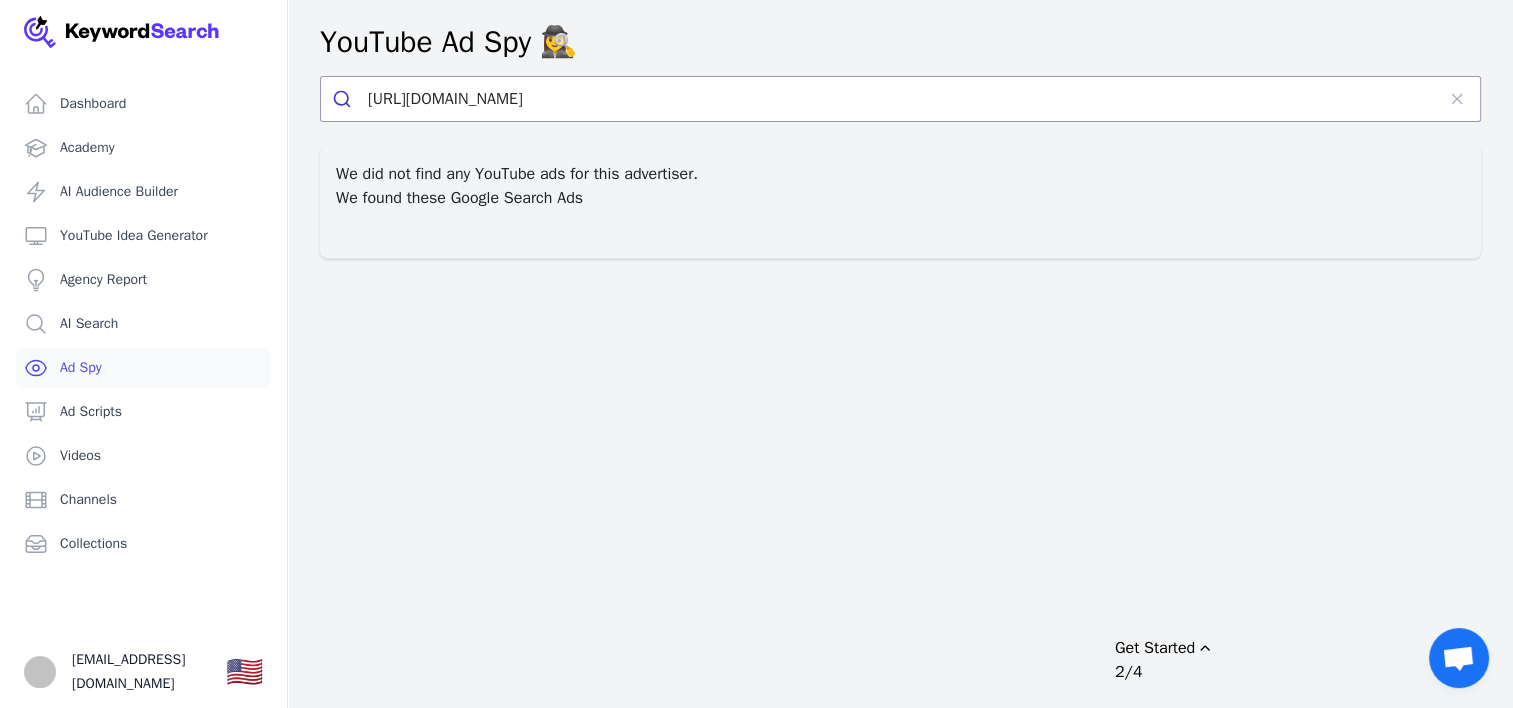 click on "Ad Spy" at bounding box center (143, 368) 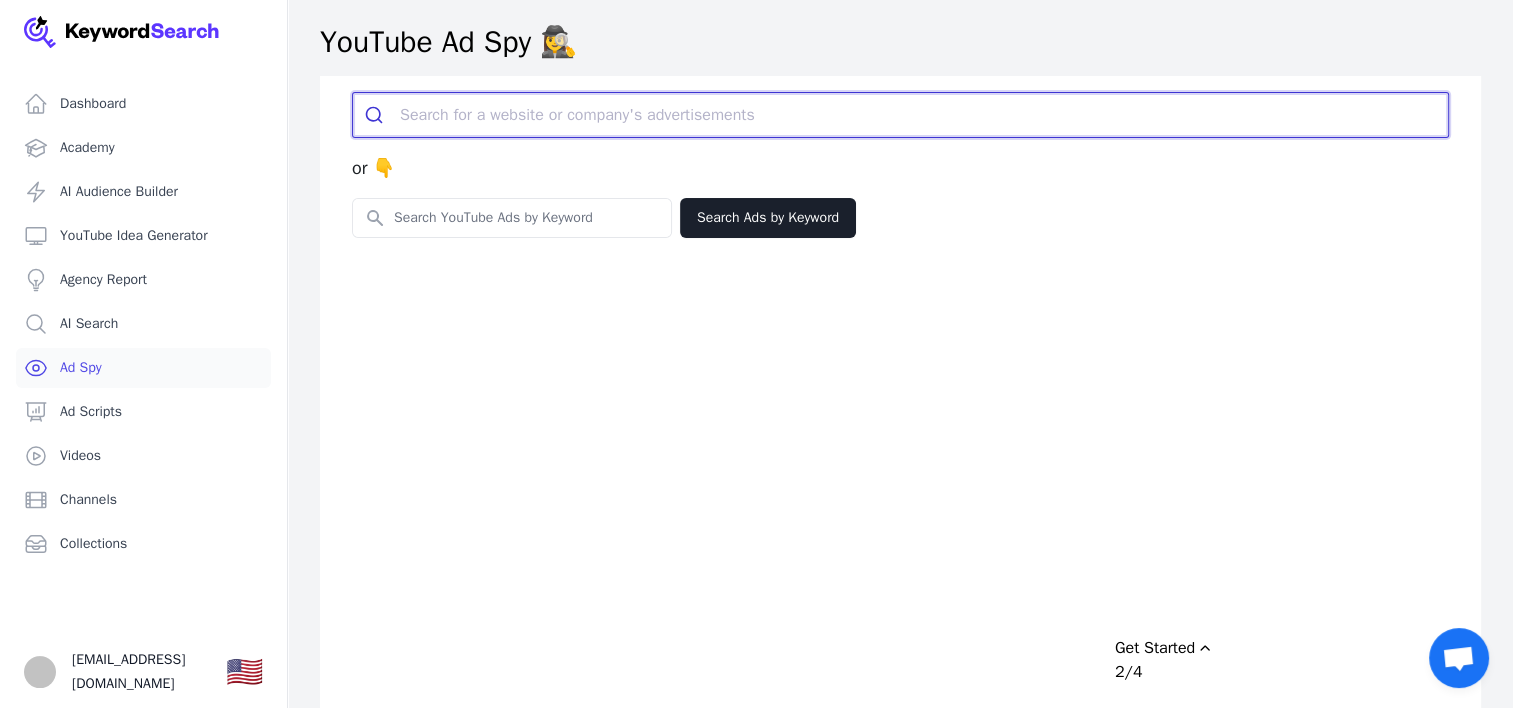 paste on "https://www.olivervelez.com/" 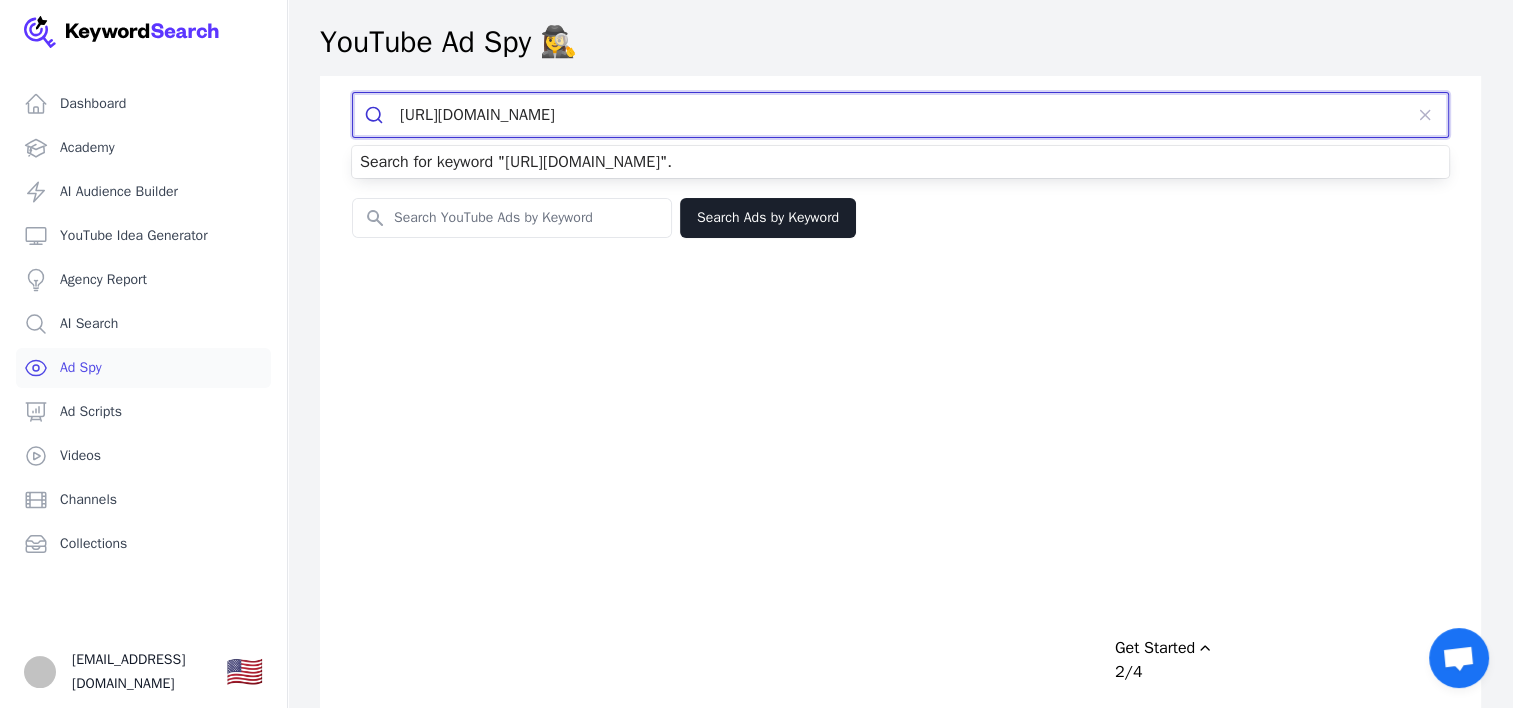 click on "https://www.olivervelez.com/" at bounding box center (901, 115) 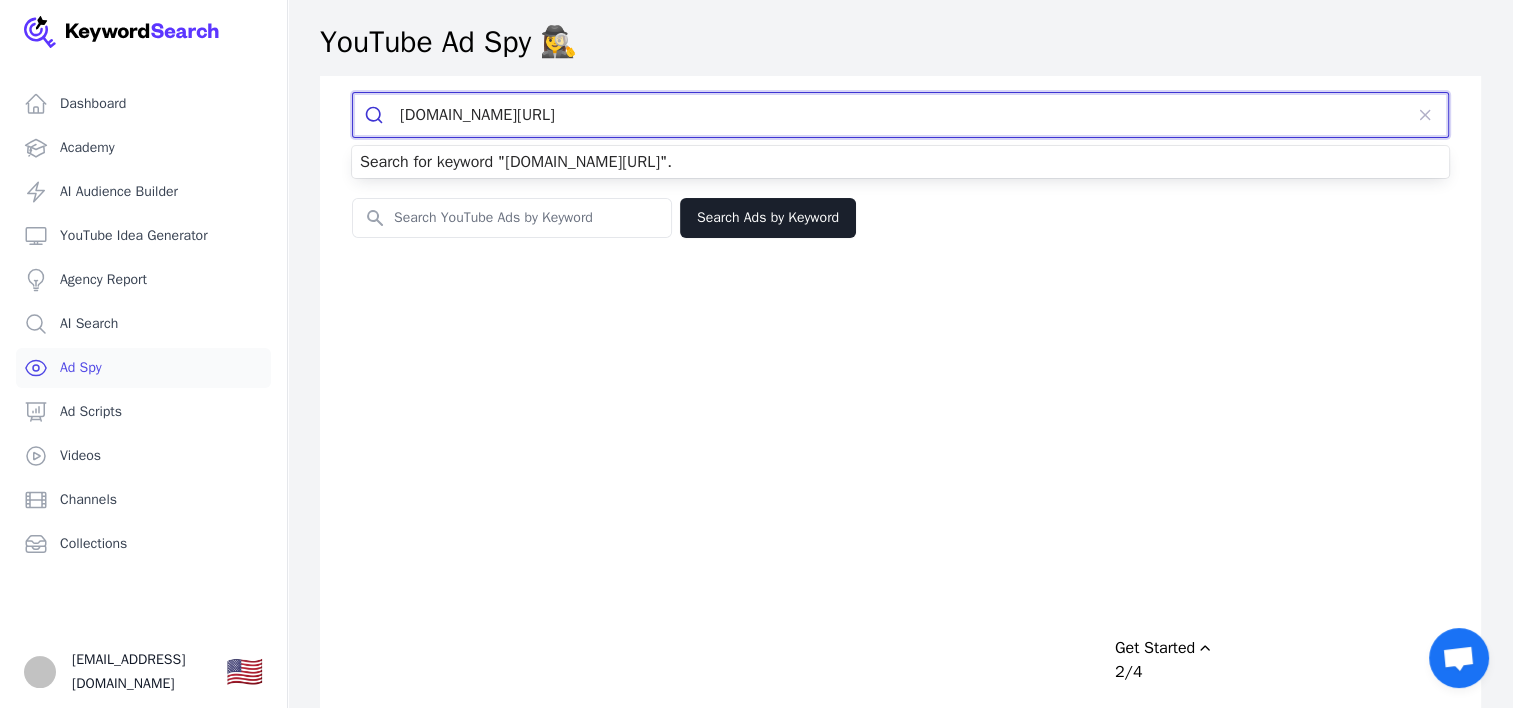click on "www.olivervelez.com/" at bounding box center [901, 115] 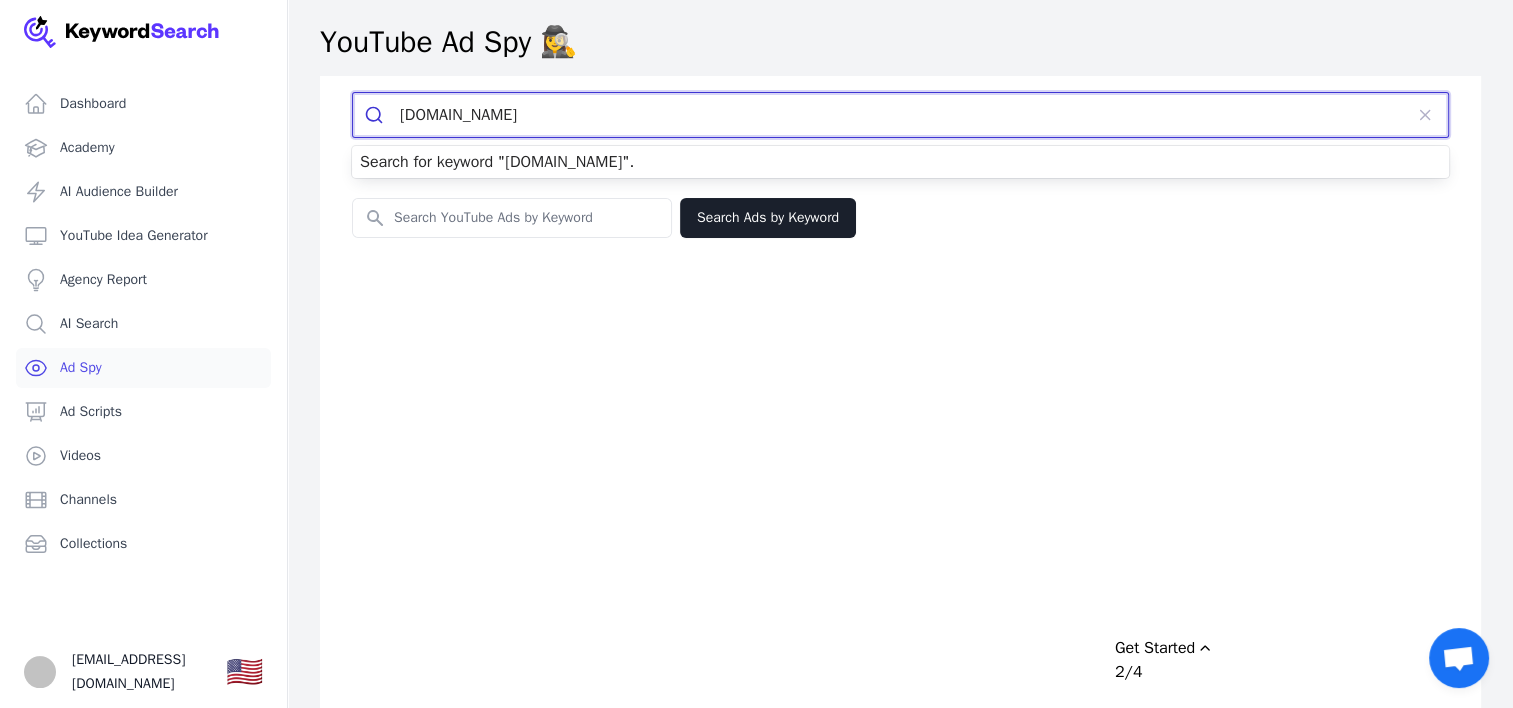 click on "www.olivervelez.com" at bounding box center (901, 115) 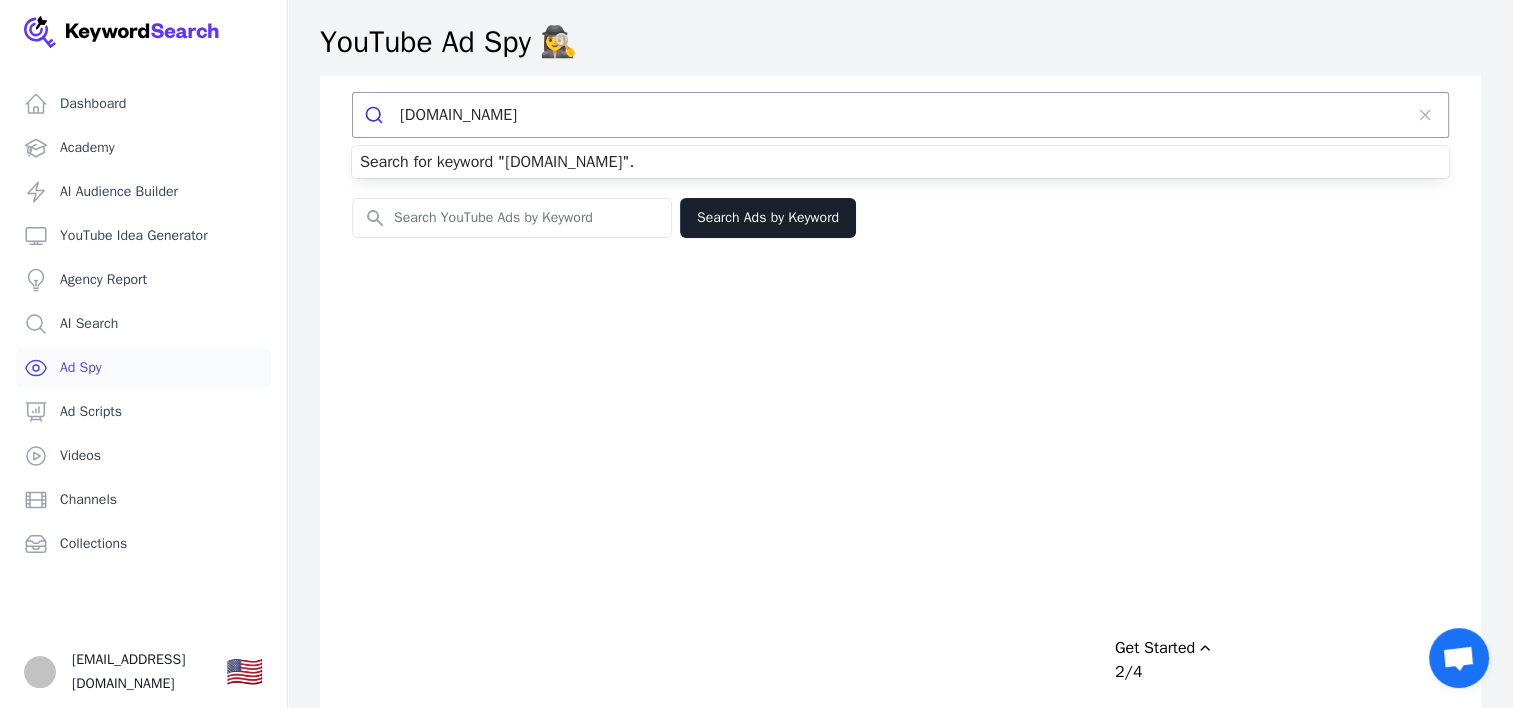 click on "www.olivervelez.com or 👇 Search for YouTube Keywords Search Ads by Keyword" at bounding box center [900, 430] 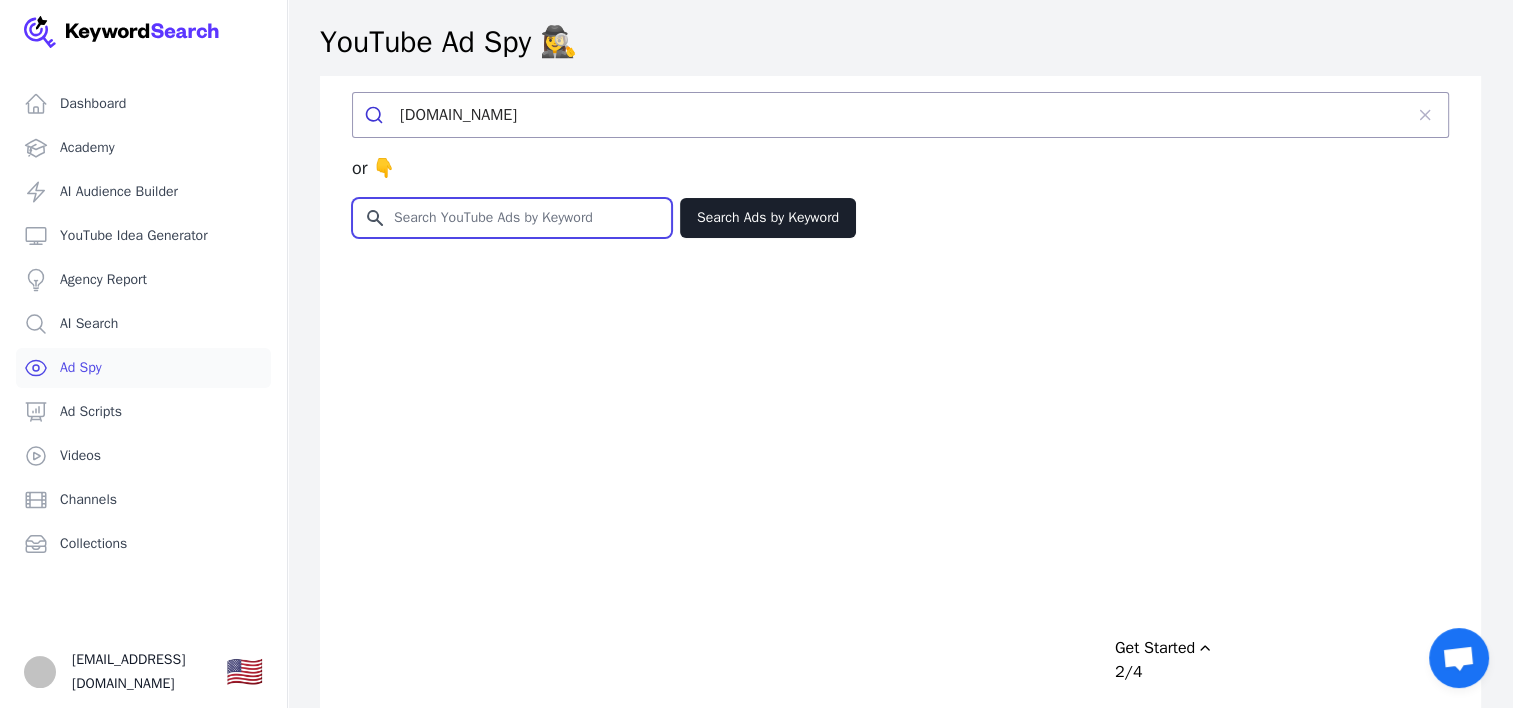 click on "Search for YouTube Keywords" at bounding box center (512, 218) 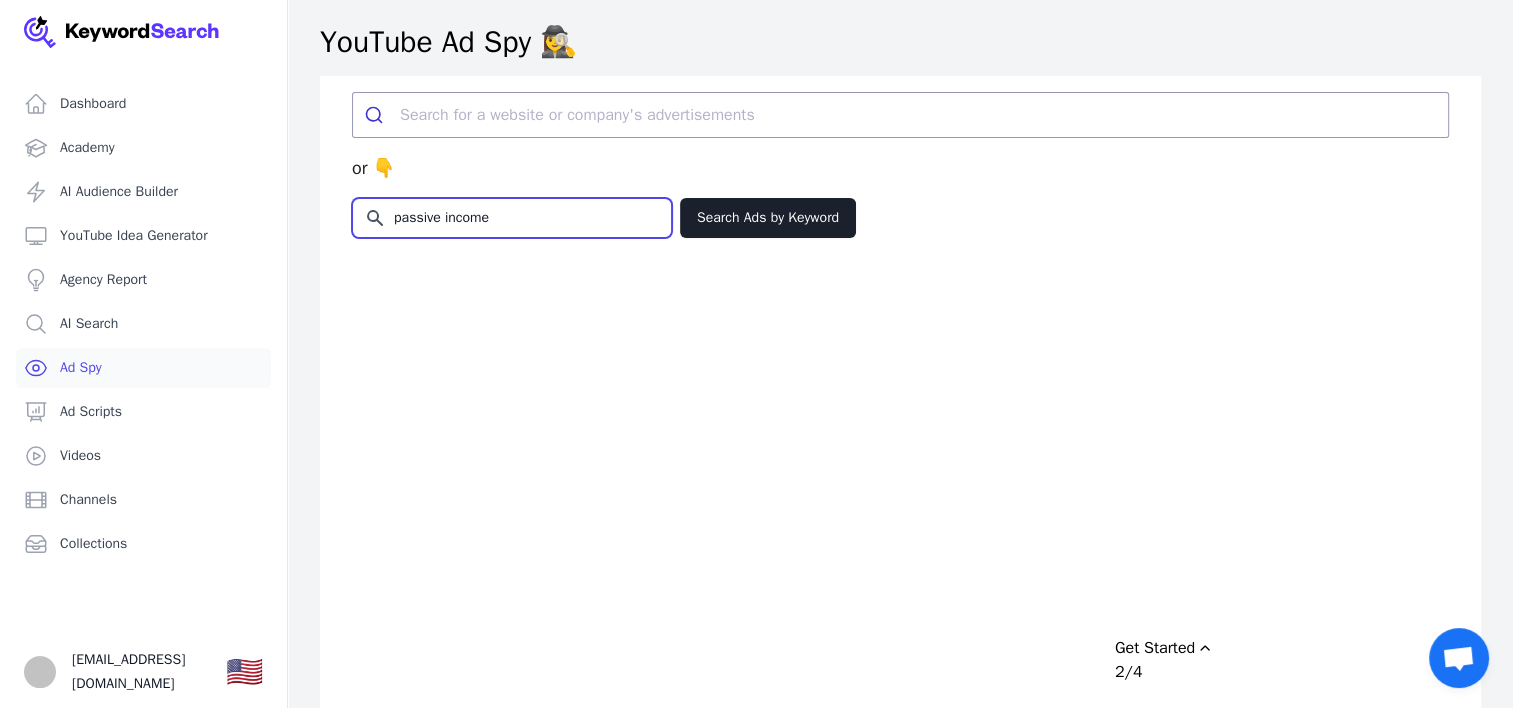 type on "passive income" 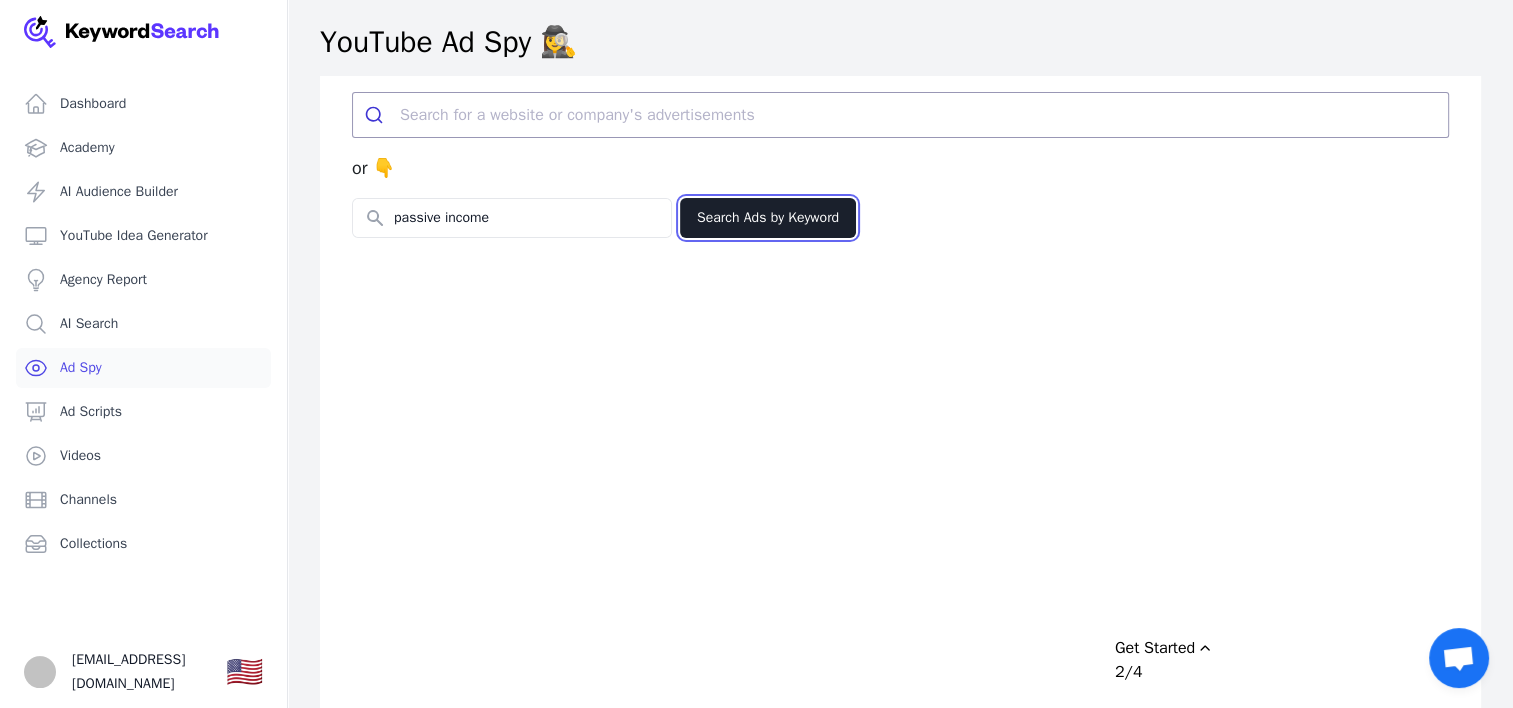 click on "Search Ads by Keyword" at bounding box center (768, 218) 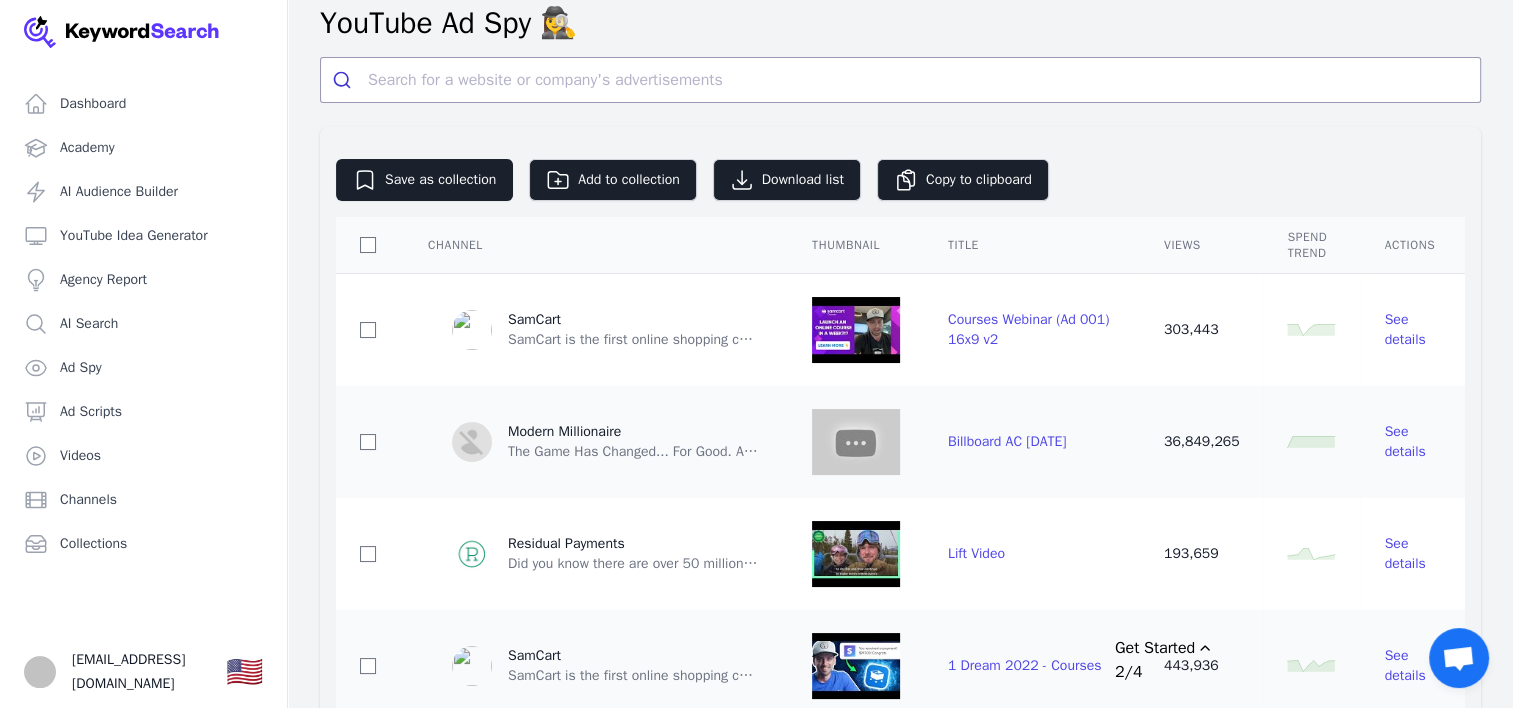 scroll, scrollTop: 0, scrollLeft: 0, axis: both 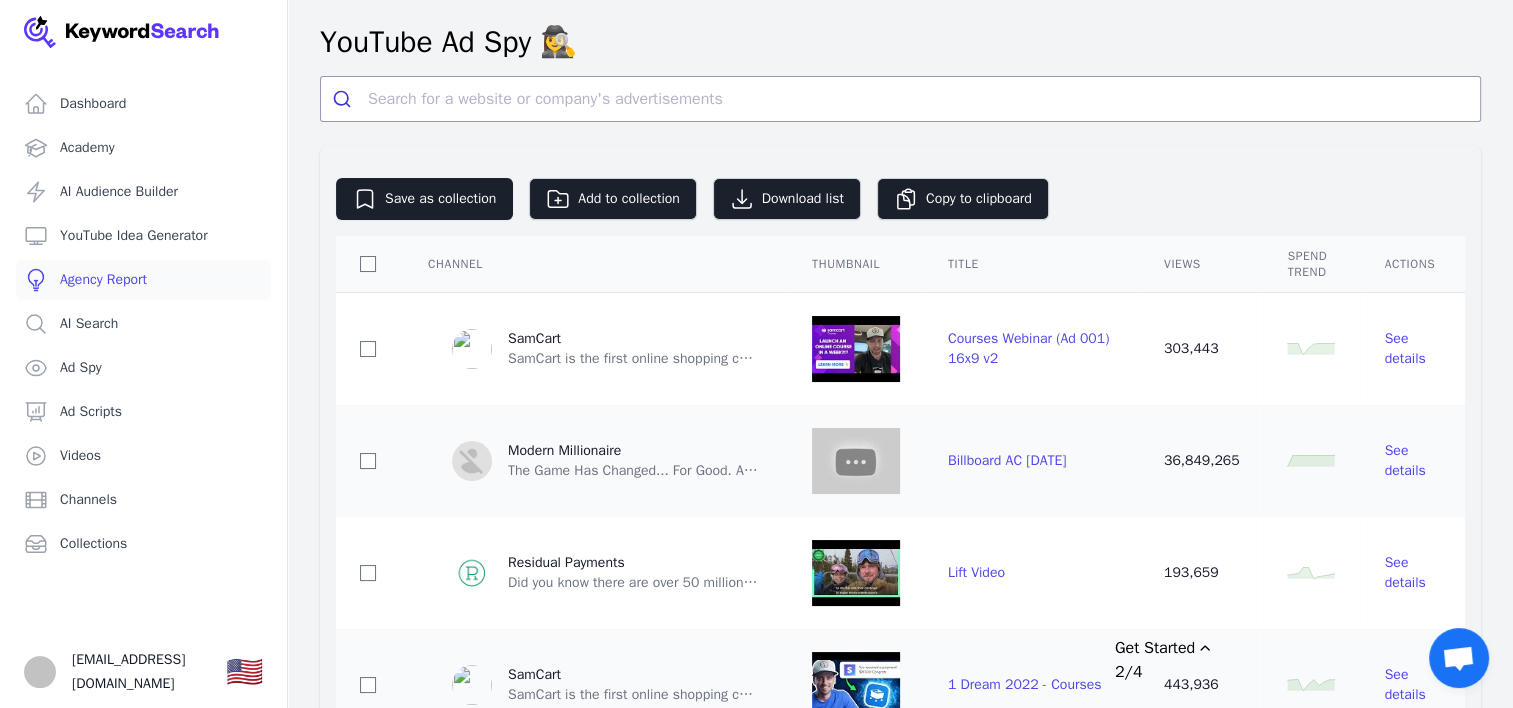 click on "Agency Report" at bounding box center (143, 280) 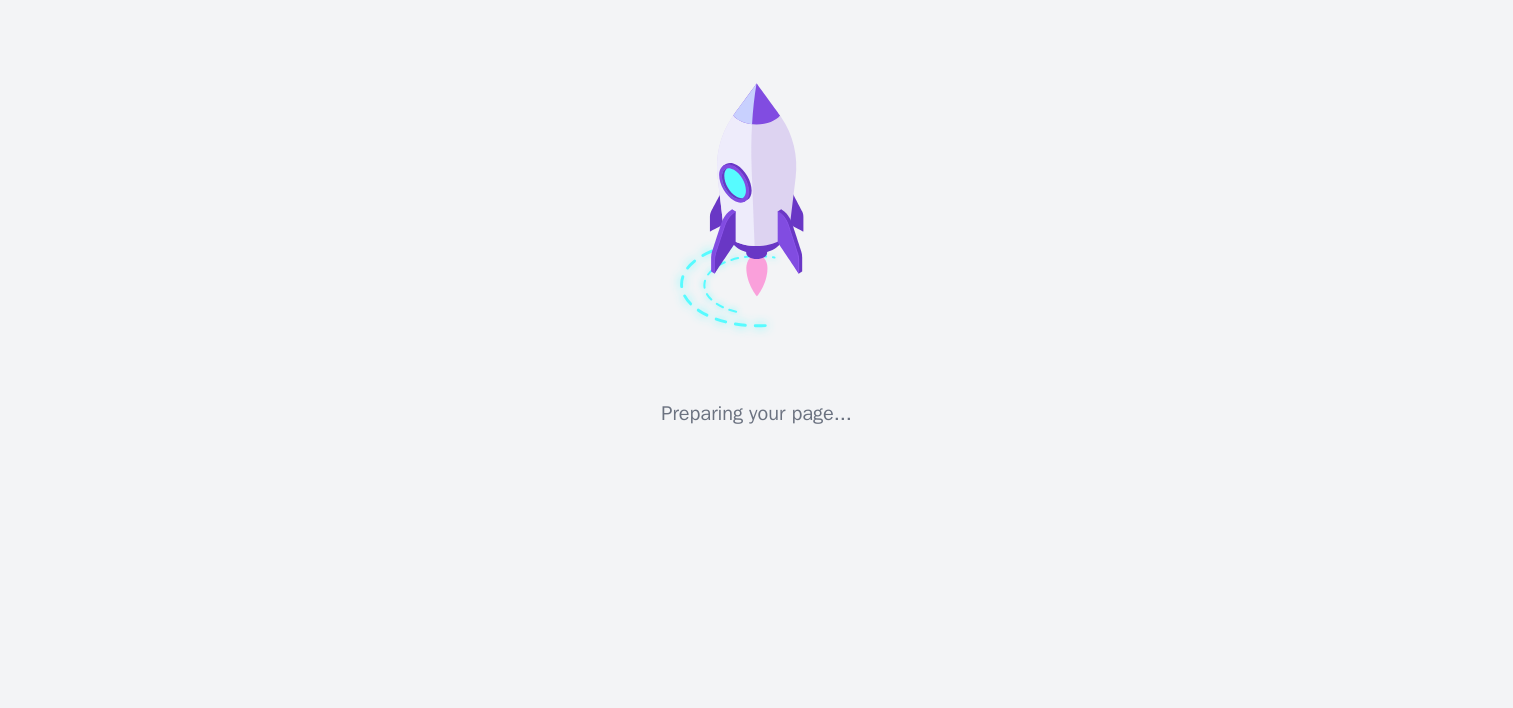 scroll, scrollTop: 0, scrollLeft: 0, axis: both 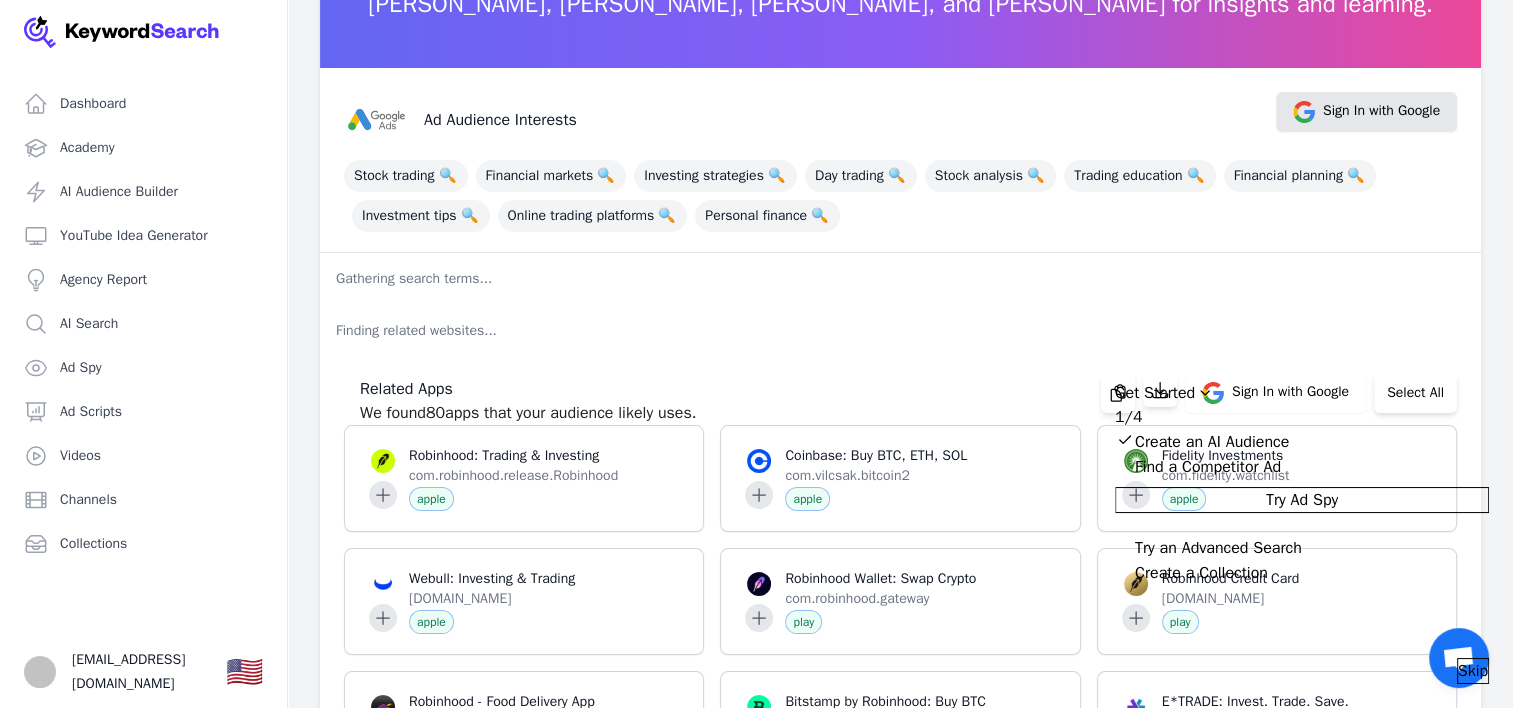 click on "Sign In with Google" at bounding box center [1381, 112] 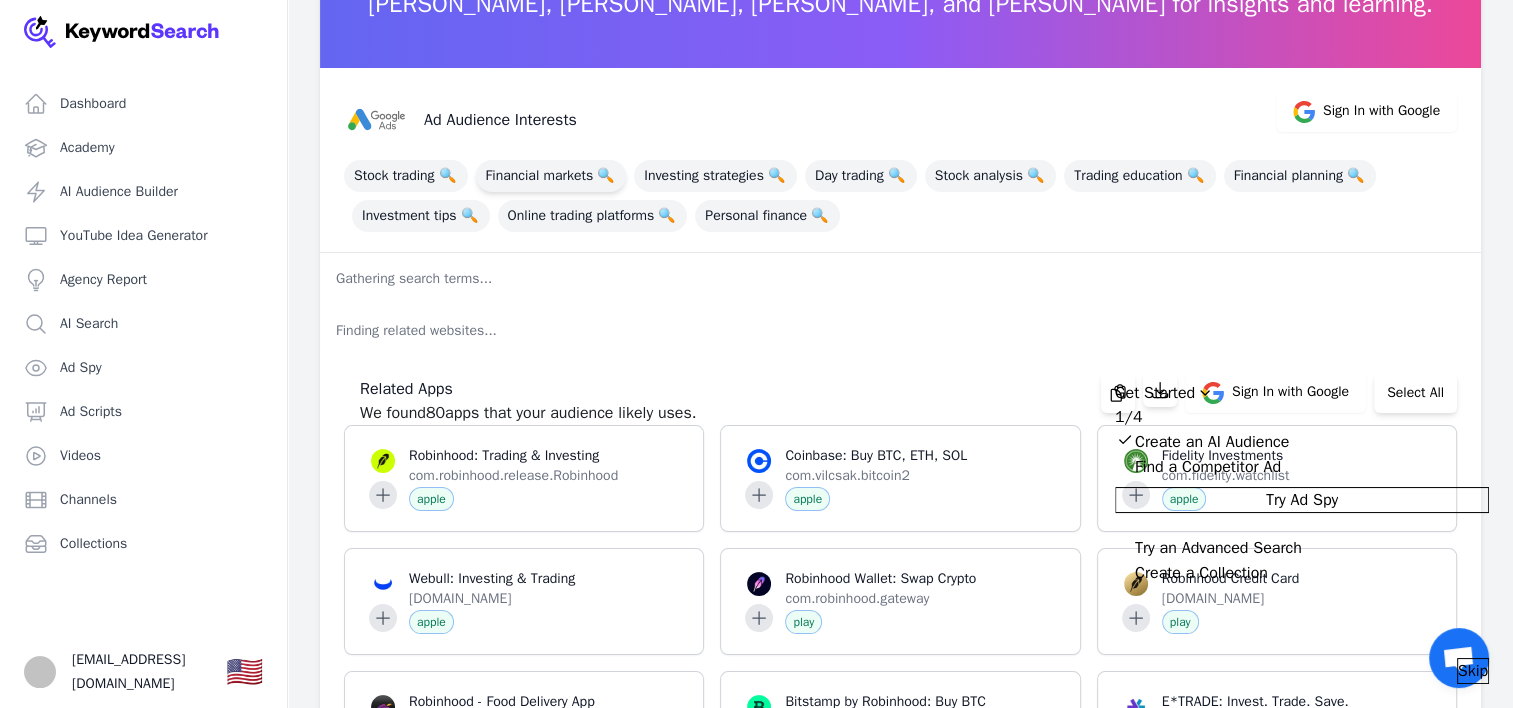click on "Financial markets 🔍" at bounding box center (551, 176) 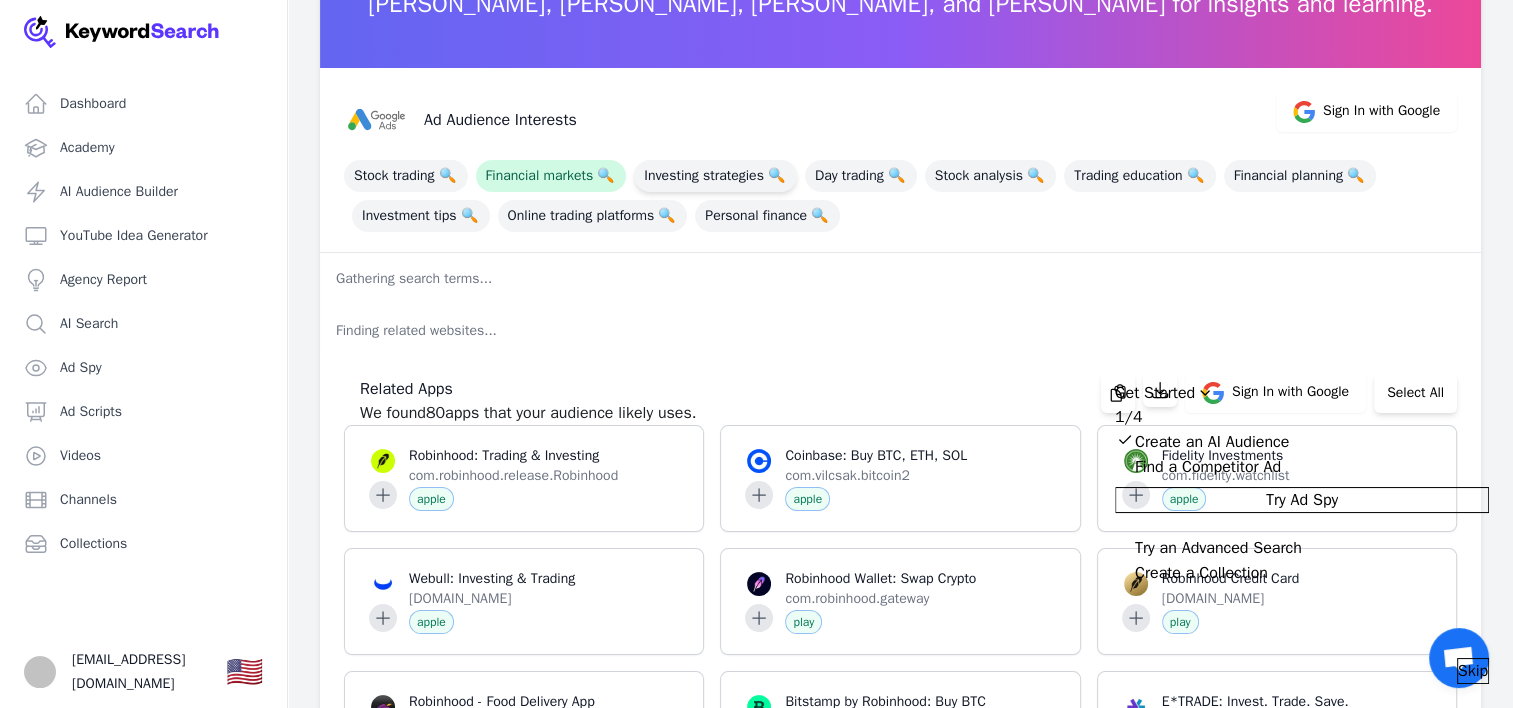 click on "Investing strategies 🔍" at bounding box center (715, 176) 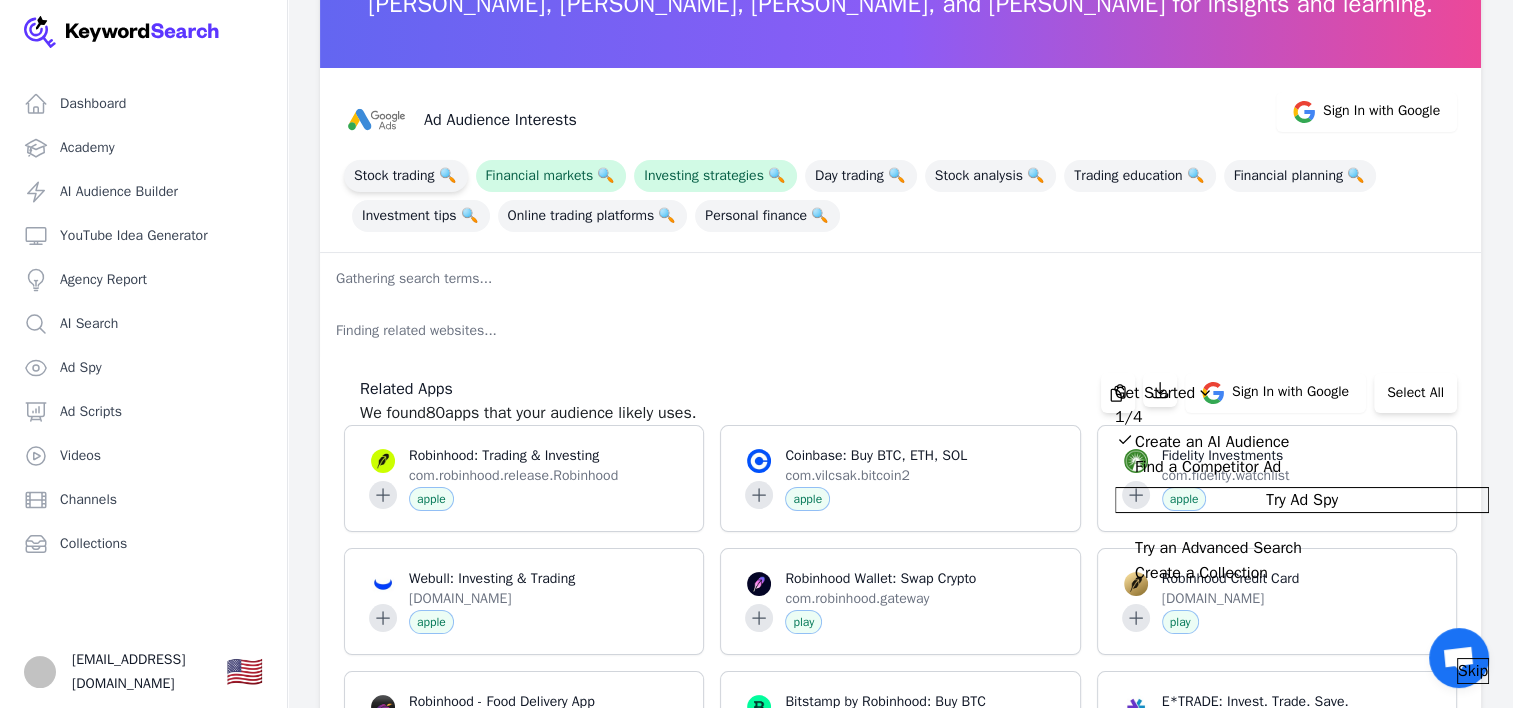 click on "Stock trading 🔍" at bounding box center (406, 176) 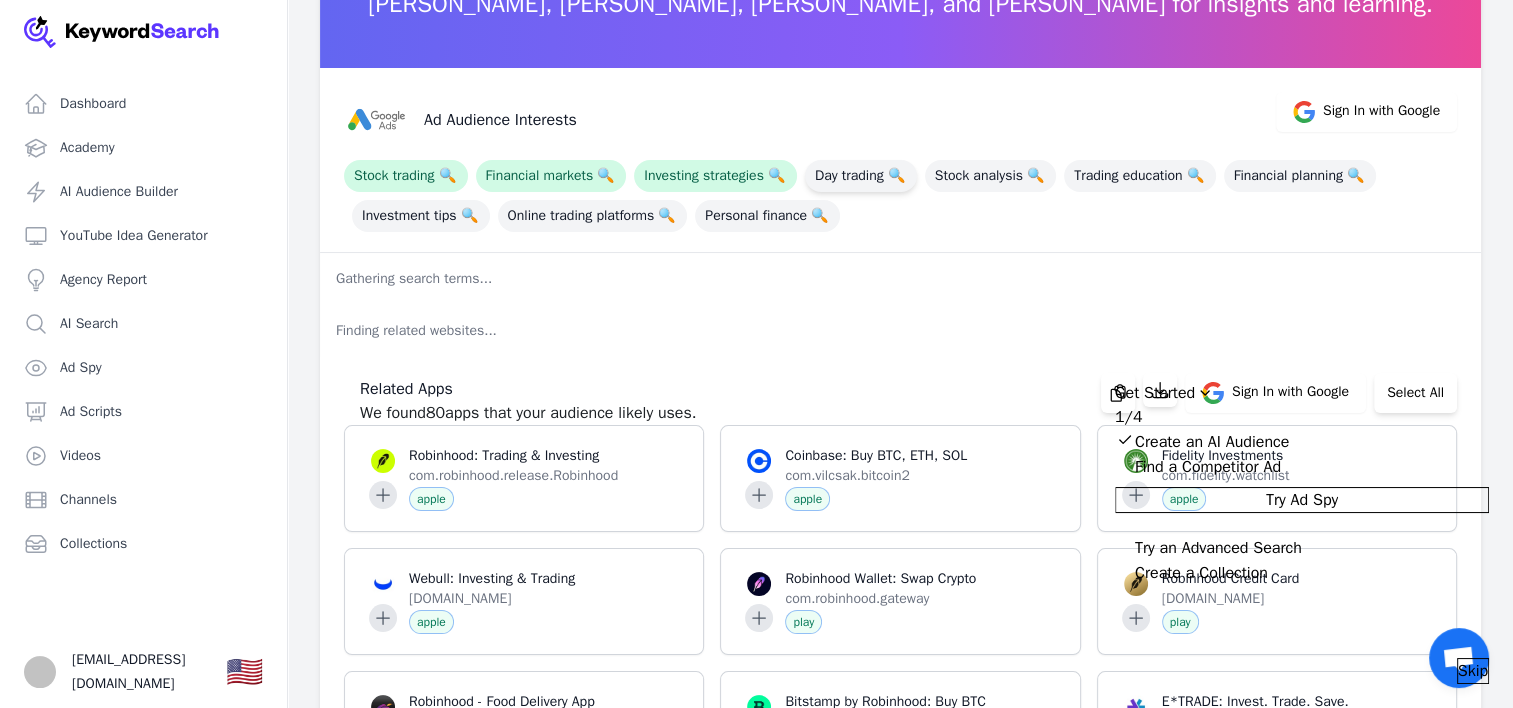 click on "Day trading 🔍" at bounding box center [861, 176] 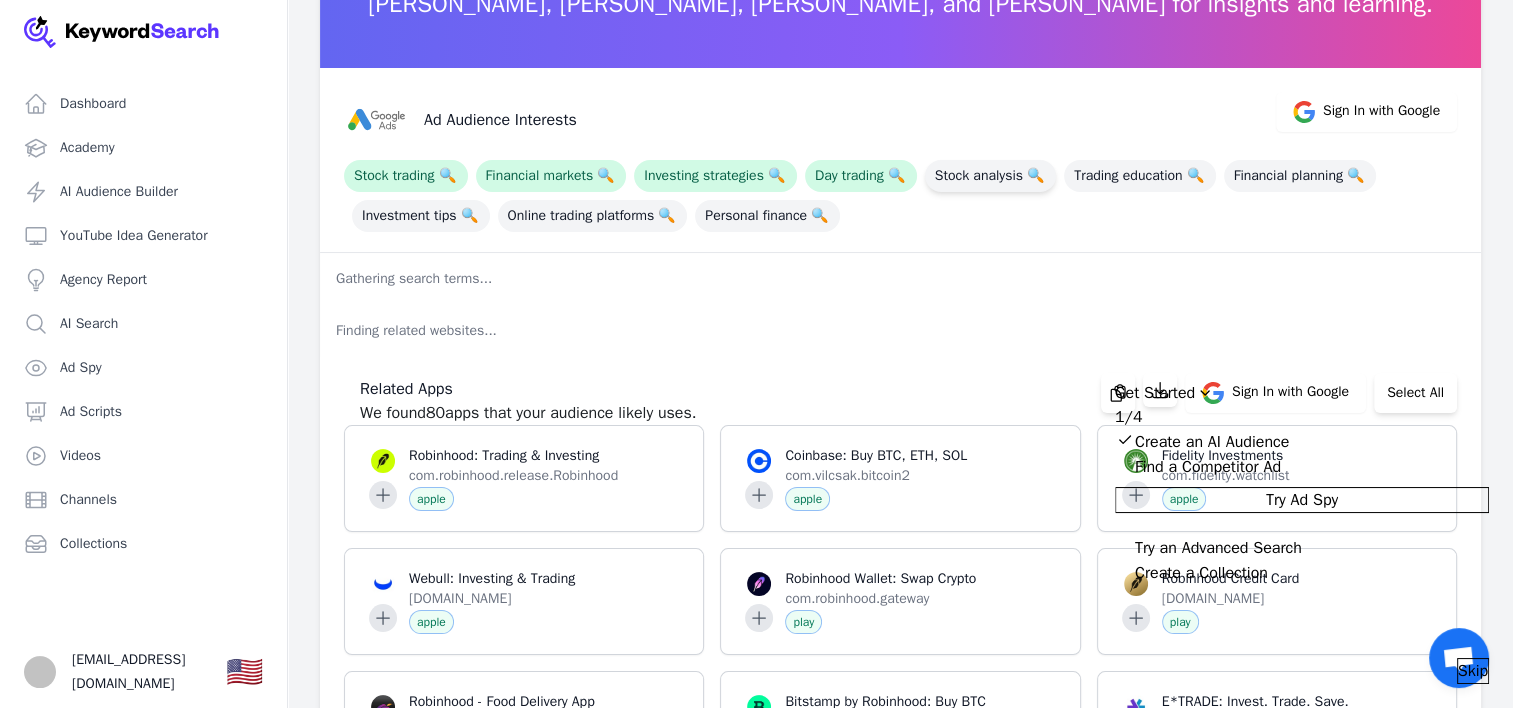 drag, startPoint x: 992, startPoint y: 172, endPoint x: 1010, endPoint y: 172, distance: 18 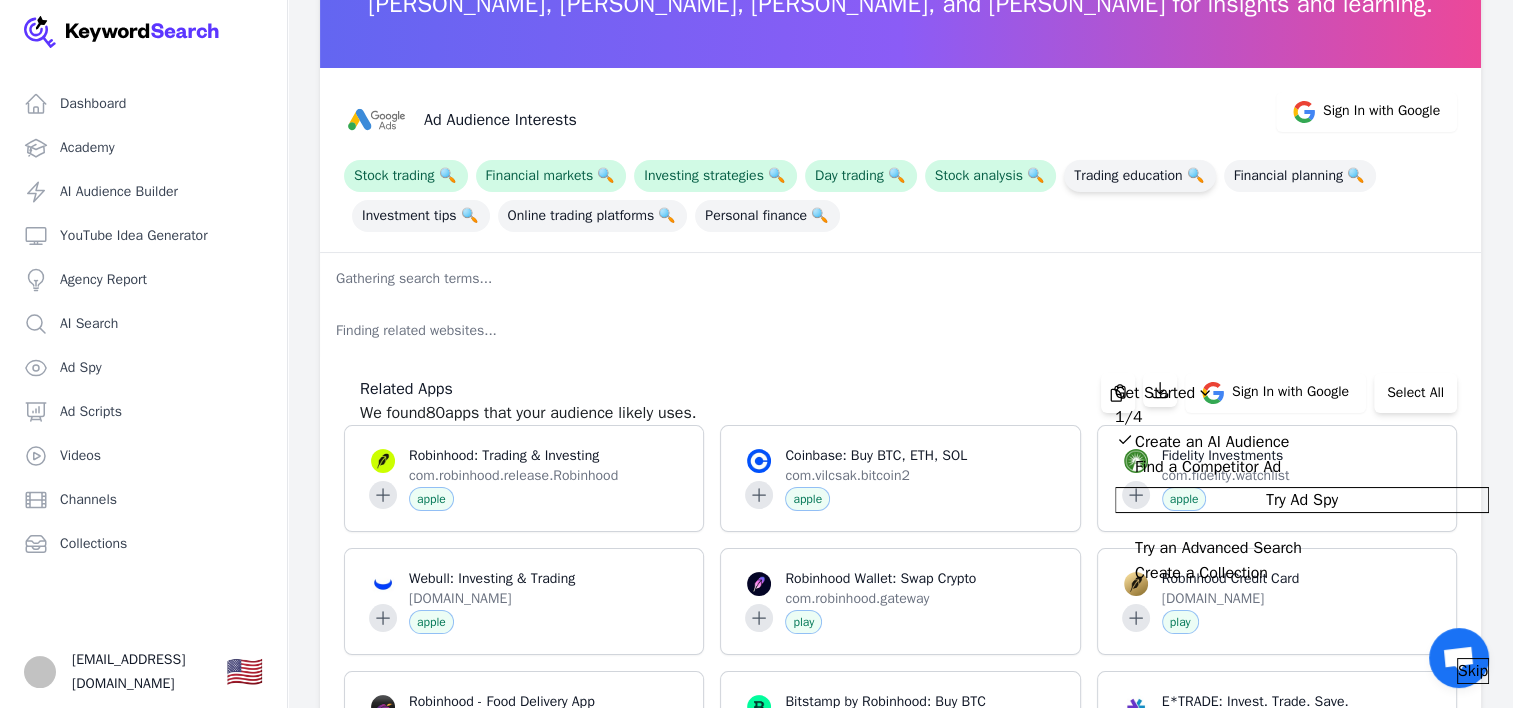 click on "Trading education 🔍" at bounding box center [1139, 176] 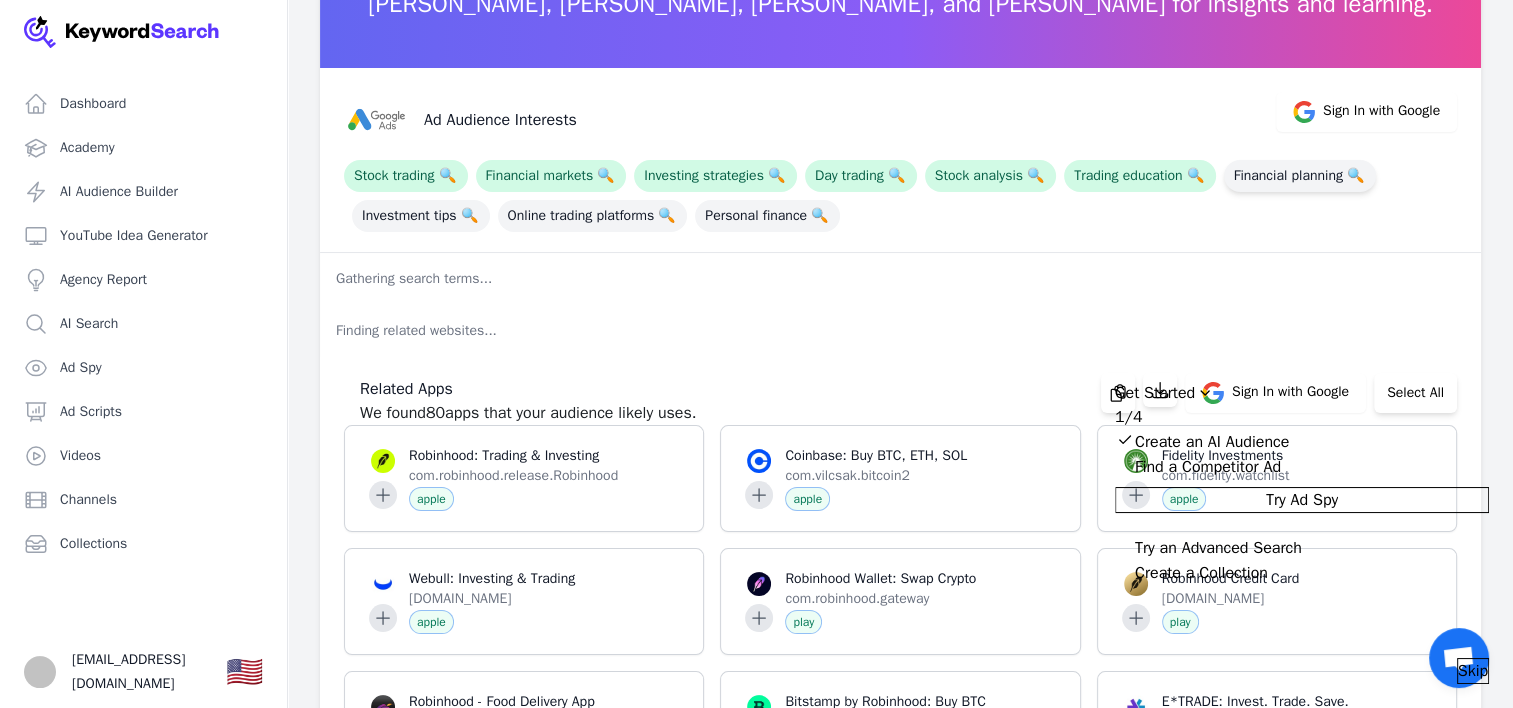 click on "Financial planning 🔍" at bounding box center [1300, 176] 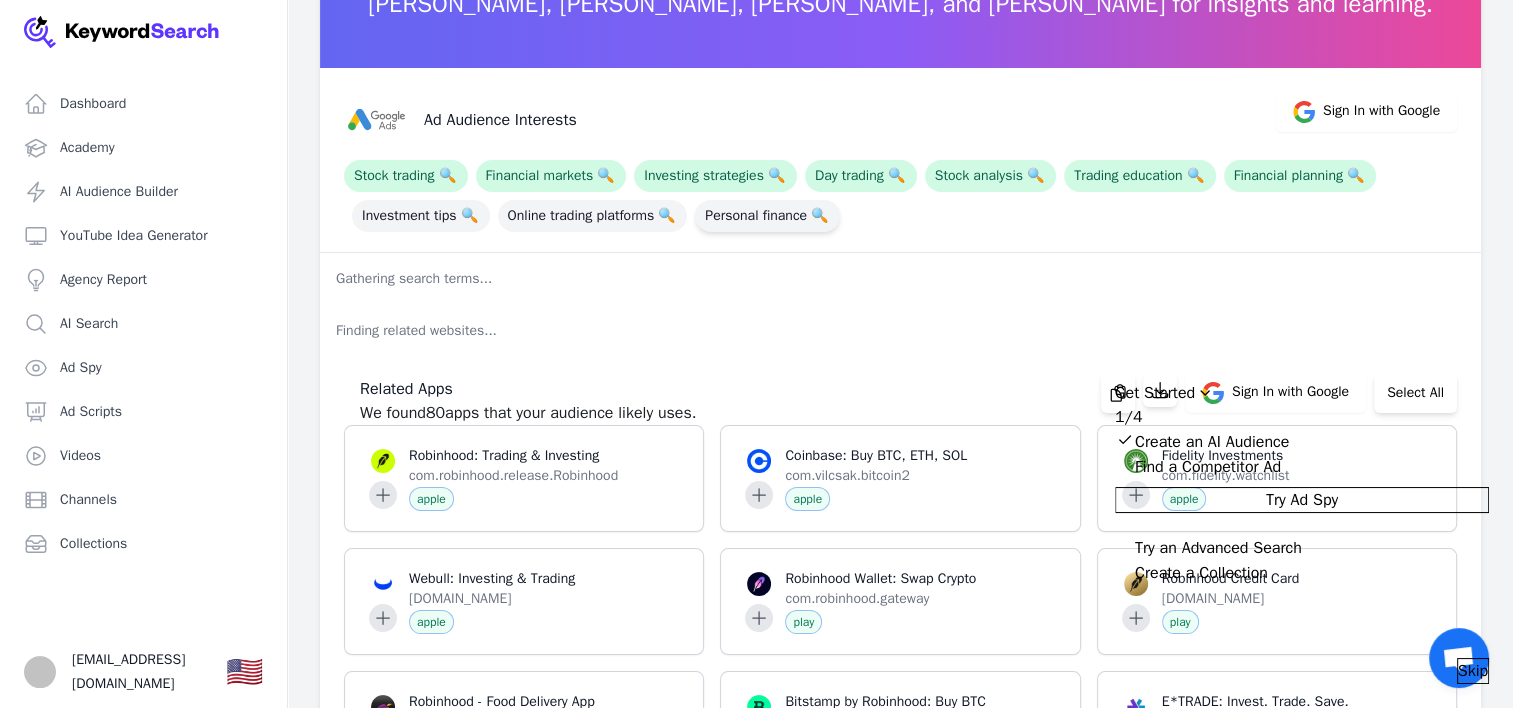 click on "Personal finance 🔍" at bounding box center [767, 216] 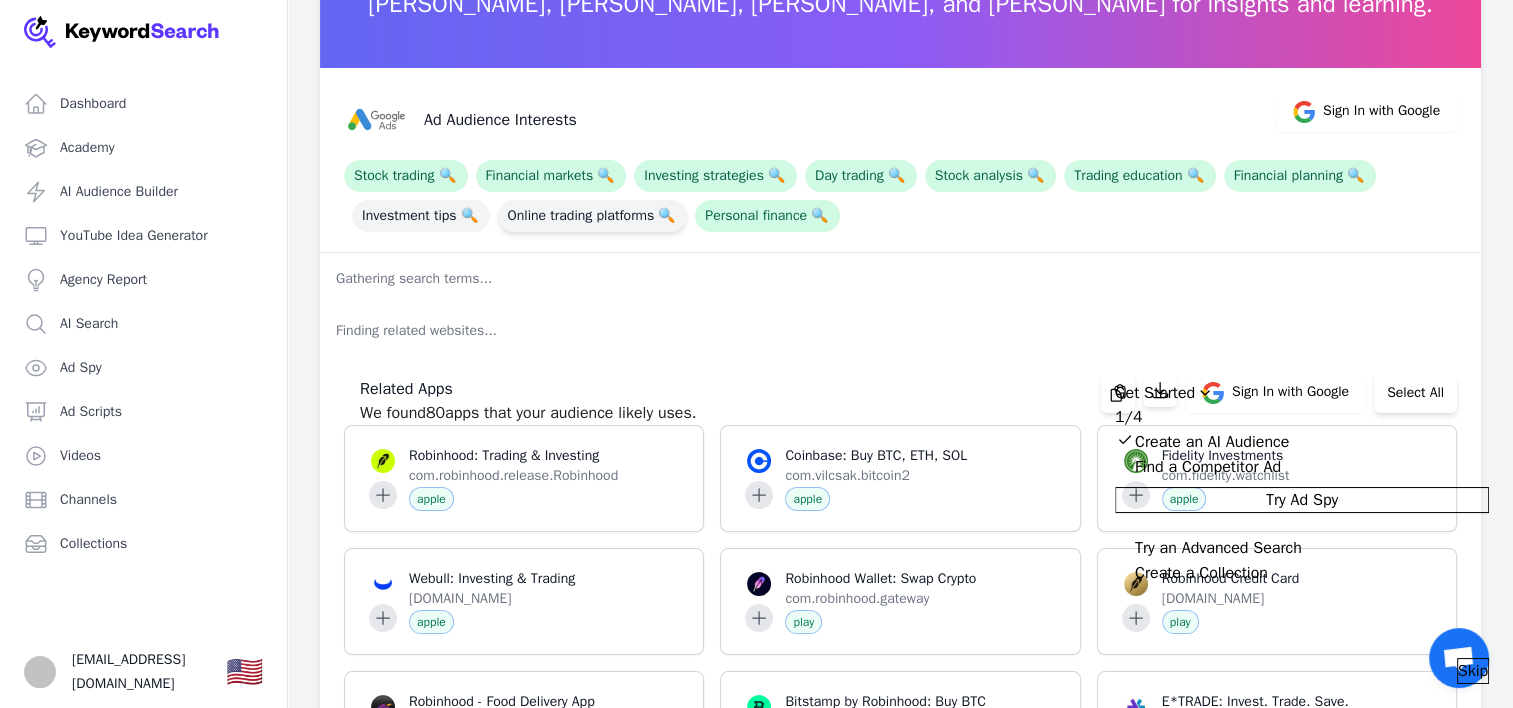 click on "Online trading platforms 🔍" at bounding box center (593, 216) 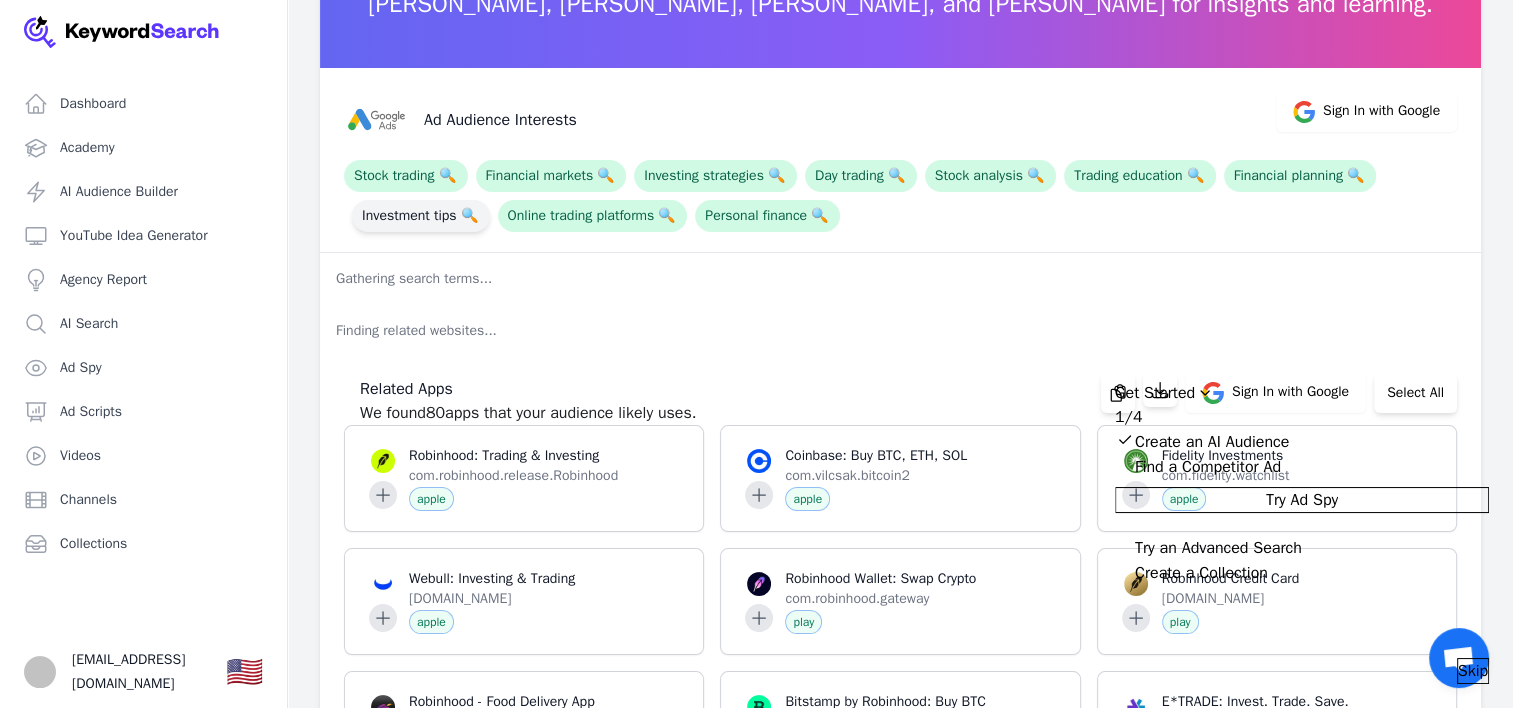 click on "Investment tips 🔍" at bounding box center [421, 216] 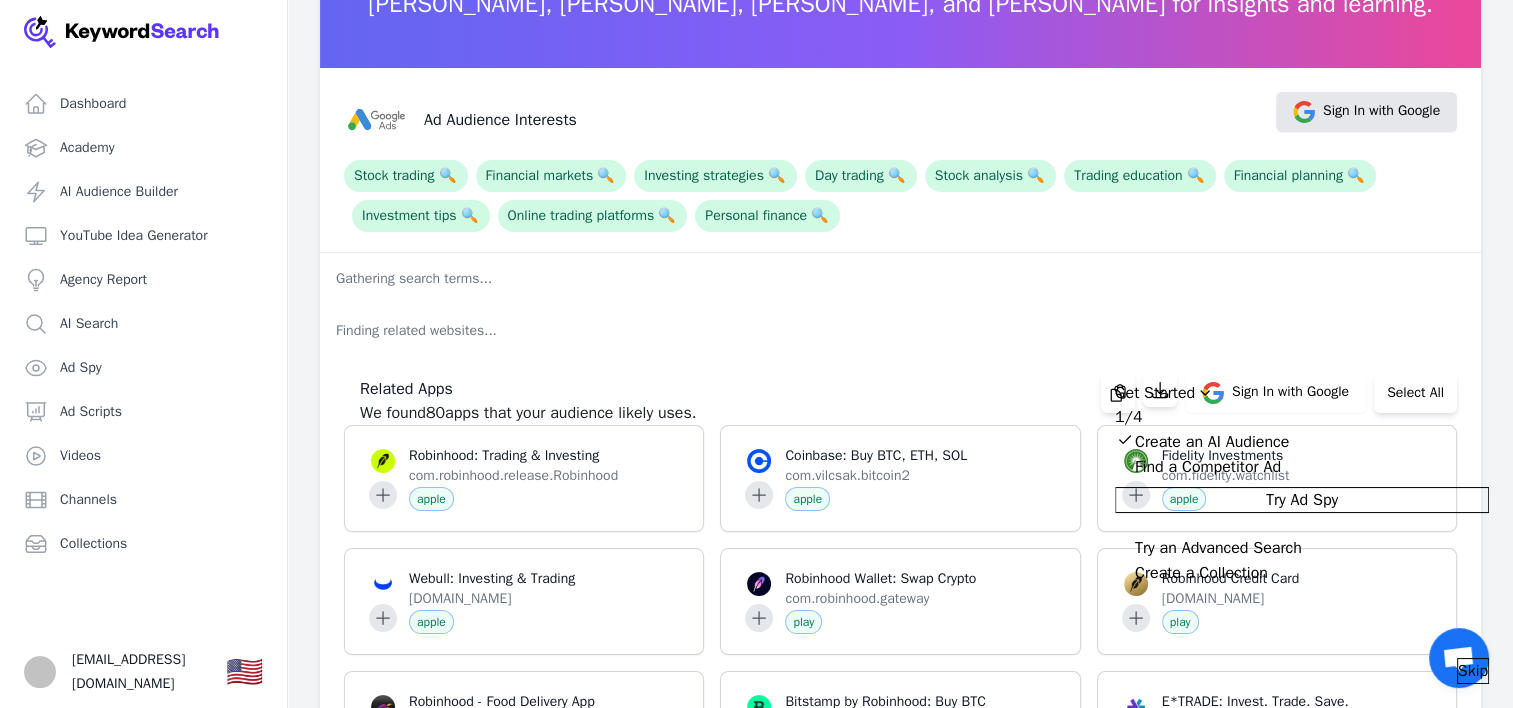 click on "Sign In with Google" at bounding box center [1366, 112] 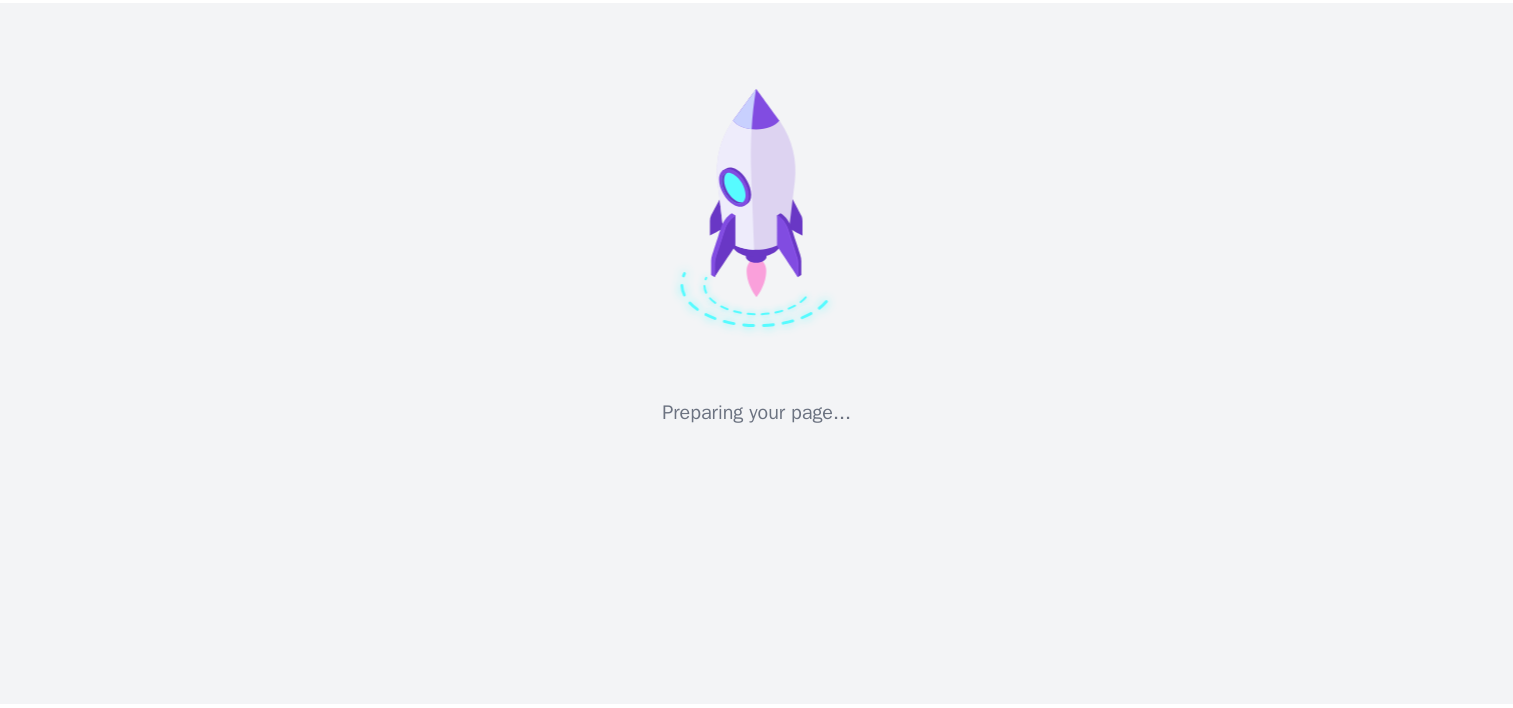 scroll, scrollTop: 0, scrollLeft: 0, axis: both 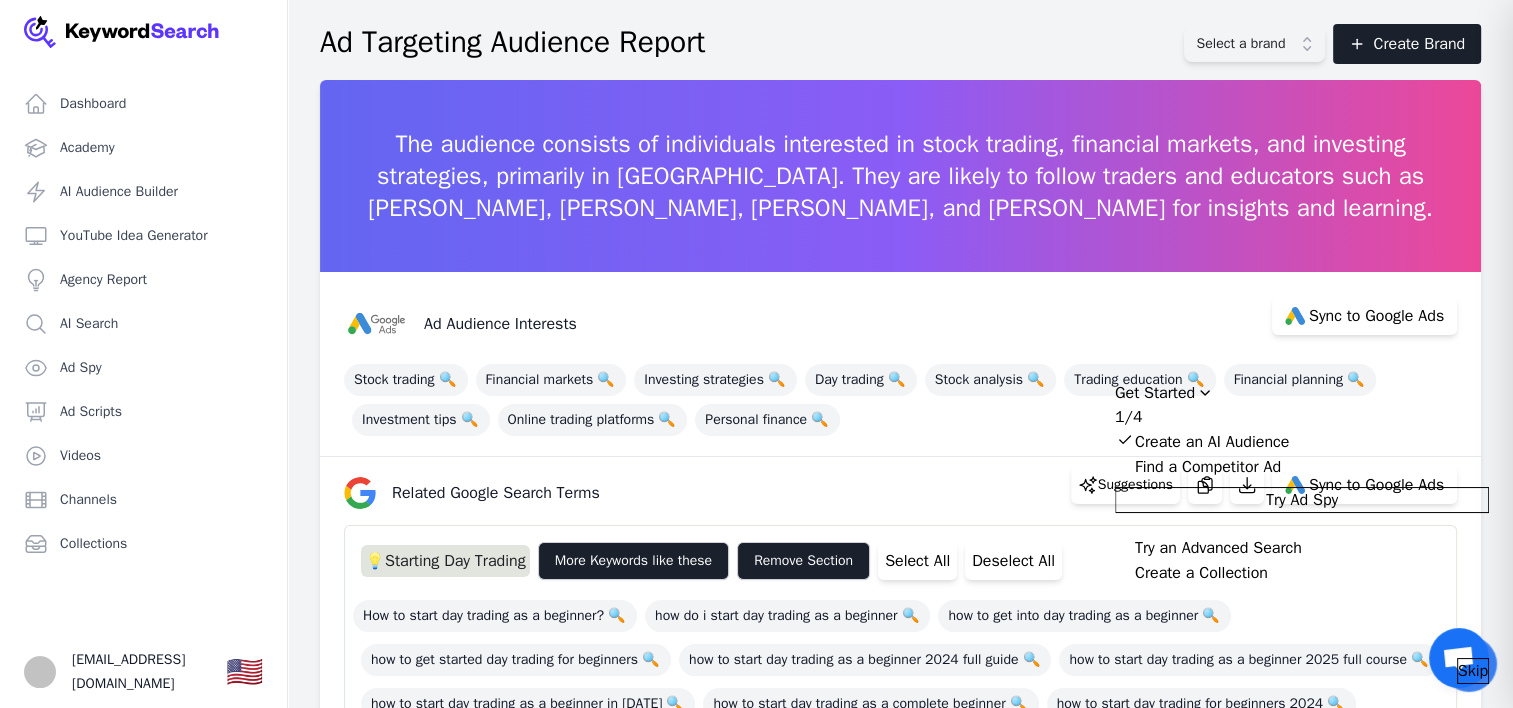 type 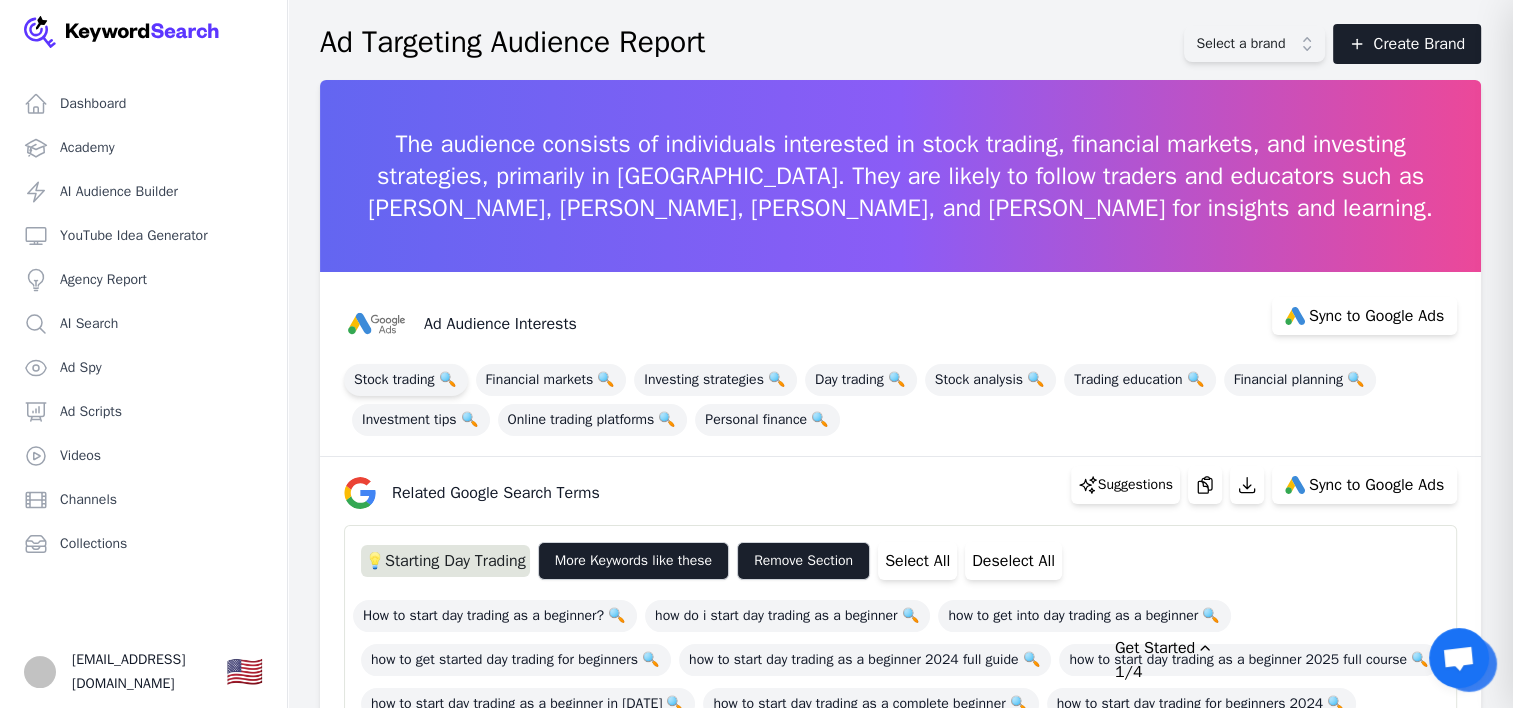 click on "Stock trading 🔍" at bounding box center [406, 380] 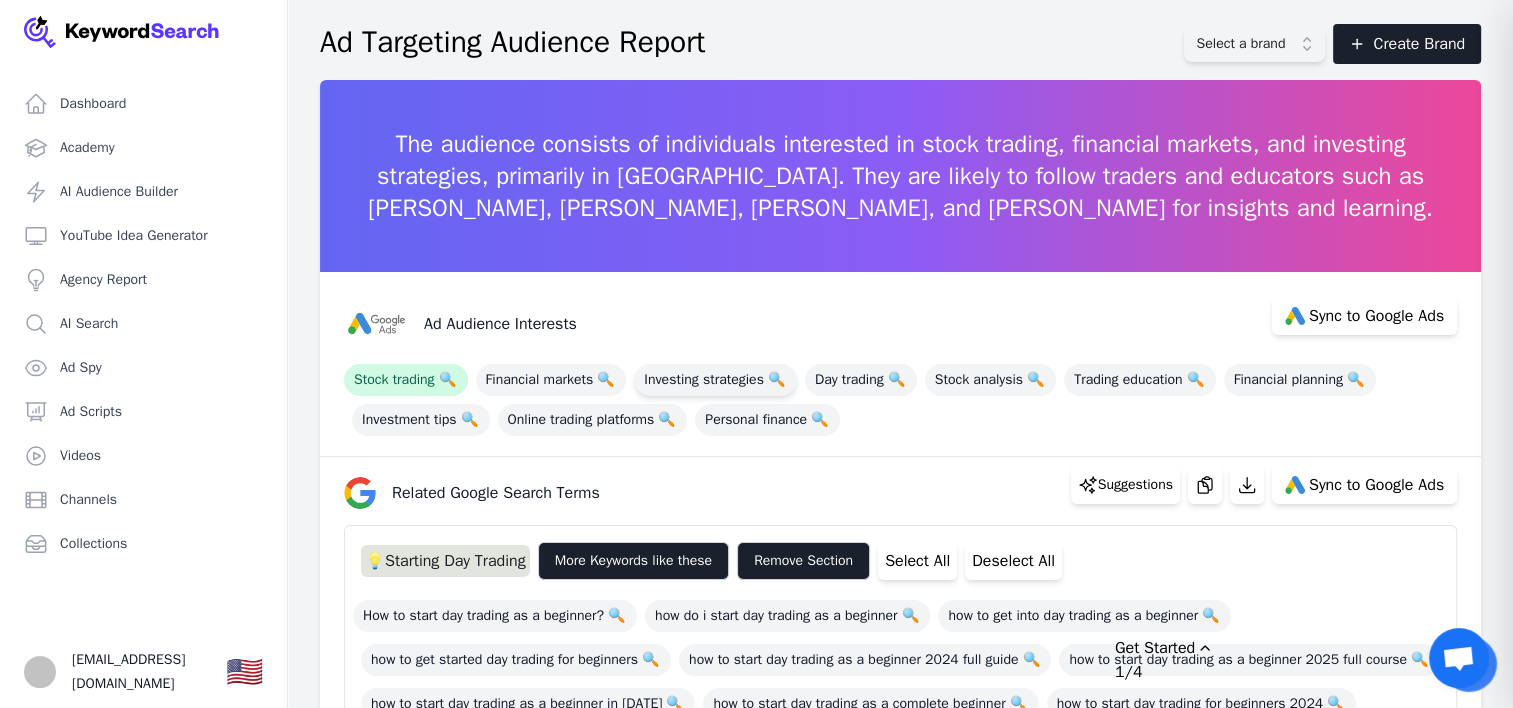 click on "Investing strategies 🔍" at bounding box center [715, 380] 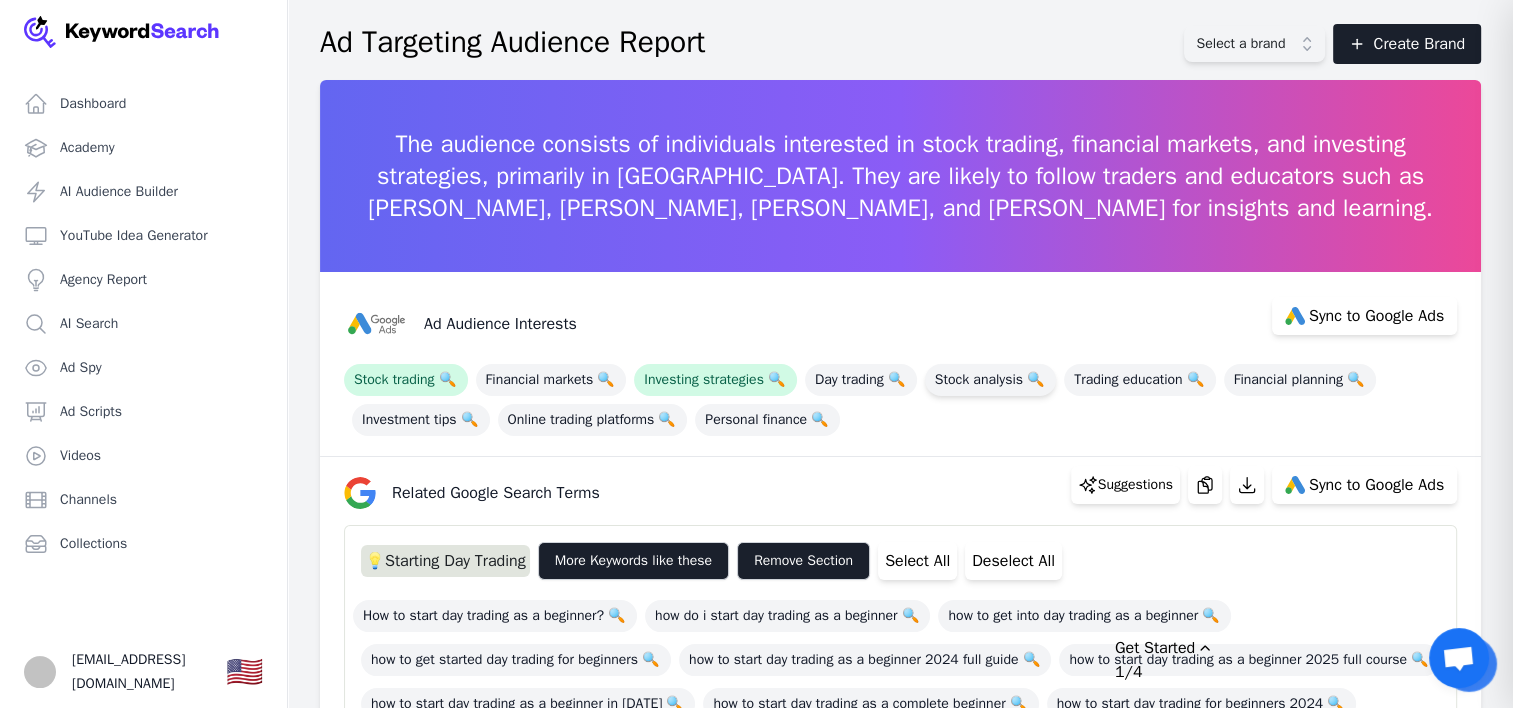 click on "Stock analysis 🔍" at bounding box center (990, 380) 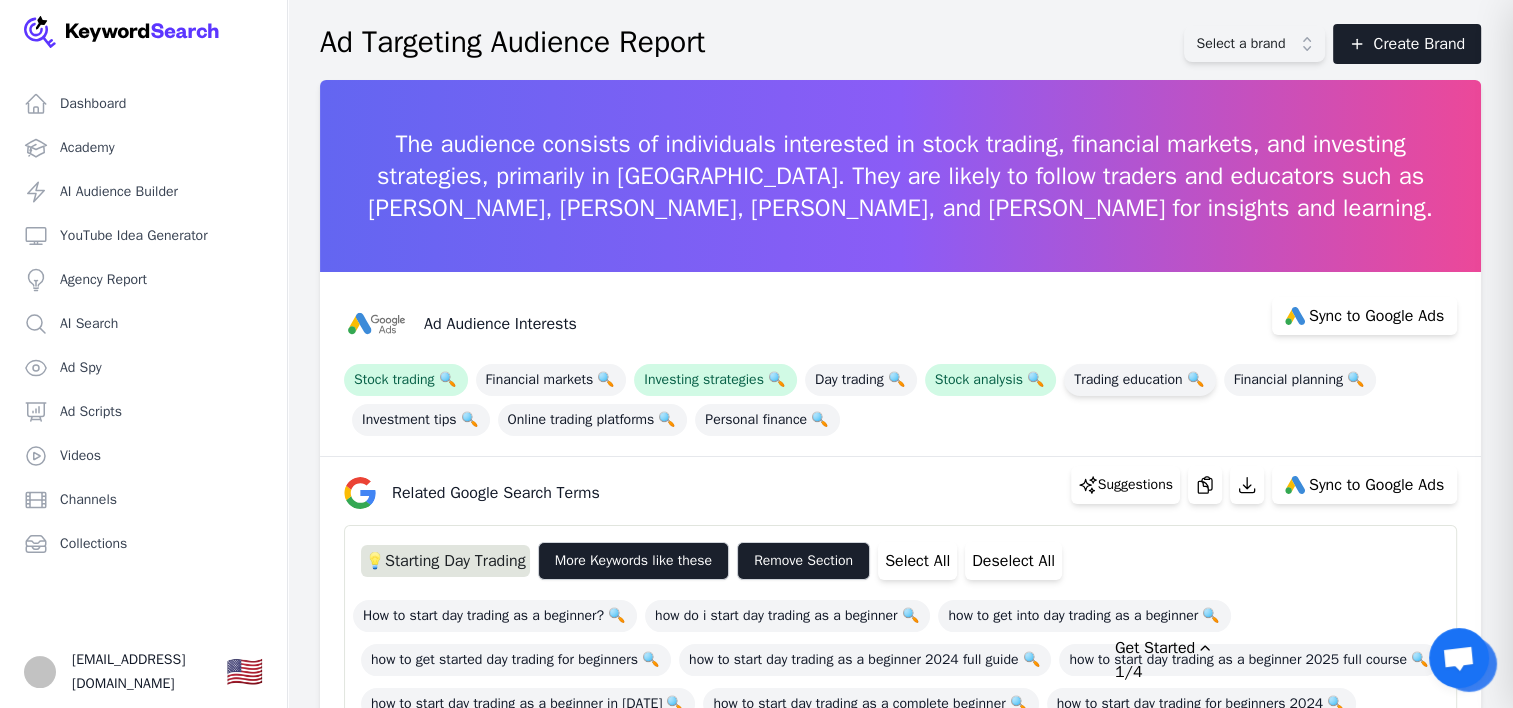 click on "Trading education 🔍" at bounding box center [1139, 380] 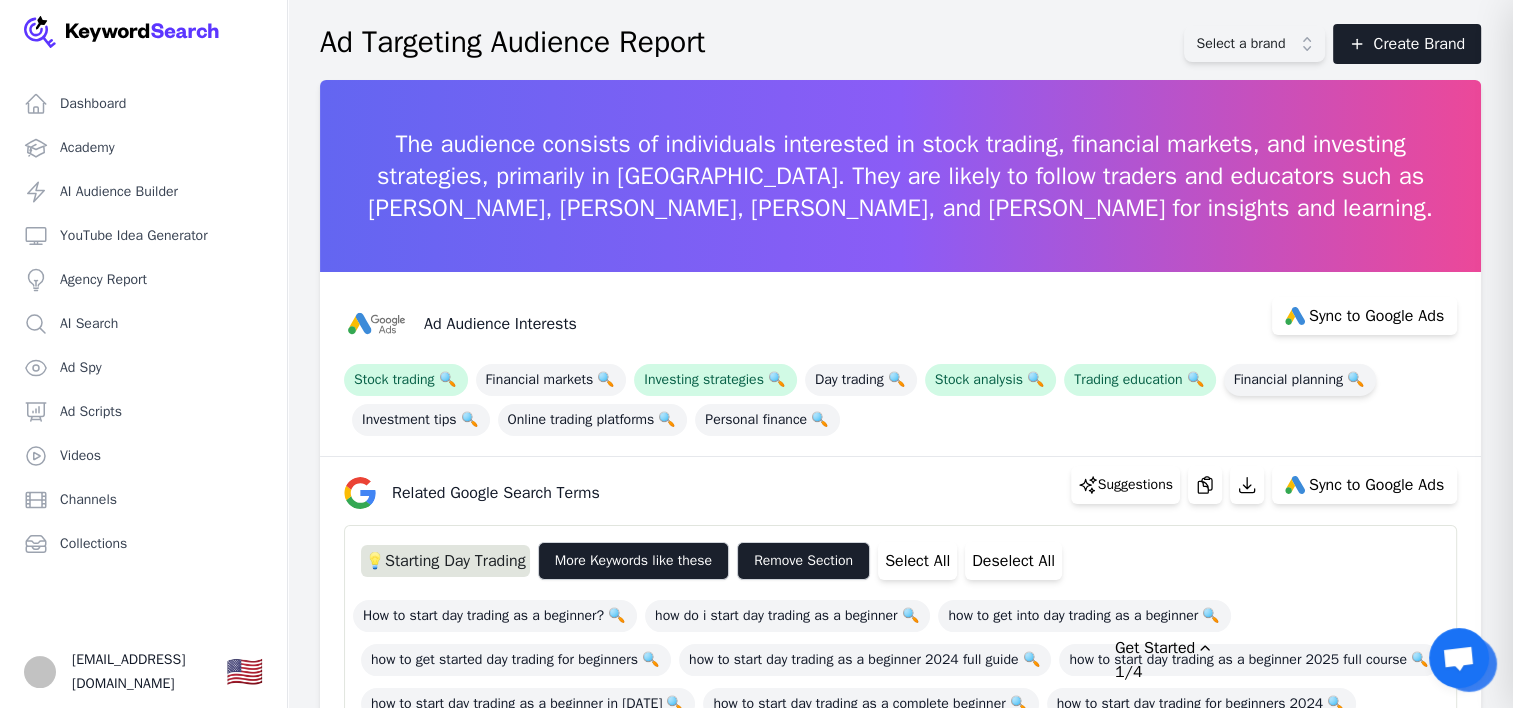 click on "Financial planning 🔍" at bounding box center (1300, 380) 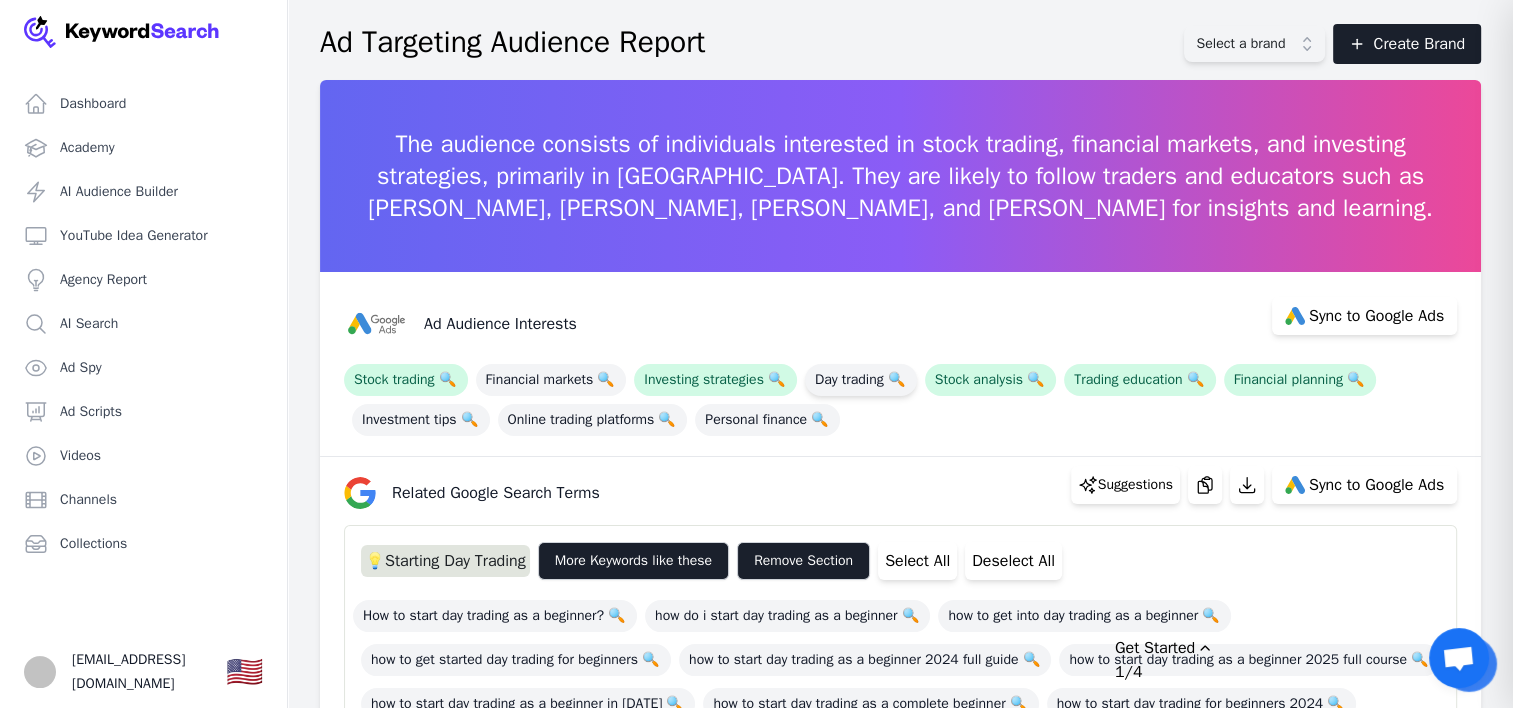 click on "Day trading 🔍" at bounding box center (861, 380) 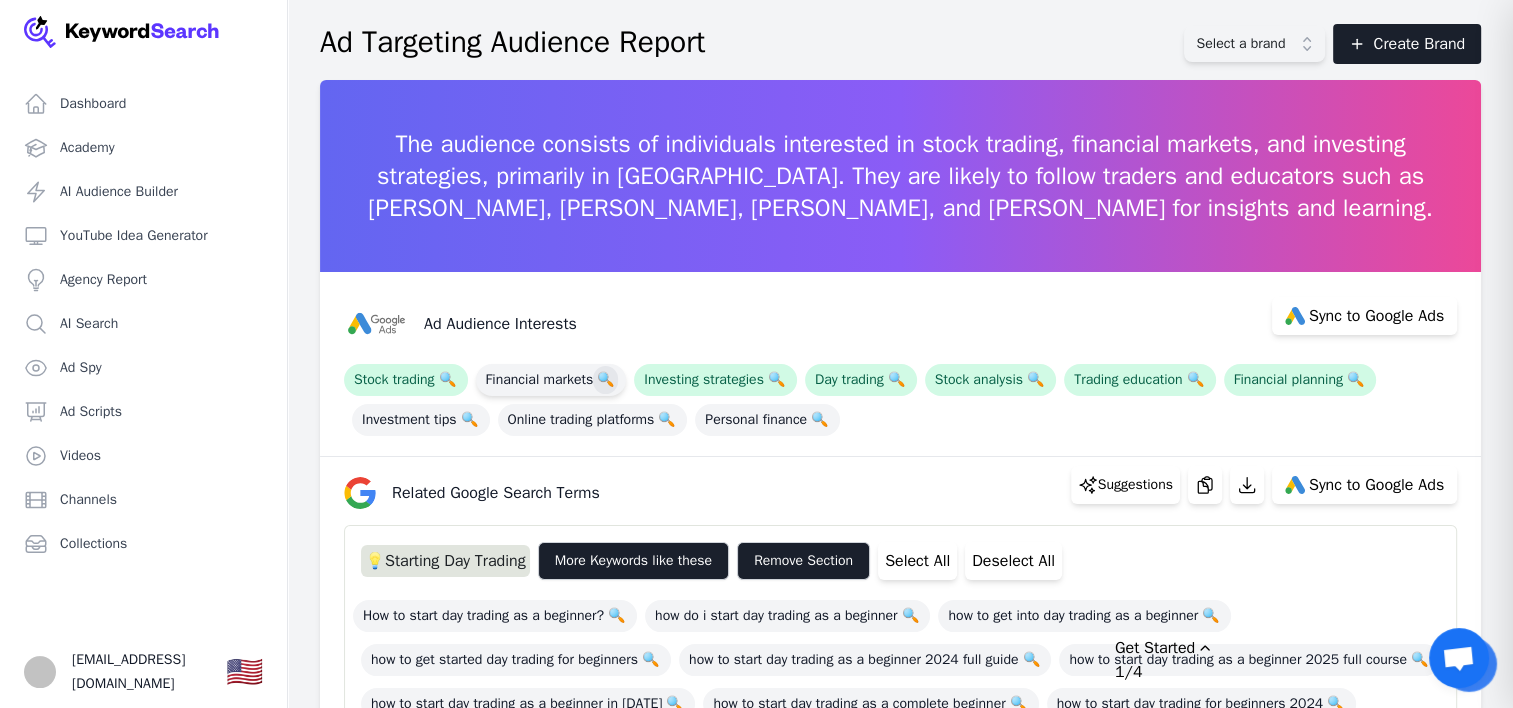 click on "🔍" at bounding box center [605, 380] 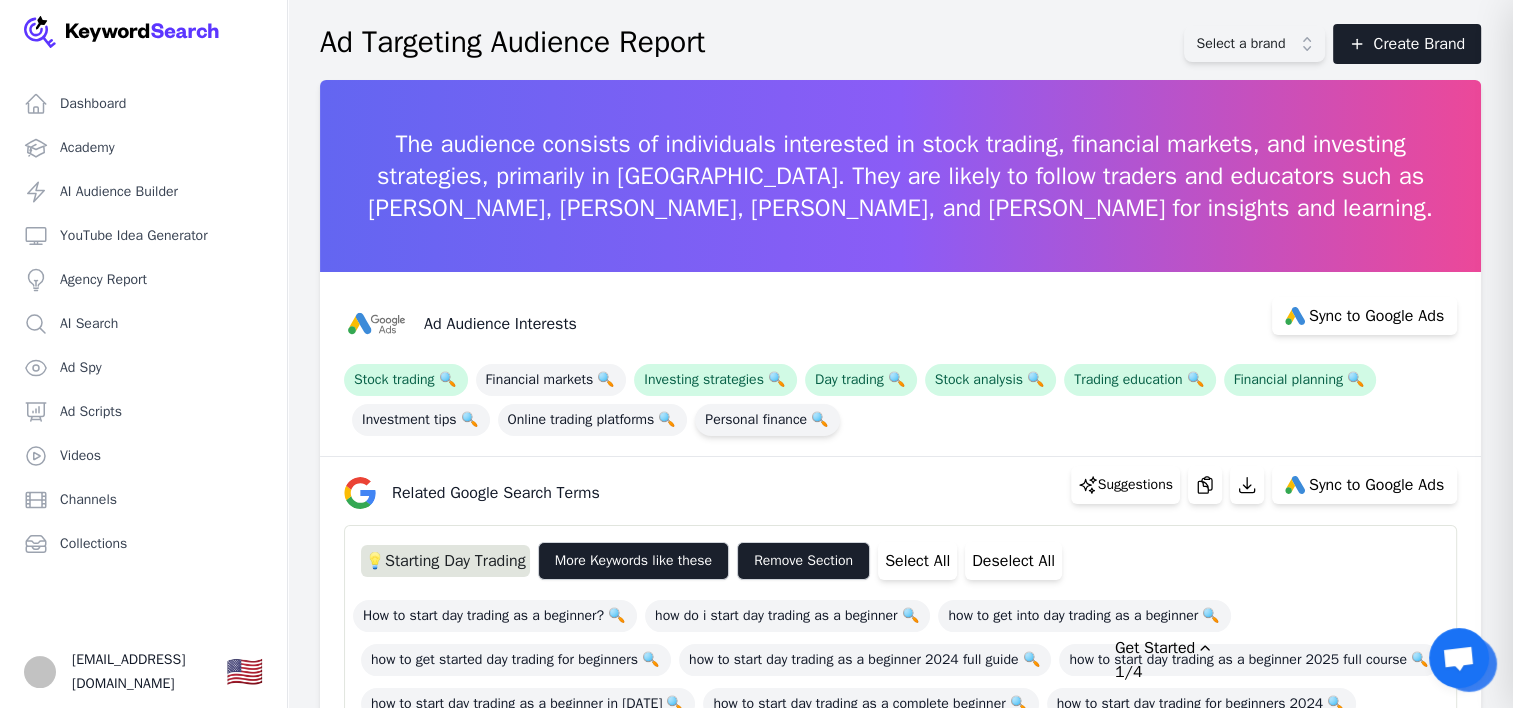 click on "Personal finance 🔍" at bounding box center [767, 420] 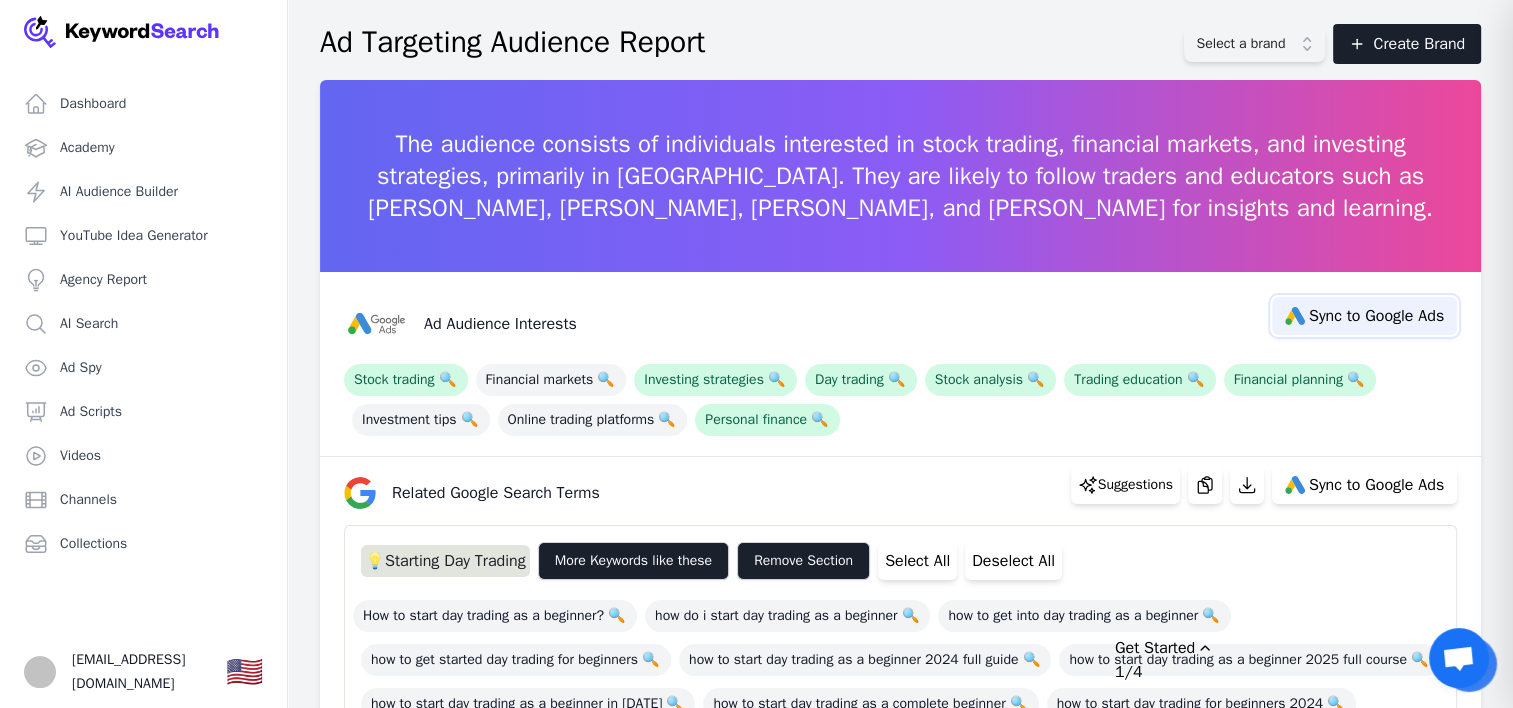 click on "Sync to Google Ads" at bounding box center [1376, 316] 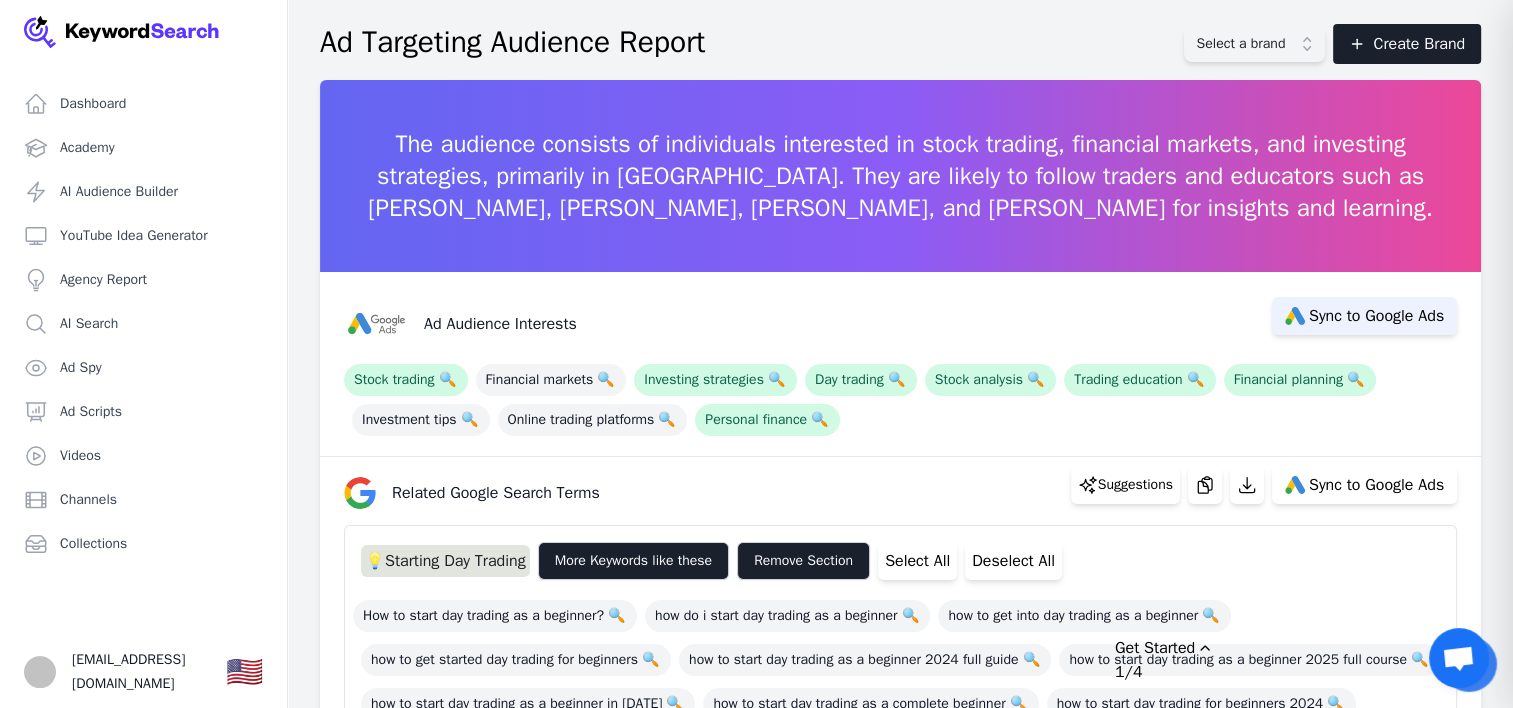 select on "interestsOrPurchaseIntentions" 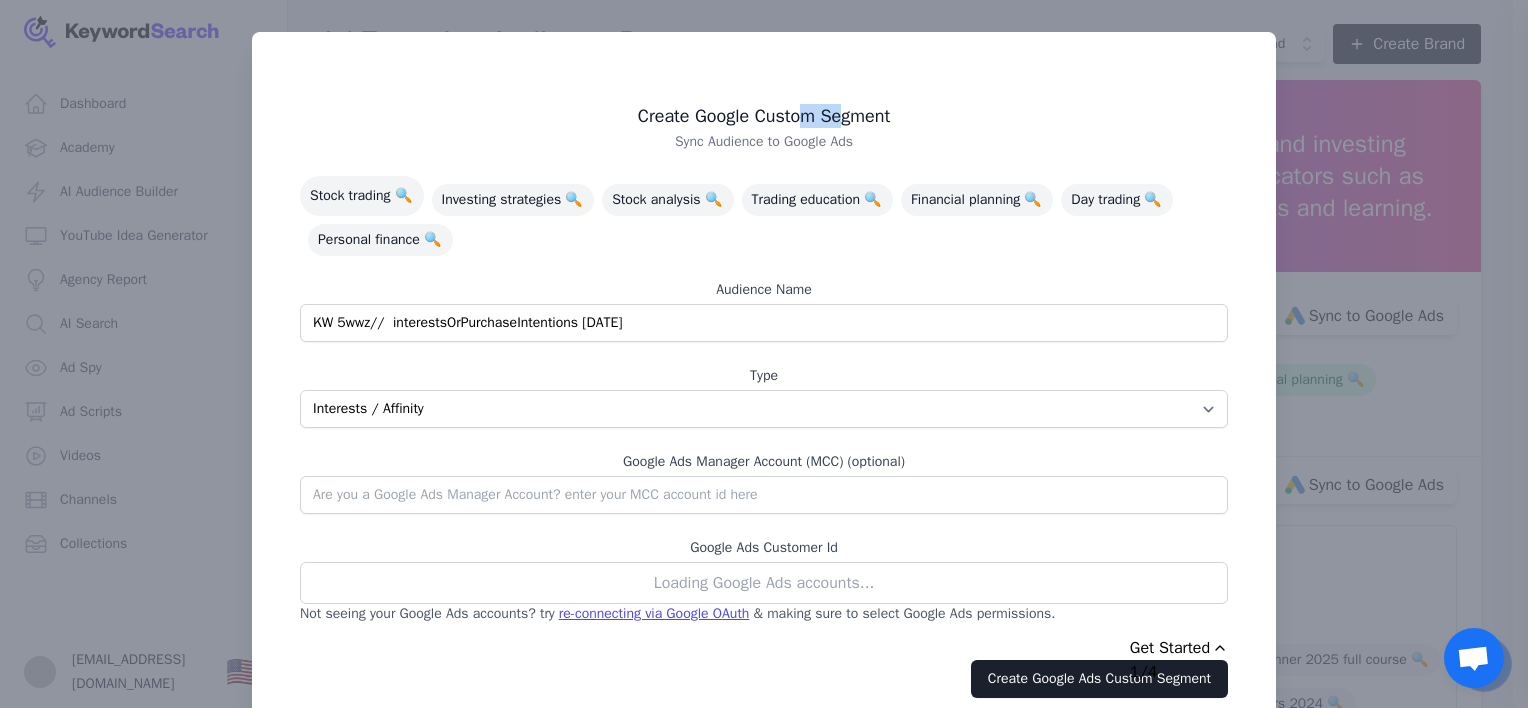 drag, startPoint x: 832, startPoint y: 48, endPoint x: 791, endPoint y: 49, distance: 41.01219 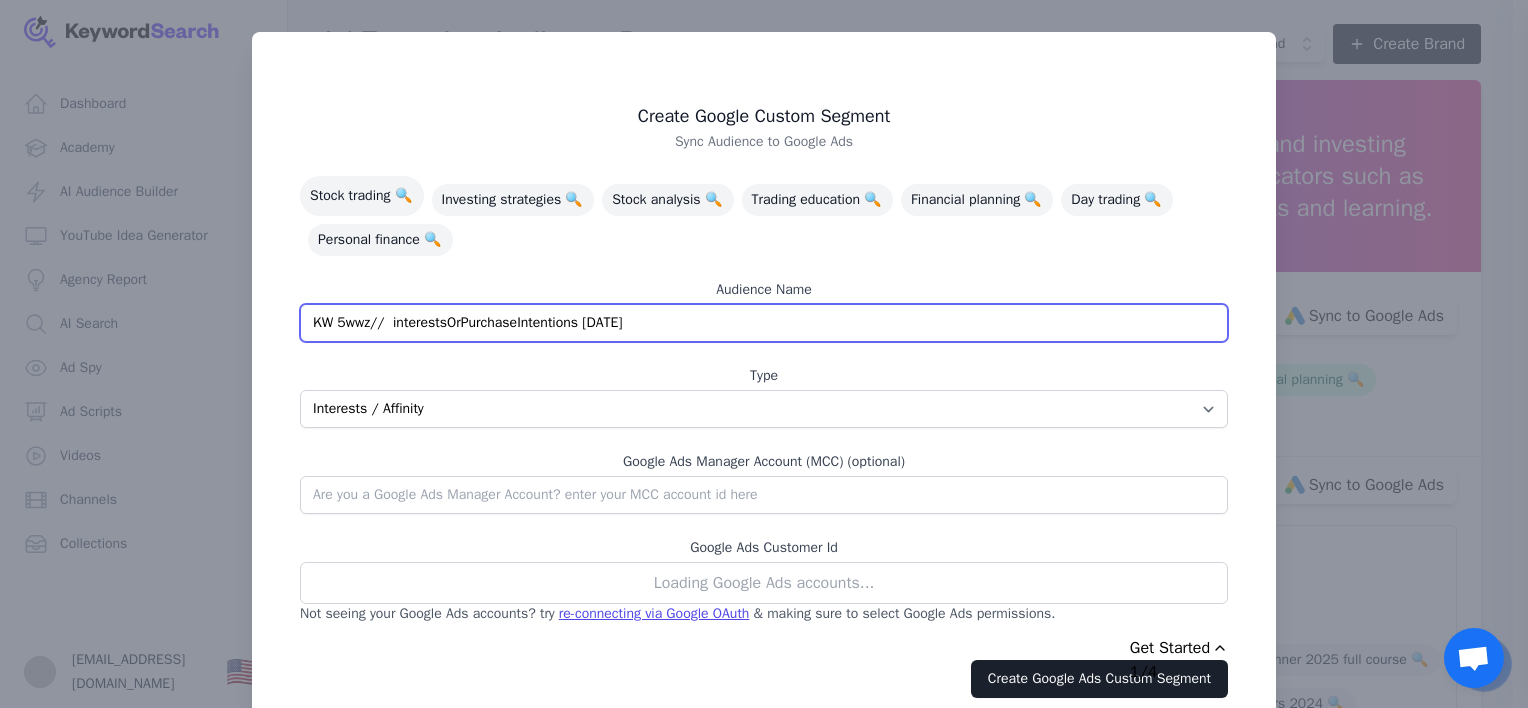 drag, startPoint x: 704, startPoint y: 328, endPoint x: 832, endPoint y: 228, distance: 162.43152 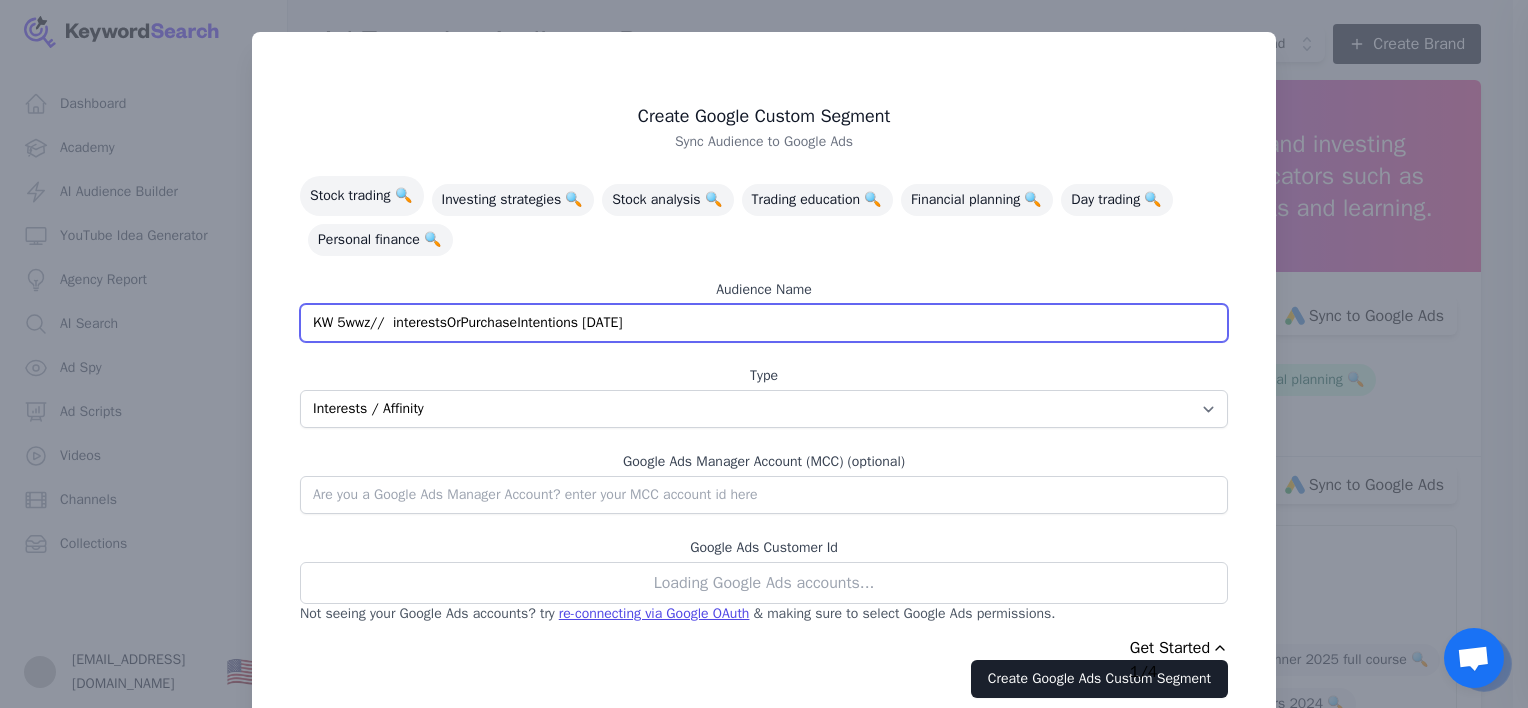 click on "KW 5wwz//  interestsOrPurchaseIntentions 07/22/2025" at bounding box center (764, 323) 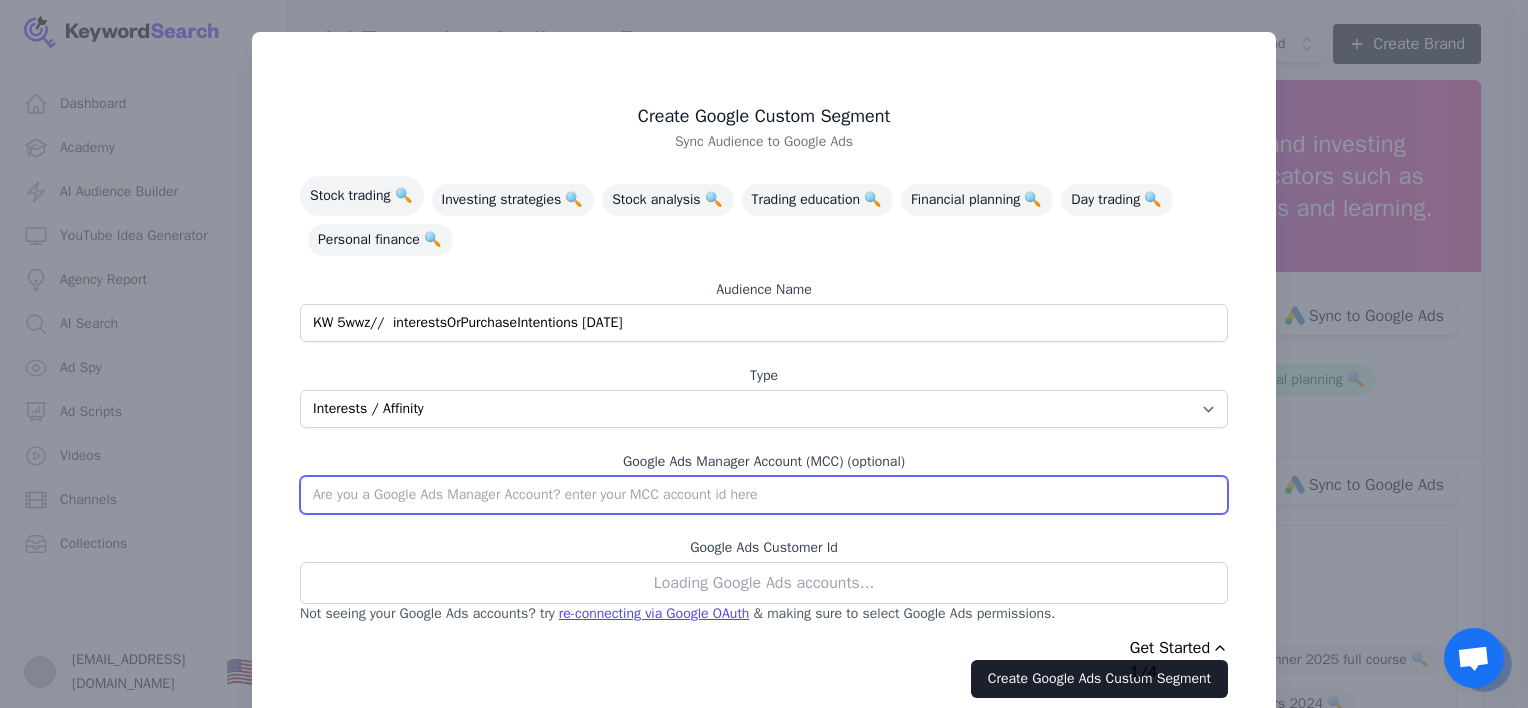click at bounding box center (764, 495) 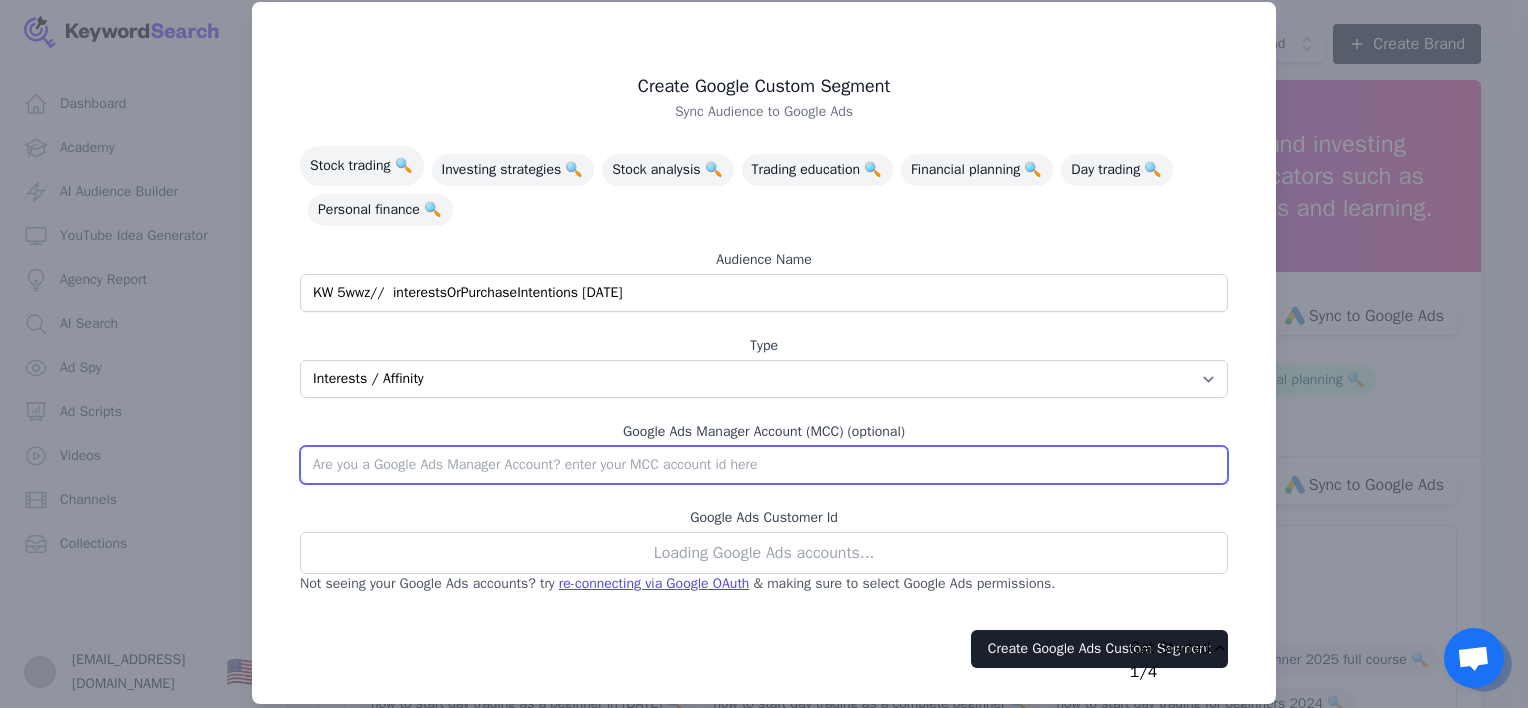 scroll, scrollTop: 56, scrollLeft: 0, axis: vertical 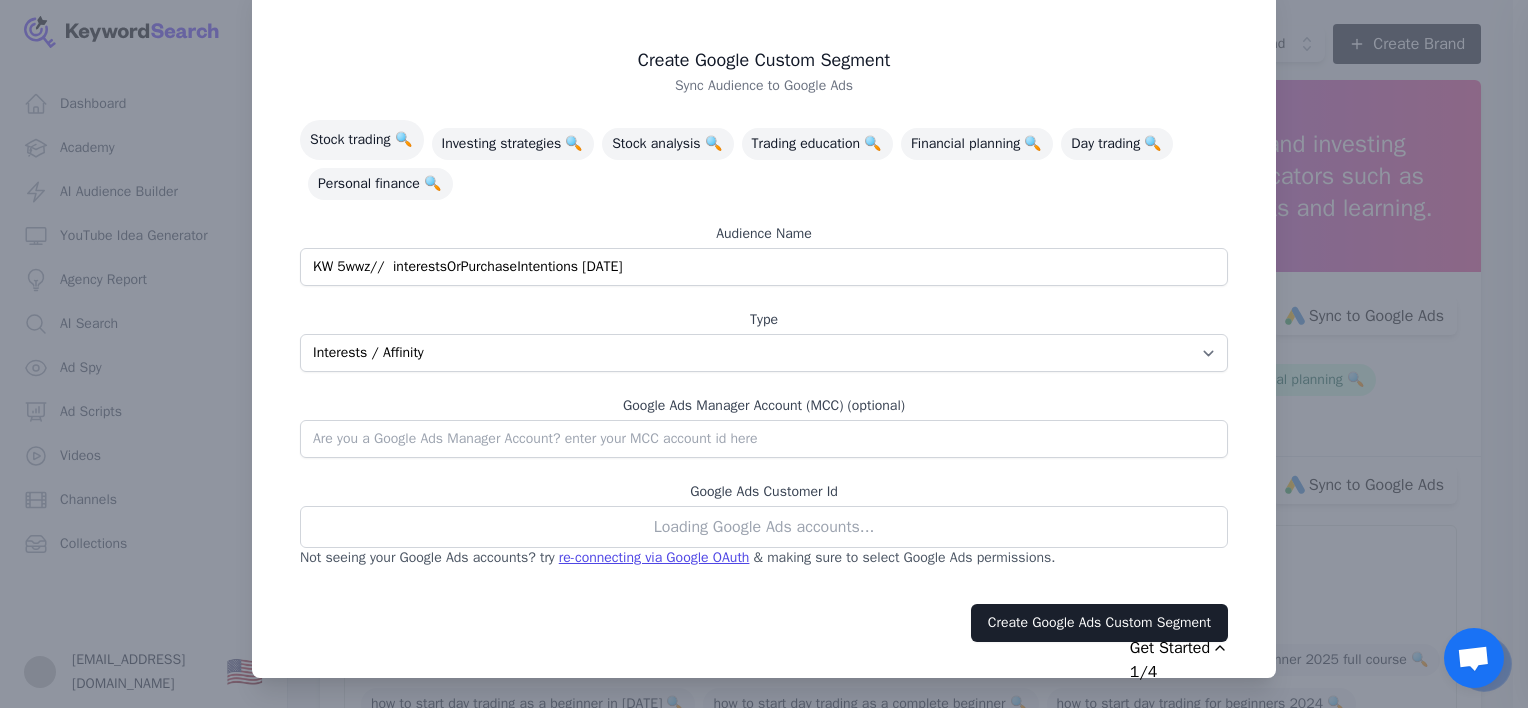click on "Loading Google Ads accounts..." at bounding box center (764, 527) 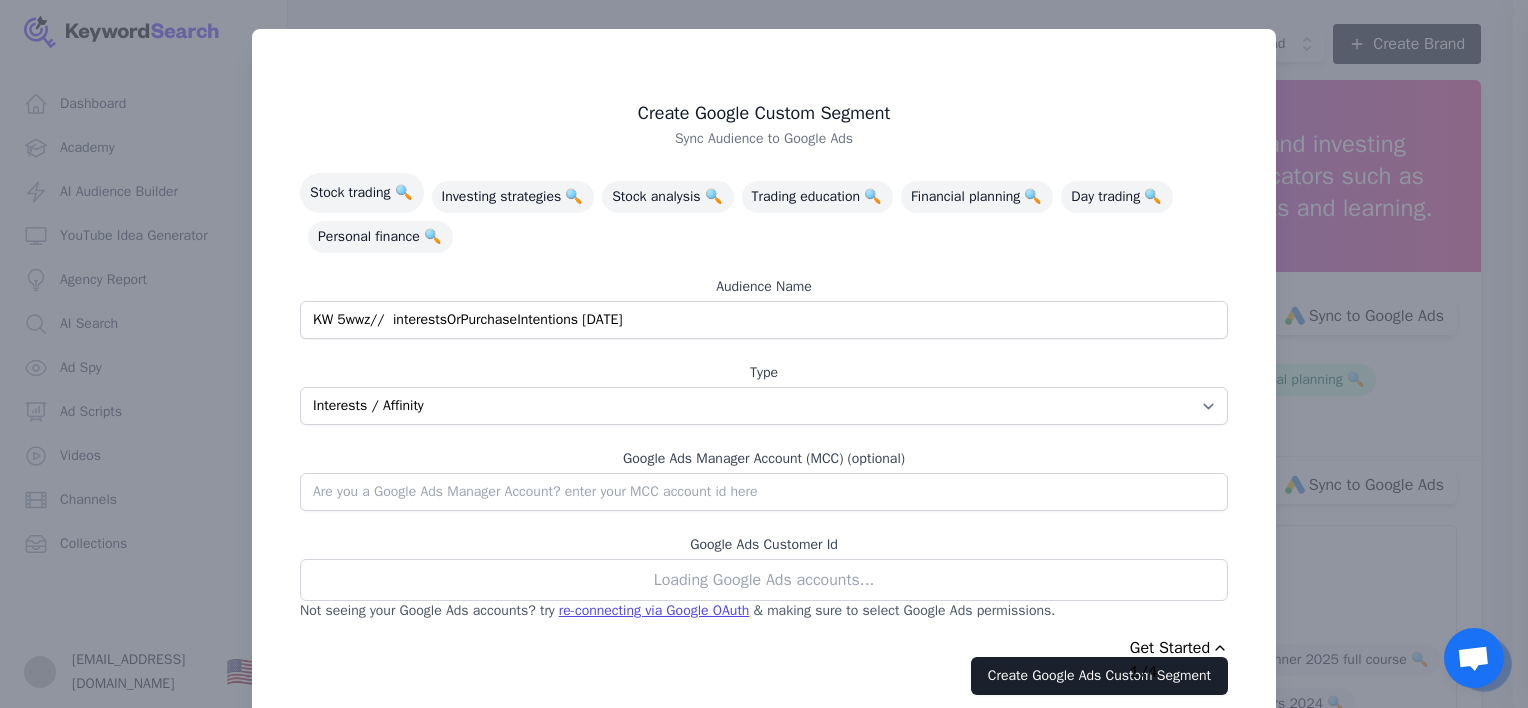 scroll, scrollTop: 0, scrollLeft: 0, axis: both 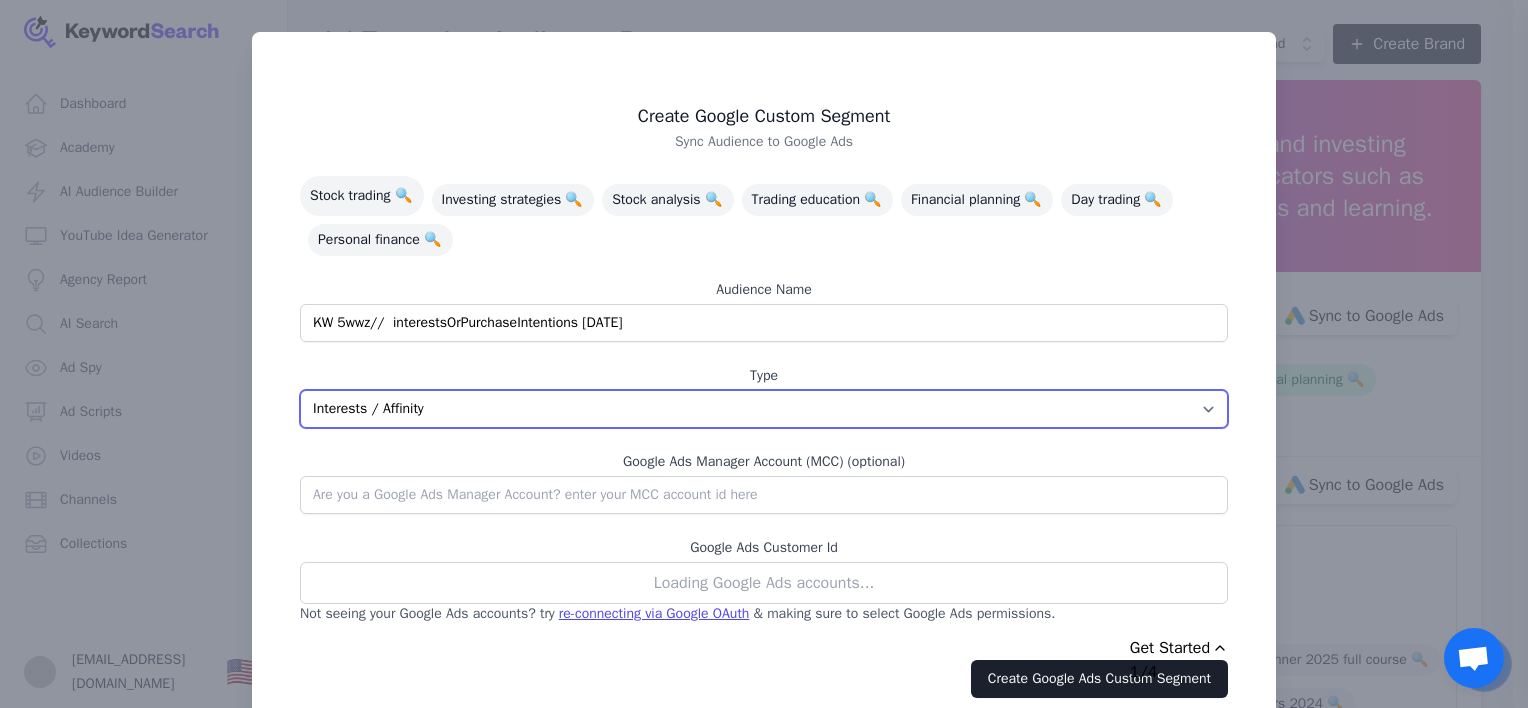 click on "App Interests / Affinity Google Search Intent URL" at bounding box center (764, 409) 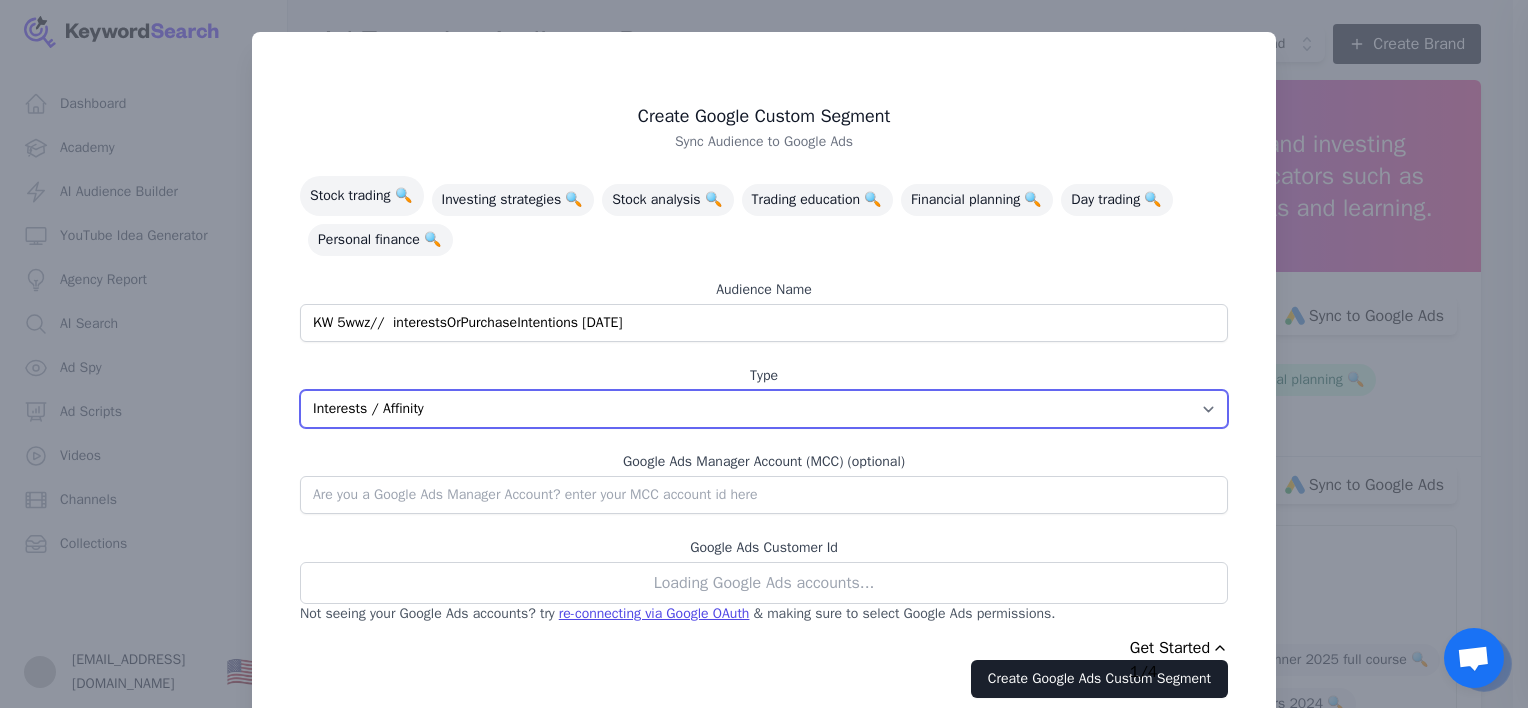 click on "App Interests / Affinity Google Search Intent URL" at bounding box center (764, 409) 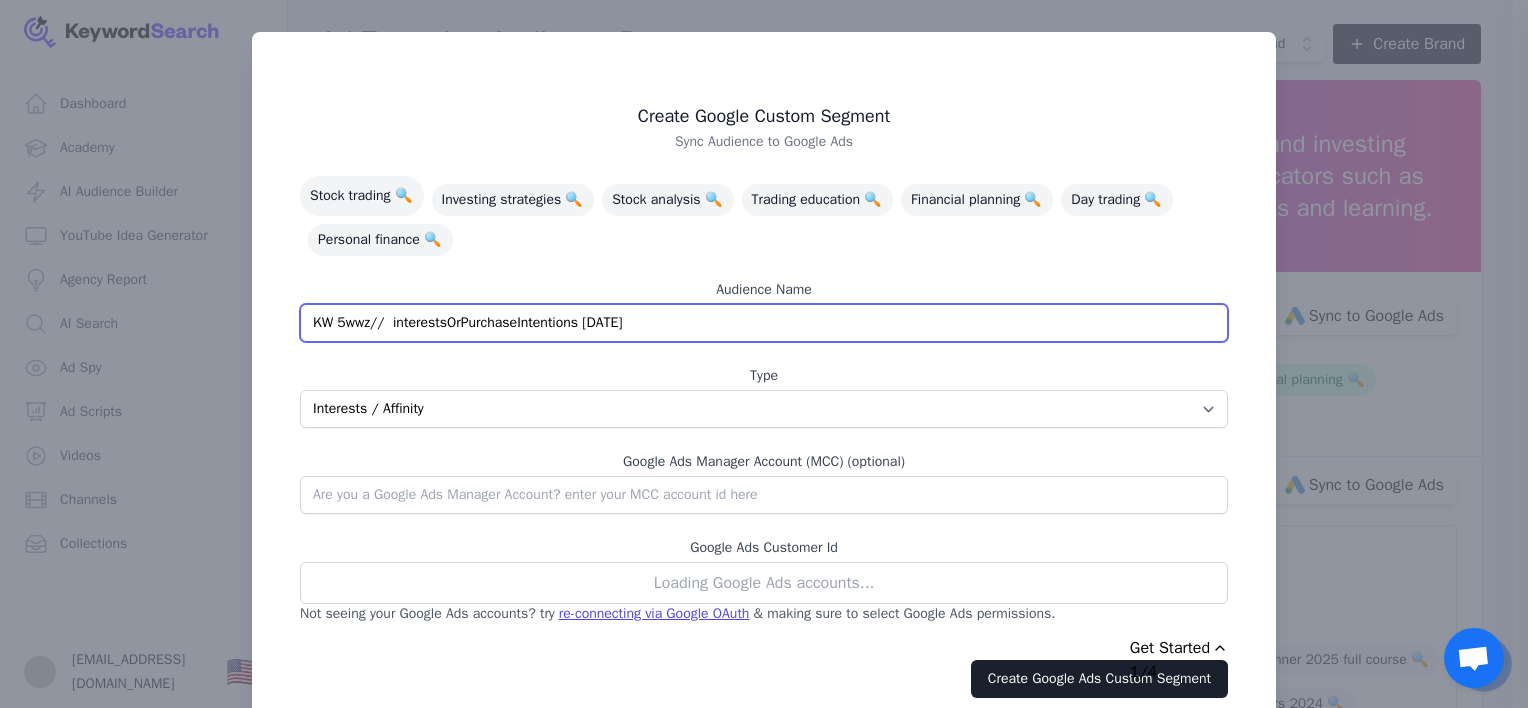 click on "KW 5wwz//  interestsOrPurchaseIntentions 07/22/2025" at bounding box center [764, 323] 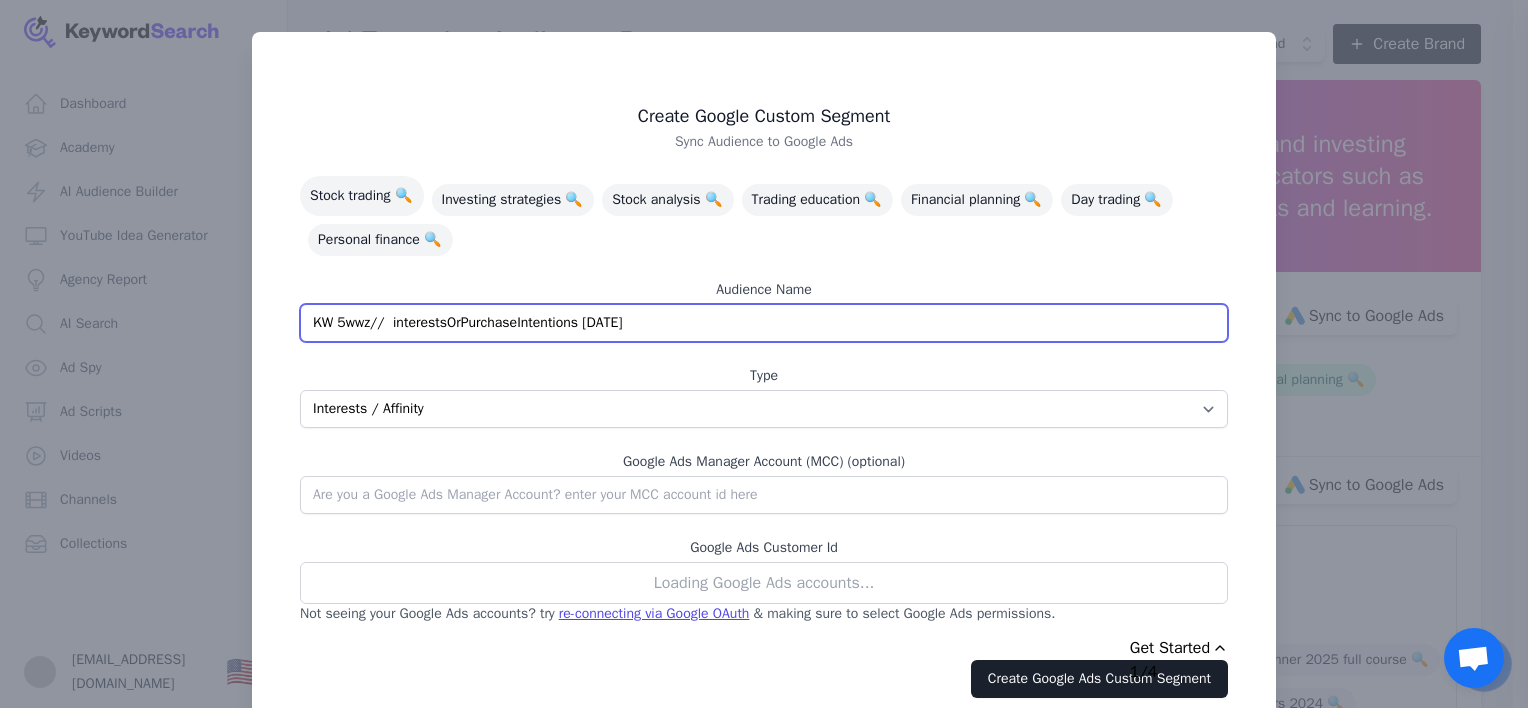 click on "KW 5wwz//  interestsOrPurchaseIntentions 07/22/2025" at bounding box center (764, 323) 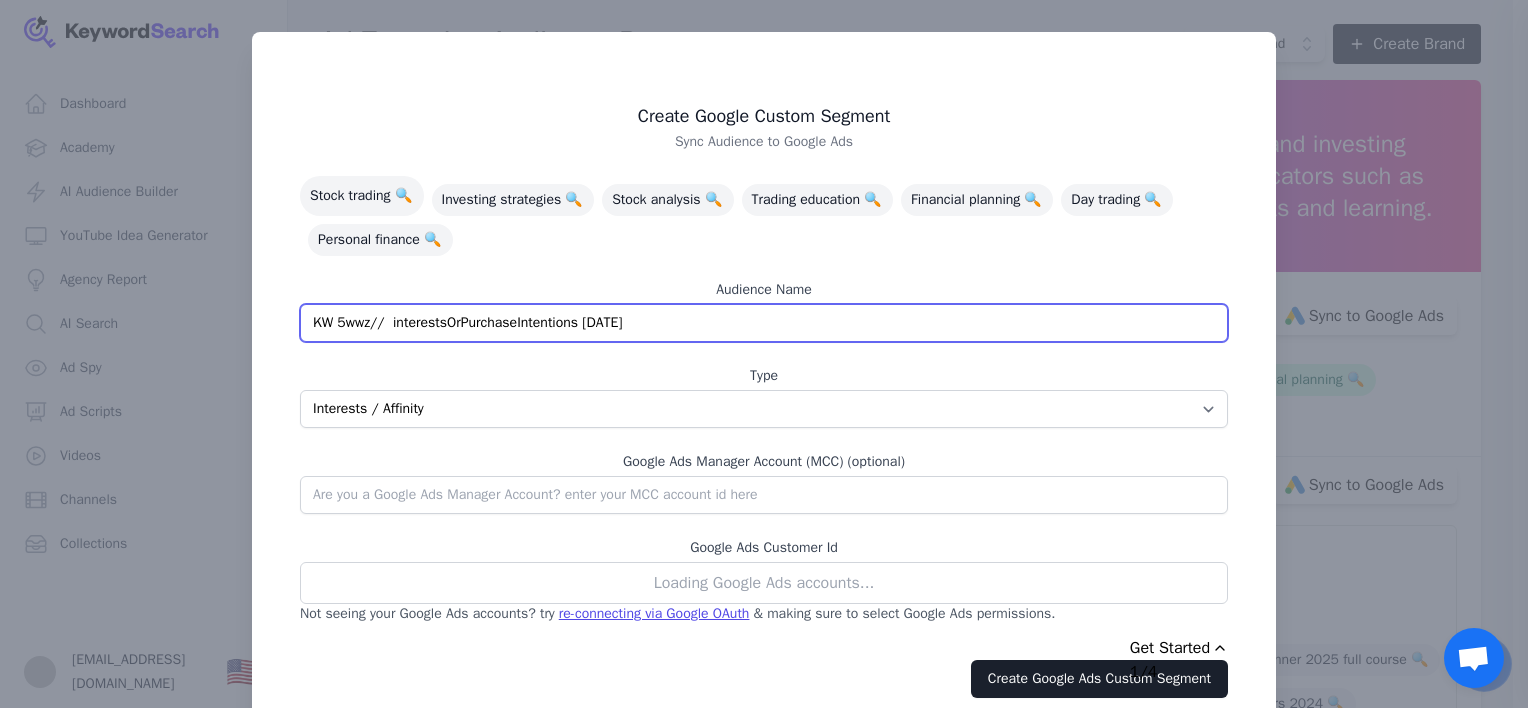 click on "KW 5wwz//  interestsOrPurchaseIntentions 07/22/2025" at bounding box center (764, 323) 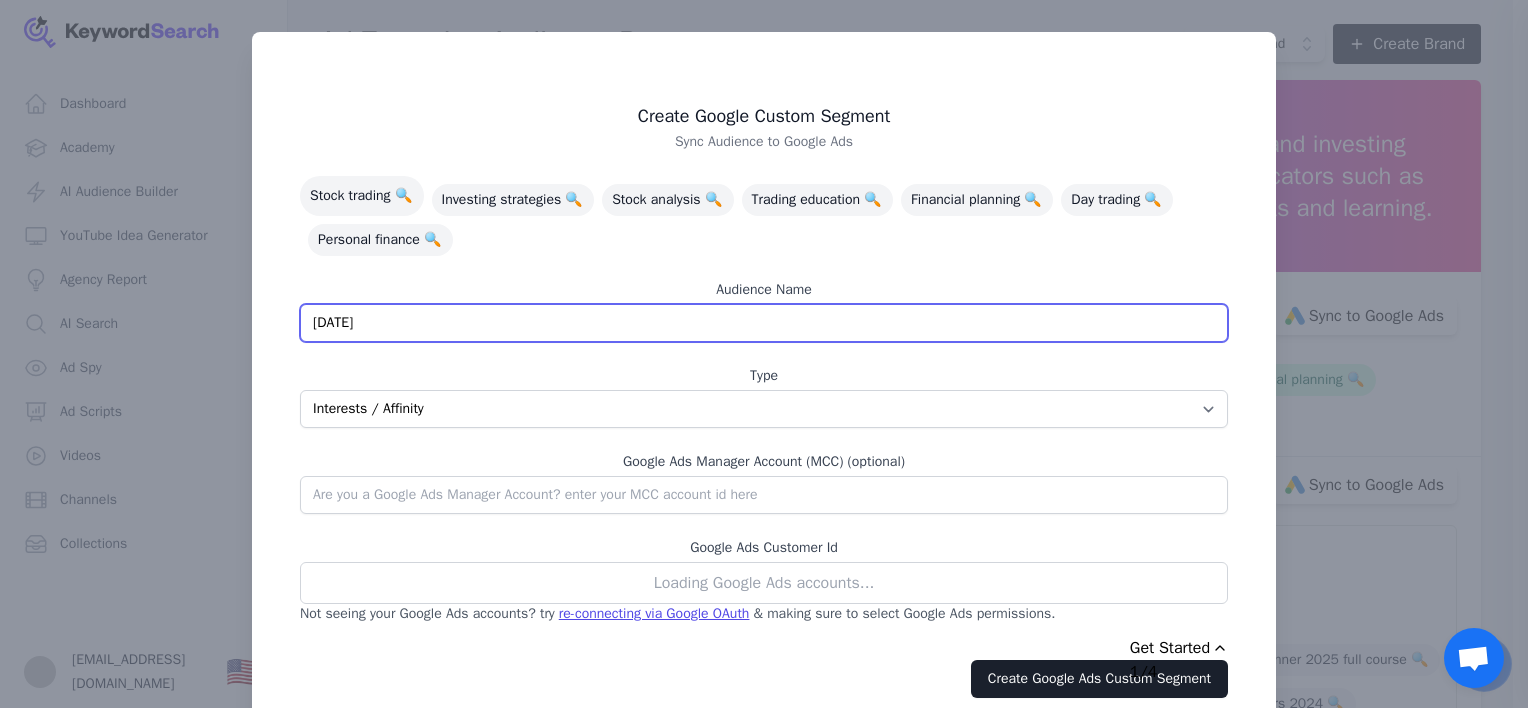 type on "7/22/25" 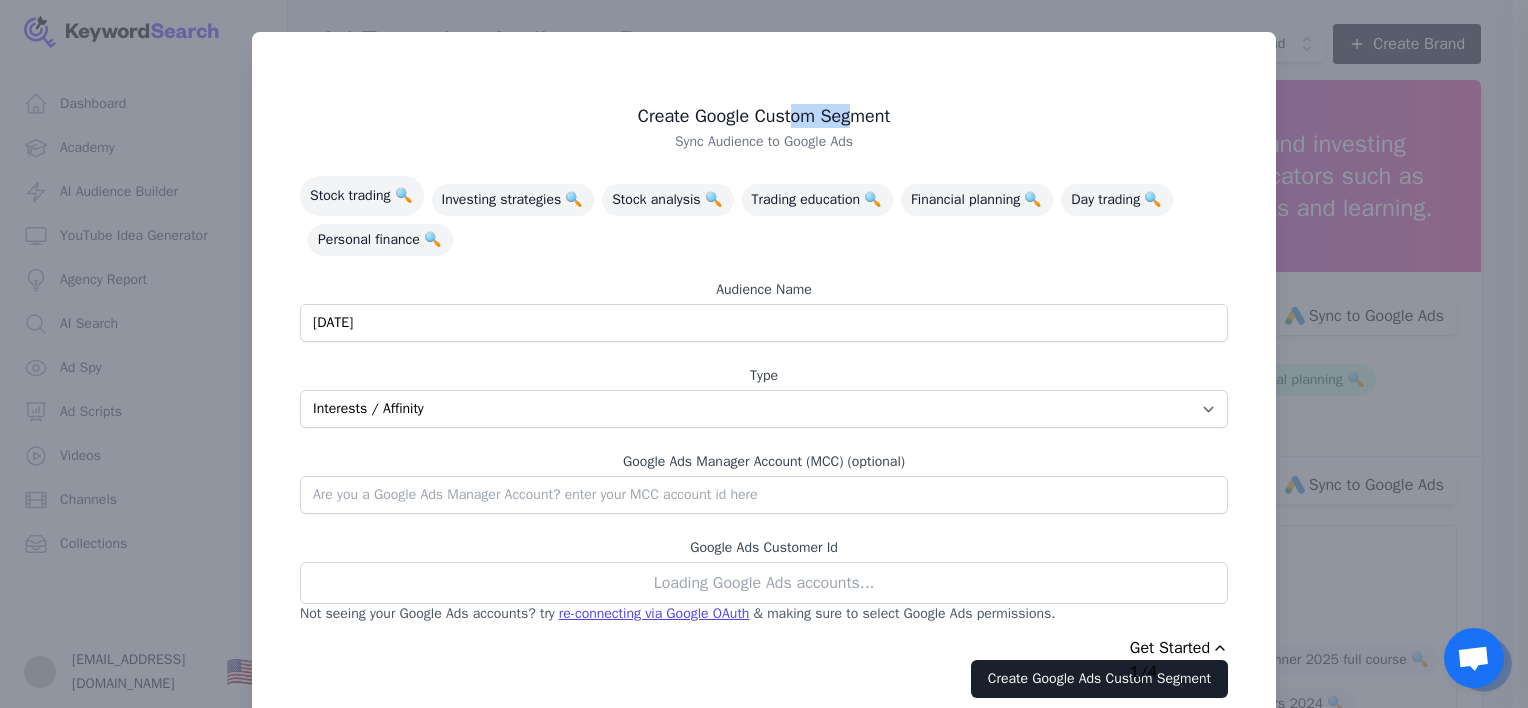 drag, startPoint x: 786, startPoint y: 41, endPoint x: 845, endPoint y: 100, distance: 83.4386 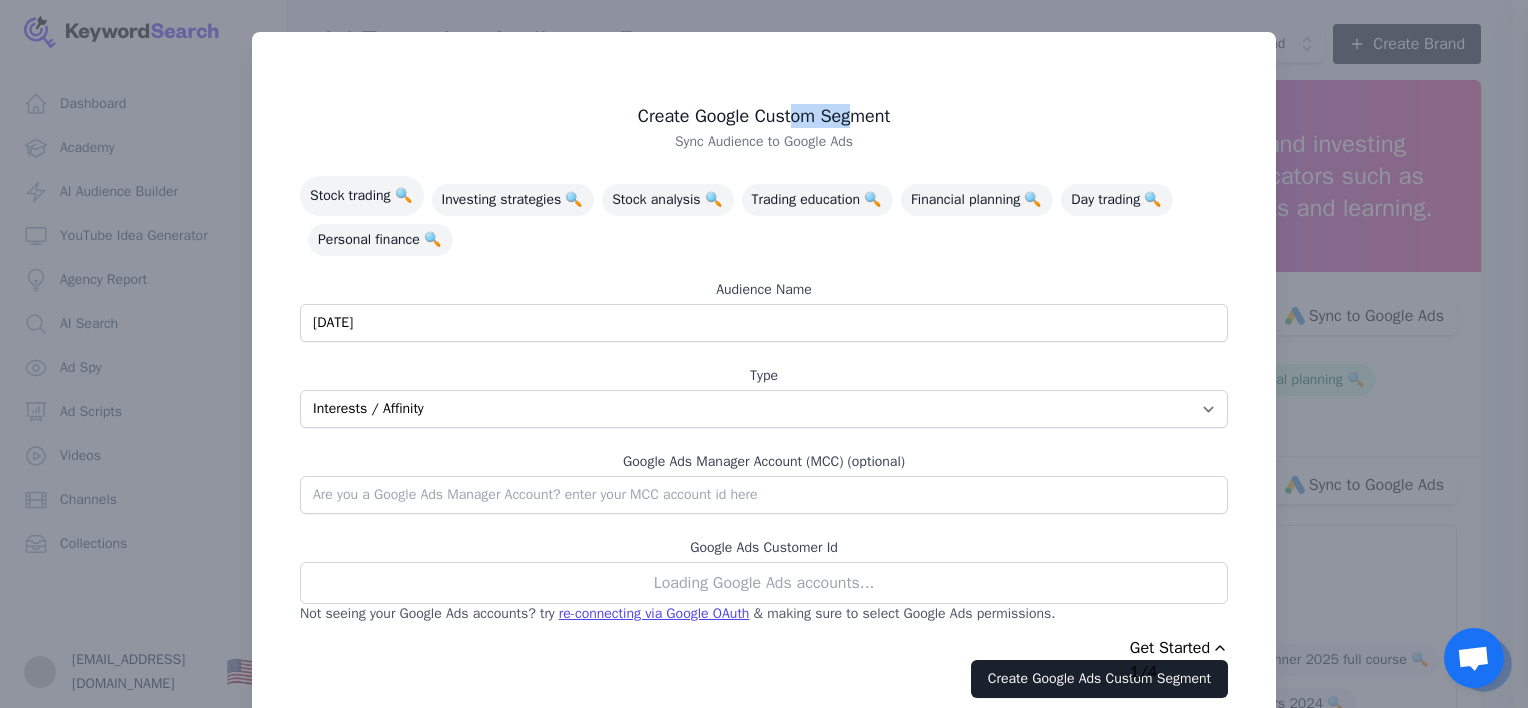 click on "Create Google Custom Segment Sync Audience to Google Ads Stock trading 🔍 Investing strategies 🔍 Stock analysis 🔍 Trading education 🔍 Financial planning 🔍 Day trading 🔍 Personal finance 🔍 Audience Name 7/22/25 Type App Interests / Affinity Google Search Intent URL Google Ads Manager Account (MCC) (optional) Google Ads Customer Id Loading Google Ads accounts... Not seeing your Google Ads accounts? try   re-connecting via Google OAuth   & making sure to select   Google Ads permissions . Create Google Ads Custom Segment" at bounding box center (764, 383) 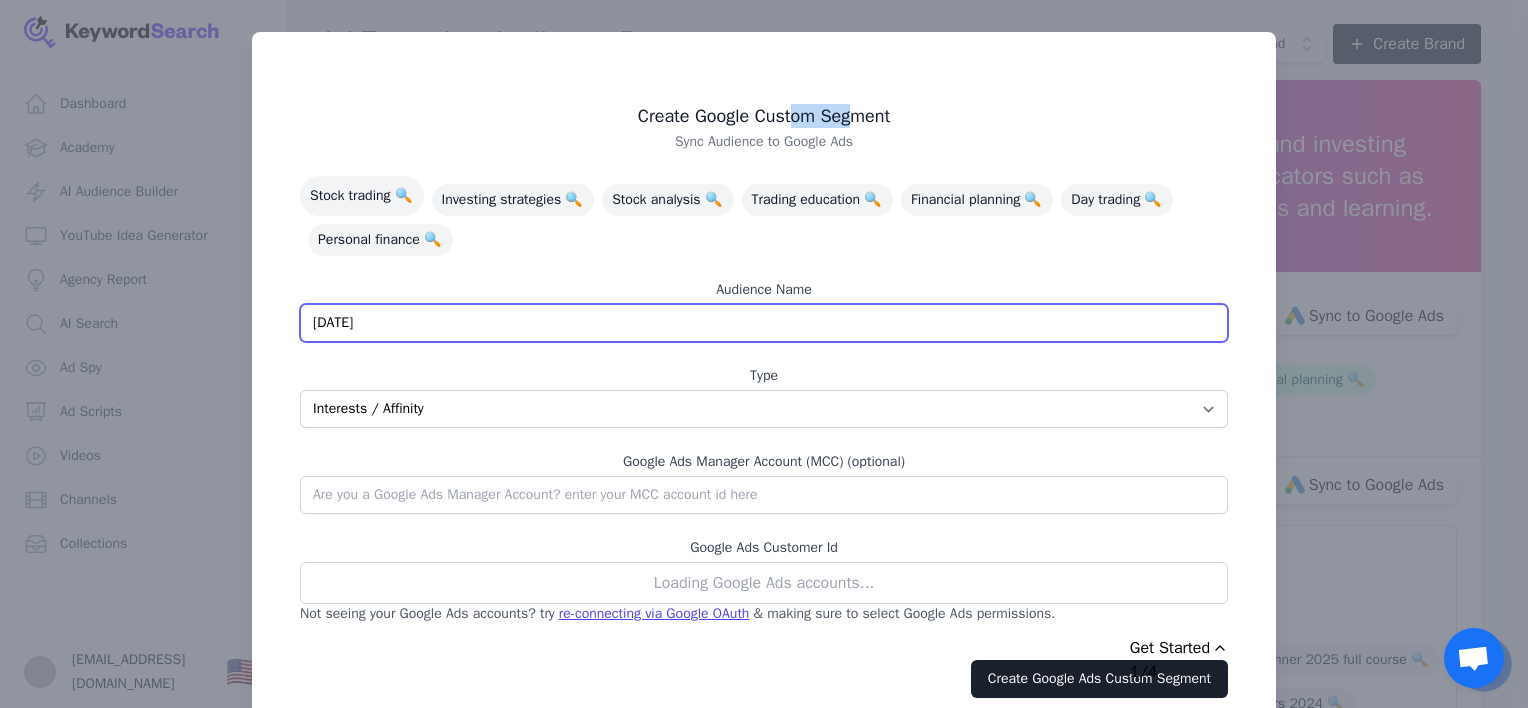 click on "7/22/25" at bounding box center [764, 323] 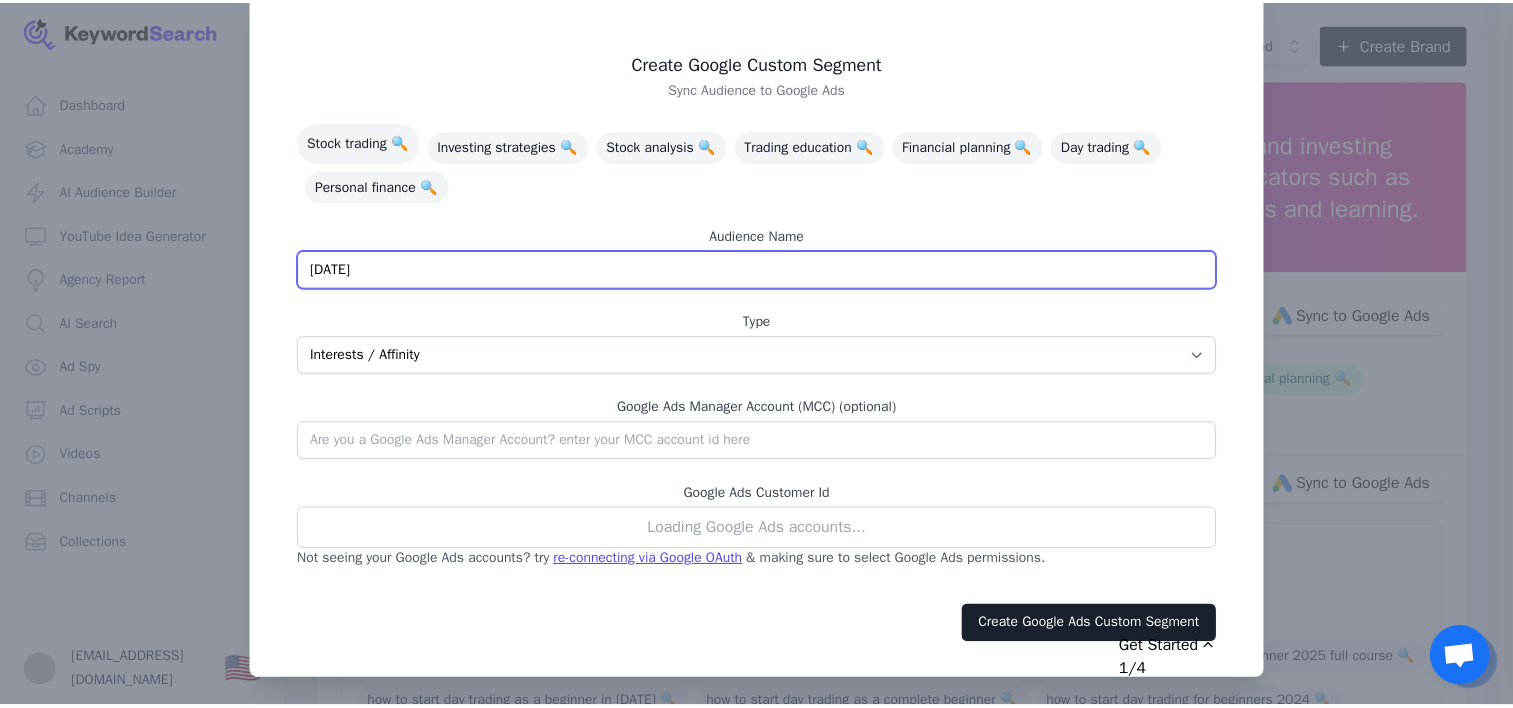 scroll, scrollTop: 56, scrollLeft: 0, axis: vertical 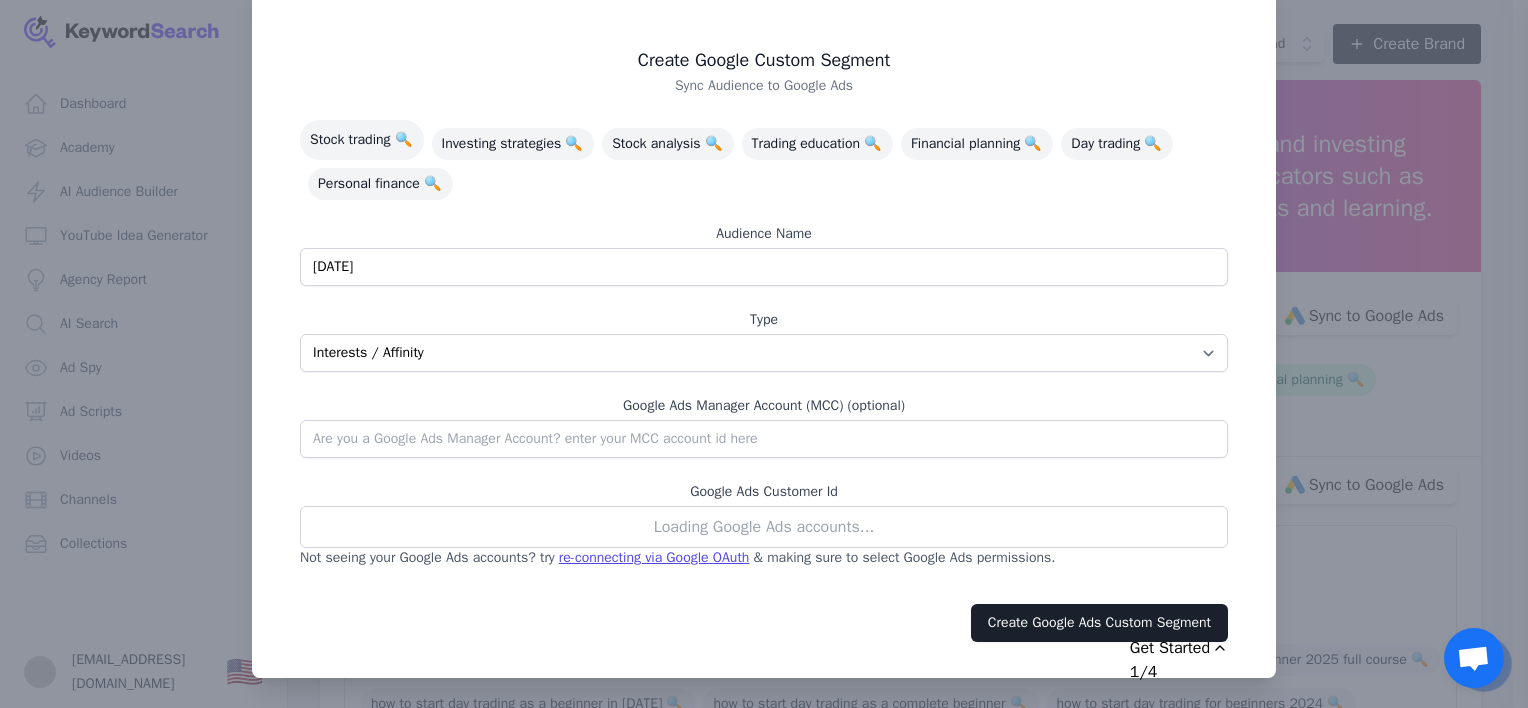 click at bounding box center (764, 354) 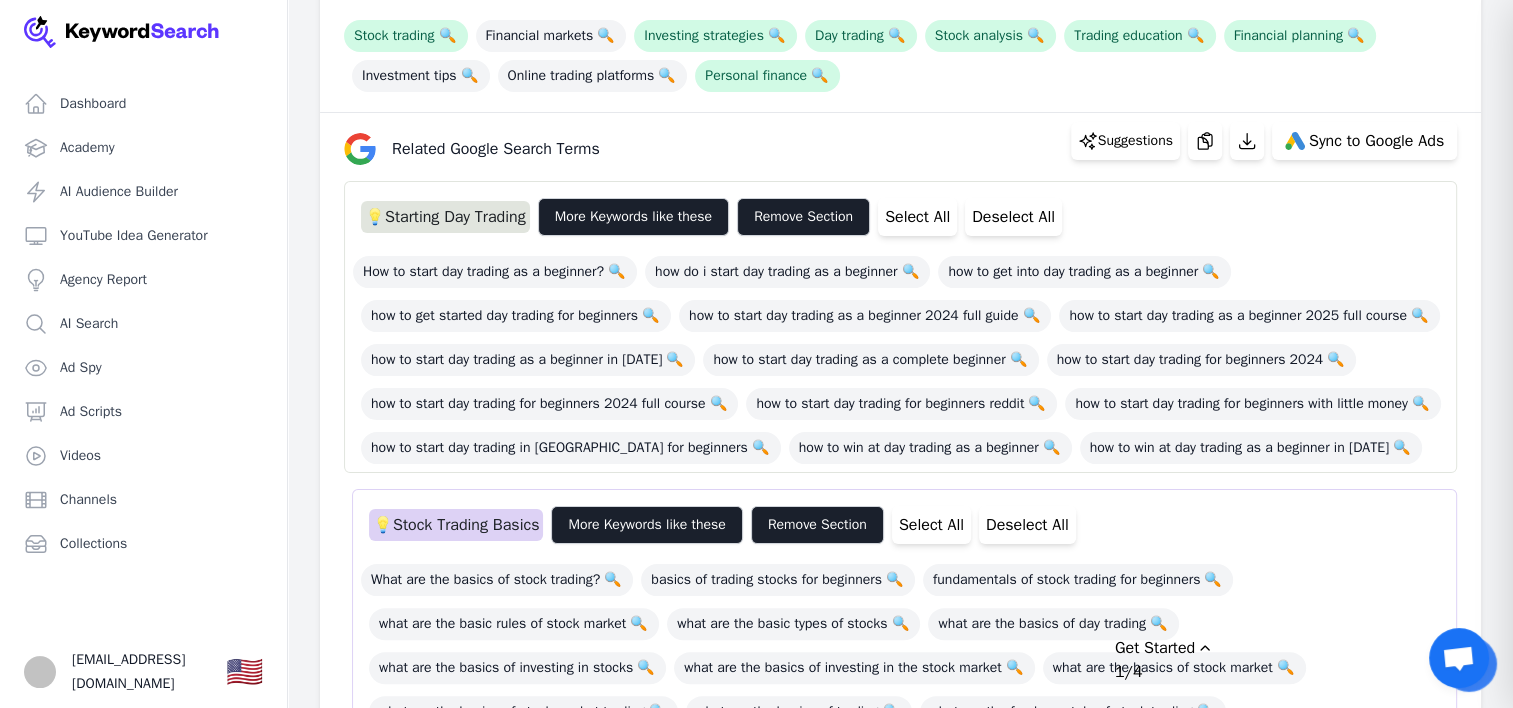 scroll, scrollTop: 200, scrollLeft: 0, axis: vertical 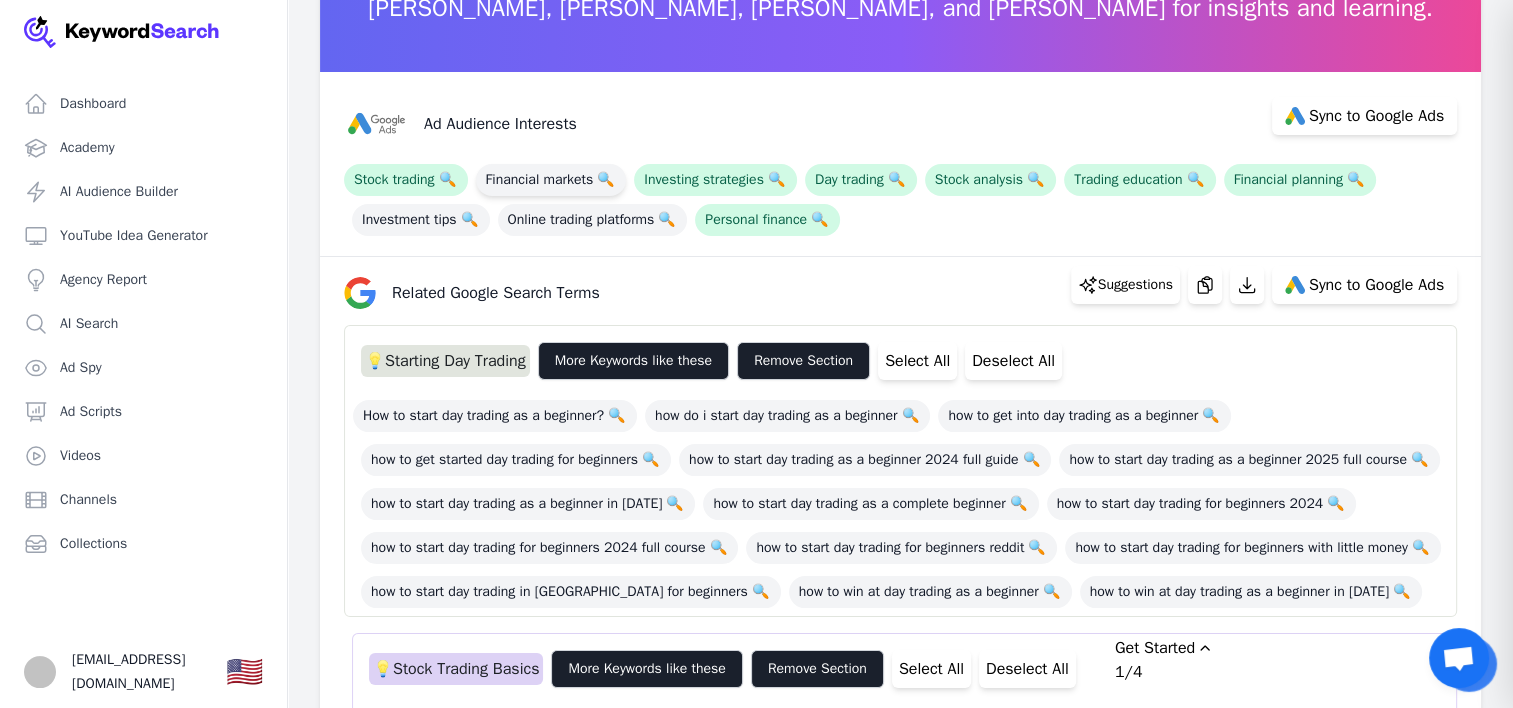 click on "Financial markets 🔍" at bounding box center (551, 180) 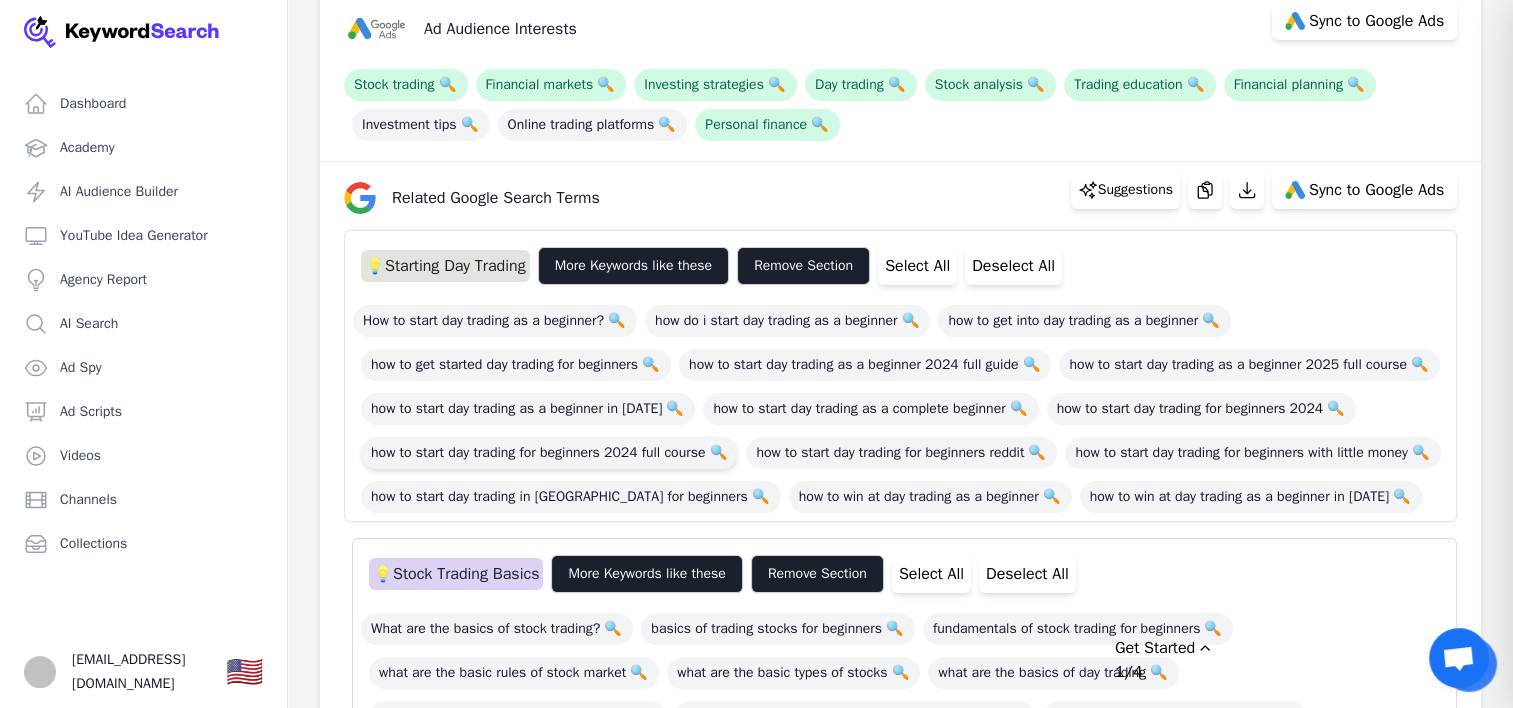 scroll, scrollTop: 300, scrollLeft: 0, axis: vertical 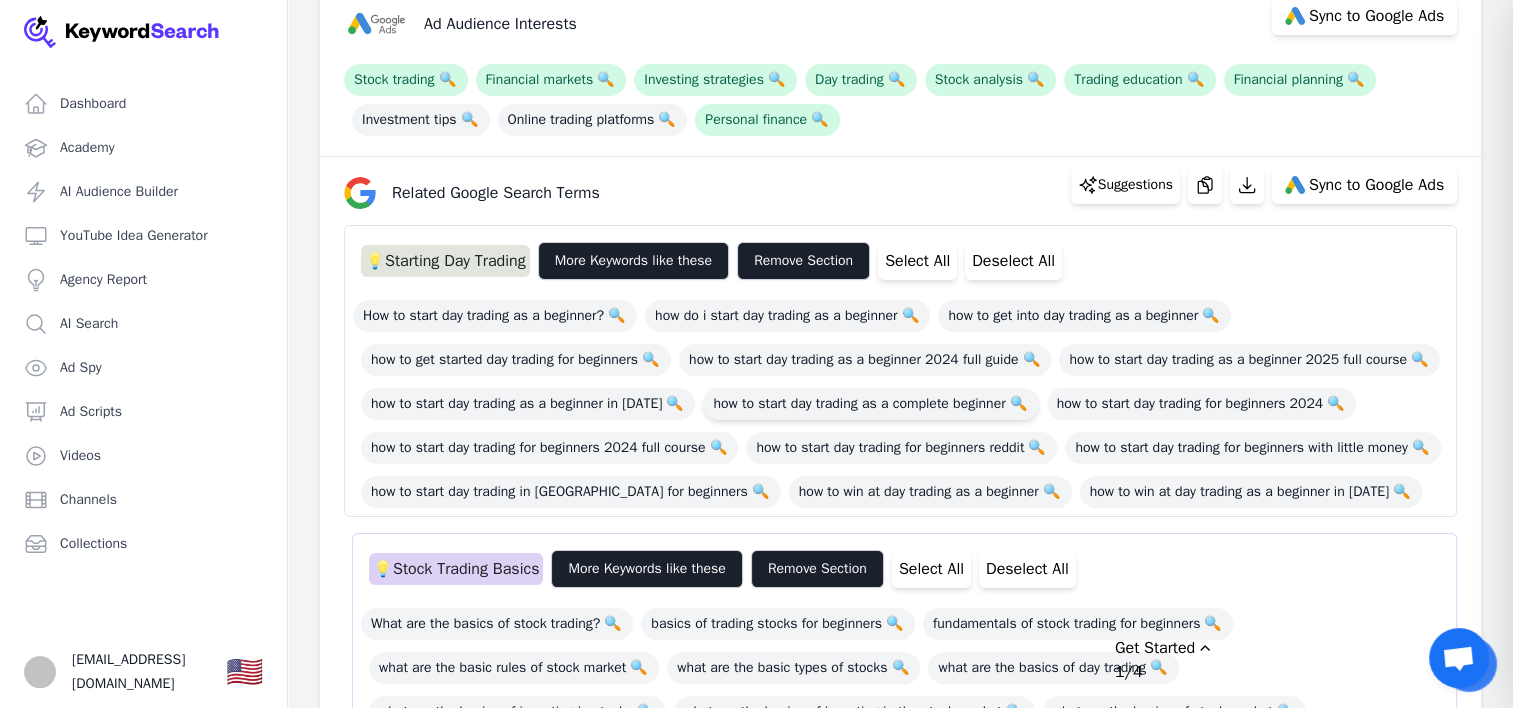 click on "how to start day trading as a complete beginner 🔍" at bounding box center (870, 404) 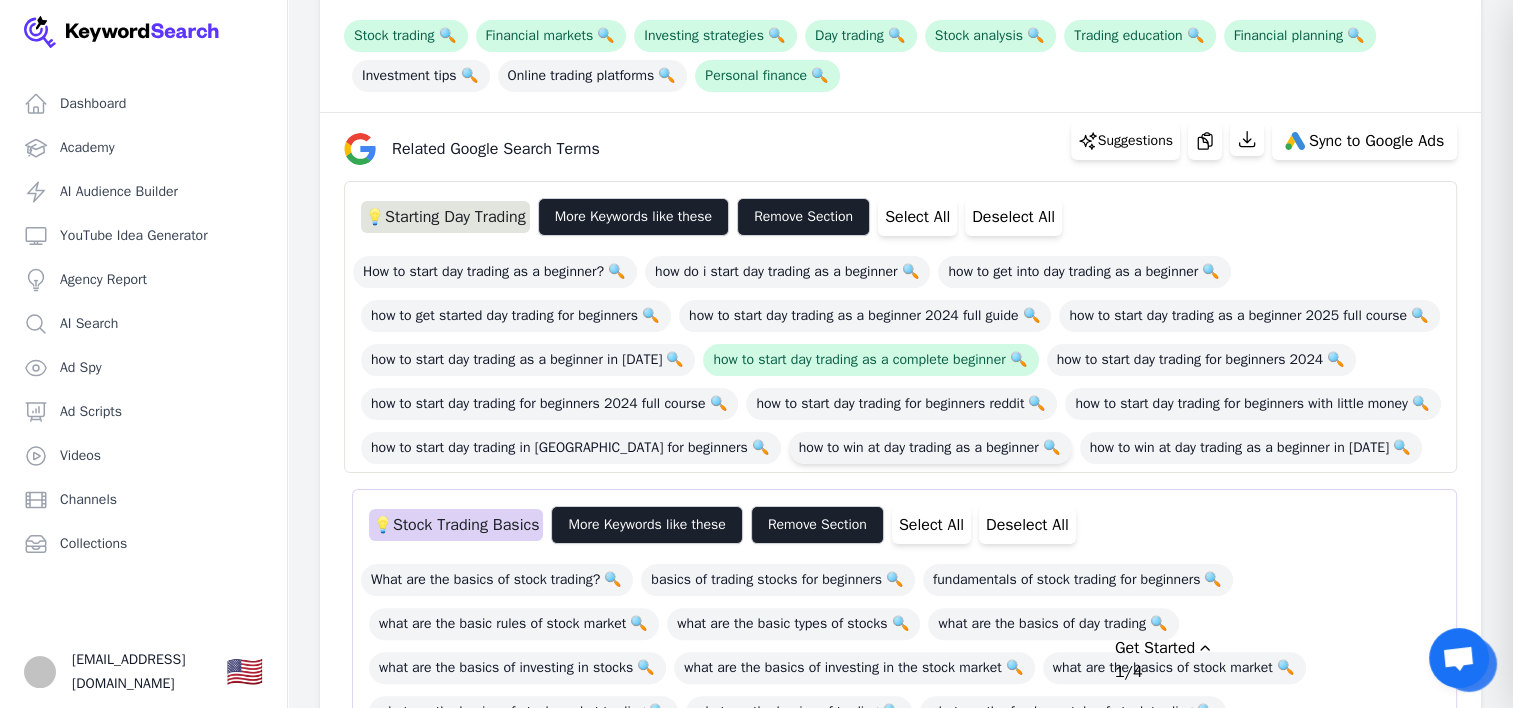 scroll, scrollTop: 500, scrollLeft: 0, axis: vertical 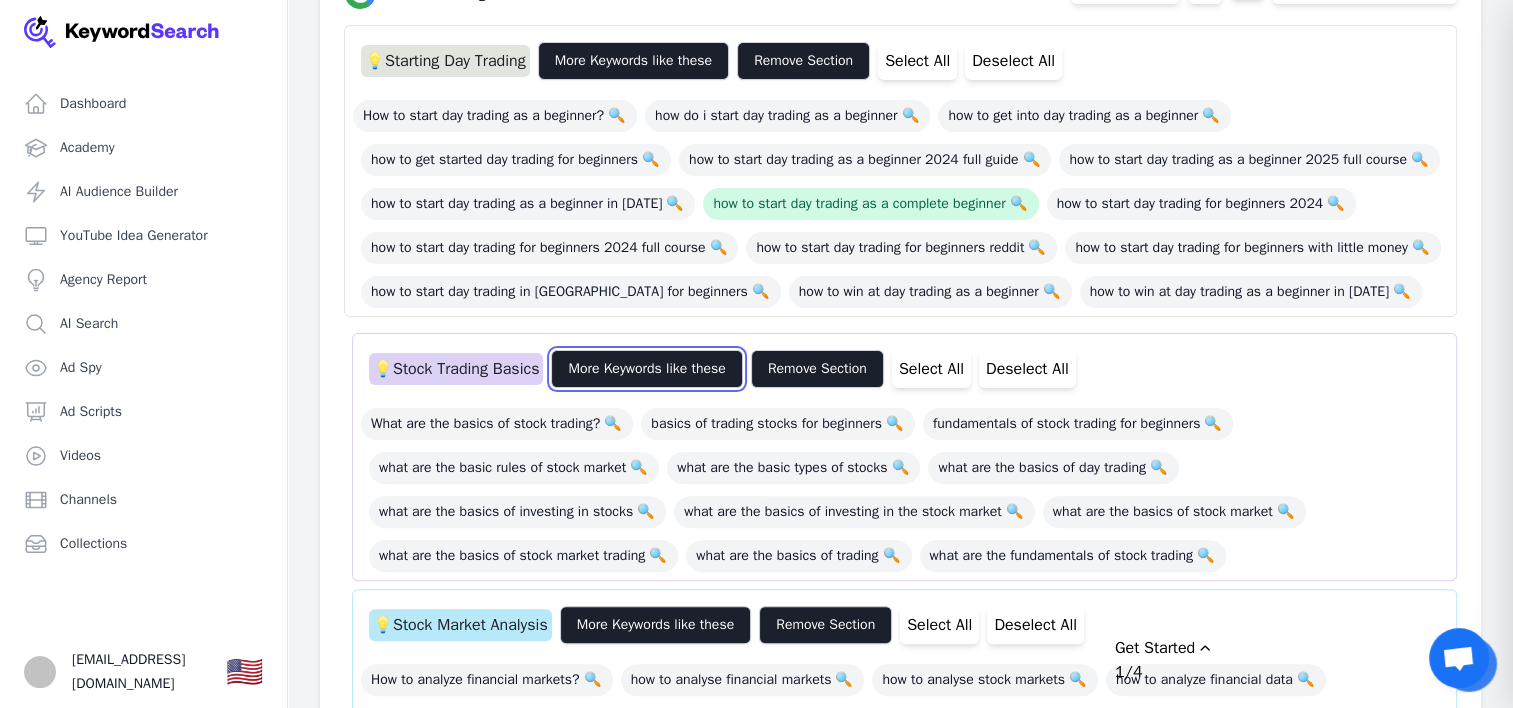 click on "More Keywords like these" at bounding box center [646, 369] 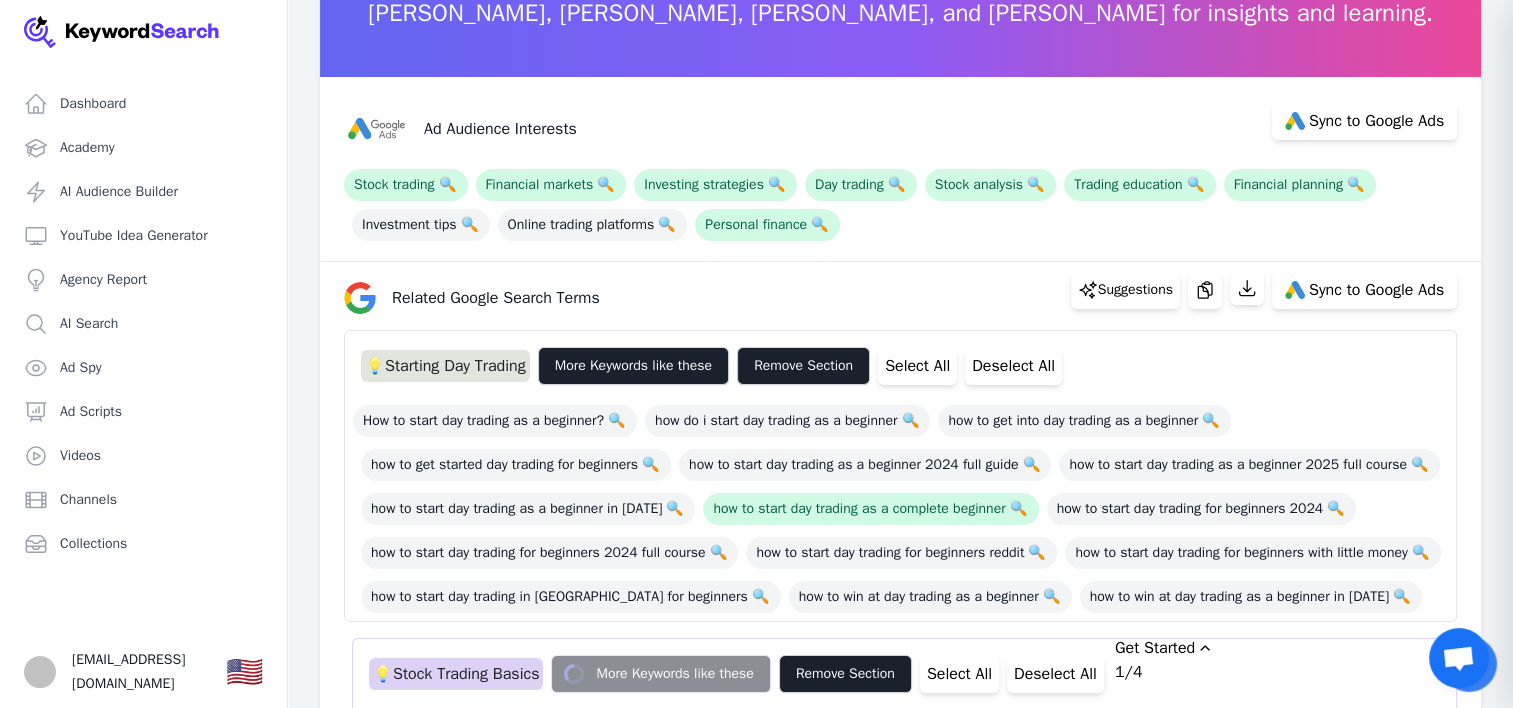 scroll, scrollTop: 200, scrollLeft: 0, axis: vertical 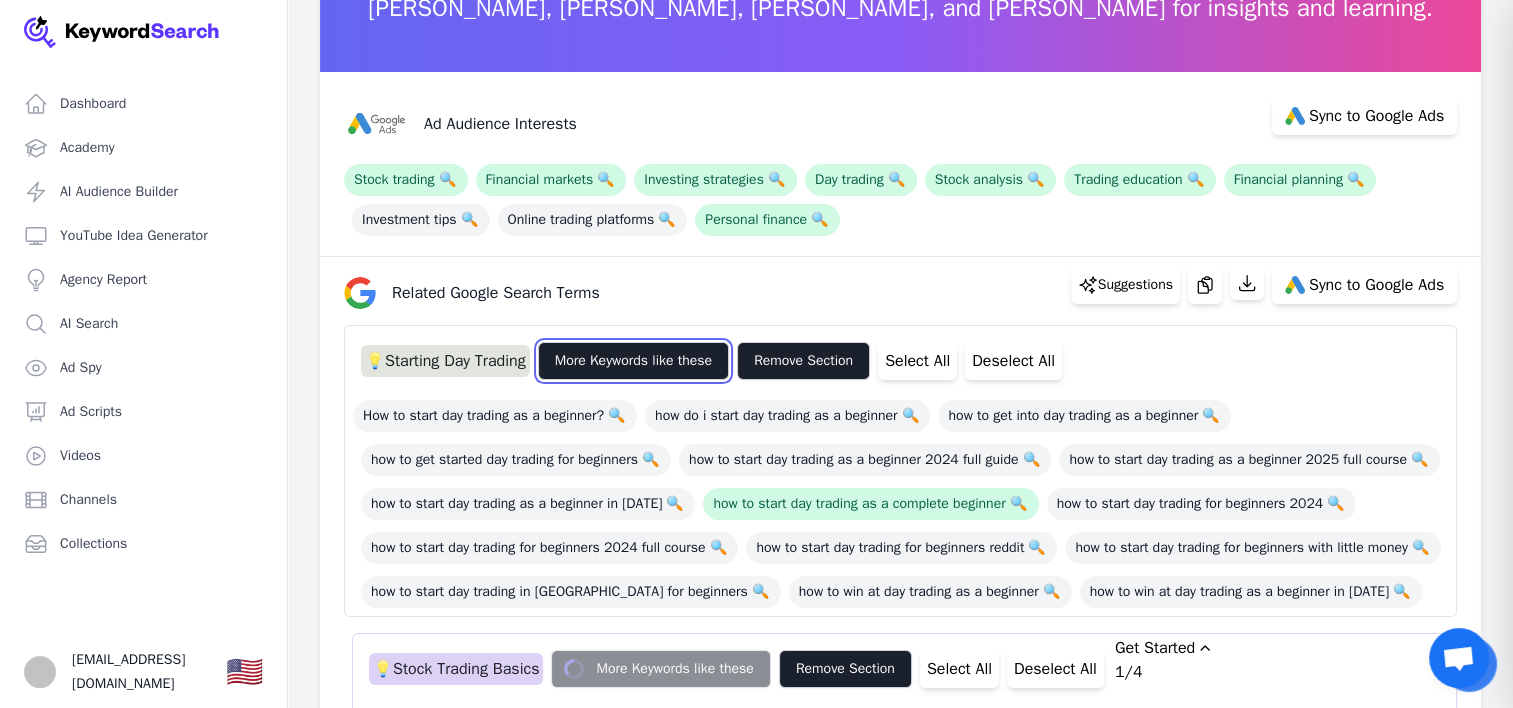 click on "More Keywords like these" at bounding box center [633, 361] 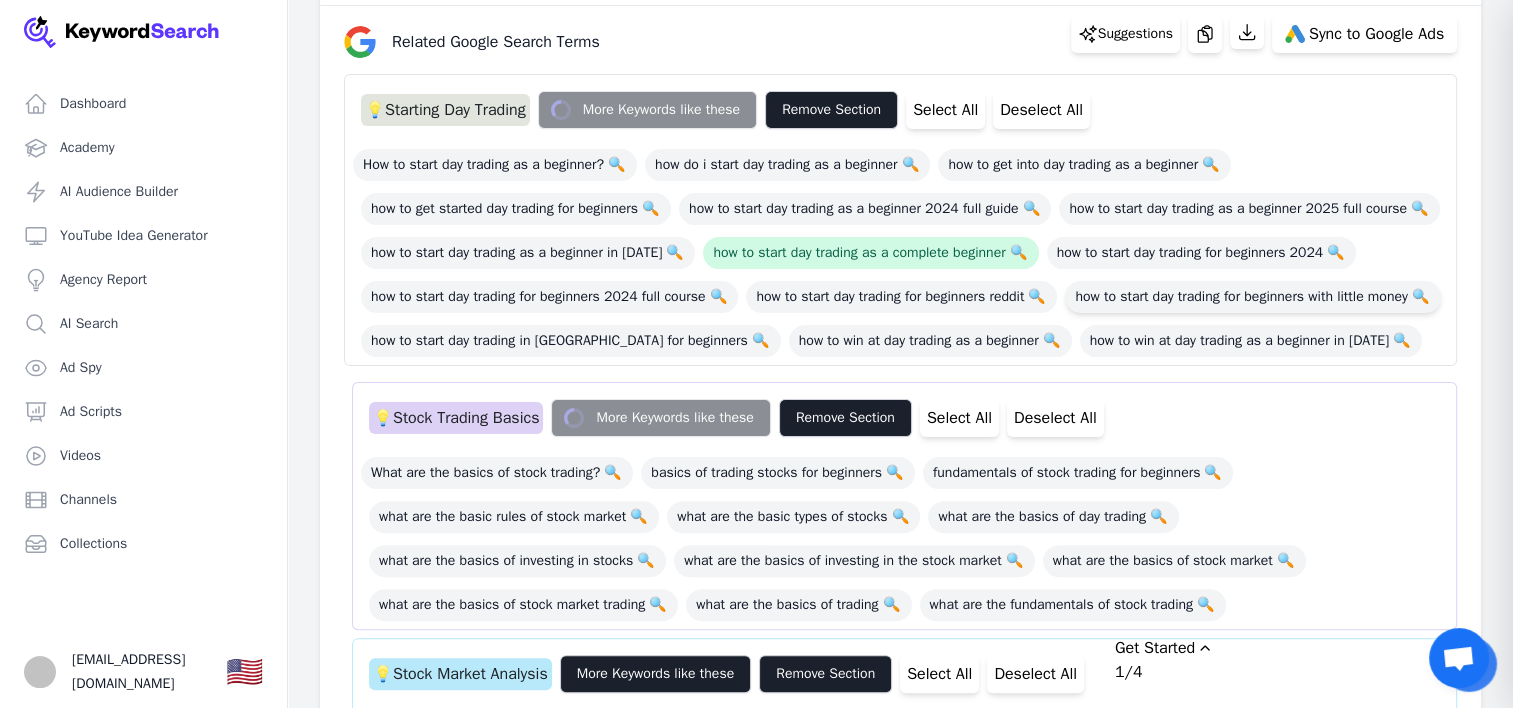 scroll, scrollTop: 500, scrollLeft: 0, axis: vertical 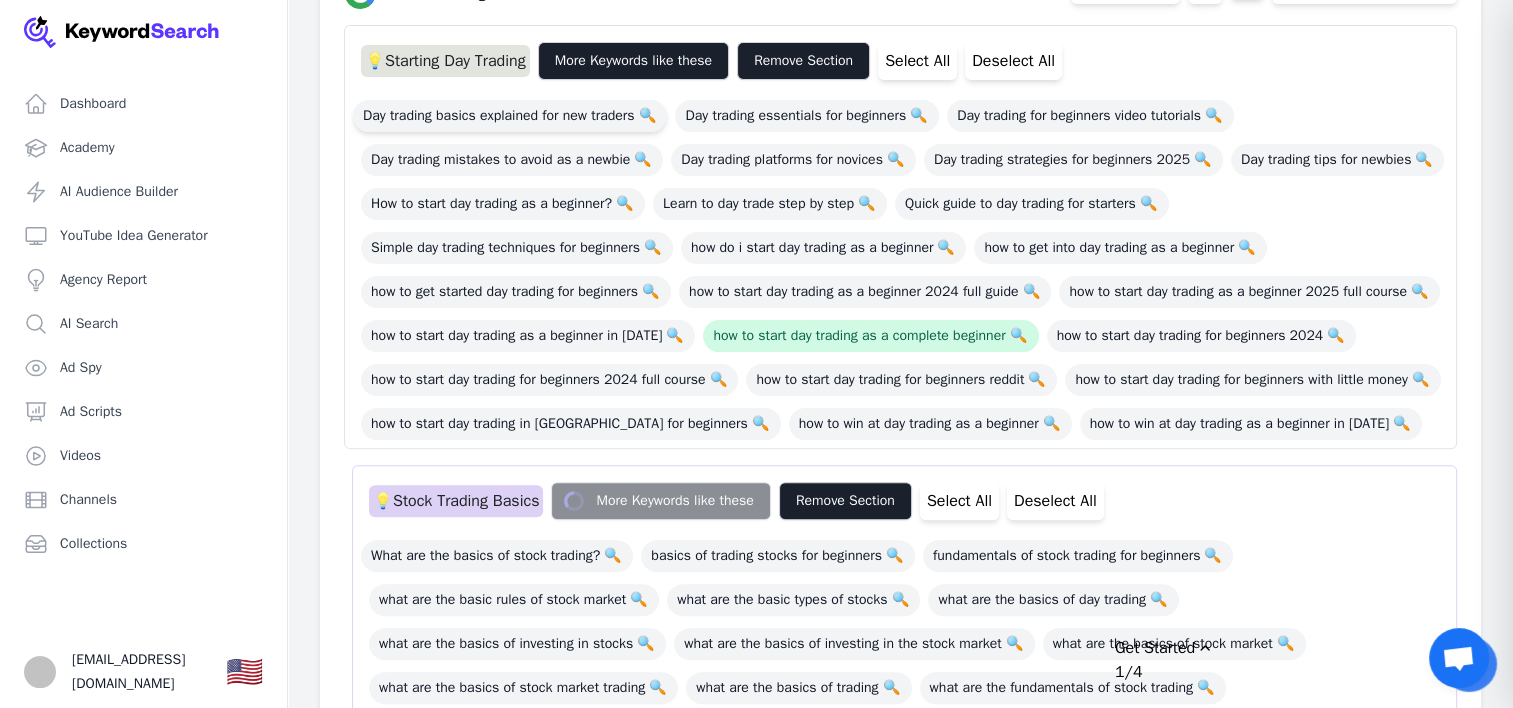 click on "Day trading basics explained for new traders 🔍" at bounding box center [510, 116] 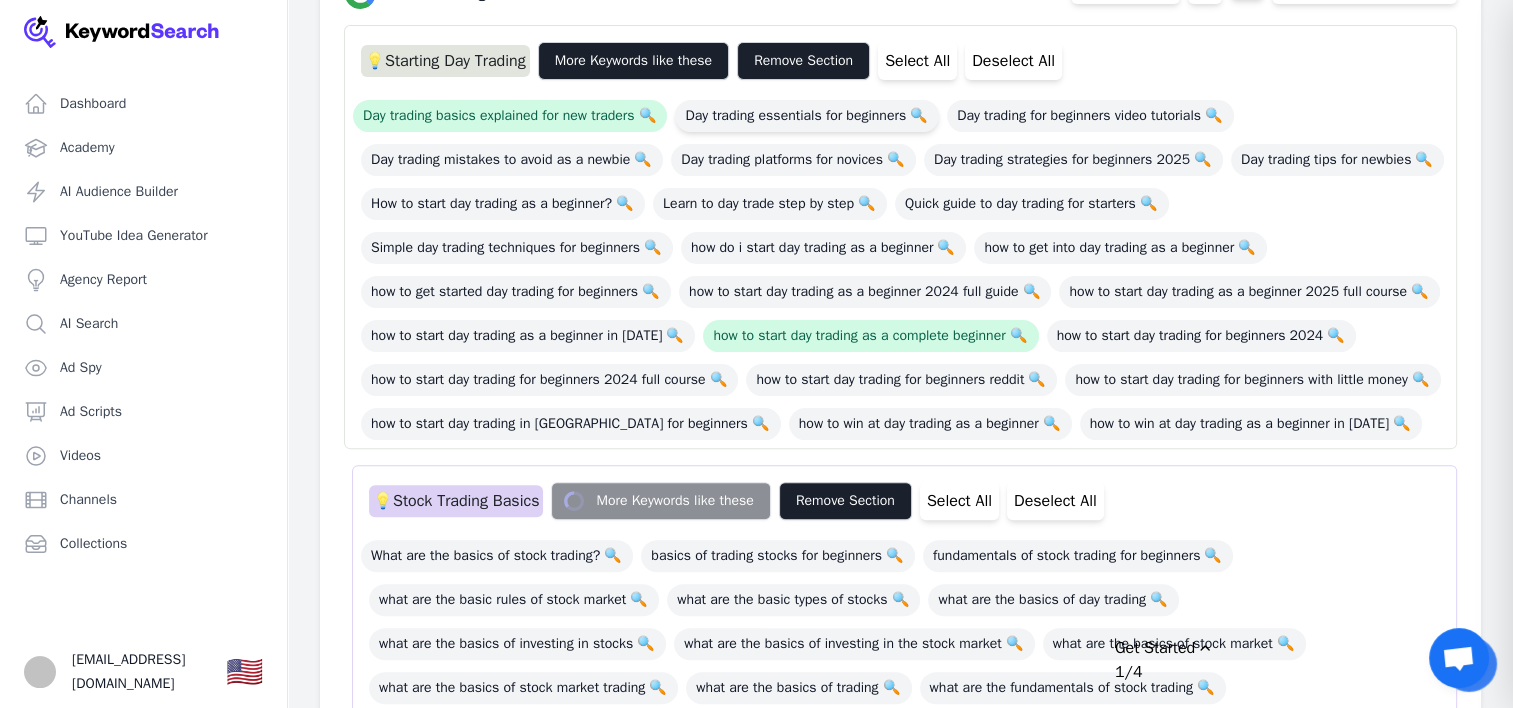 click on "Day trading essentials for beginners 🔍" at bounding box center (807, 116) 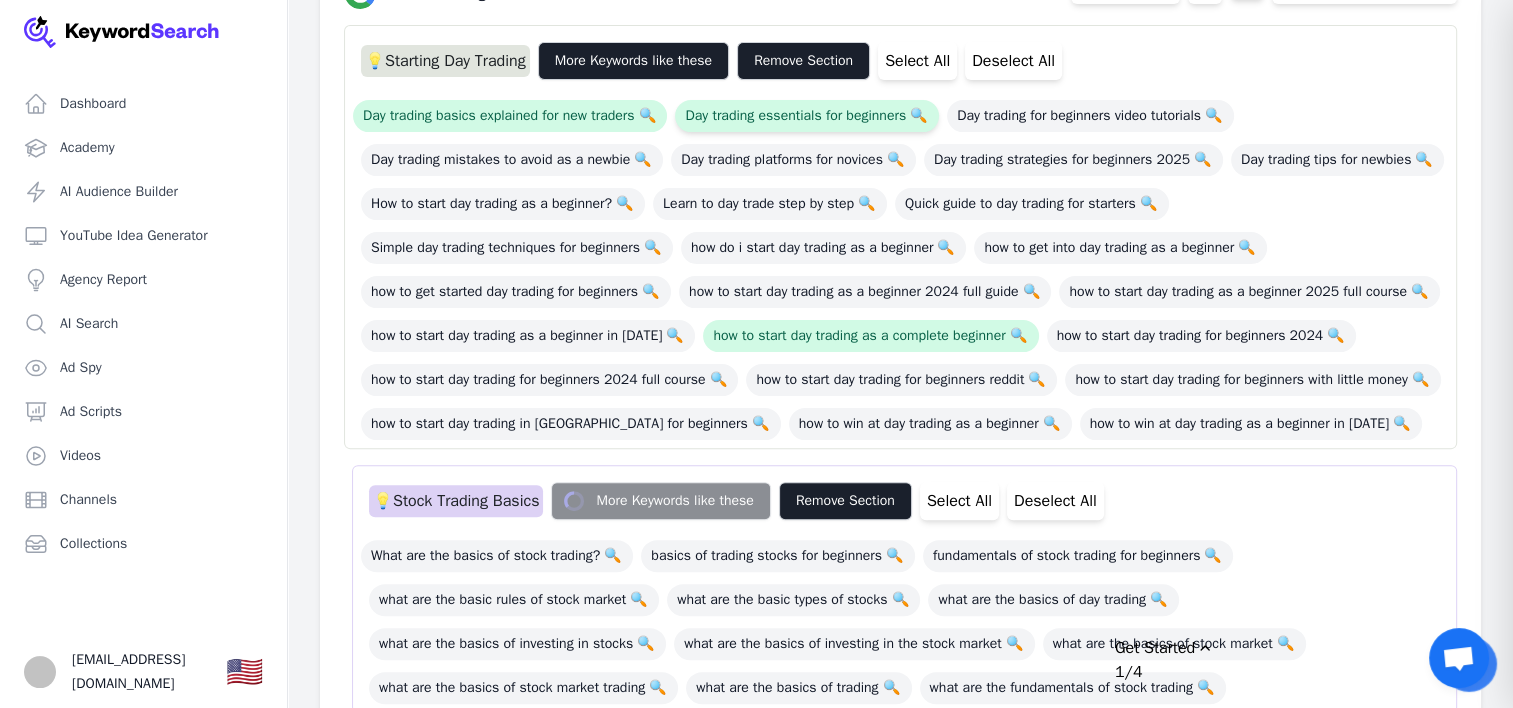 click on "Day trading essentials for beginners 🔍" at bounding box center [807, 116] 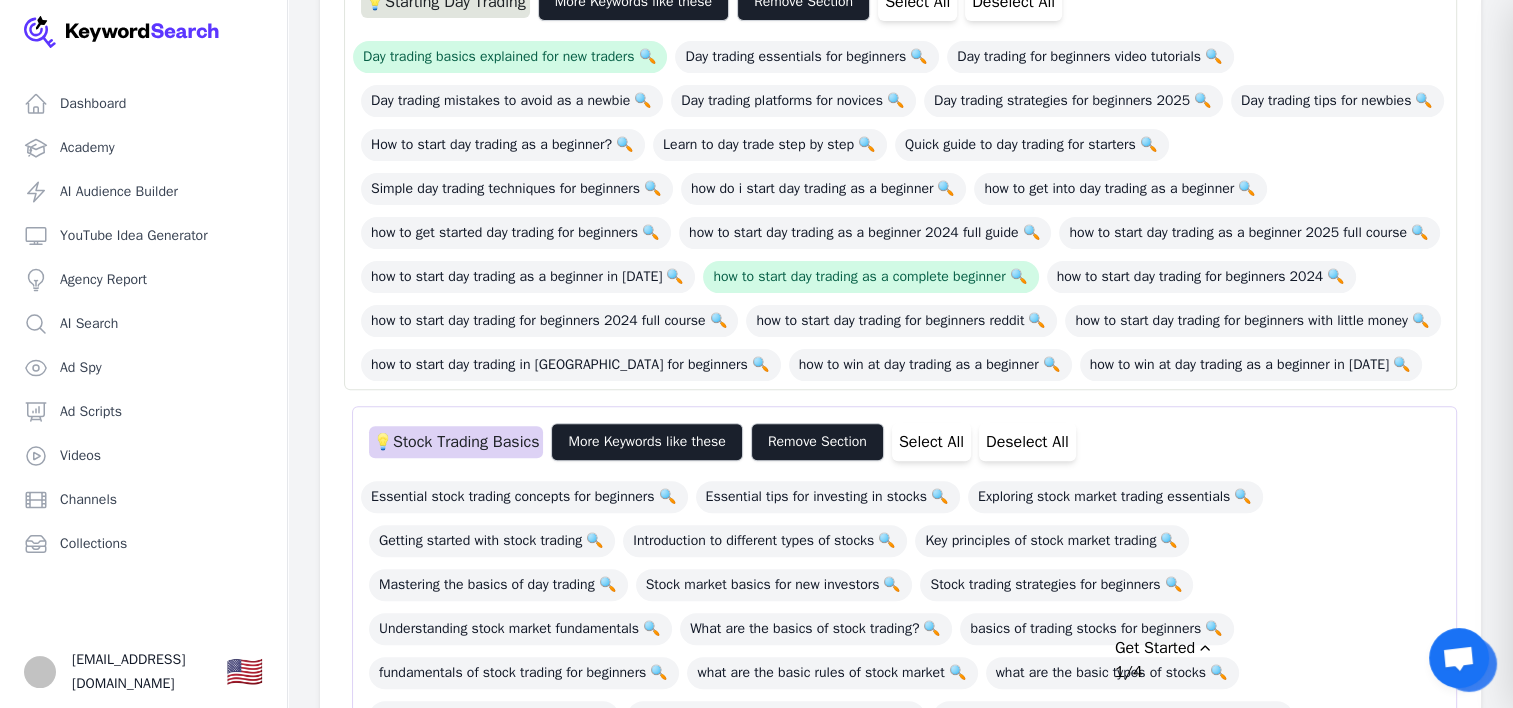 scroll, scrollTop: 900, scrollLeft: 0, axis: vertical 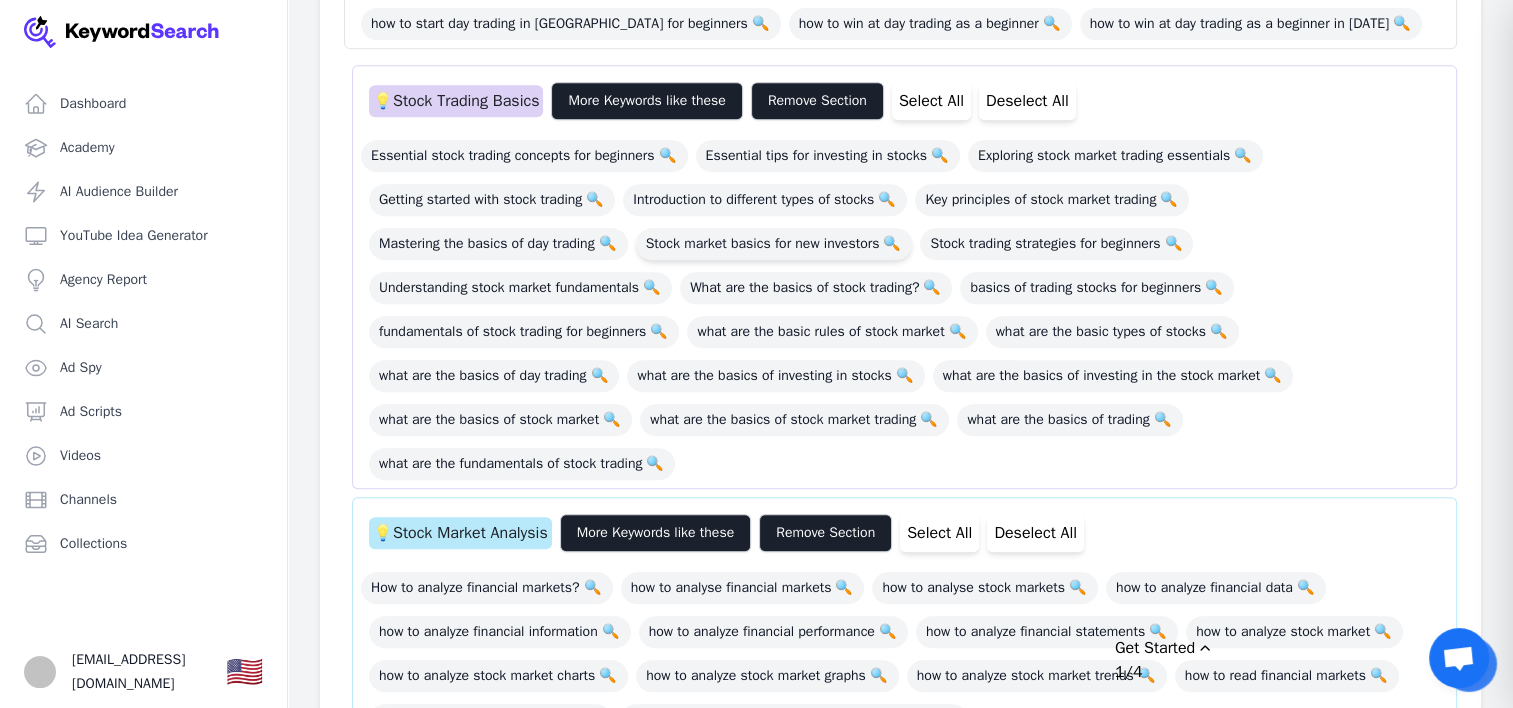 click on "Stock market basics for new investors 🔍" at bounding box center [774, 244] 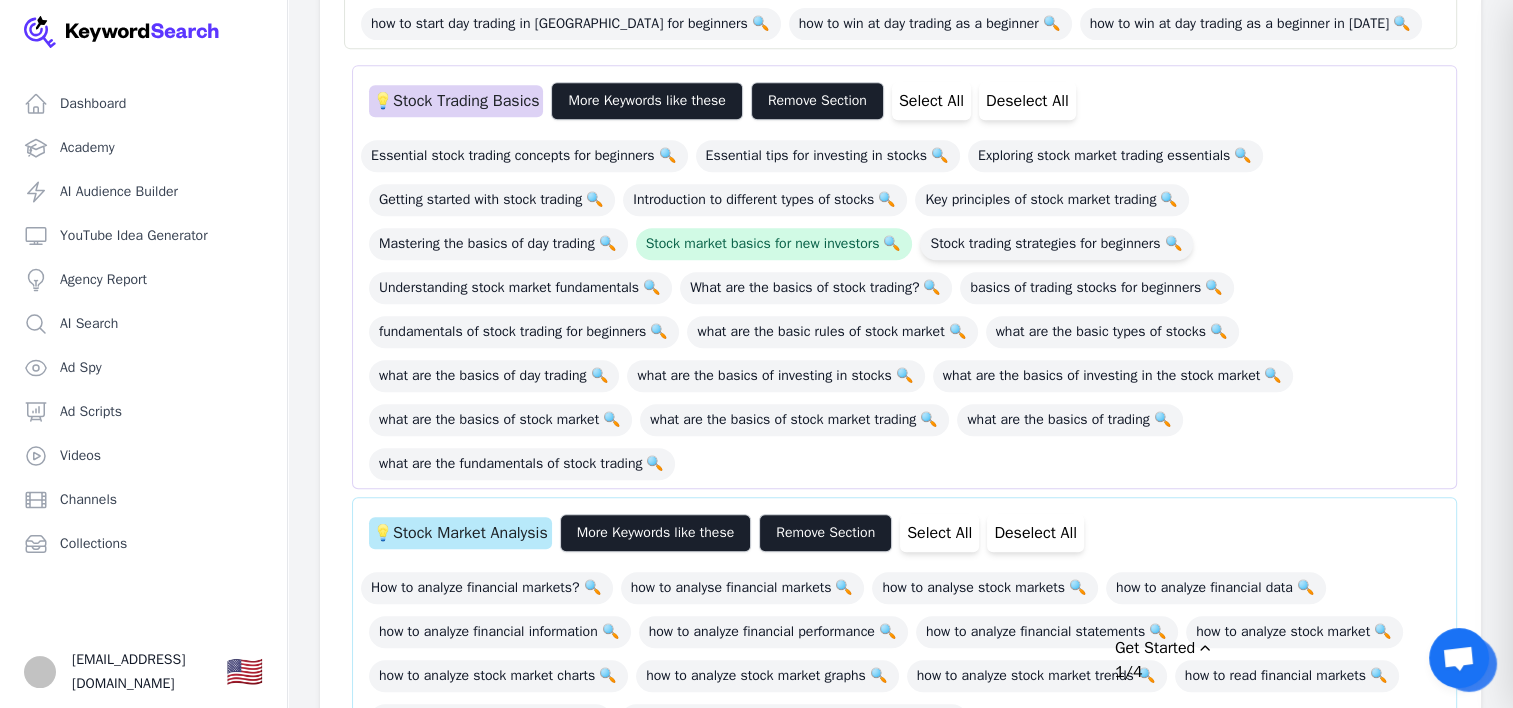 click on "Stock trading strategies for beginners 🔍" at bounding box center (1056, 244) 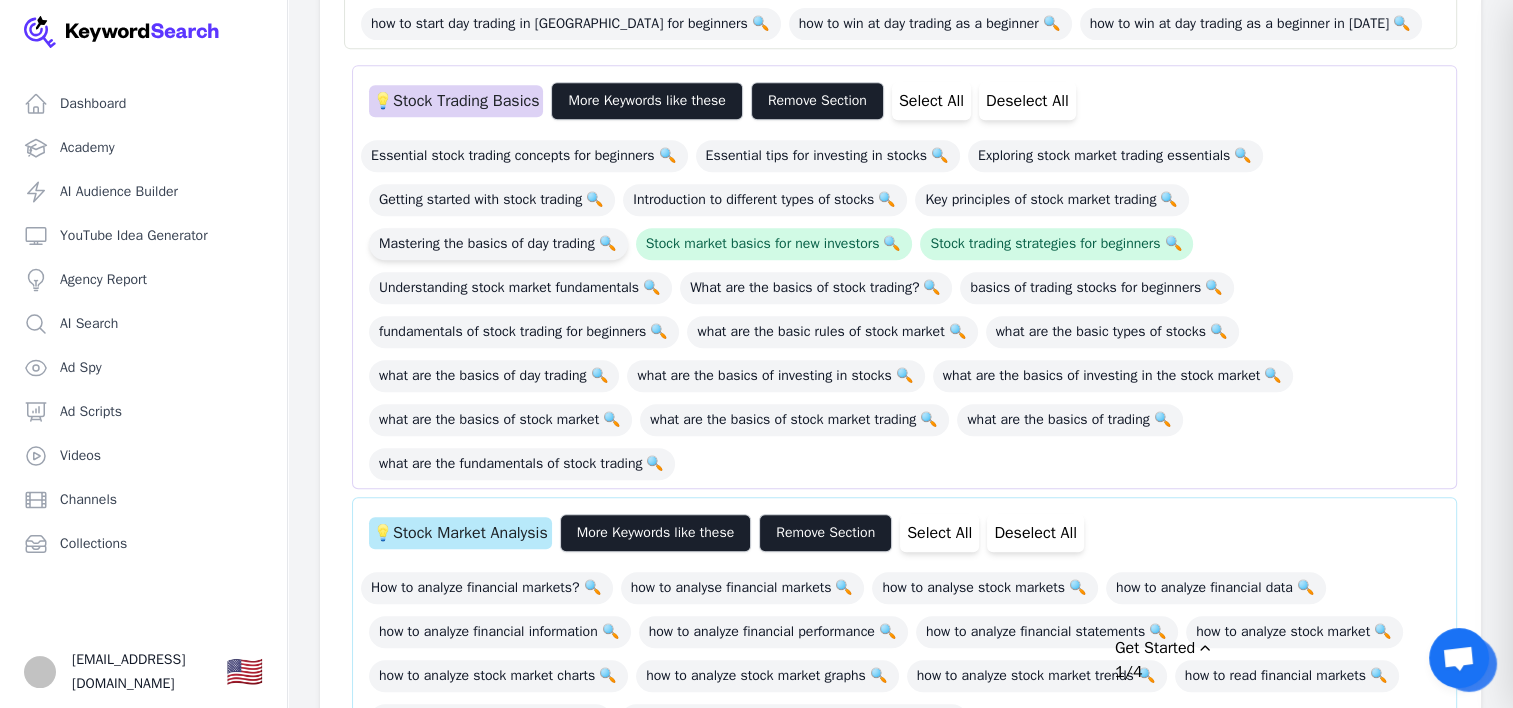 click on "Mastering the basics of day trading 🔍" at bounding box center (498, 244) 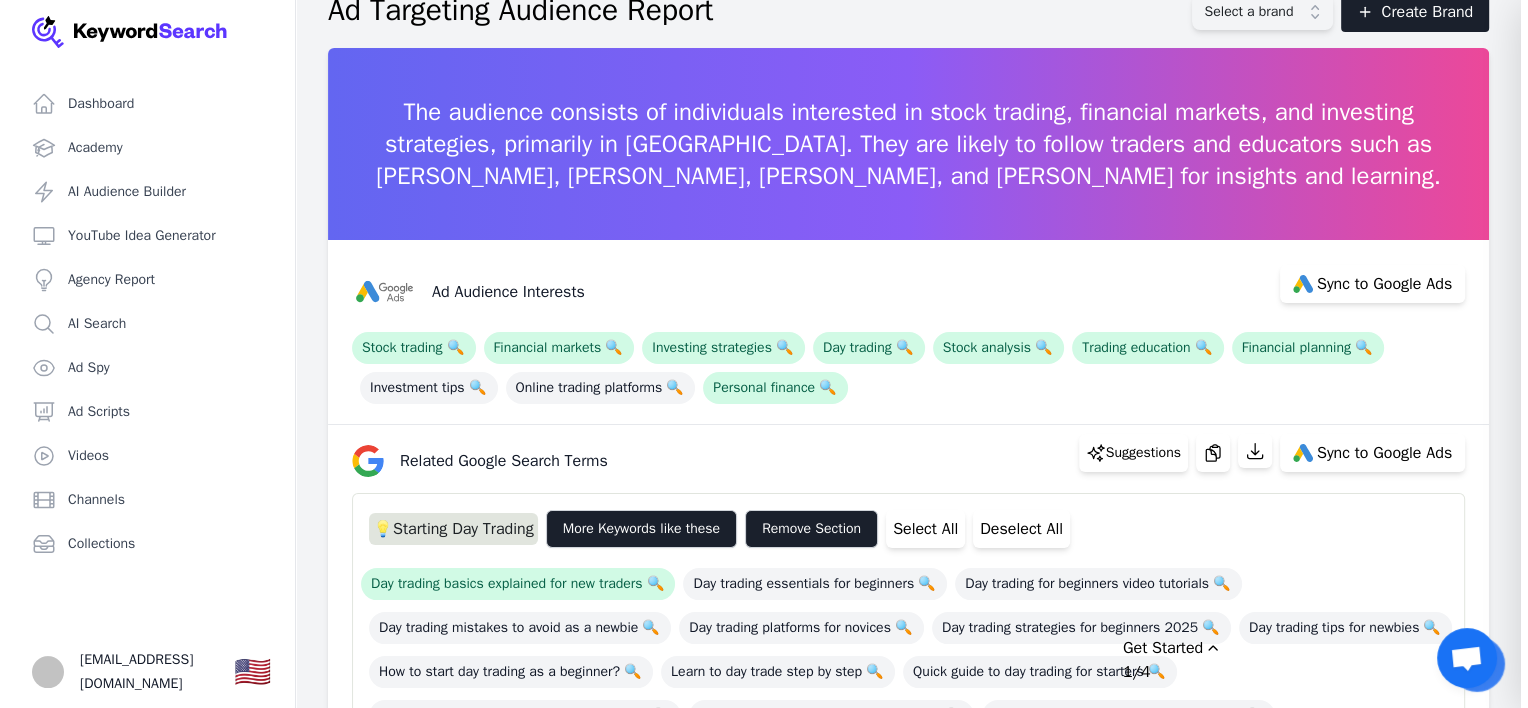 scroll, scrollTop: 0, scrollLeft: 0, axis: both 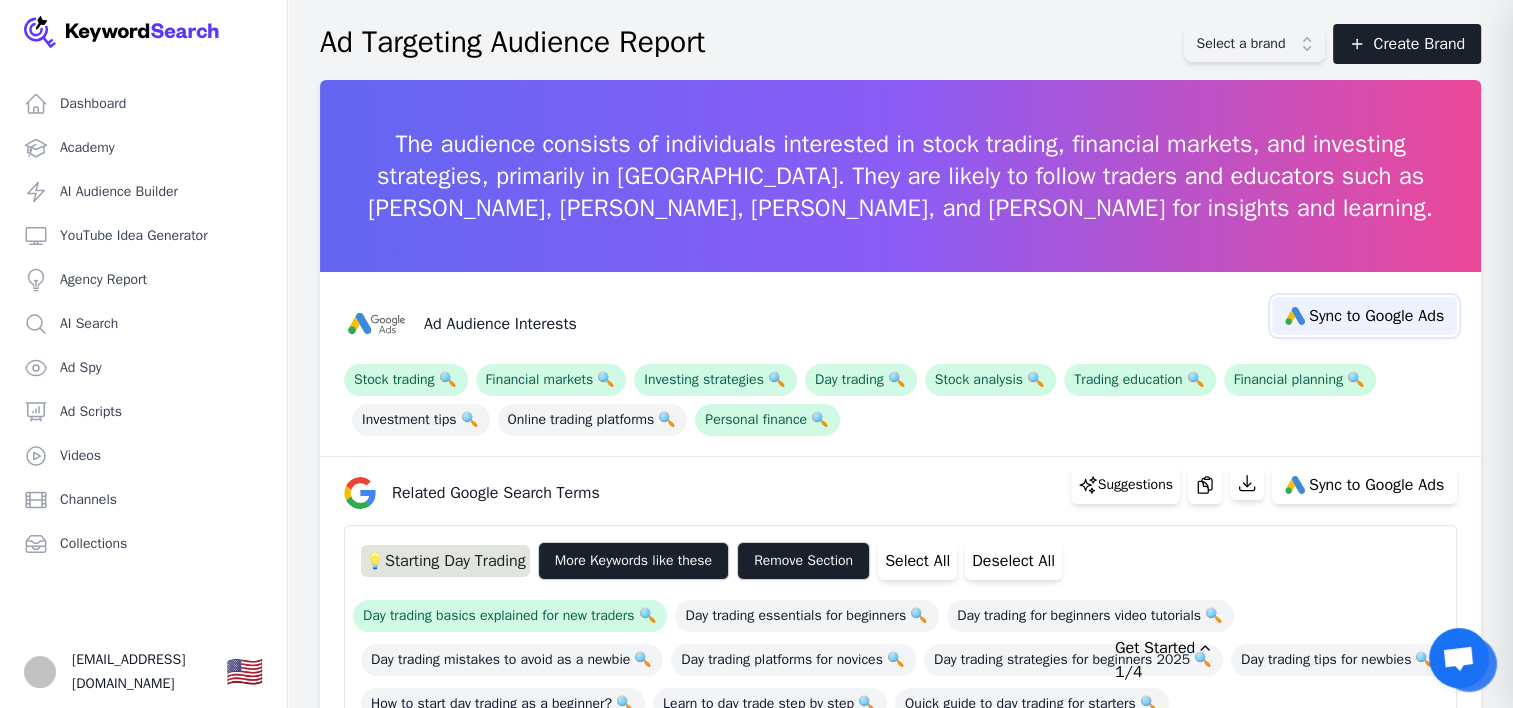 click on "Sync to Google Ads" at bounding box center (1376, 316) 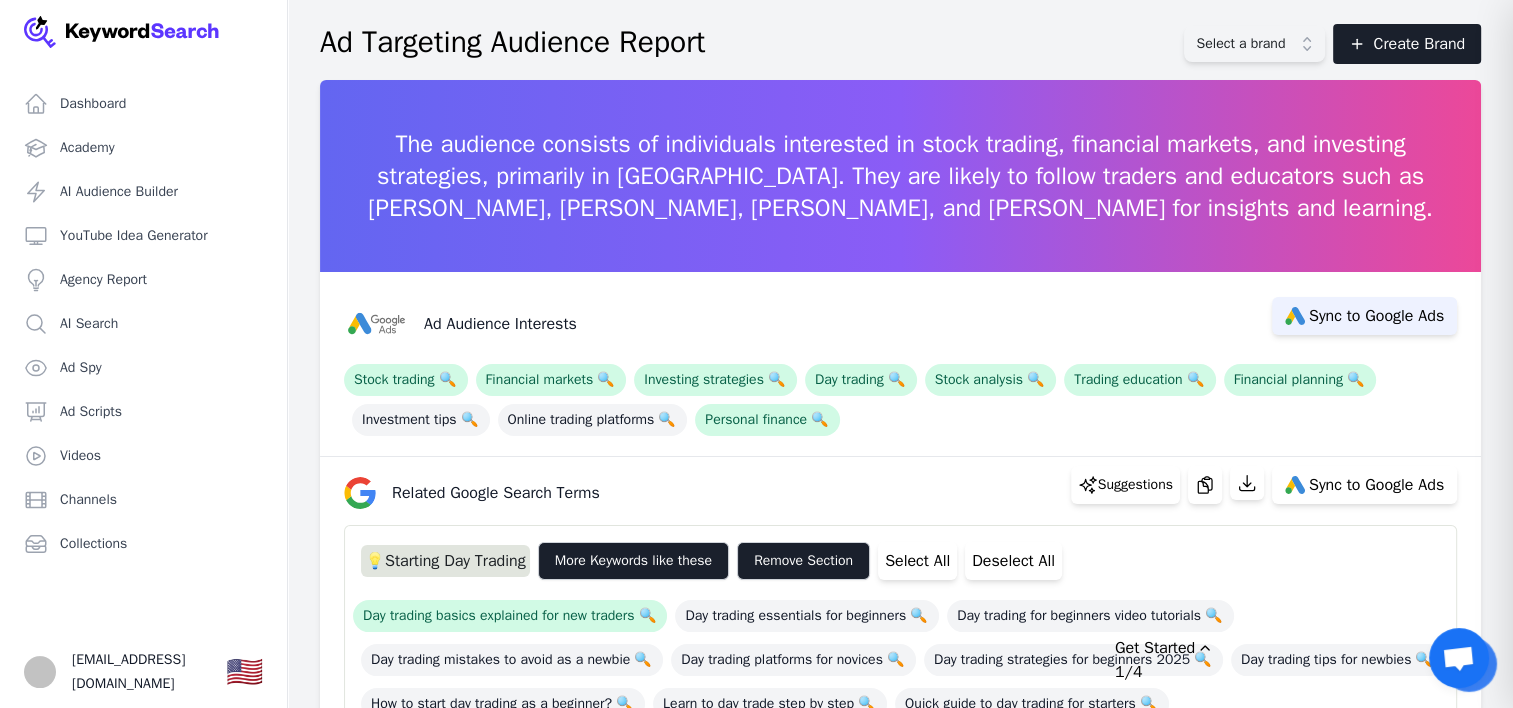select on "interestsOrPurchaseIntentions" 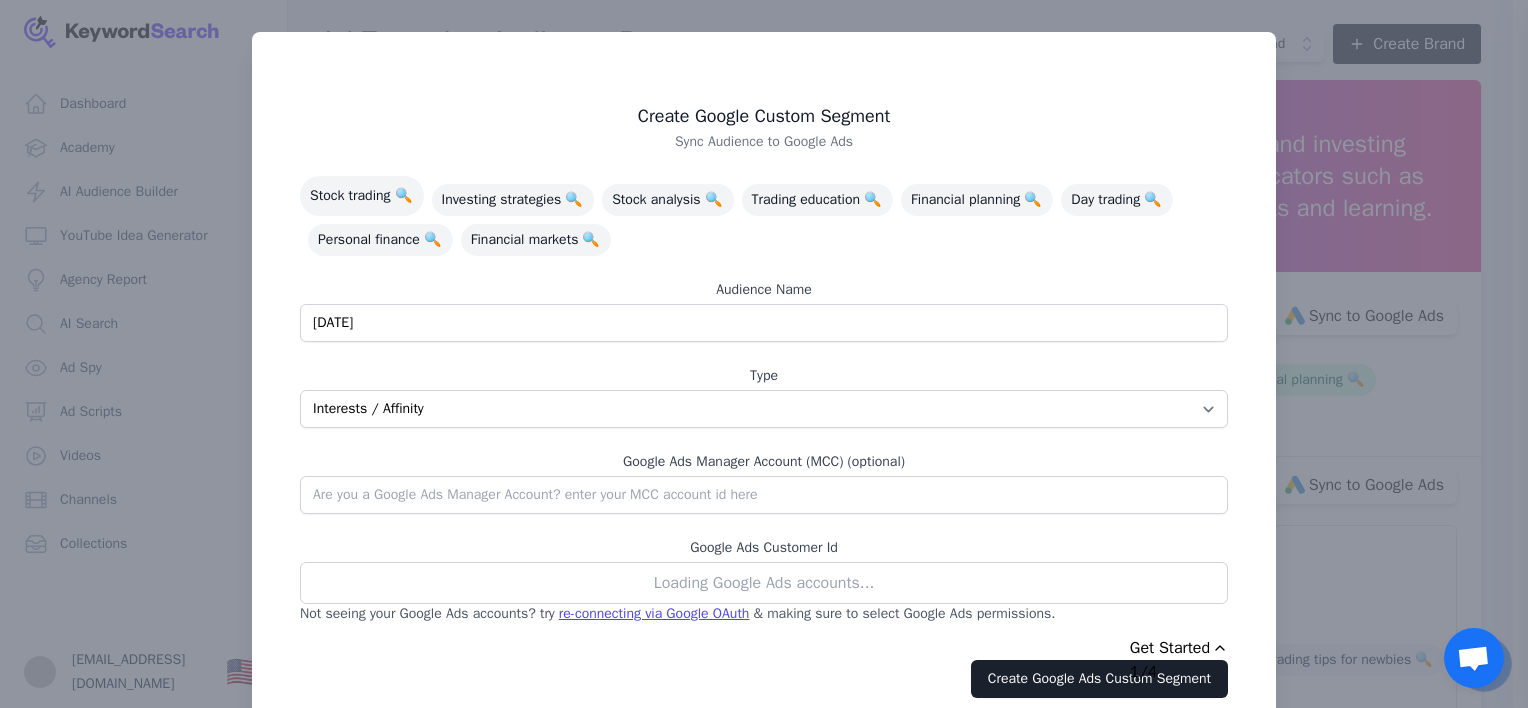 click on "7/22/25" at bounding box center (764, 323) 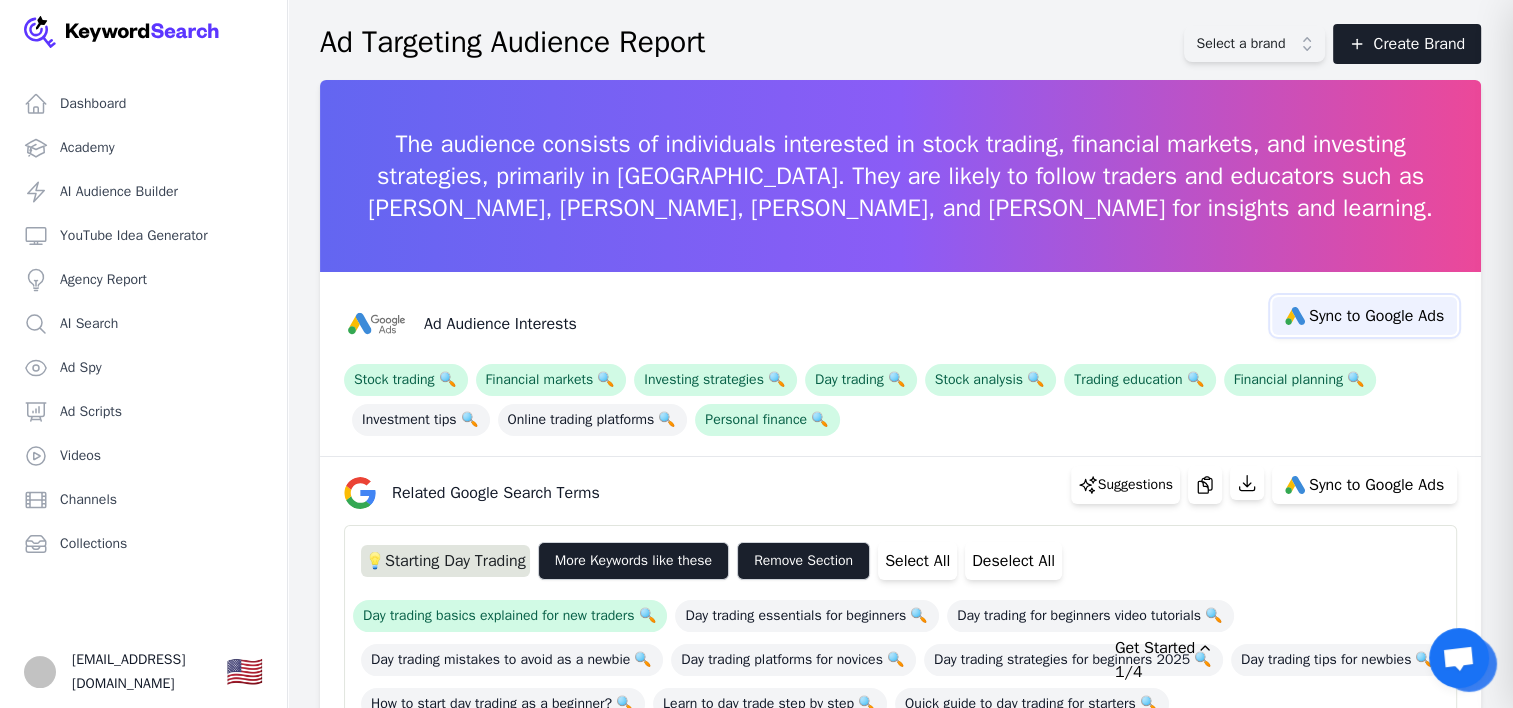 click on "Sync to Google Ads" at bounding box center [1376, 316] 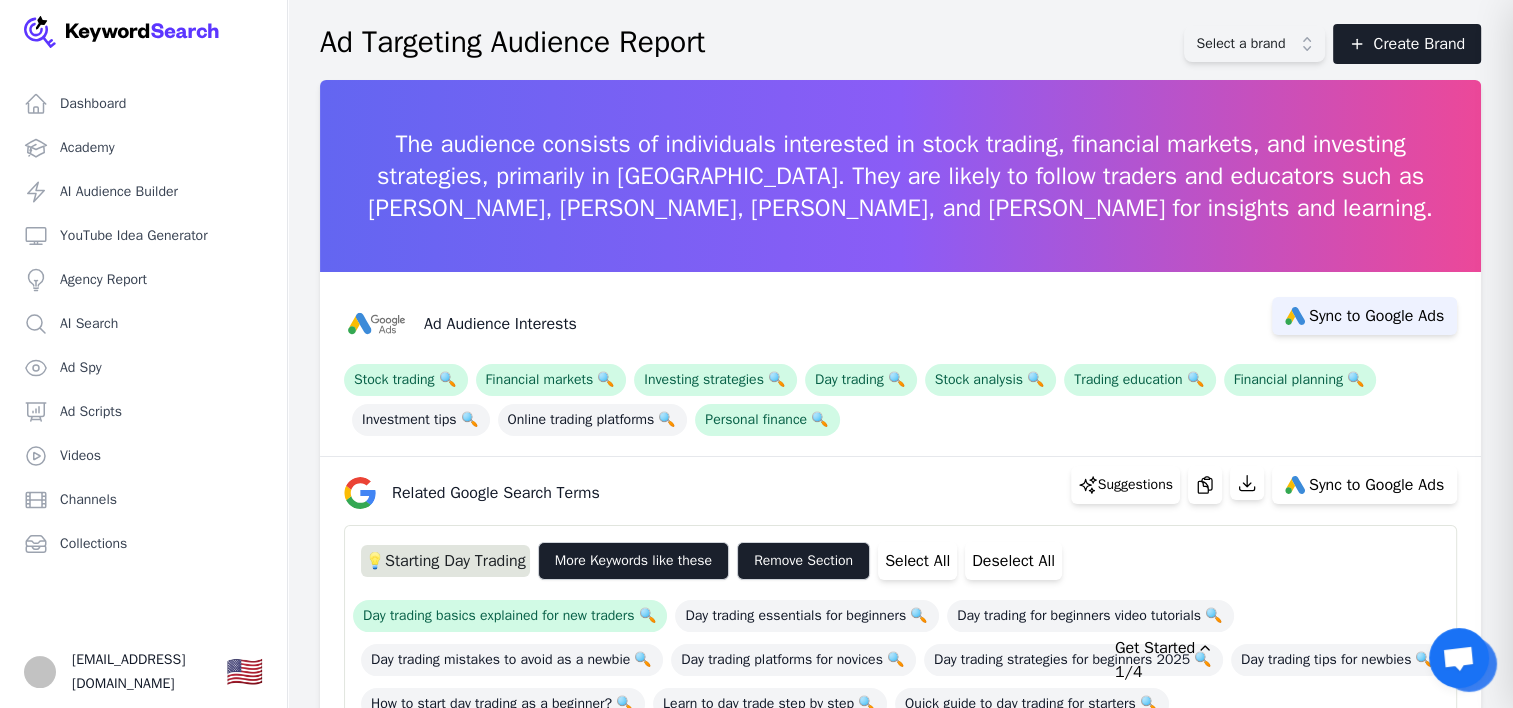 select on "interestsOrPurchaseIntentions" 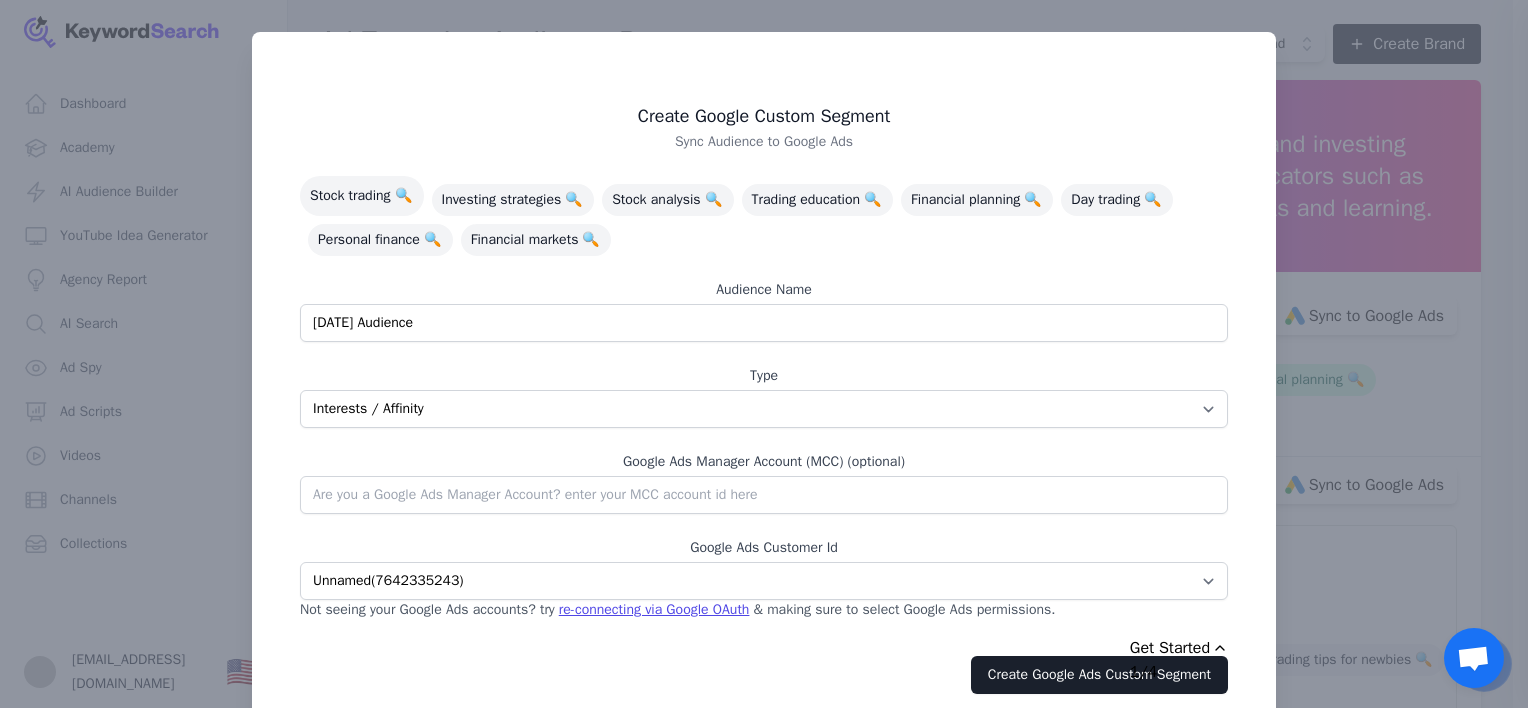 type on "7/22/25 AD Audience" 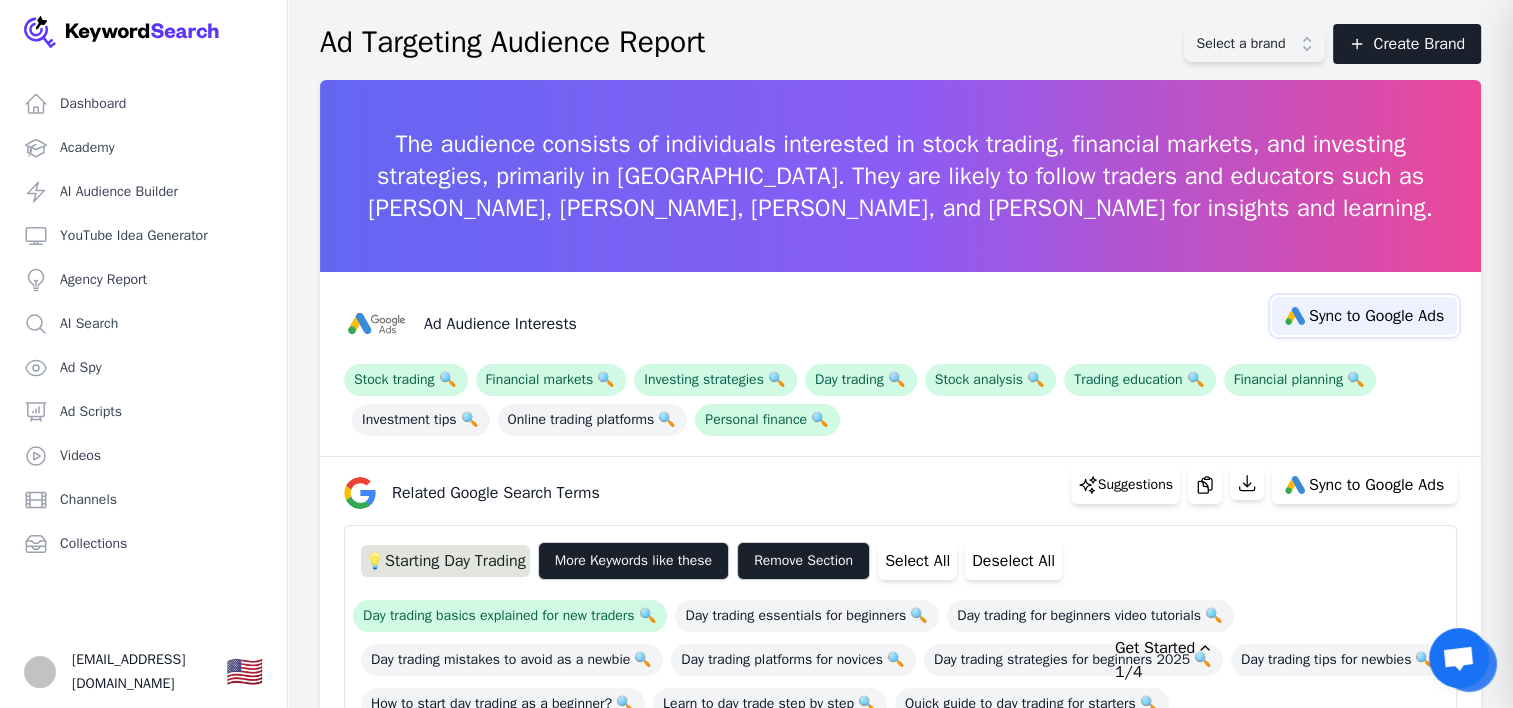 click on "Sync to Google Ads" at bounding box center [1376, 316] 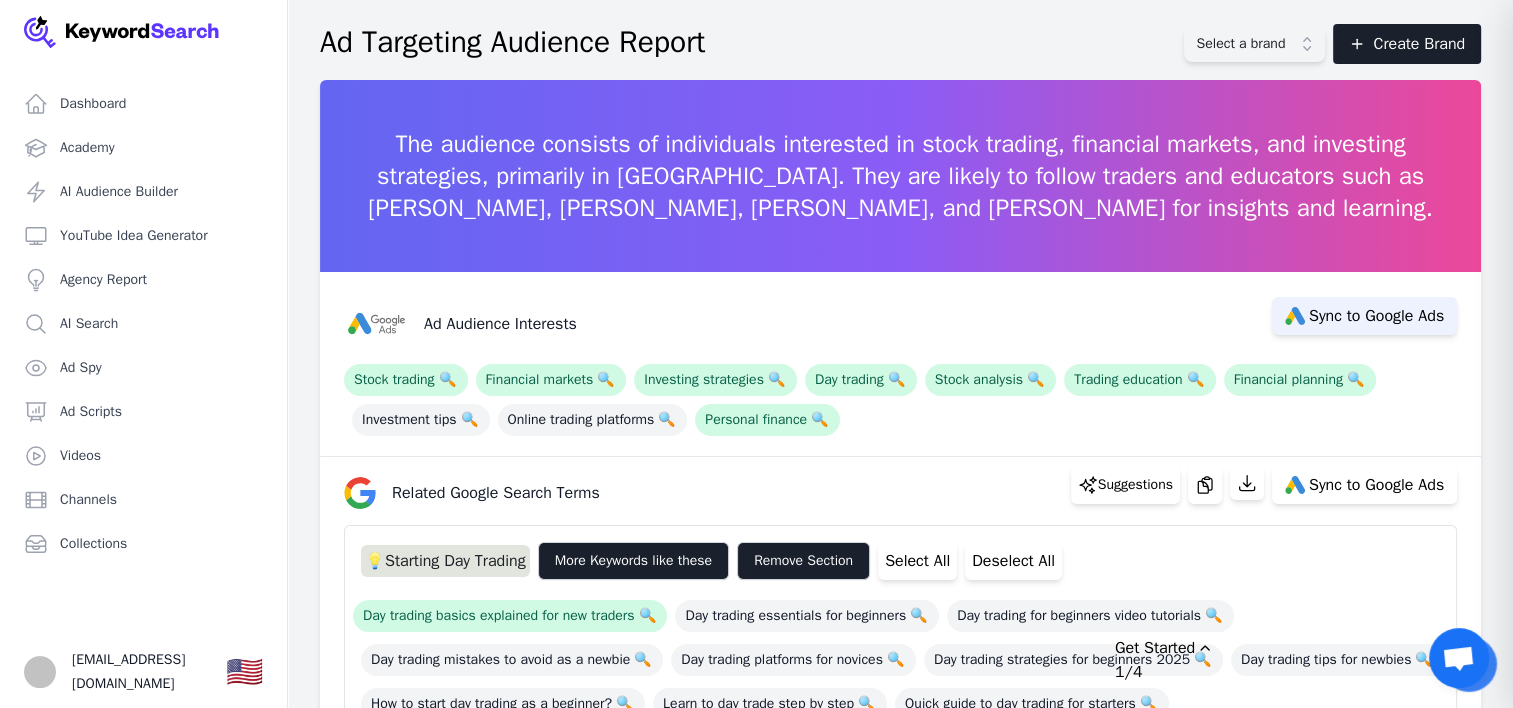 select on "interestsOrPurchaseIntentions" 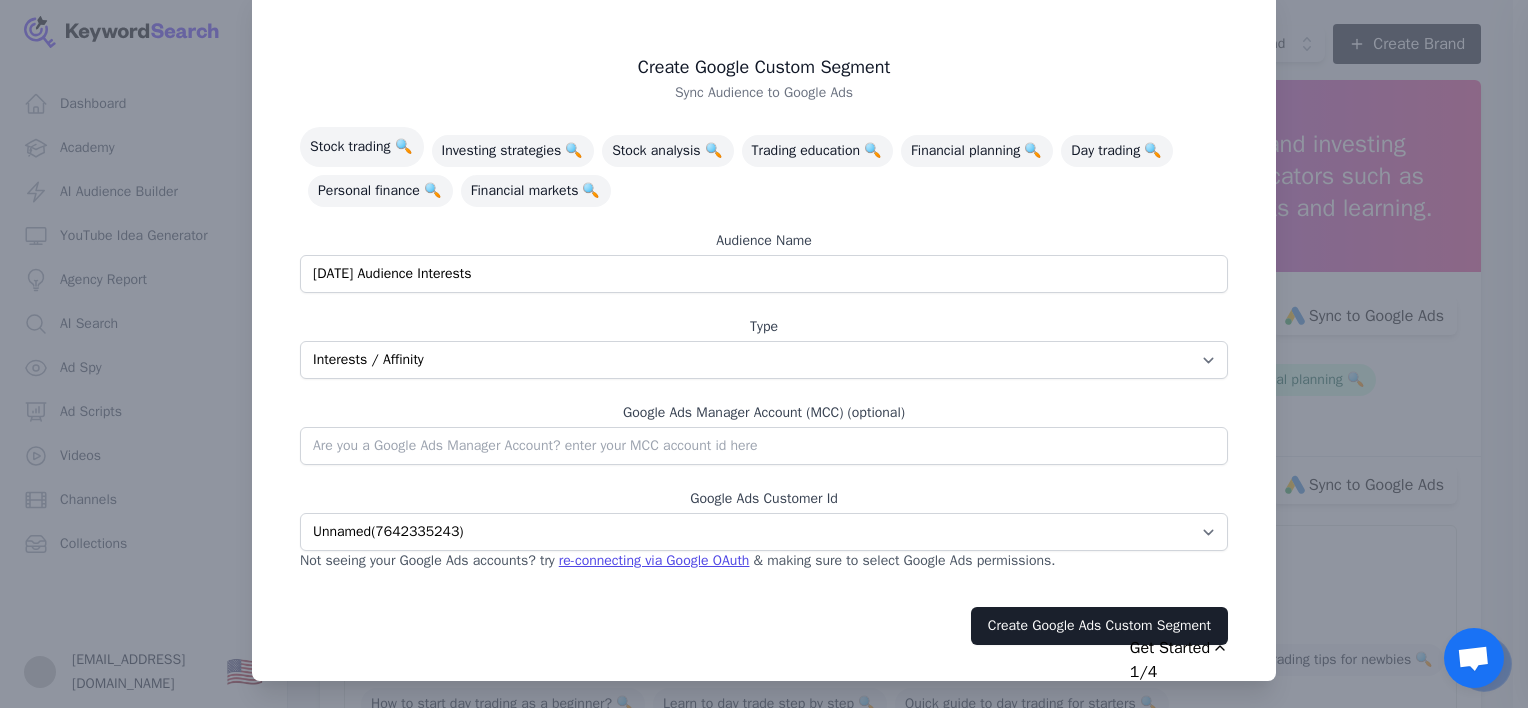 scroll, scrollTop: 52, scrollLeft: 0, axis: vertical 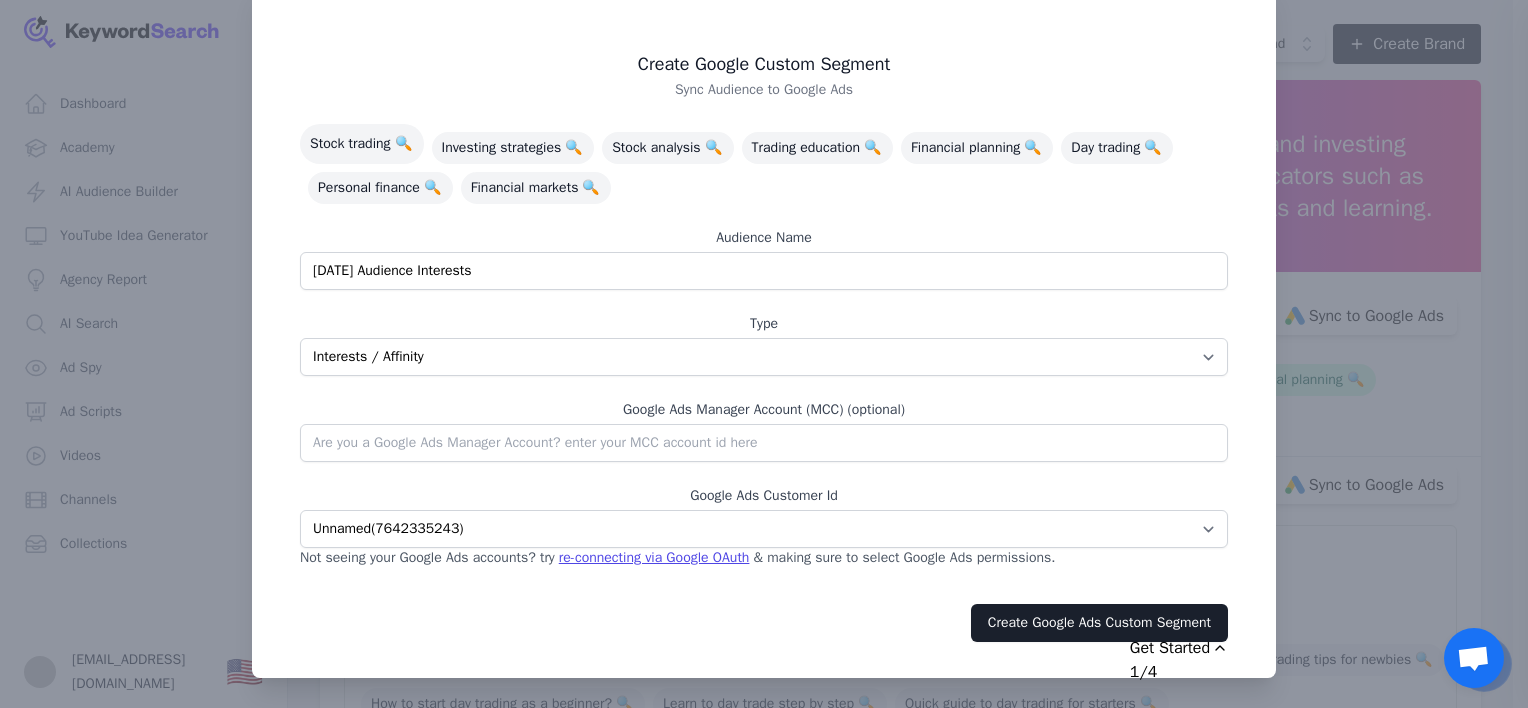 type on "7/22/25 AD Audience Interests" 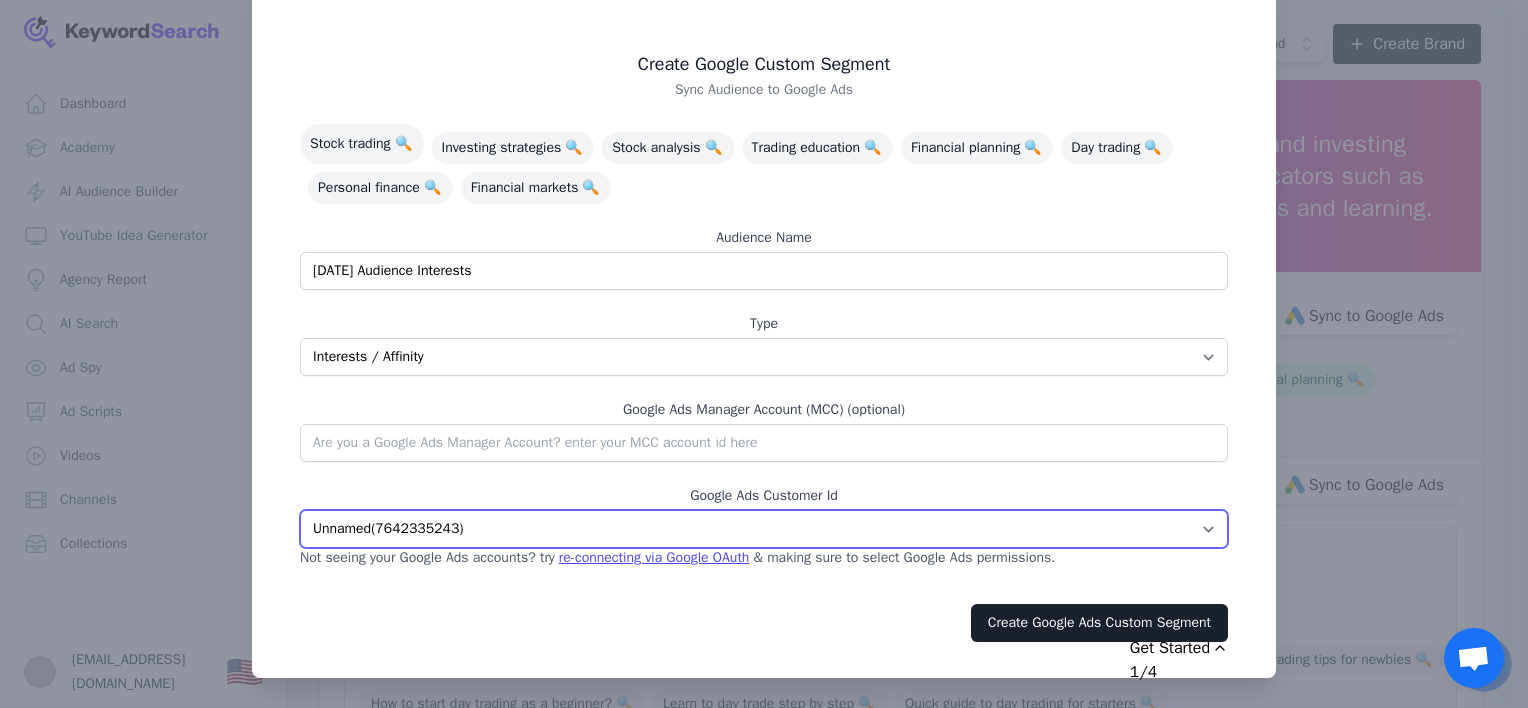 click on "Unnamed  ( 7642335243 )" at bounding box center (764, 529) 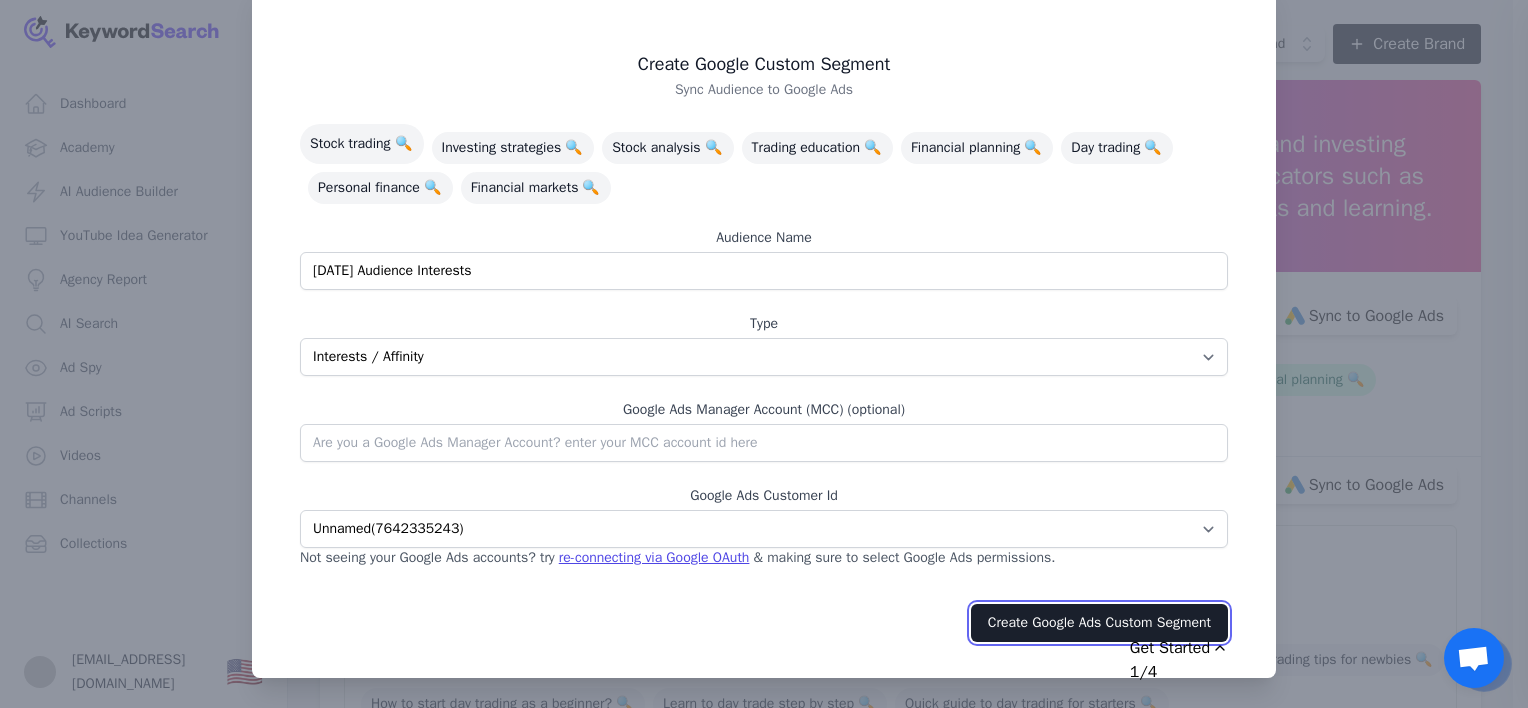 click on "Create Google Ads Custom Segment" at bounding box center (1099, 623) 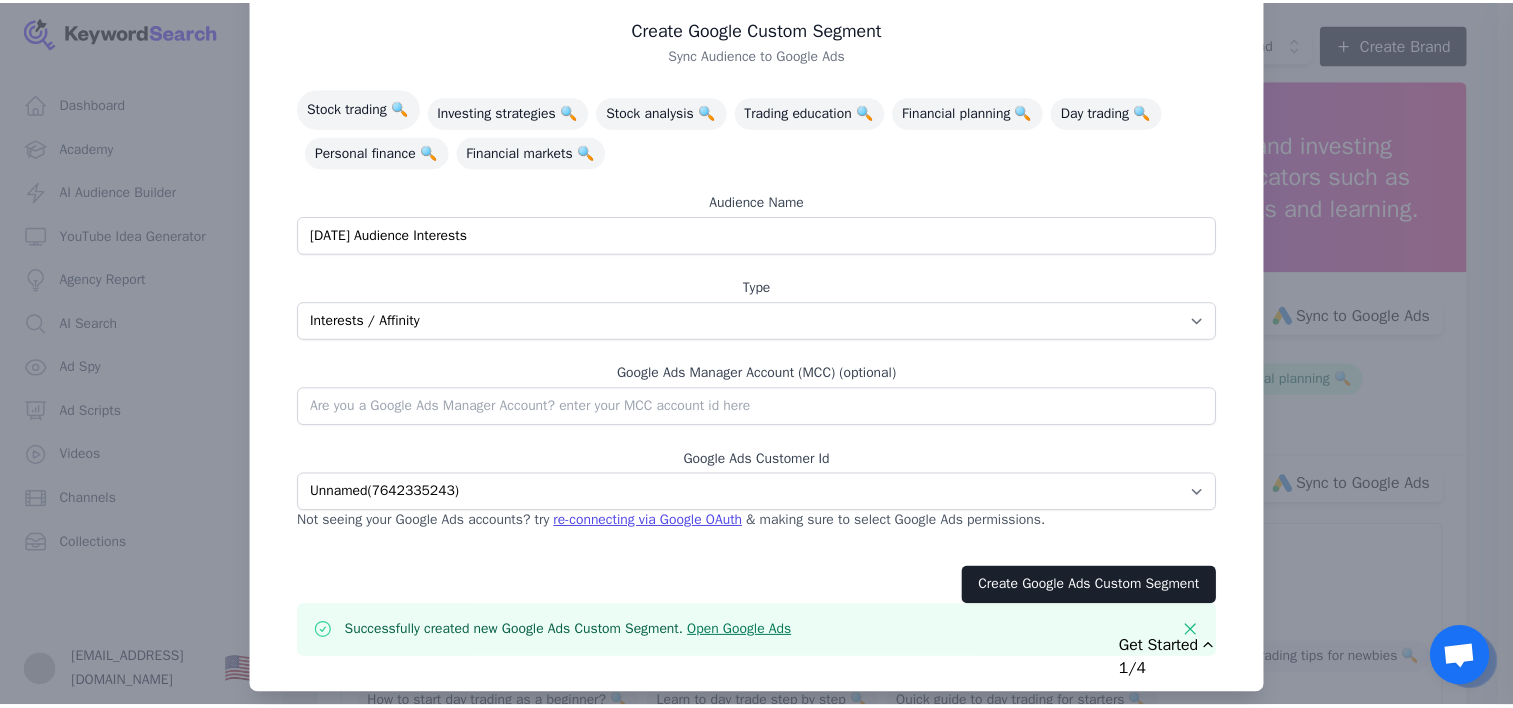 scroll, scrollTop: 104, scrollLeft: 0, axis: vertical 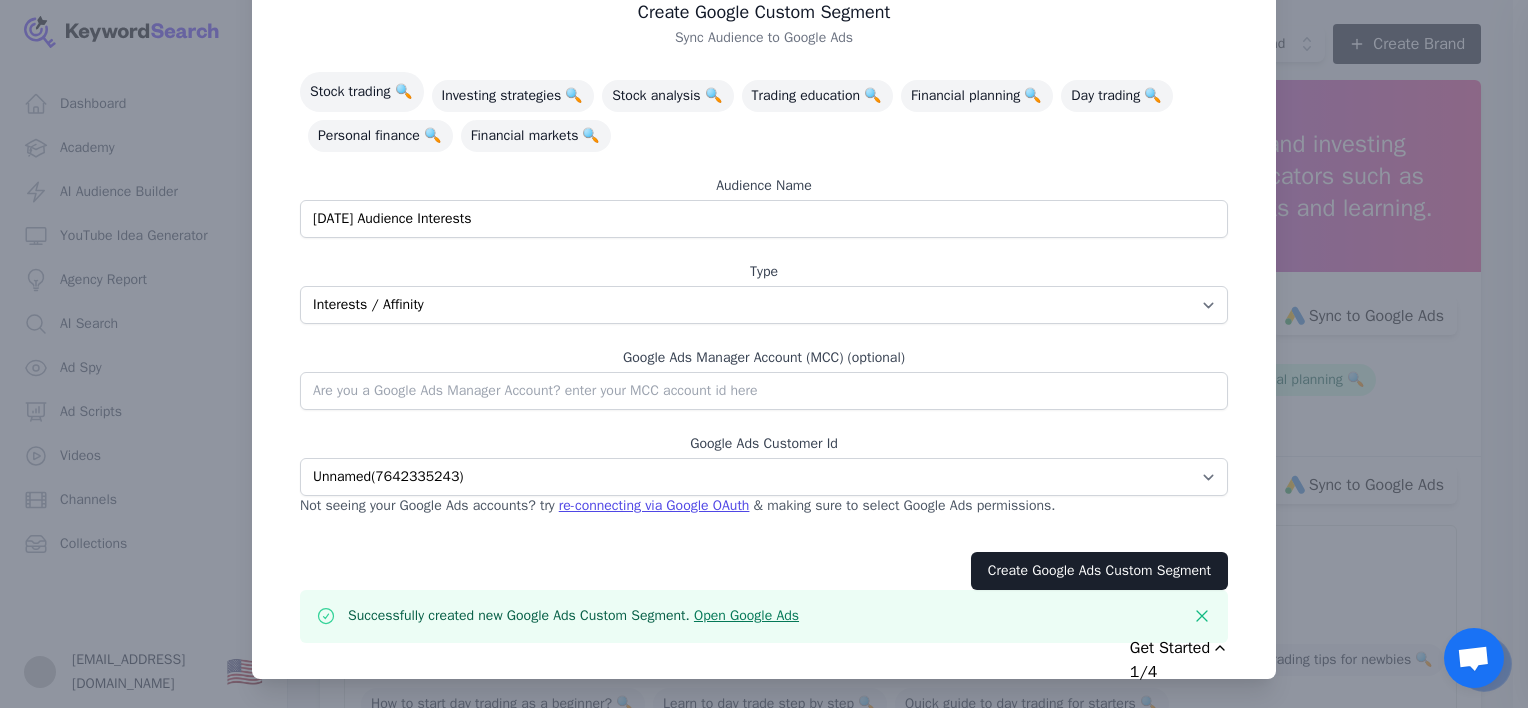 click at bounding box center (764, 354) 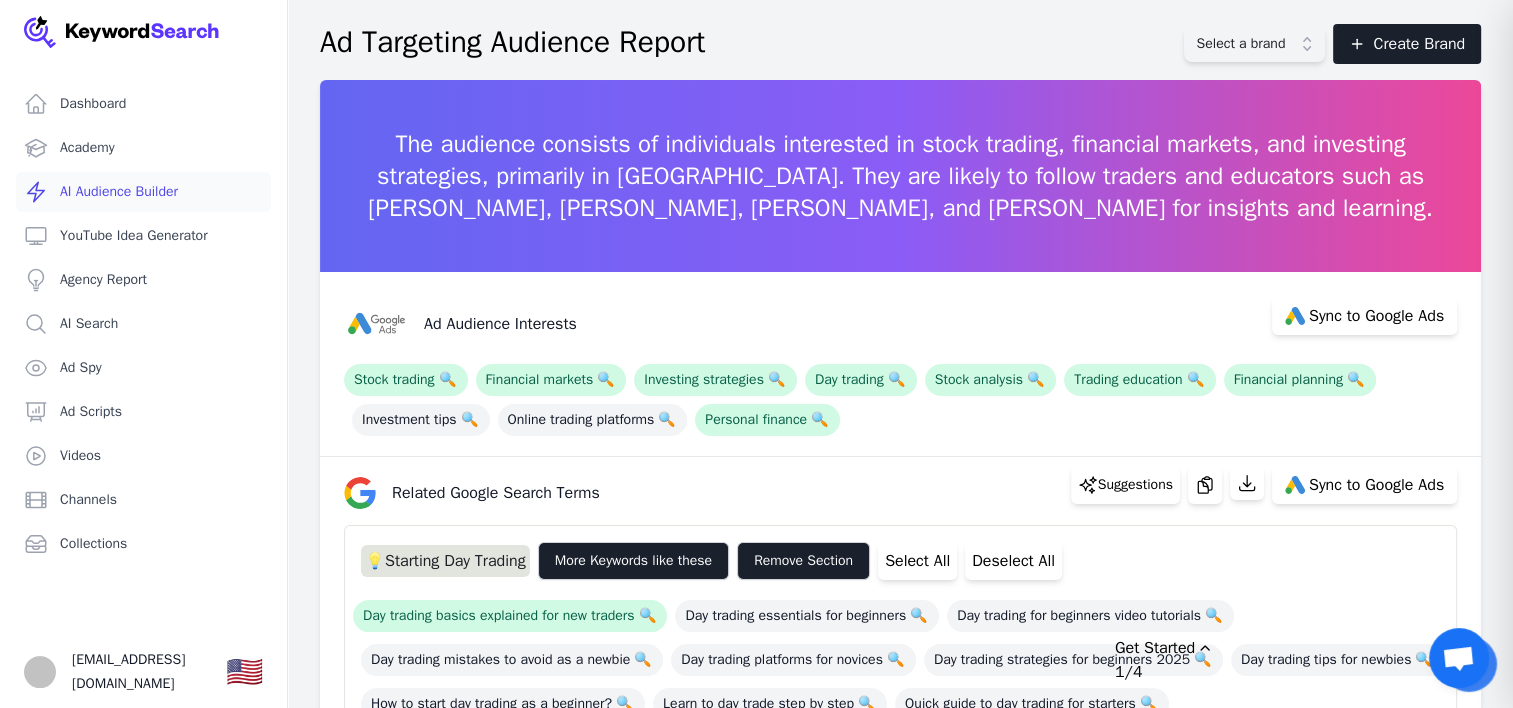 click on "AI Audience Builder" at bounding box center (143, 192) 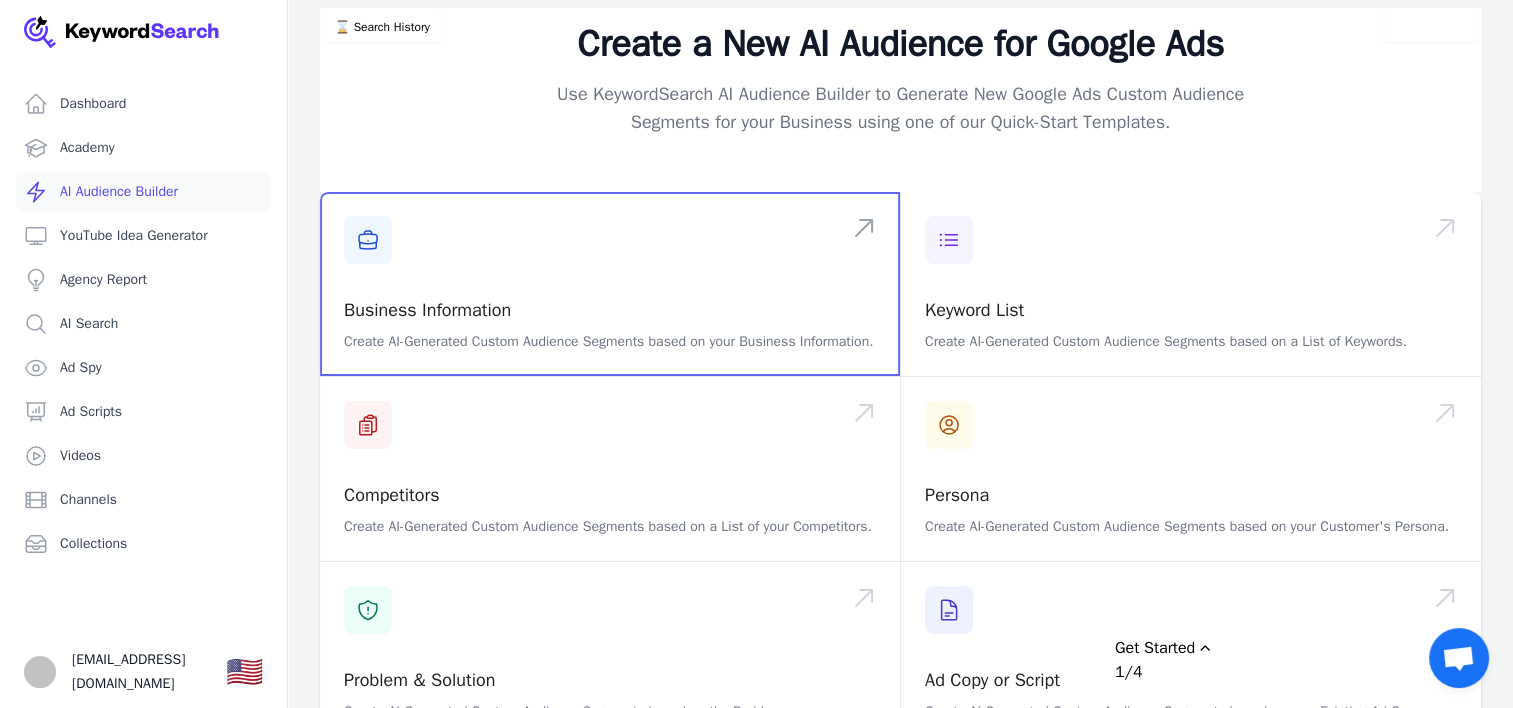 click at bounding box center (610, 284) 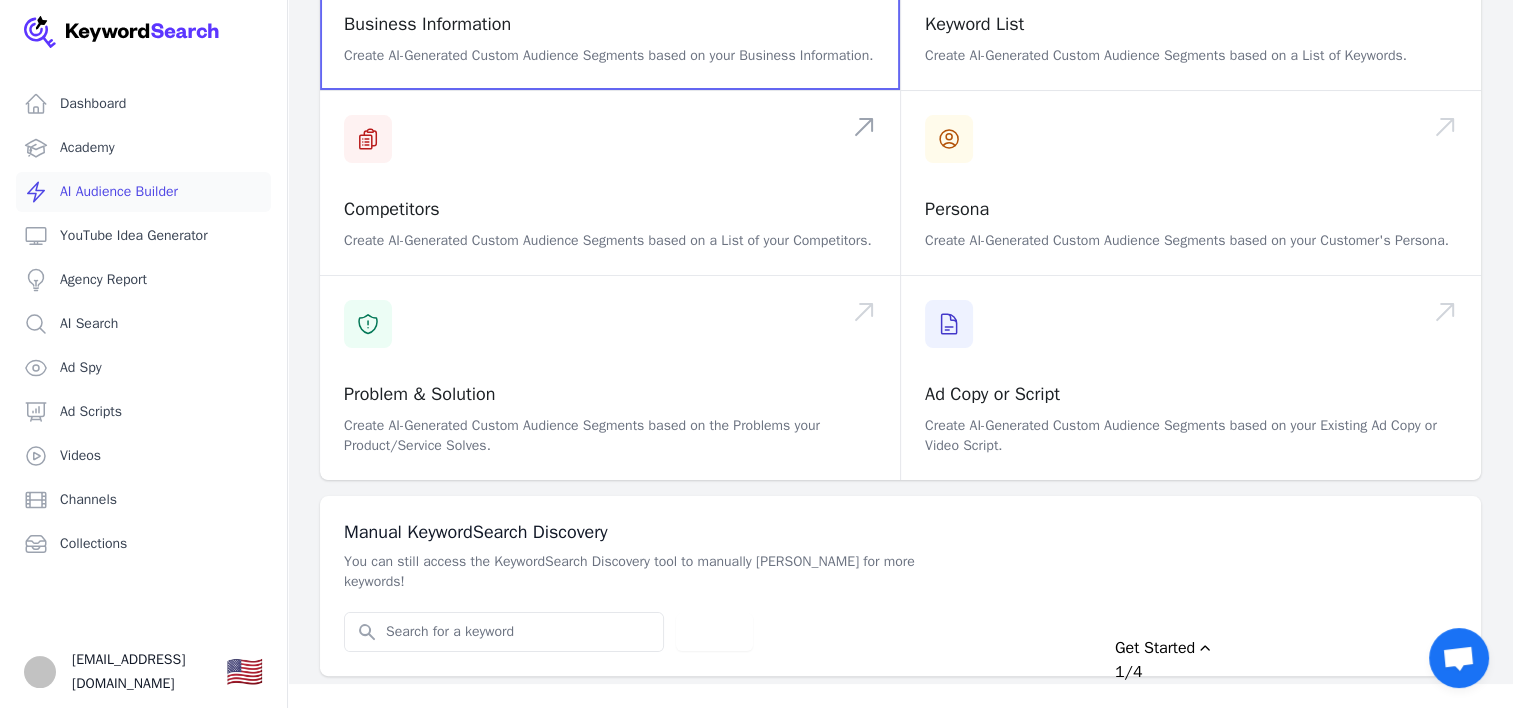 scroll, scrollTop: 300, scrollLeft: 0, axis: vertical 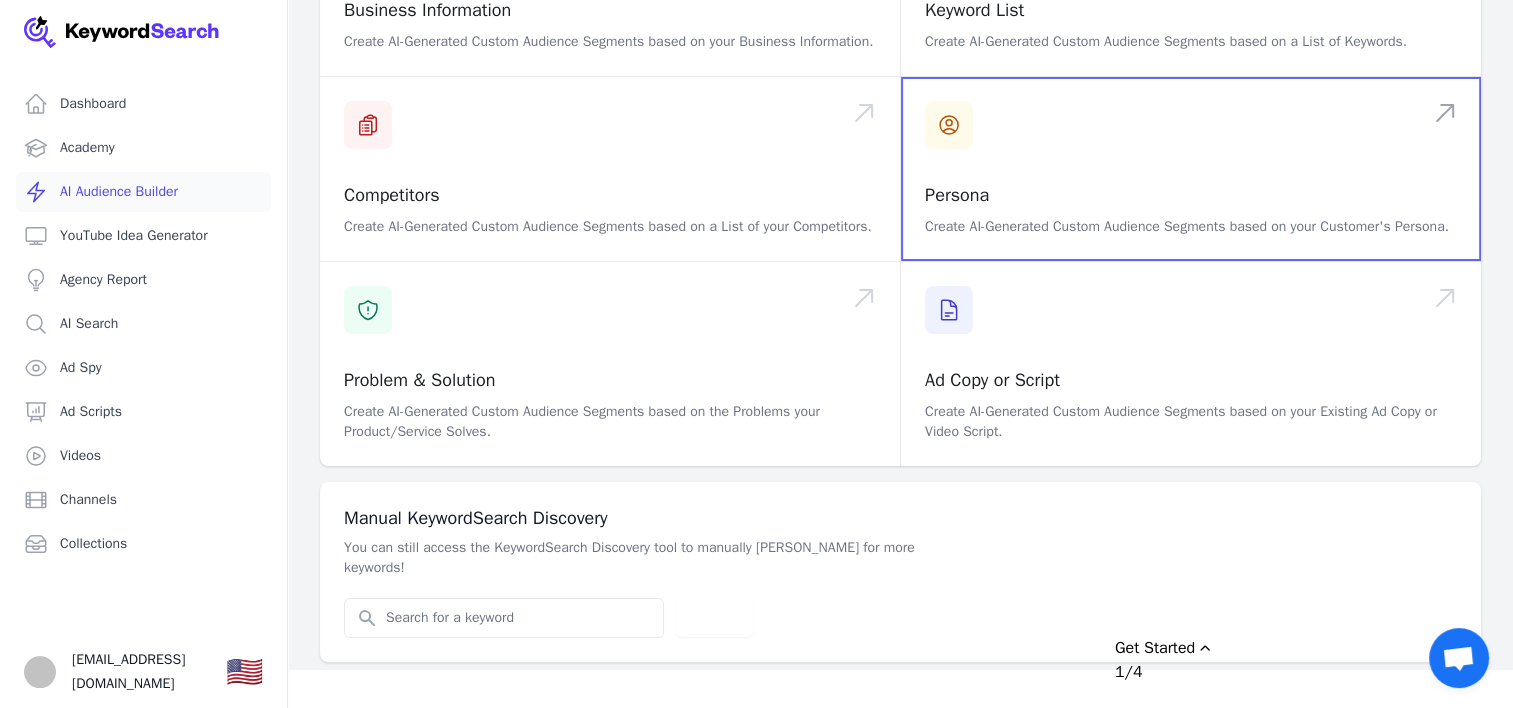 click at bounding box center (1191, 169) 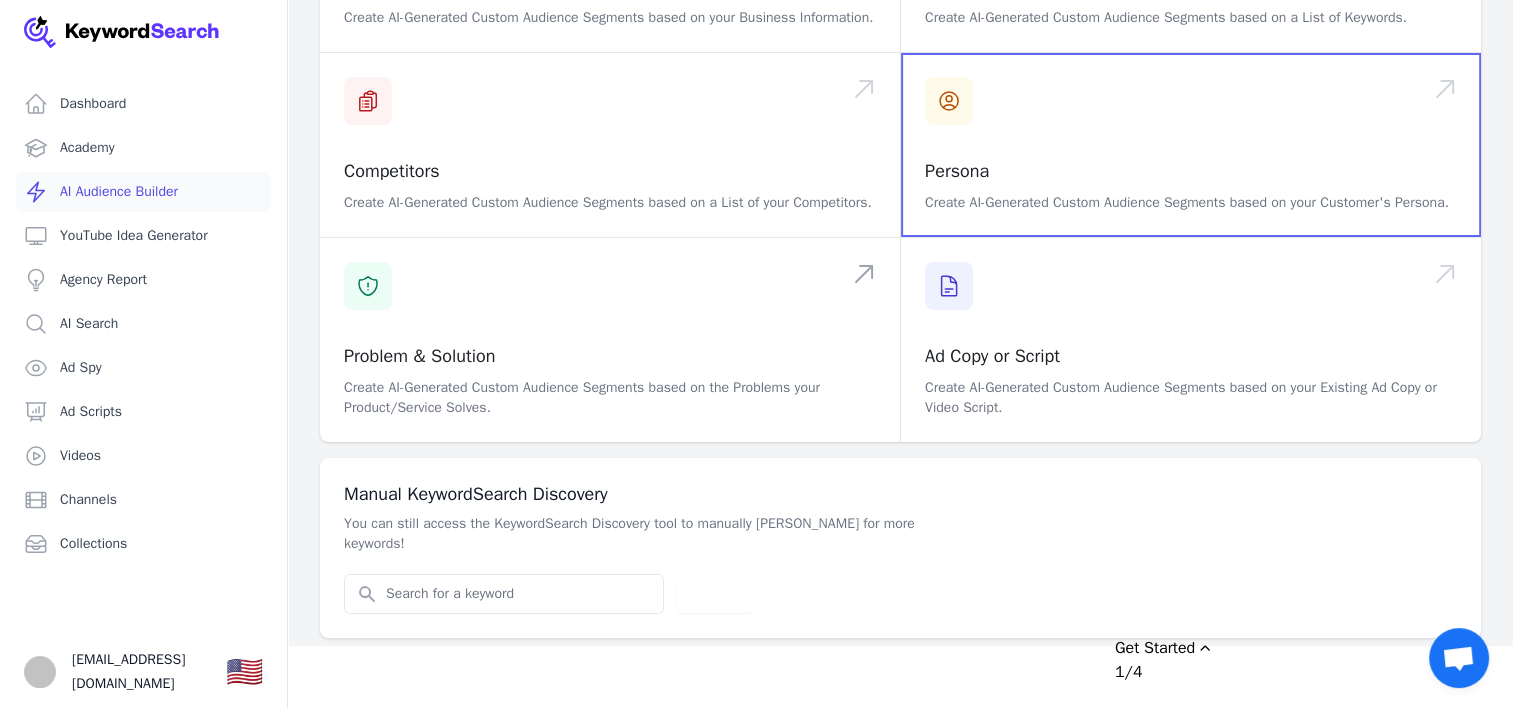 scroll, scrollTop: 325, scrollLeft: 0, axis: vertical 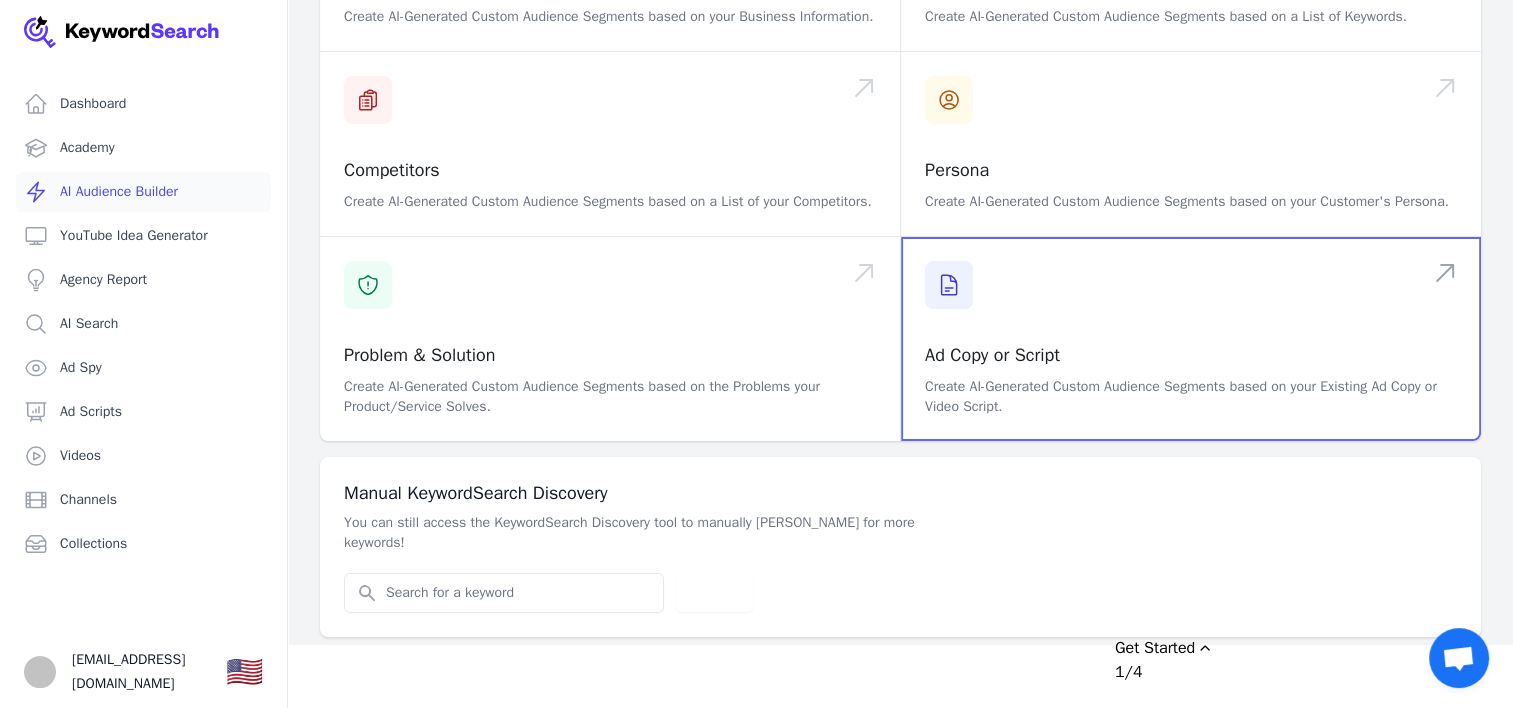 click at bounding box center [1191, 339] 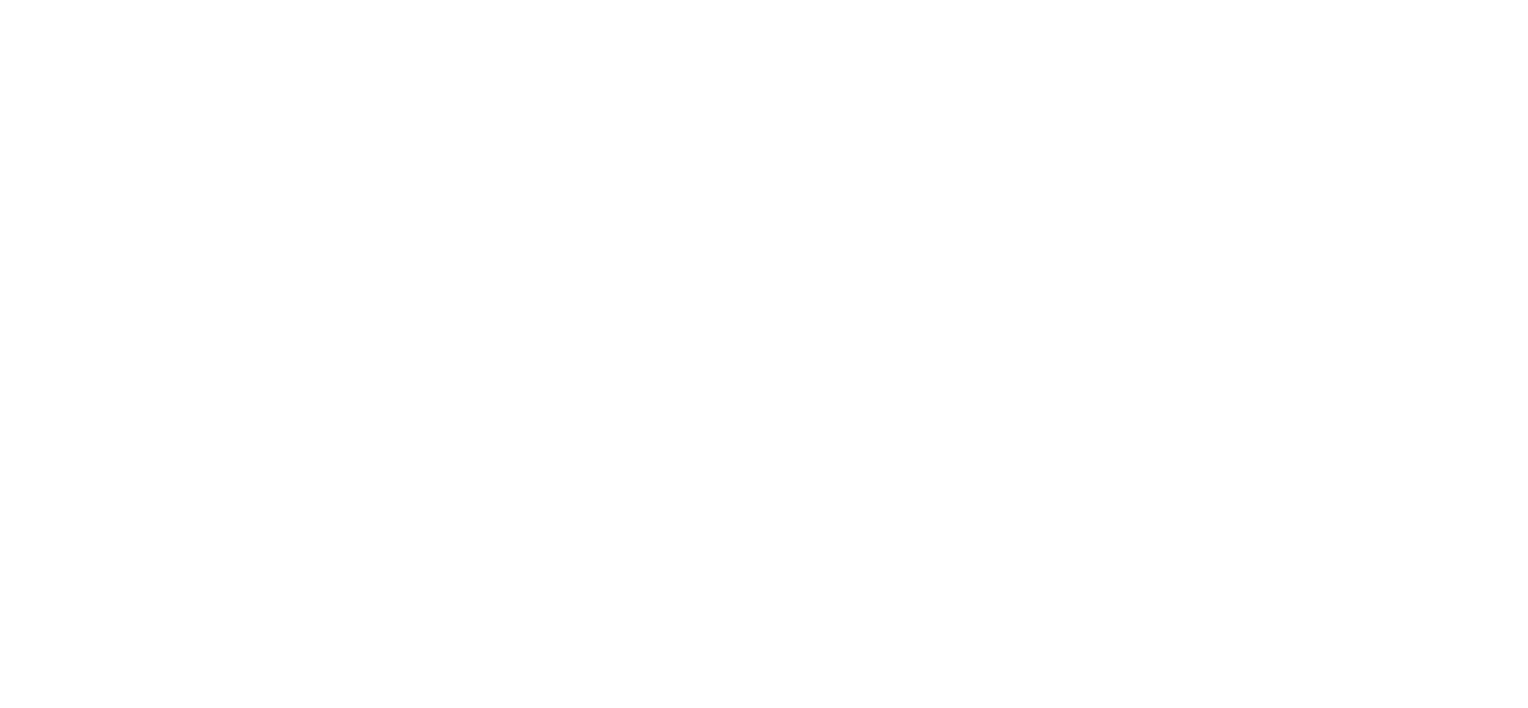 scroll, scrollTop: 0, scrollLeft: 0, axis: both 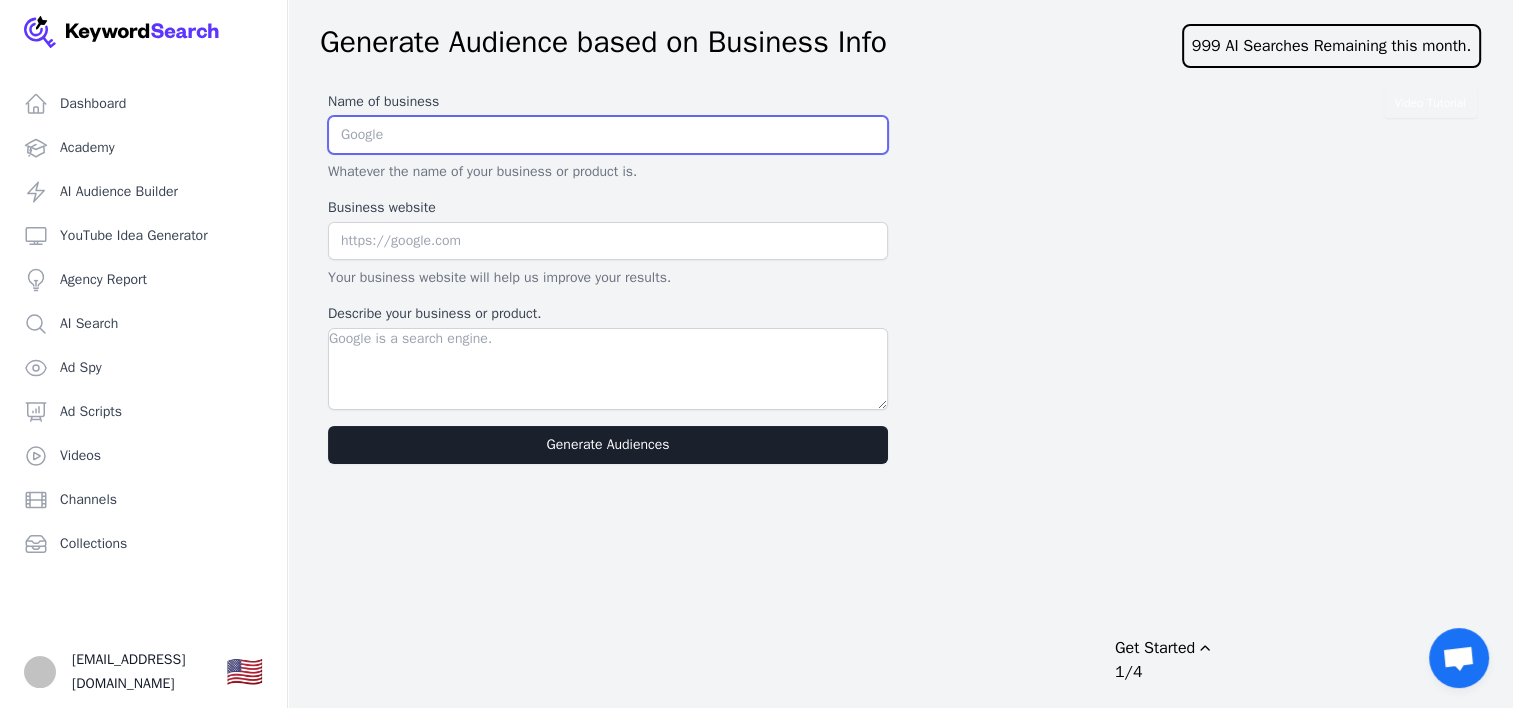 click at bounding box center [608, 135] 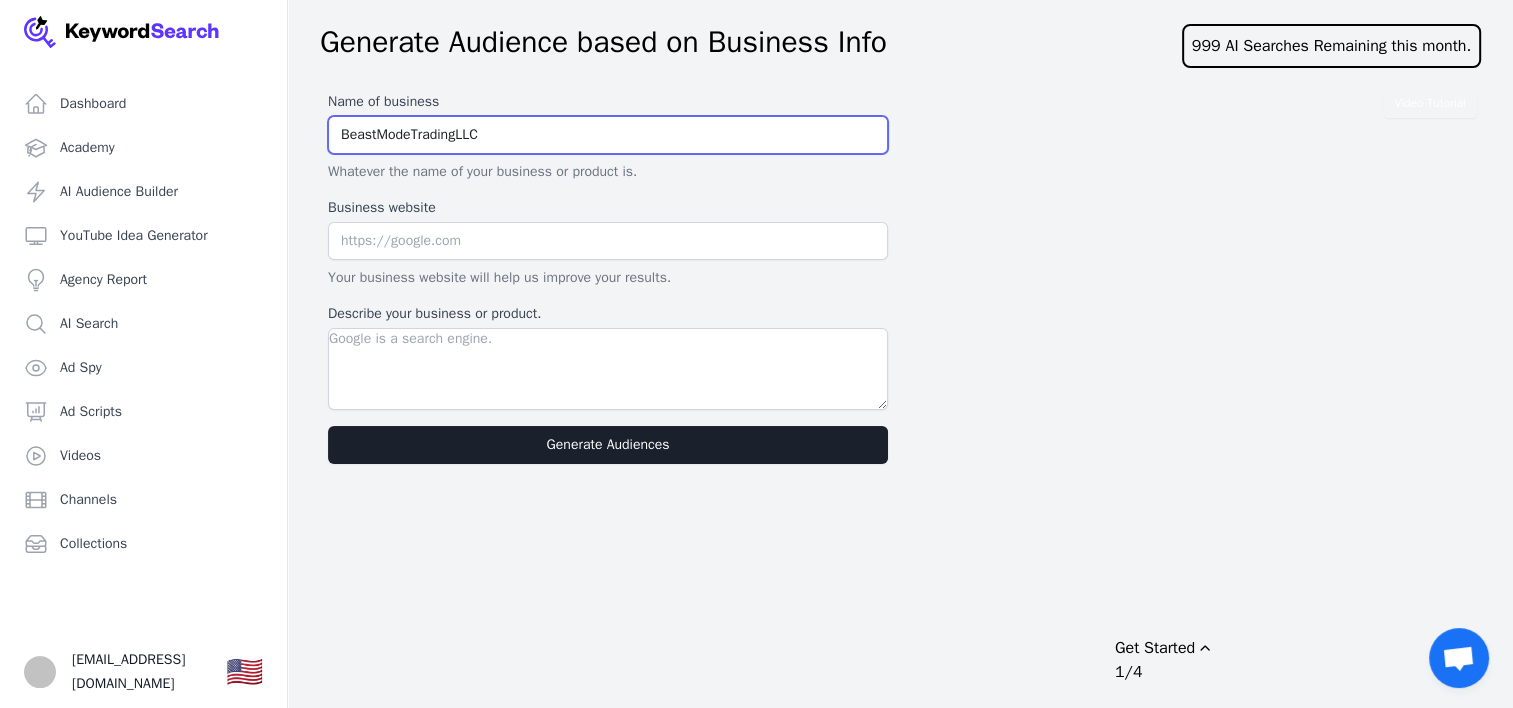 type on "BeastModeTradingLLC" 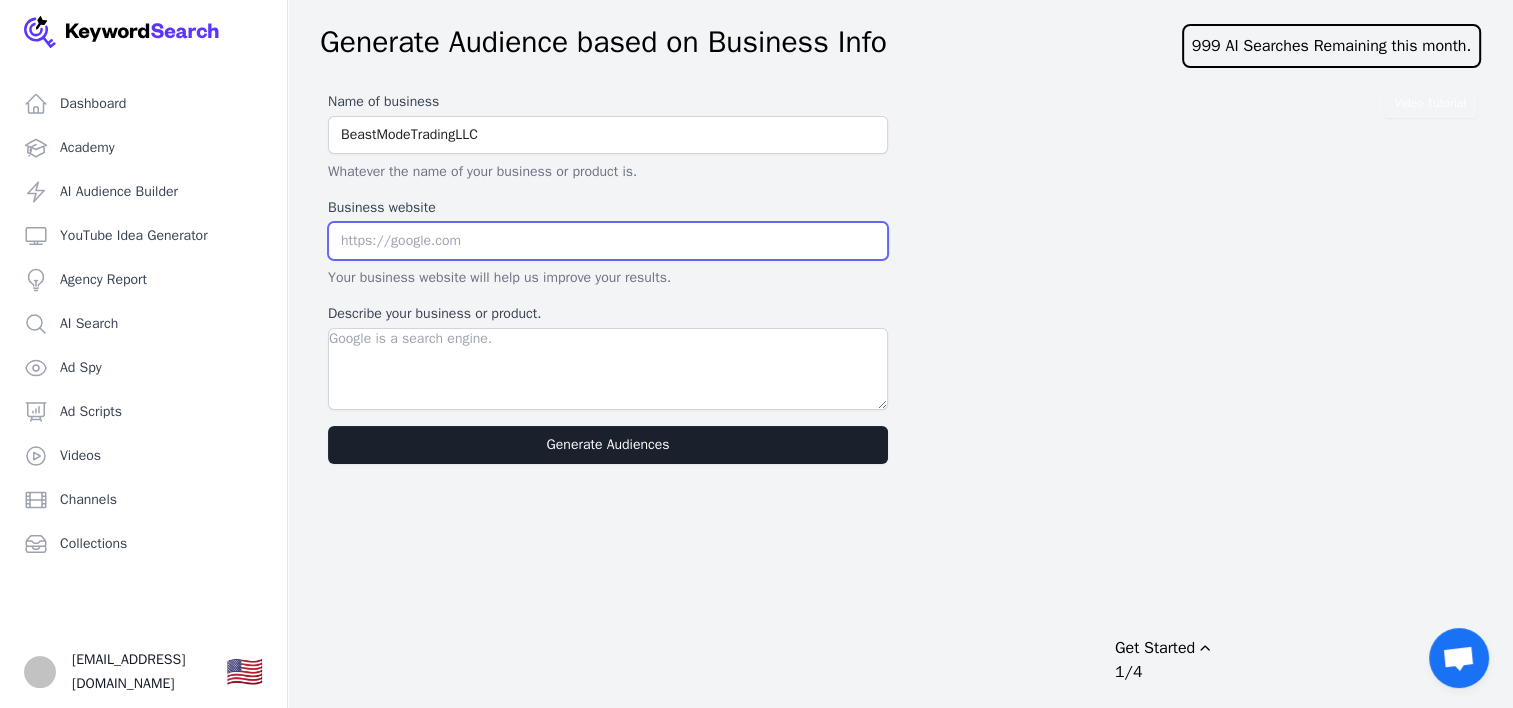 click at bounding box center [608, 241] 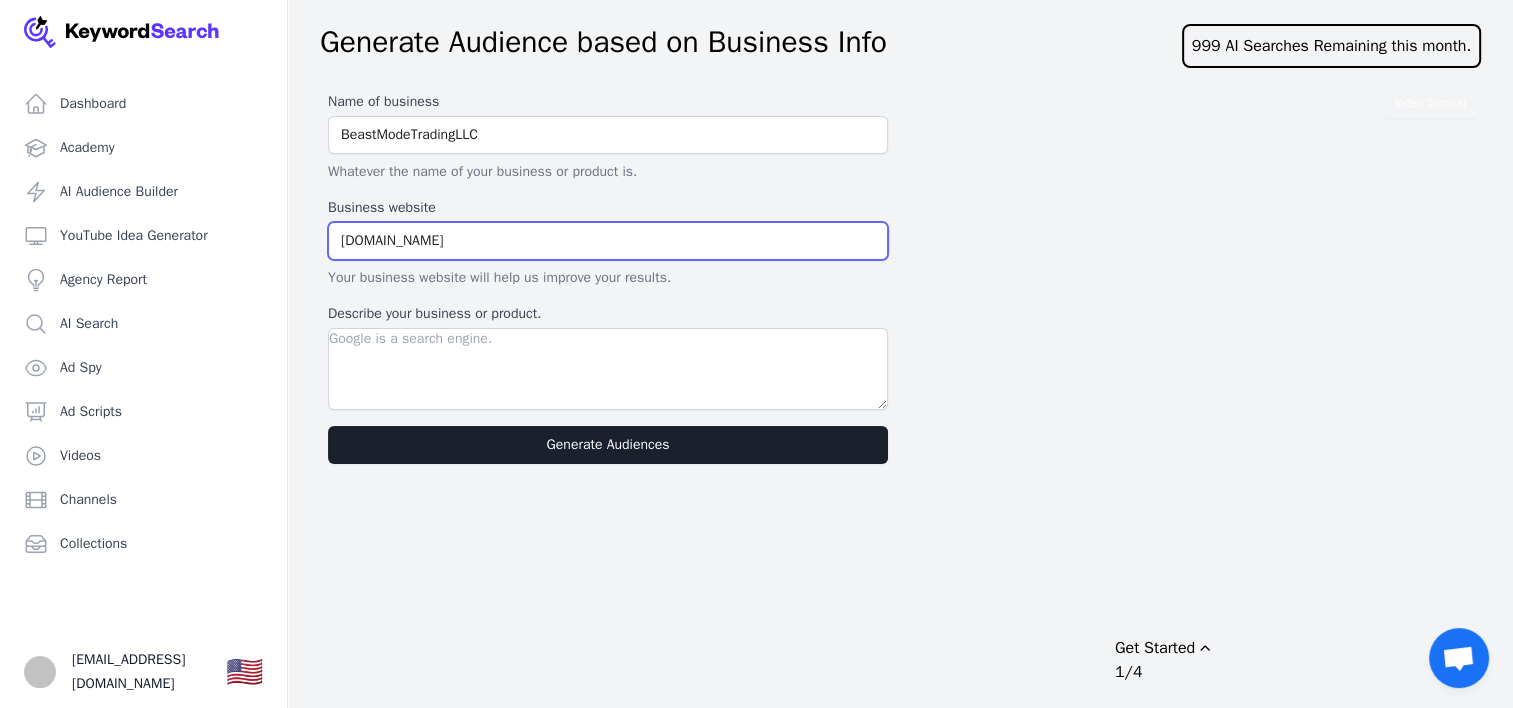 type on "ITeachStocks.com" 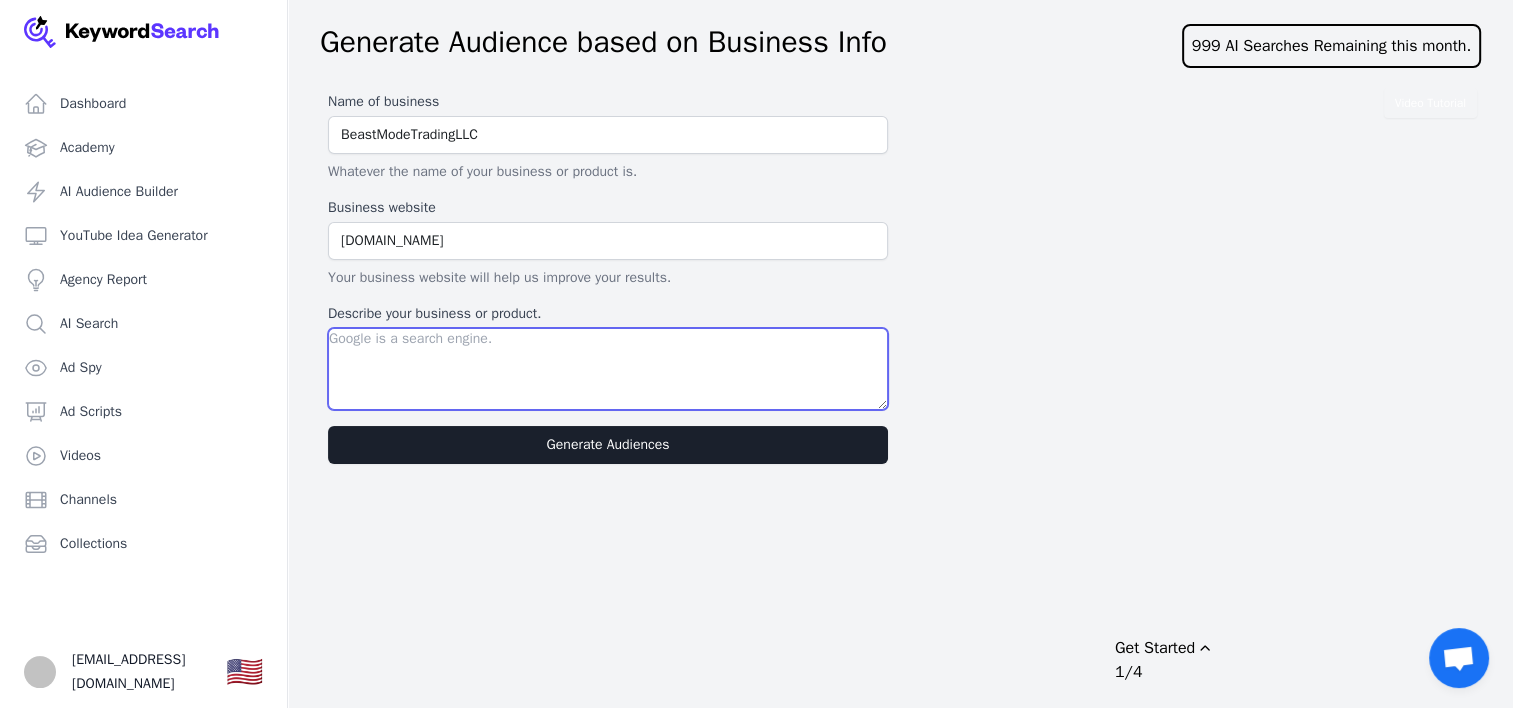 click on "Describe your business or product." at bounding box center (608, 369) 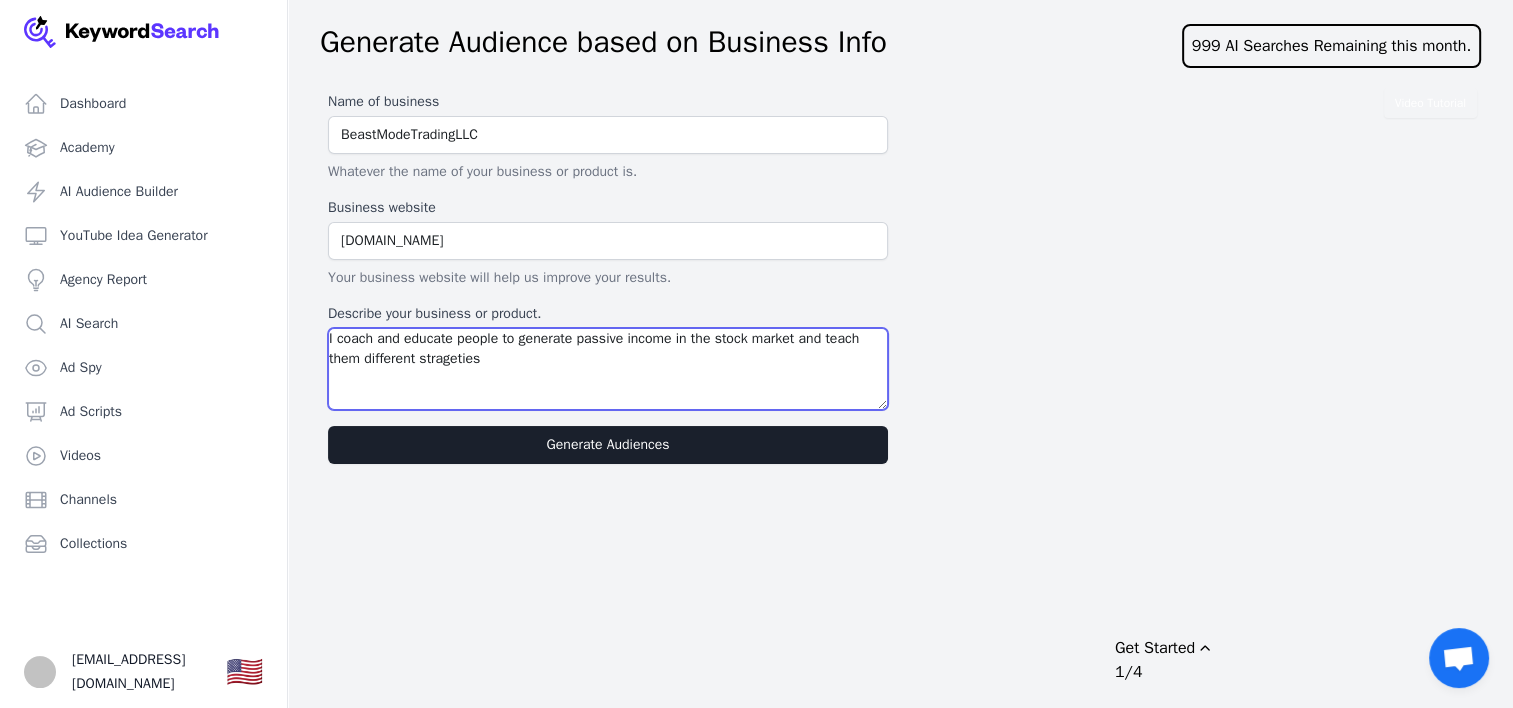 type on "I coach and educate people to generate passive income in the stock market and teach them different strageties" 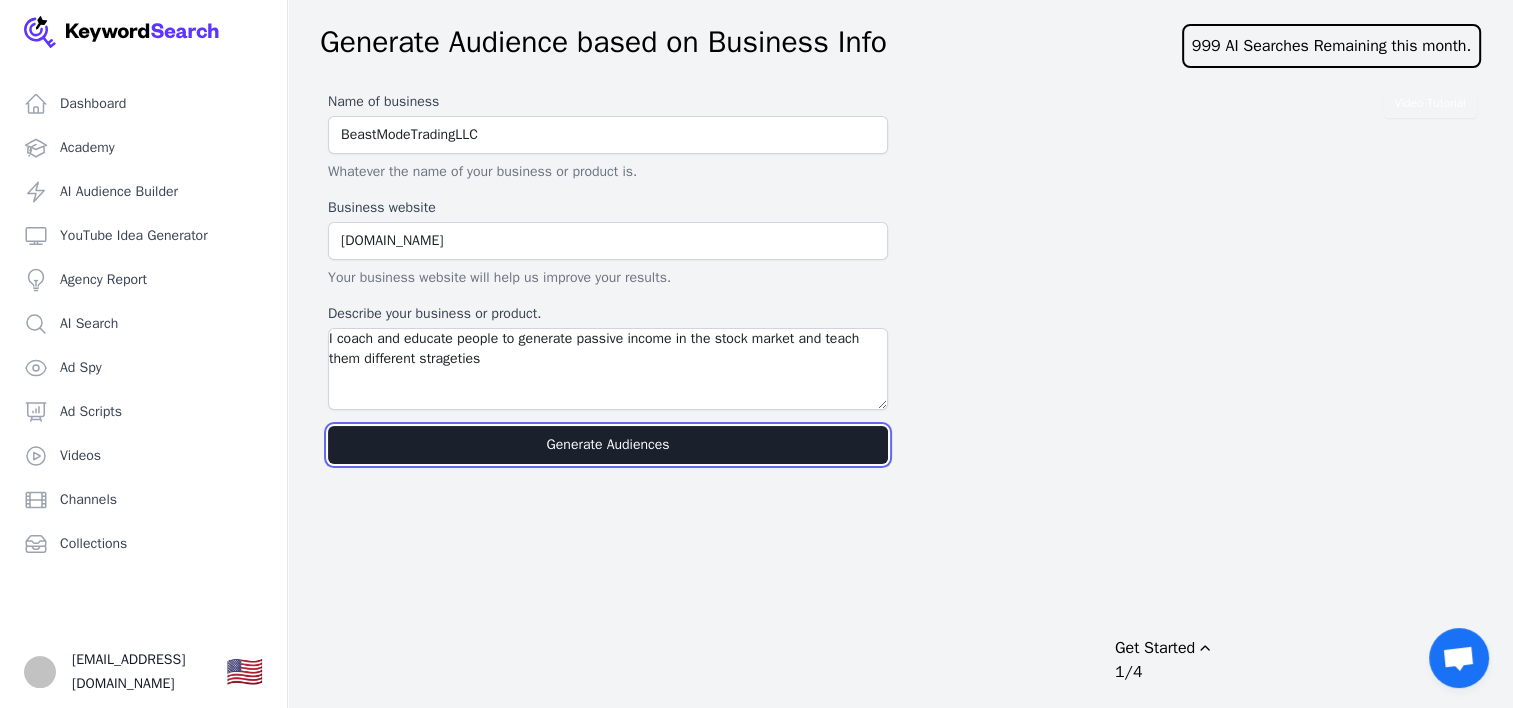 click on "Generate Audiences" at bounding box center [608, 445] 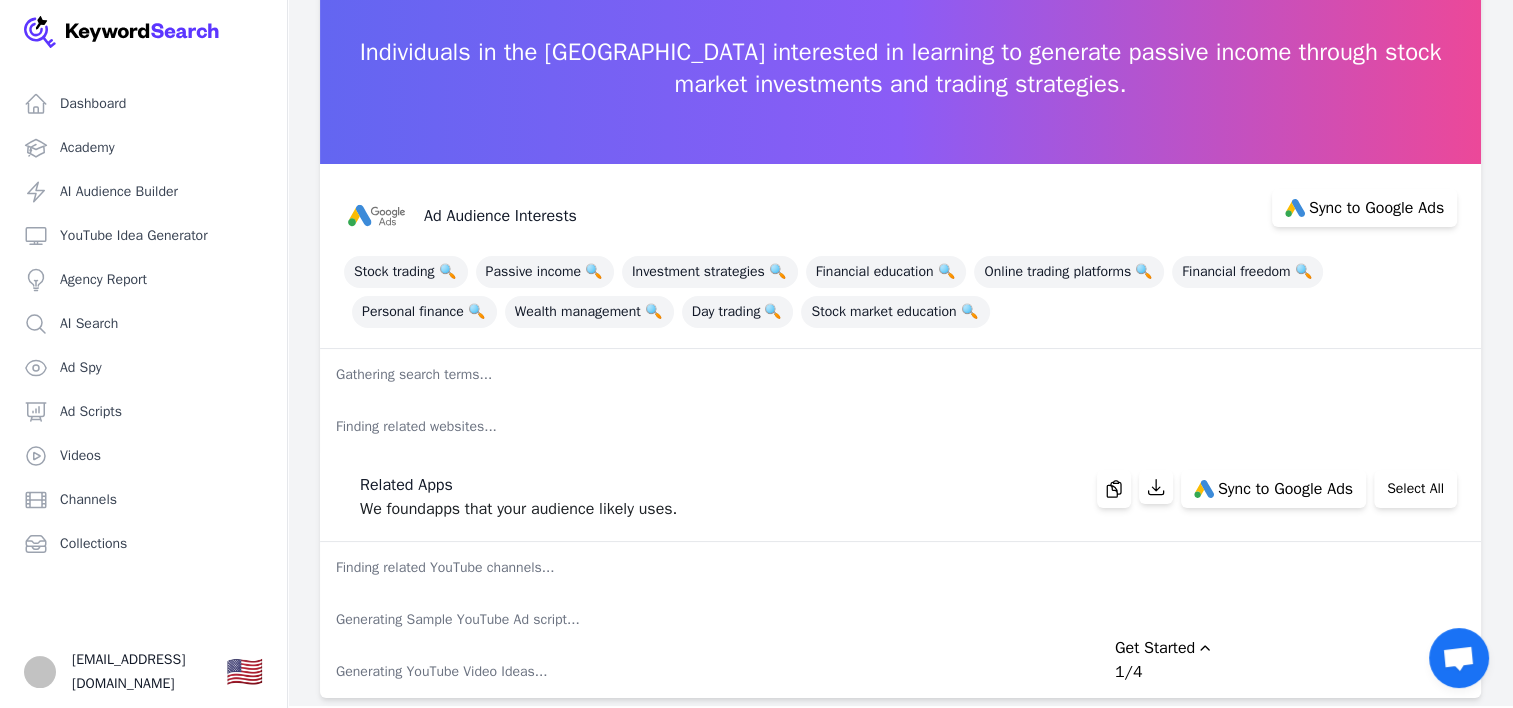 scroll, scrollTop: 125, scrollLeft: 0, axis: vertical 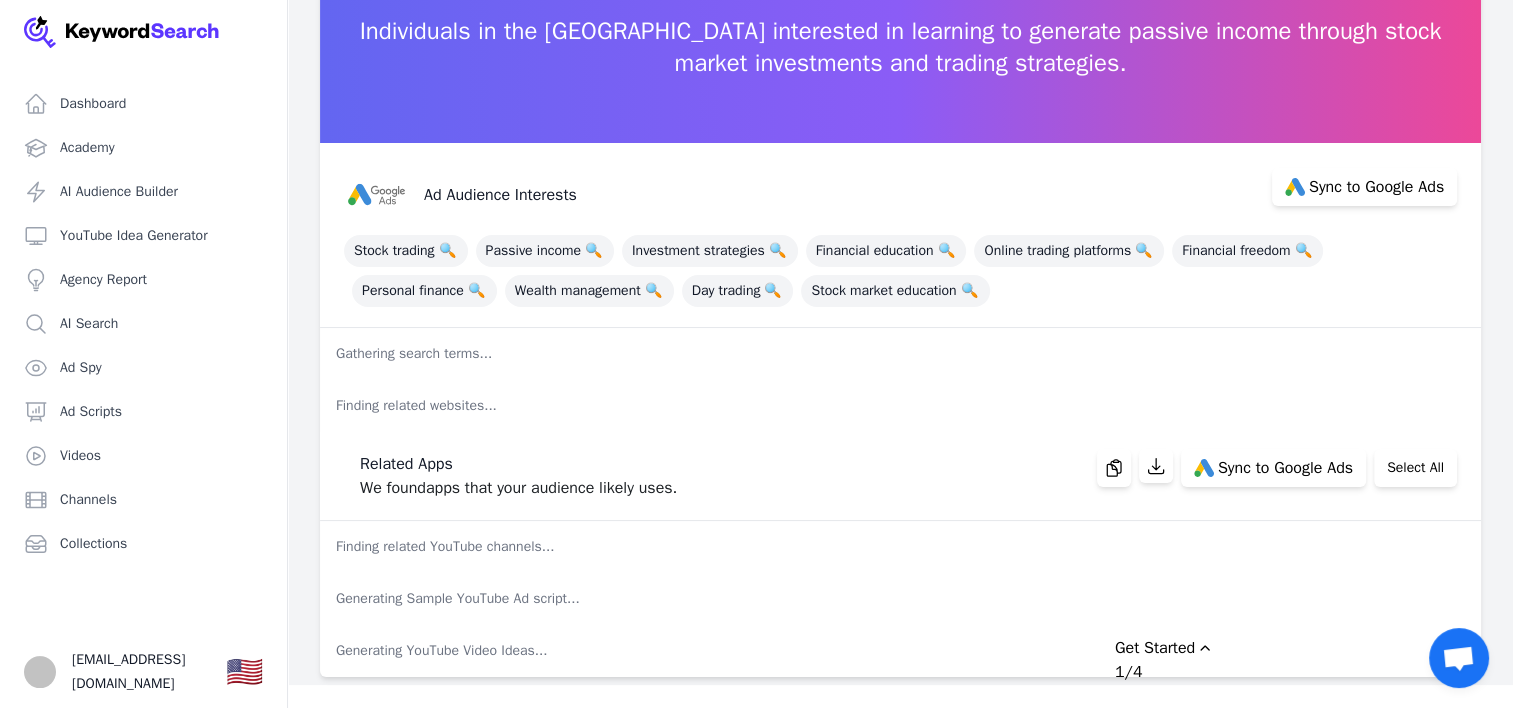 click on "Gathering search terms..." at bounding box center [900, 354] 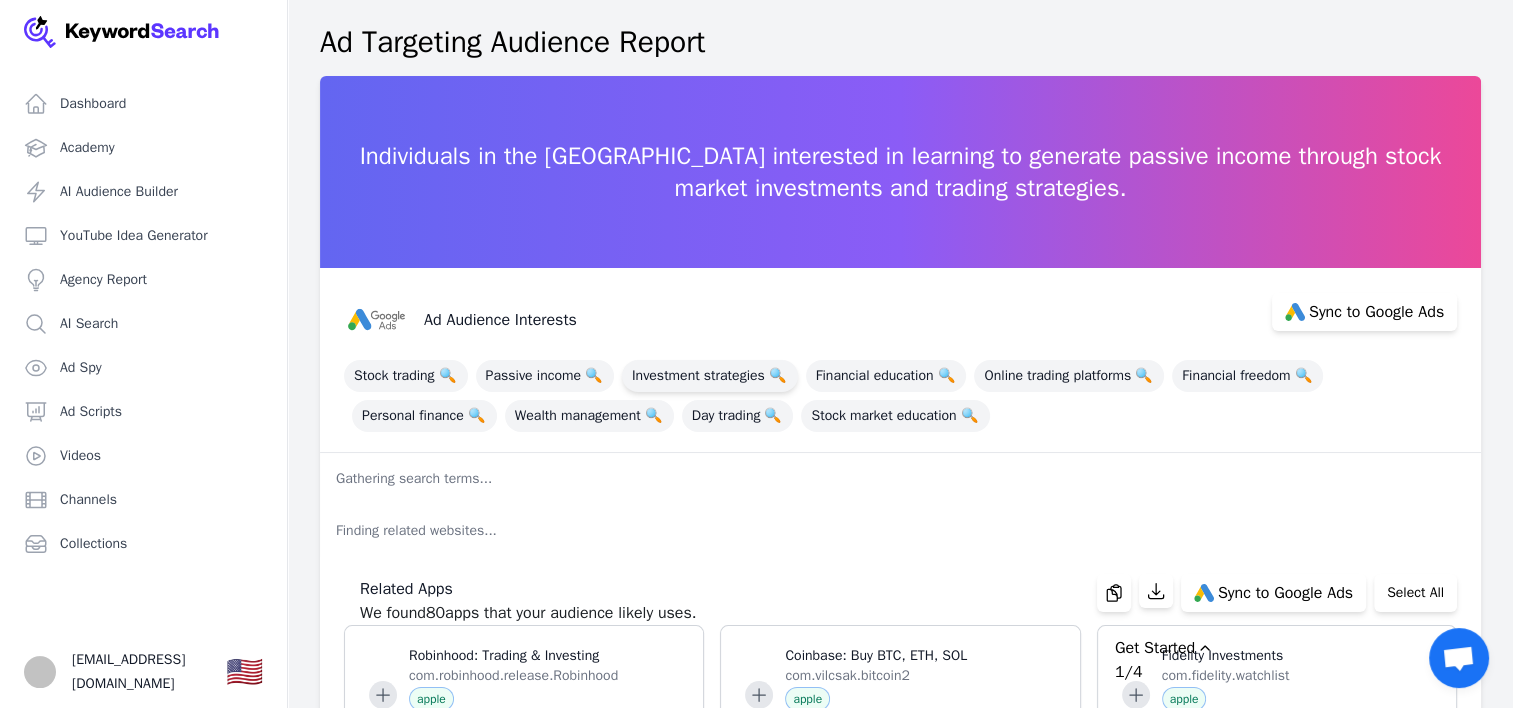 scroll, scrollTop: 100, scrollLeft: 0, axis: vertical 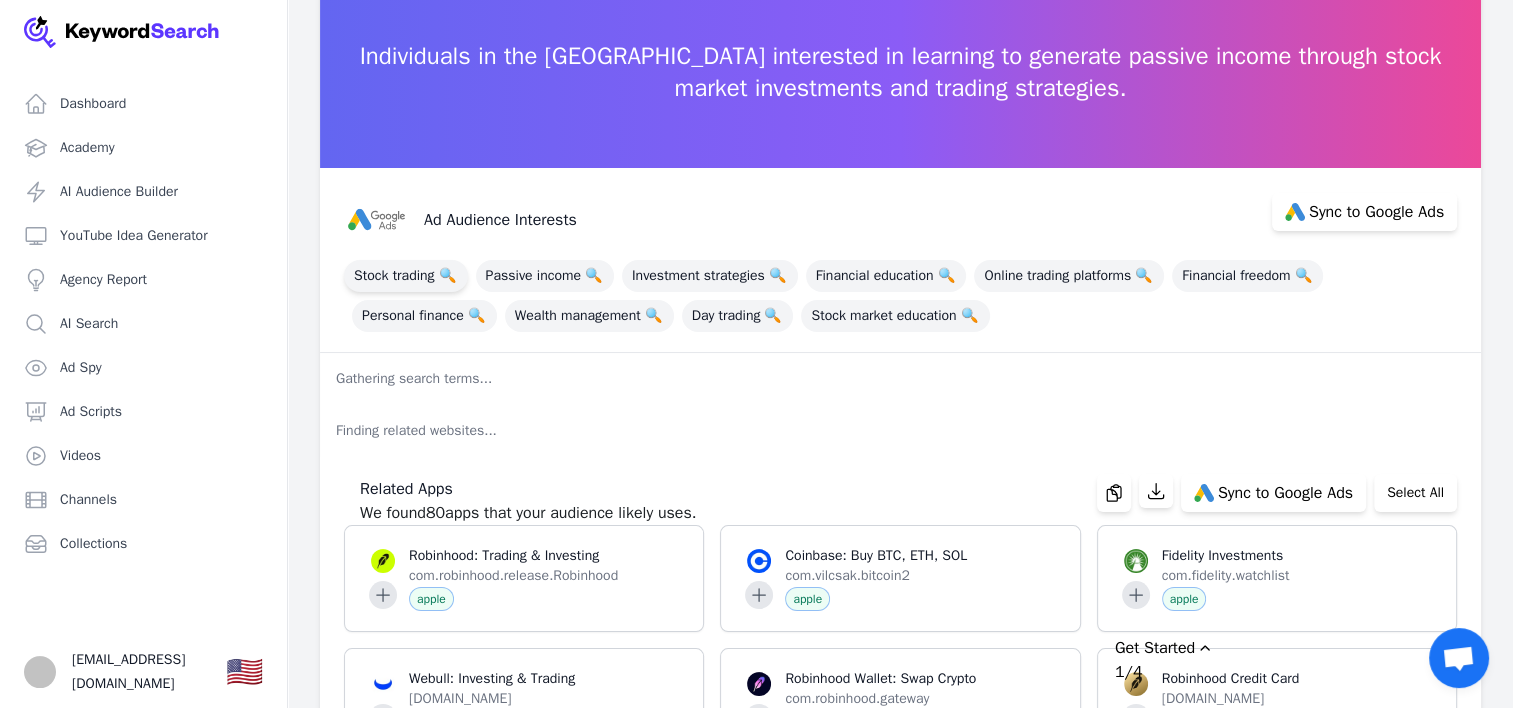 click on "Stock trading 🔍" at bounding box center (406, 276) 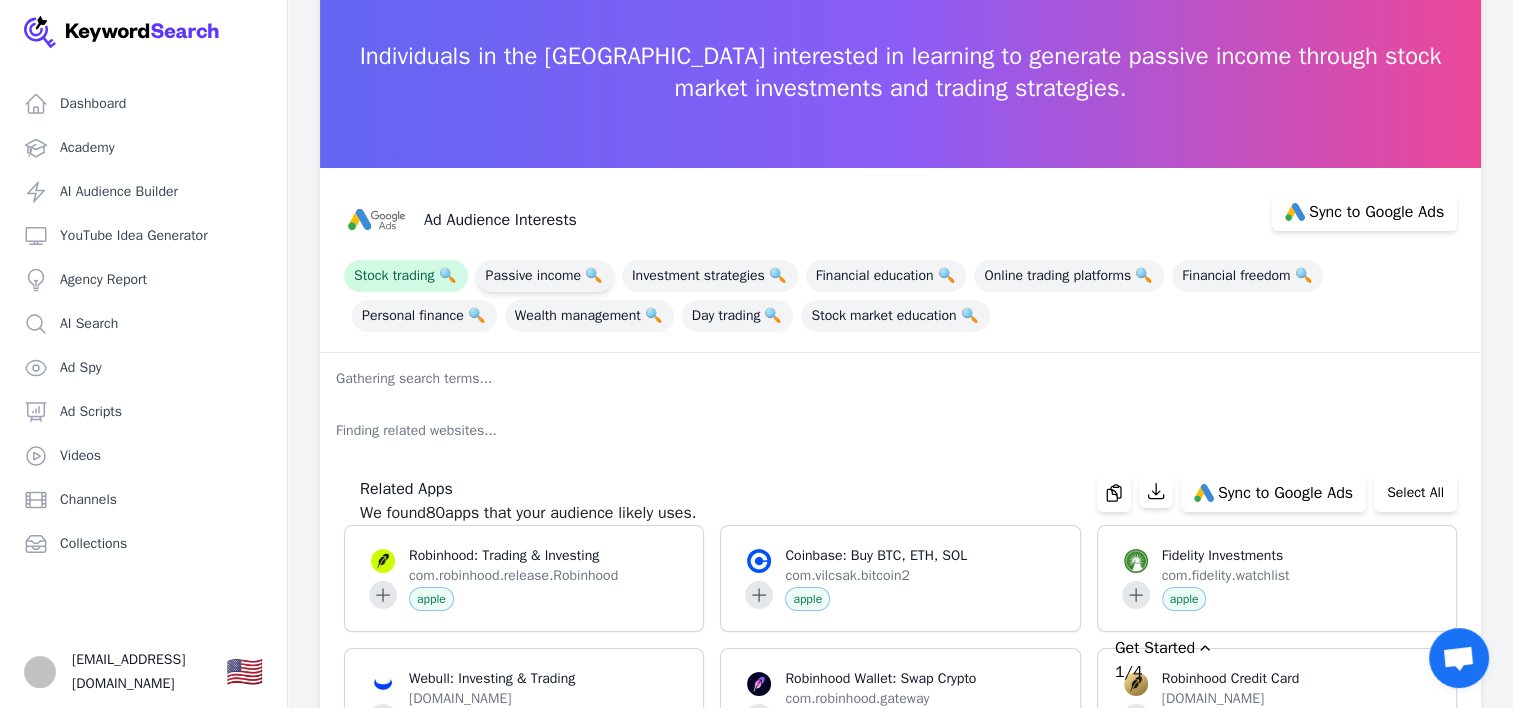 click on "Passive income 🔍" at bounding box center (545, 276) 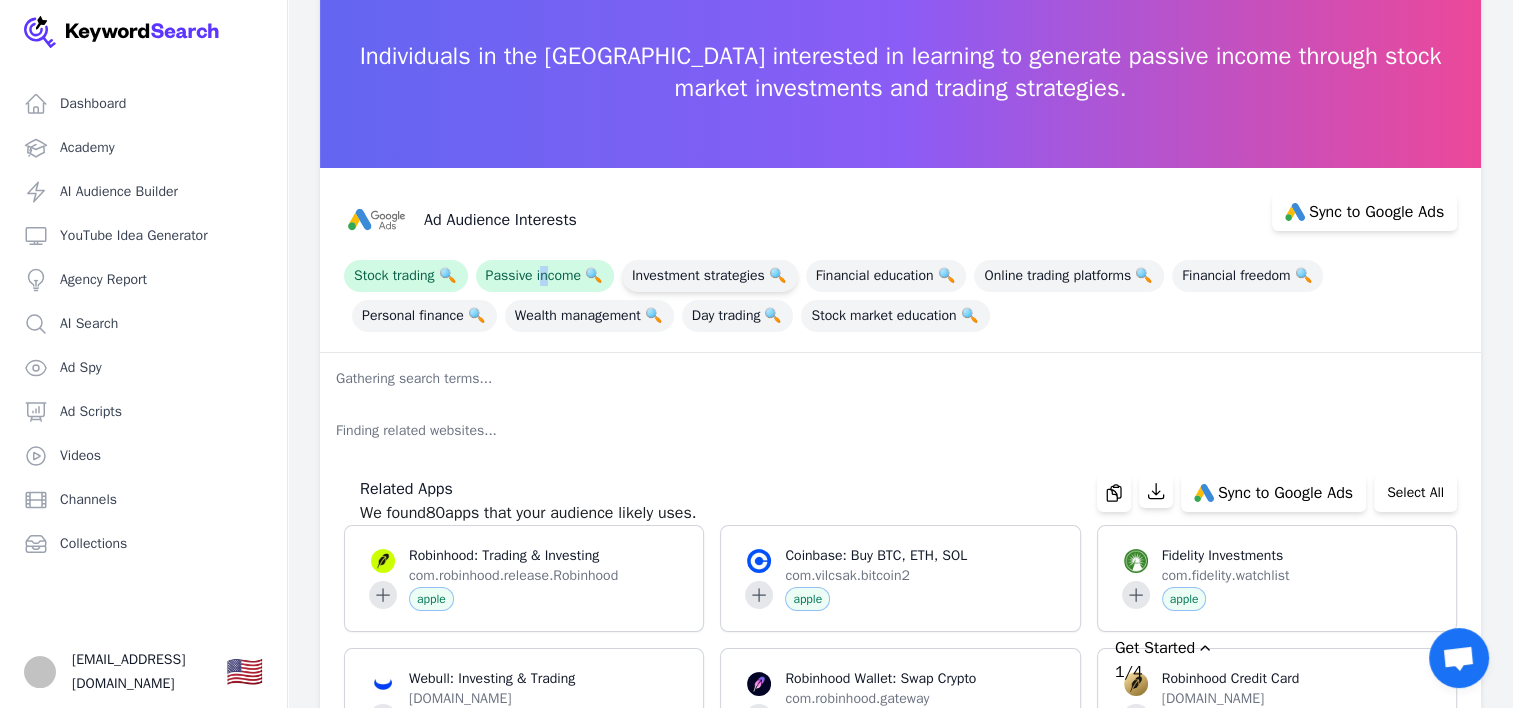 drag, startPoint x: 558, startPoint y: 272, endPoint x: 718, endPoint y: 272, distance: 160 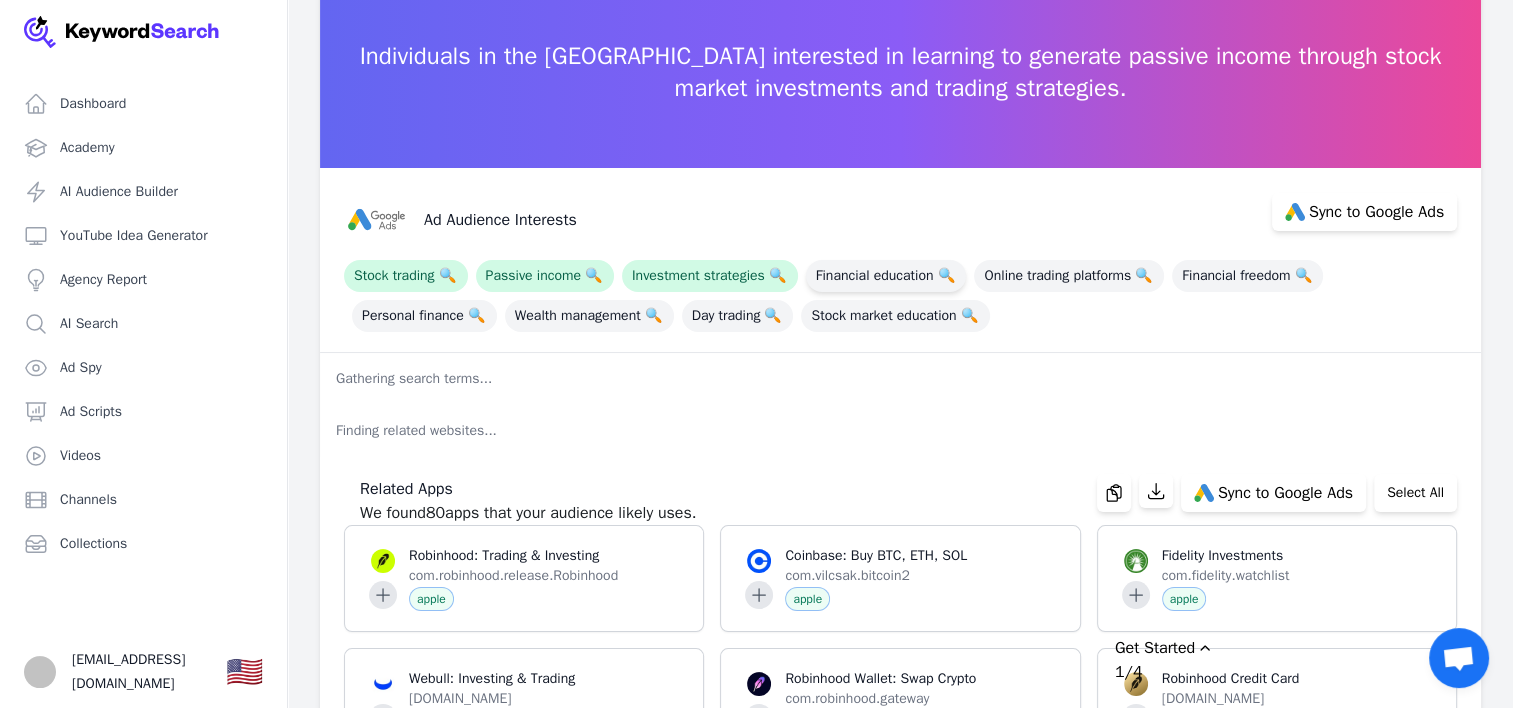 click on "Financial education 🔍" at bounding box center (886, 276) 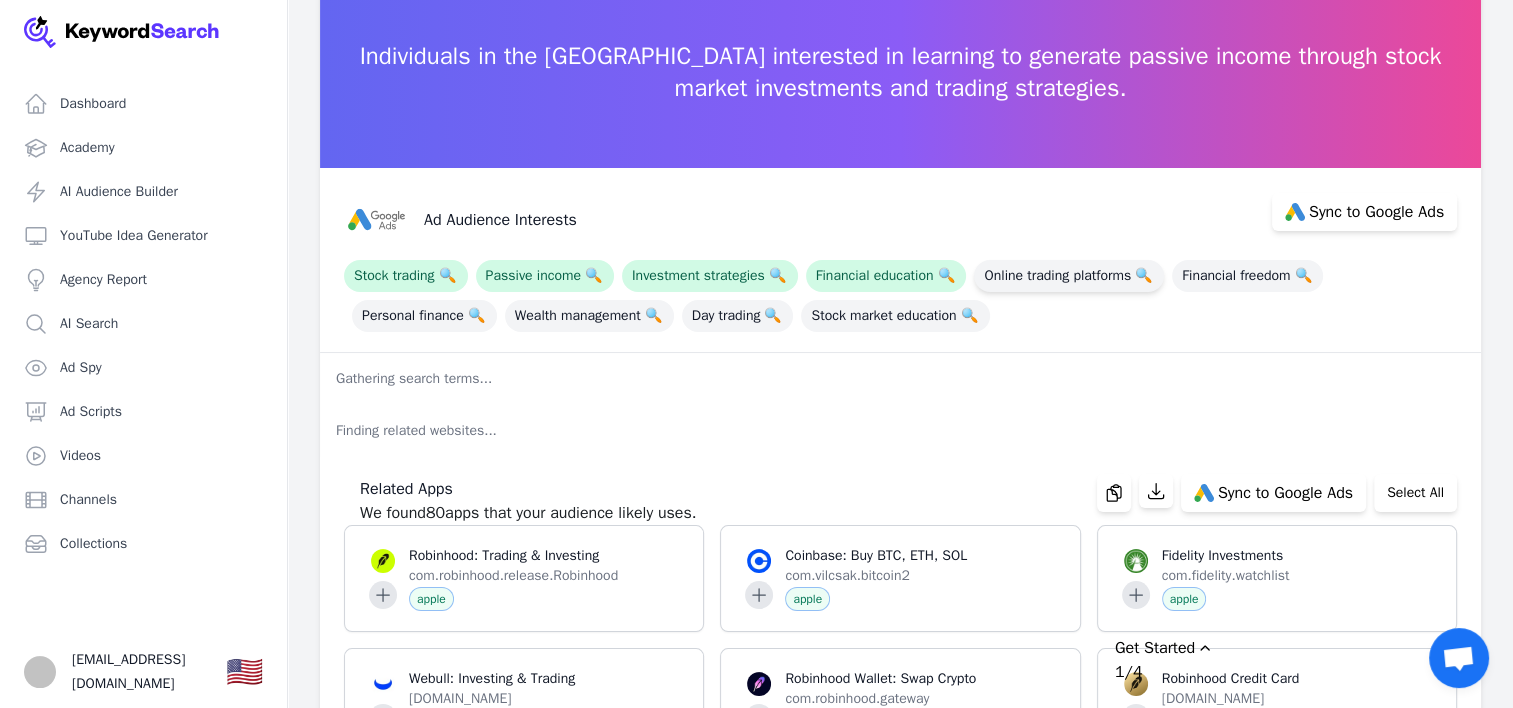 click on "Online trading platforms 🔍" at bounding box center [1069, 276] 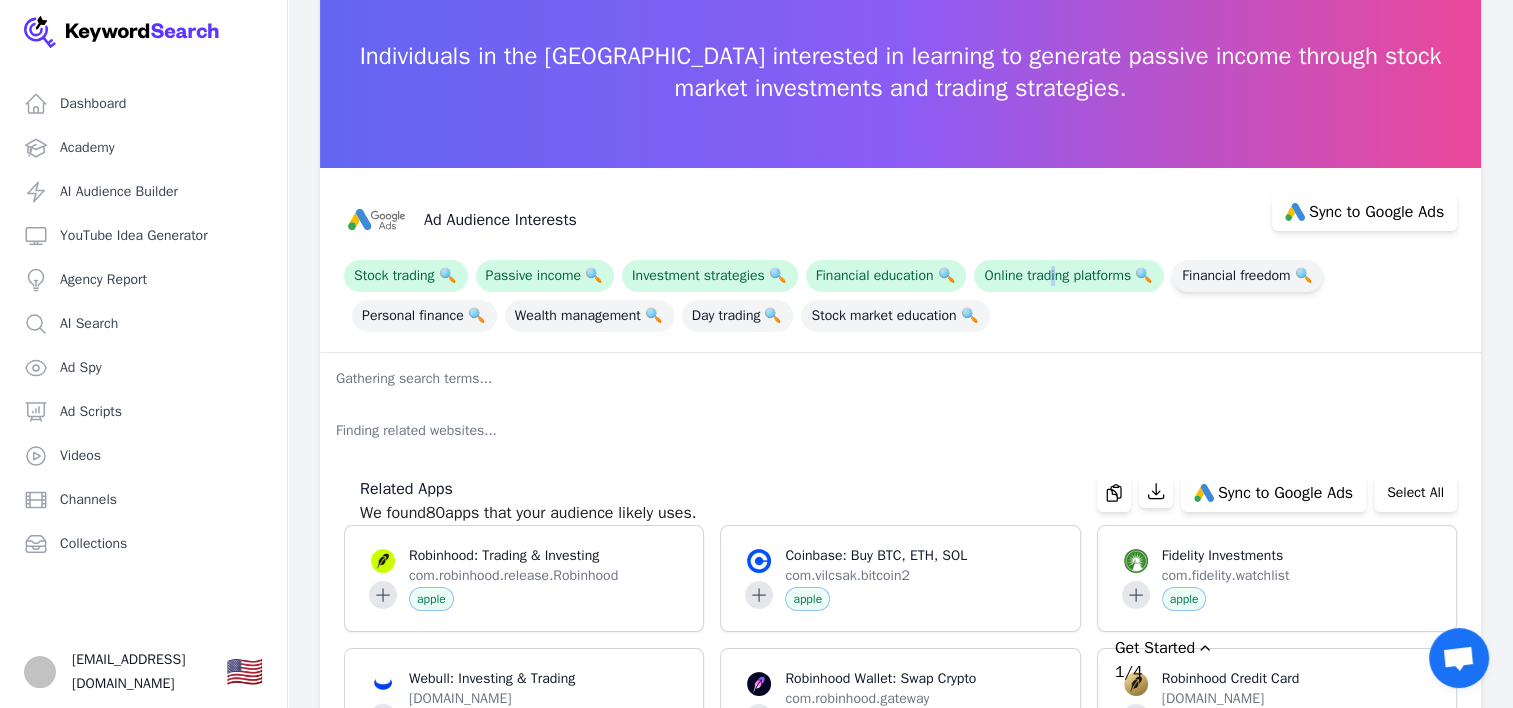drag, startPoint x: 1100, startPoint y: 276, endPoint x: 1257, endPoint y: 276, distance: 157 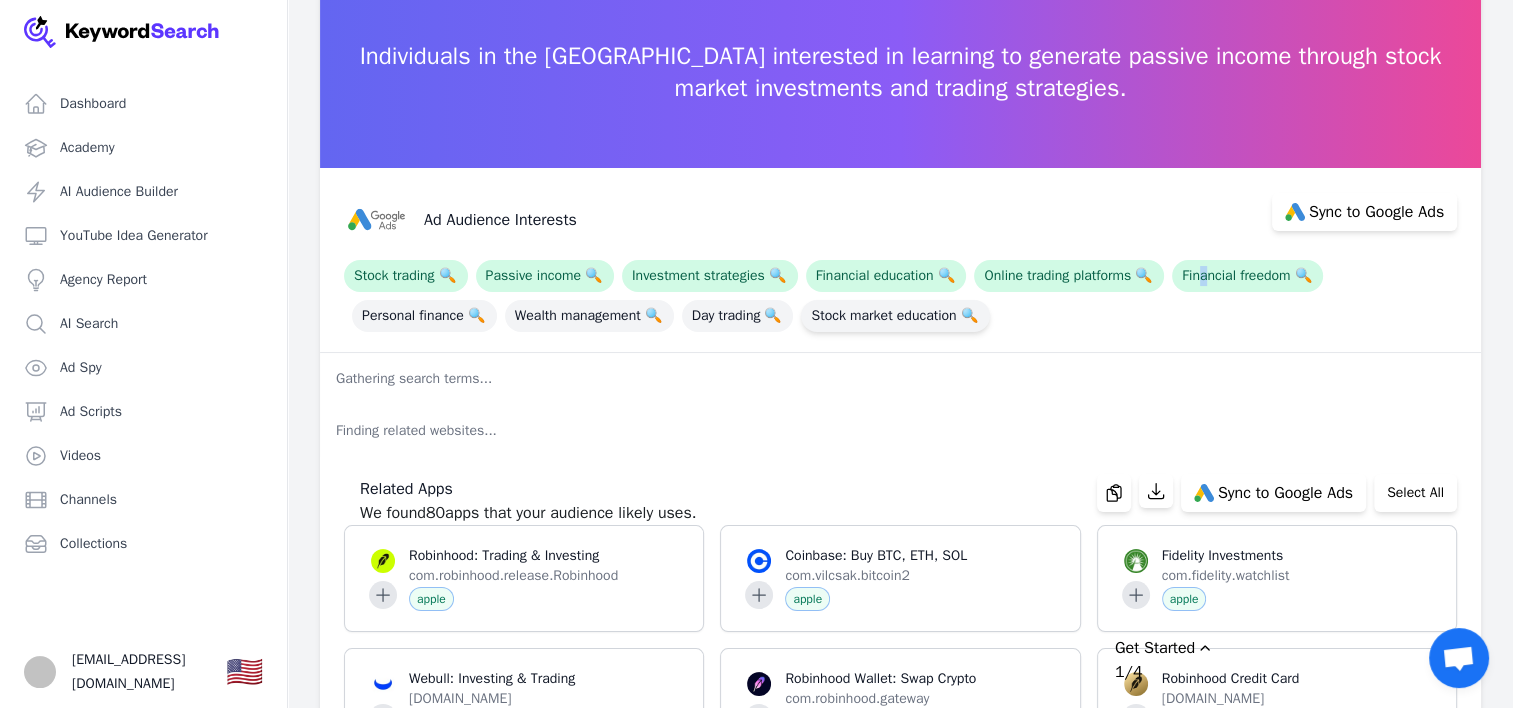 drag, startPoint x: 949, startPoint y: 330, endPoint x: 912, endPoint y: 320, distance: 38.327538 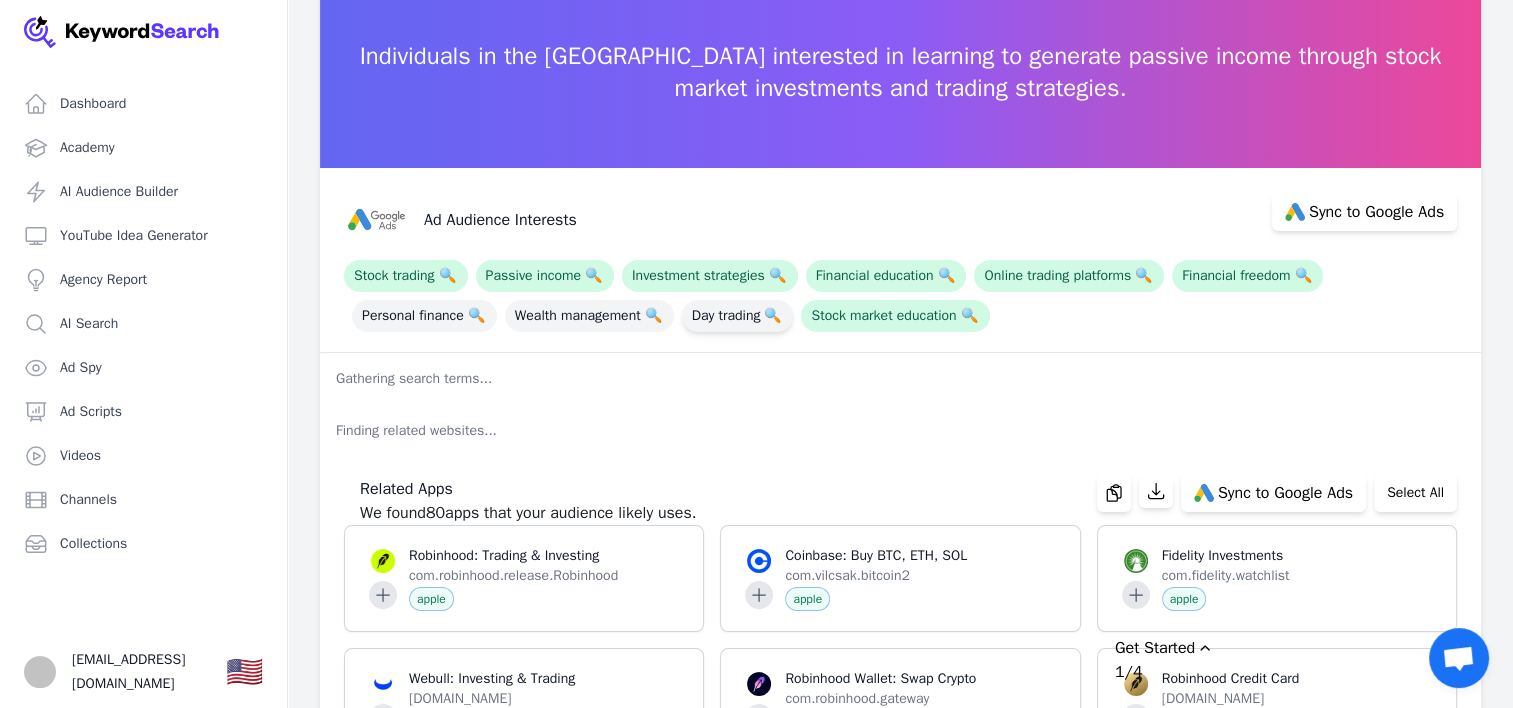 click on "Day trading 🔍" at bounding box center (738, 316) 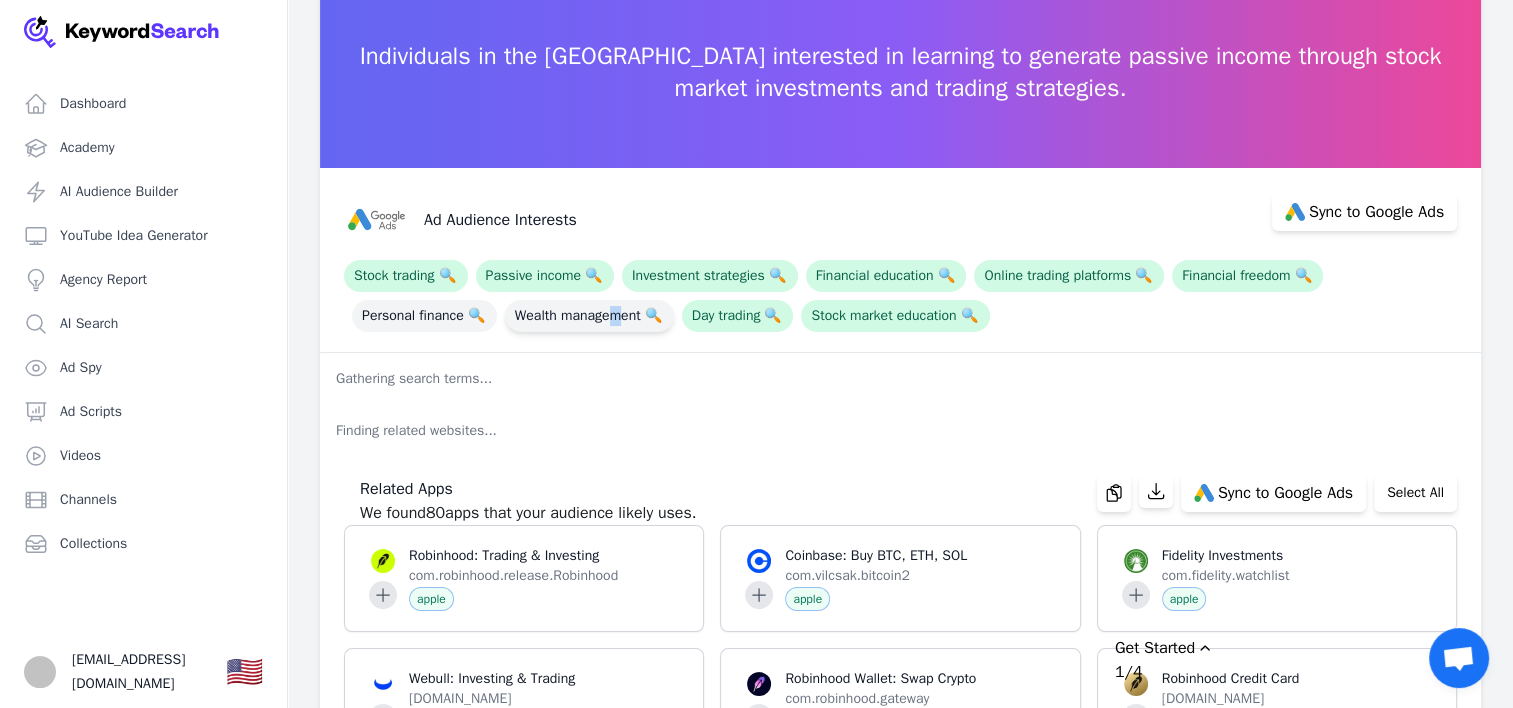 click on "Wealth management 🔍" at bounding box center (589, 316) 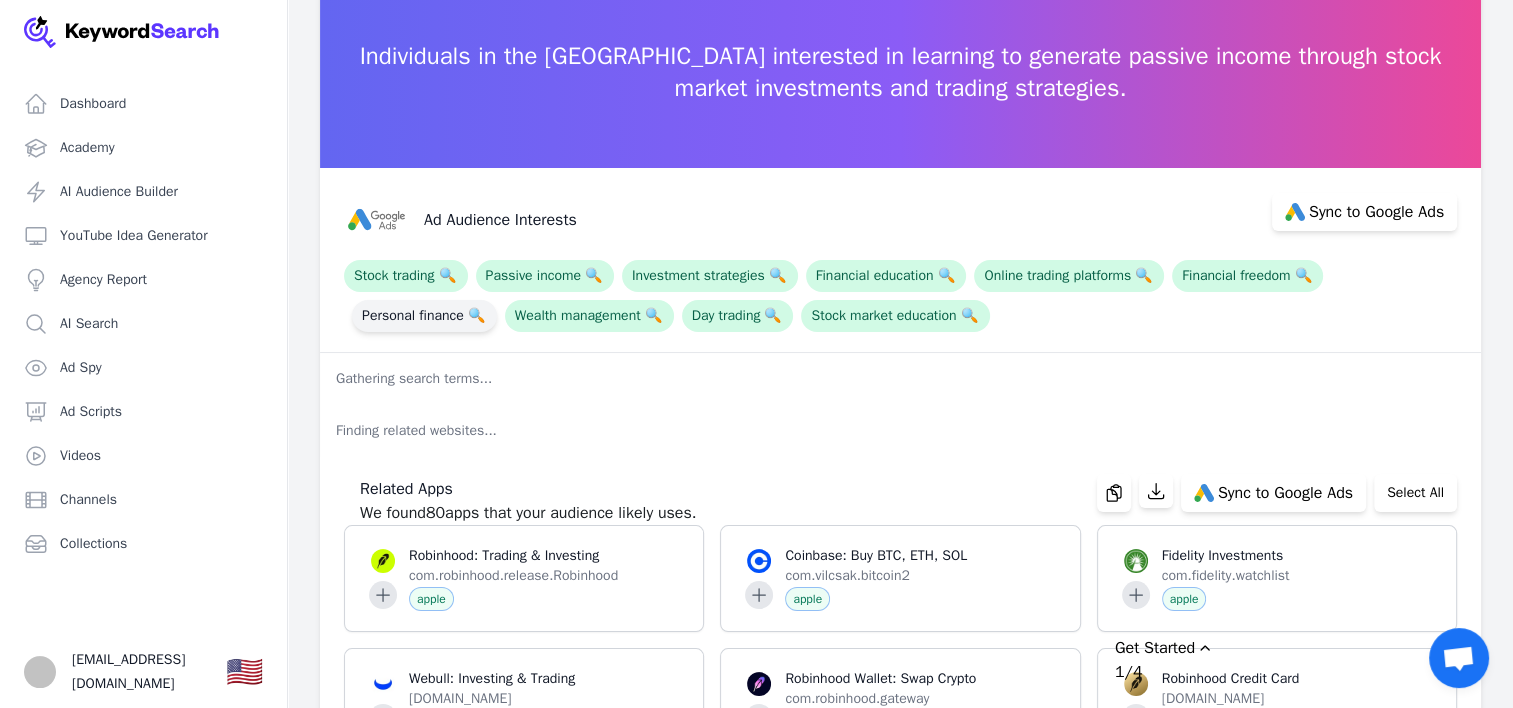 click on "Personal finance 🔍" at bounding box center [424, 316] 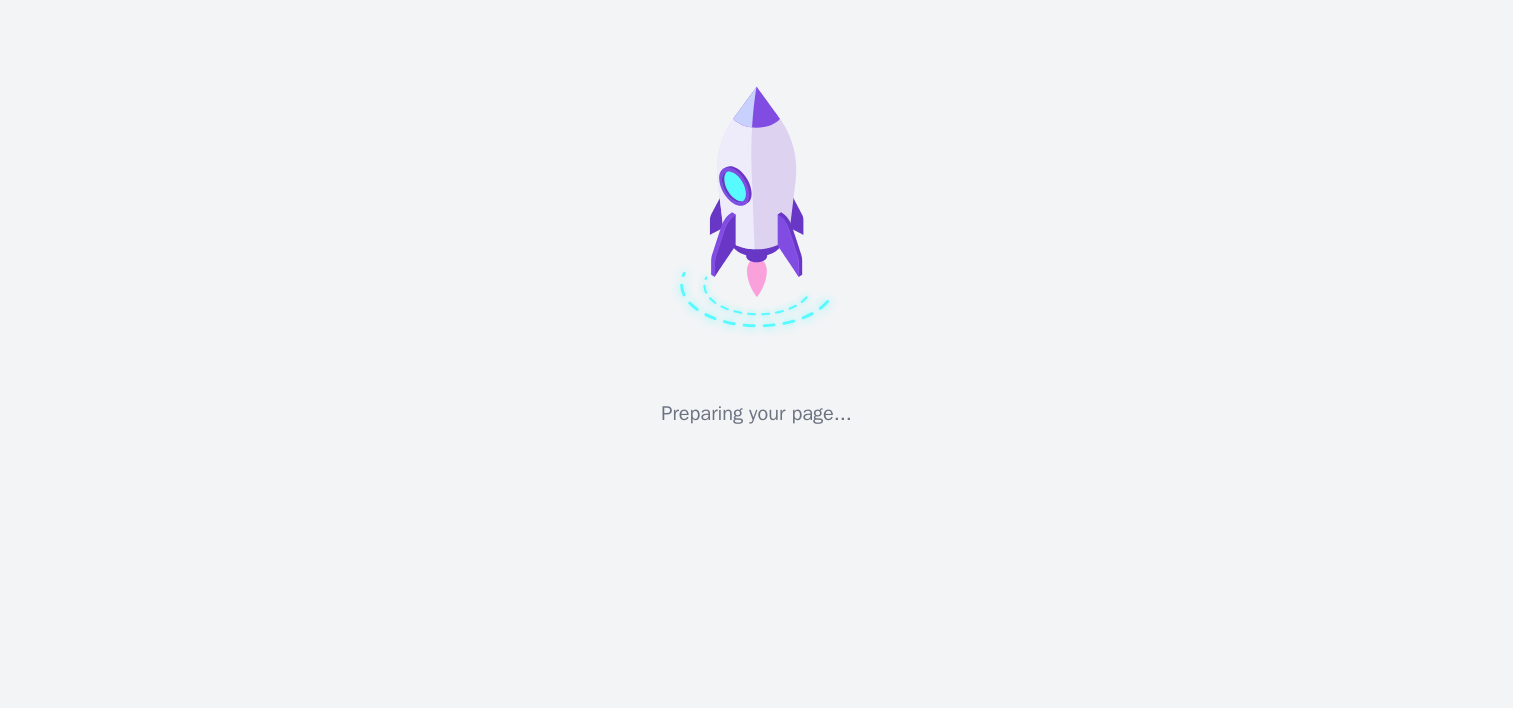 scroll, scrollTop: 0, scrollLeft: 0, axis: both 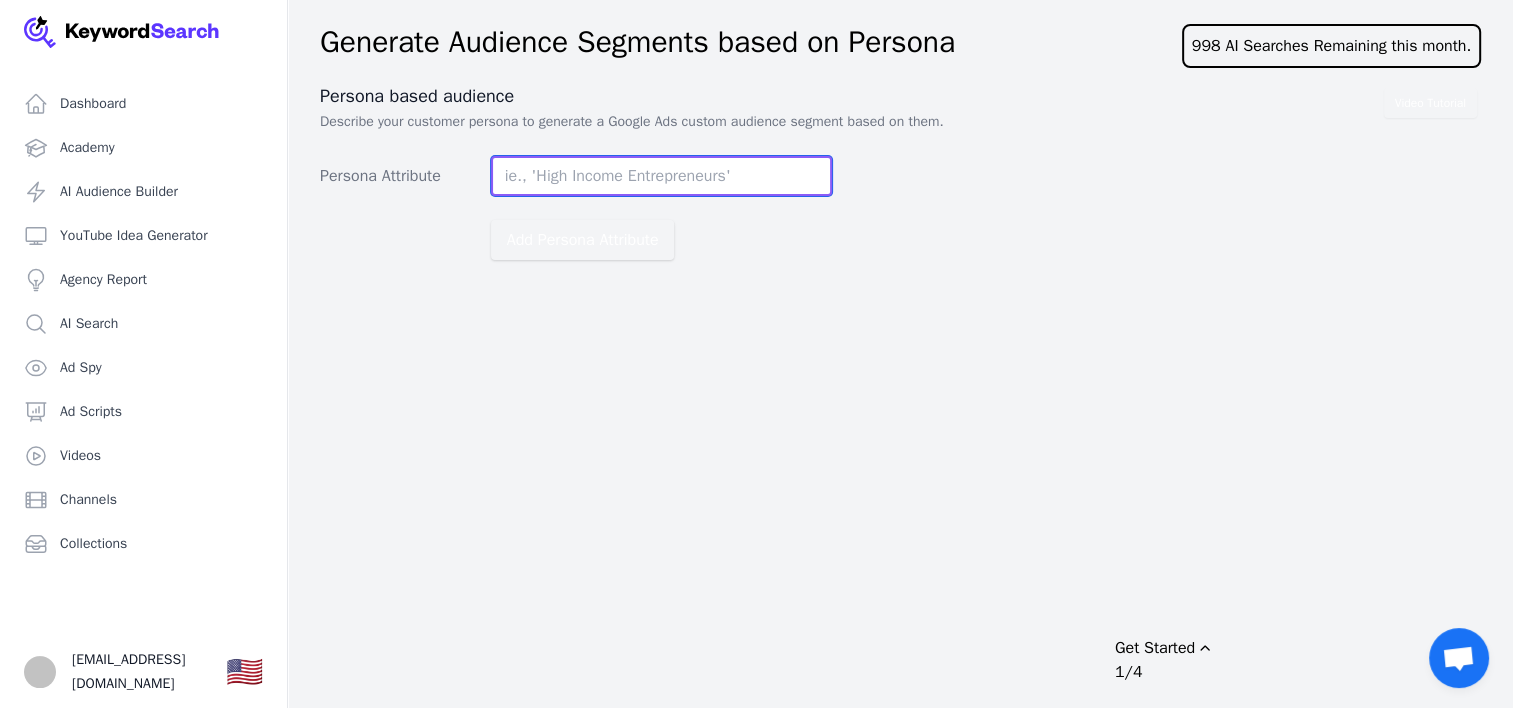 click on "Persona Attribute" at bounding box center (661, 176) 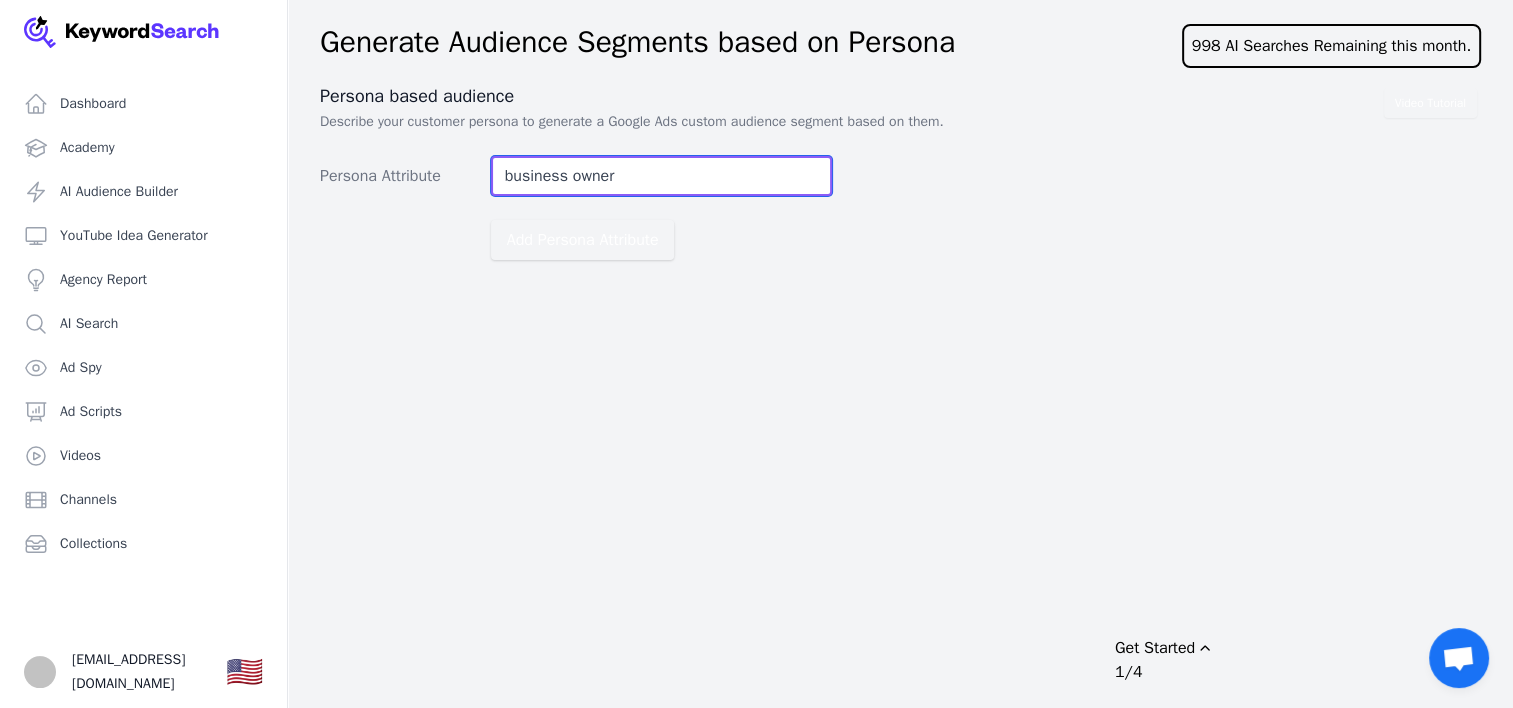 type on "business owner" 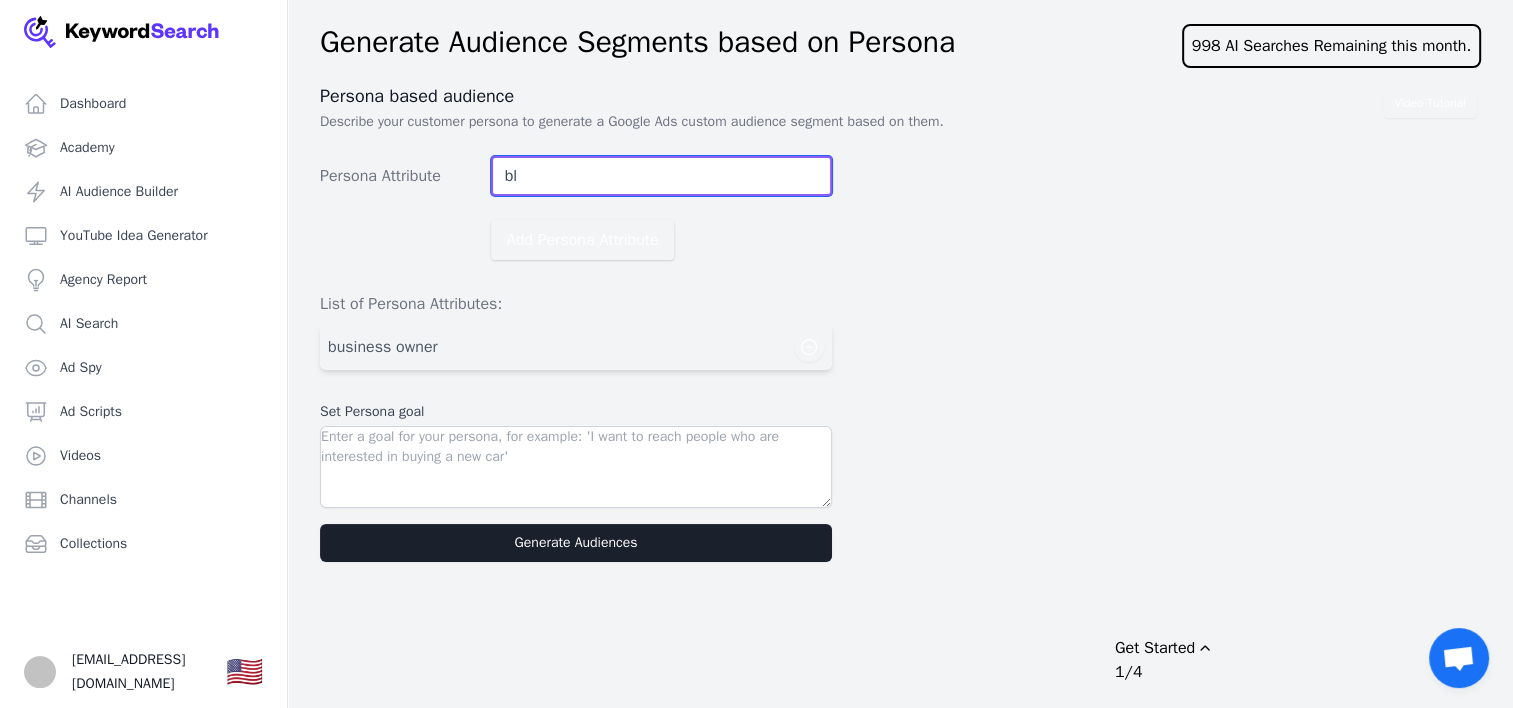 type on "b" 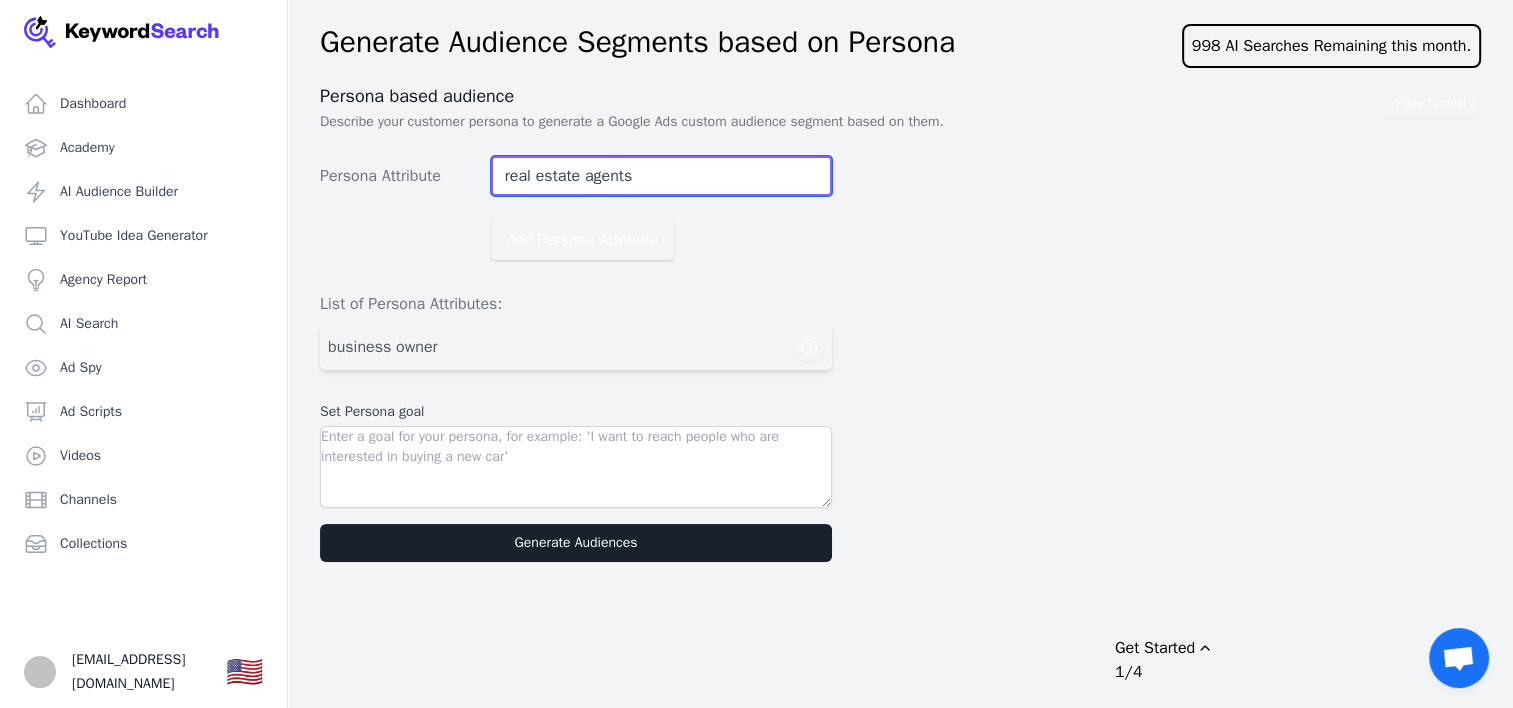 type on "real estate agents" 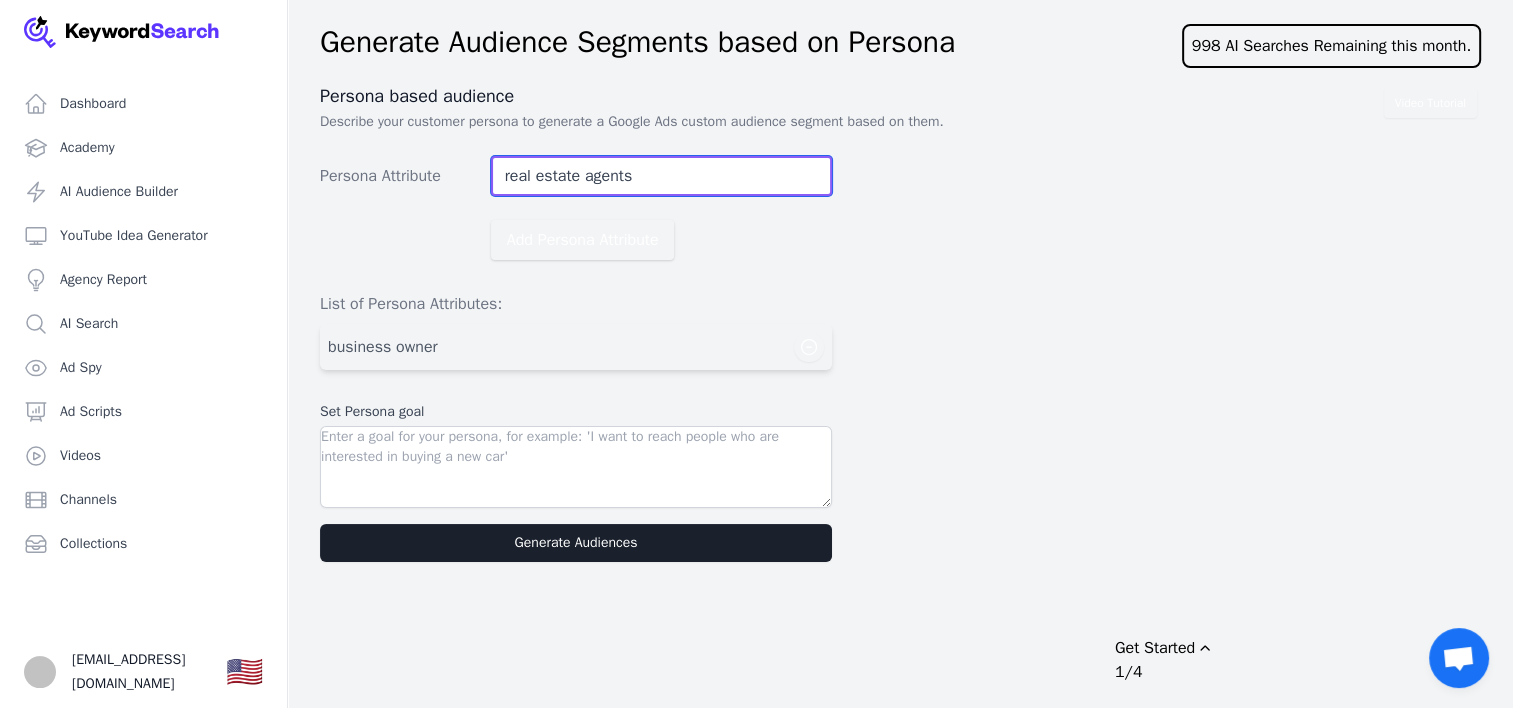 click on "Add Persona Attribute" at bounding box center [583, 240] 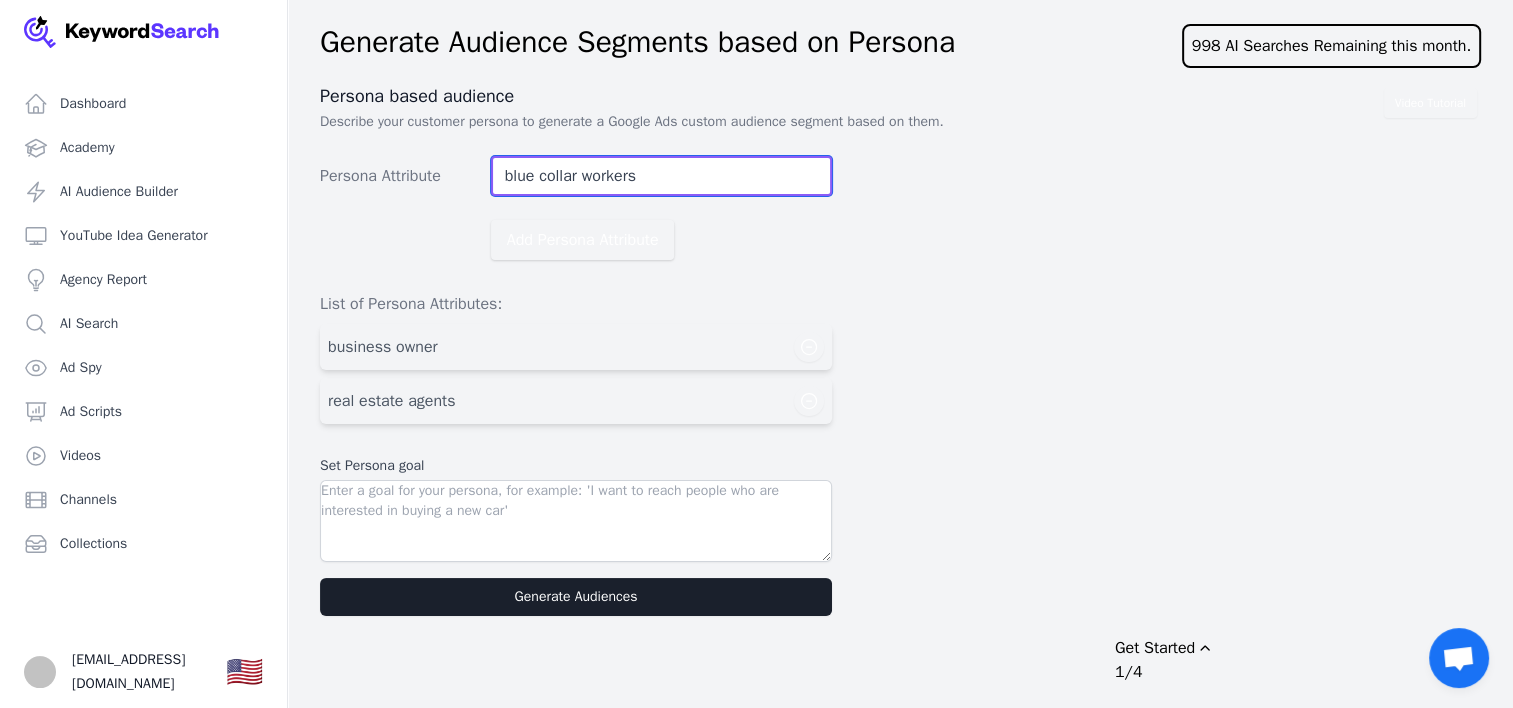 type on "blue collar workers" 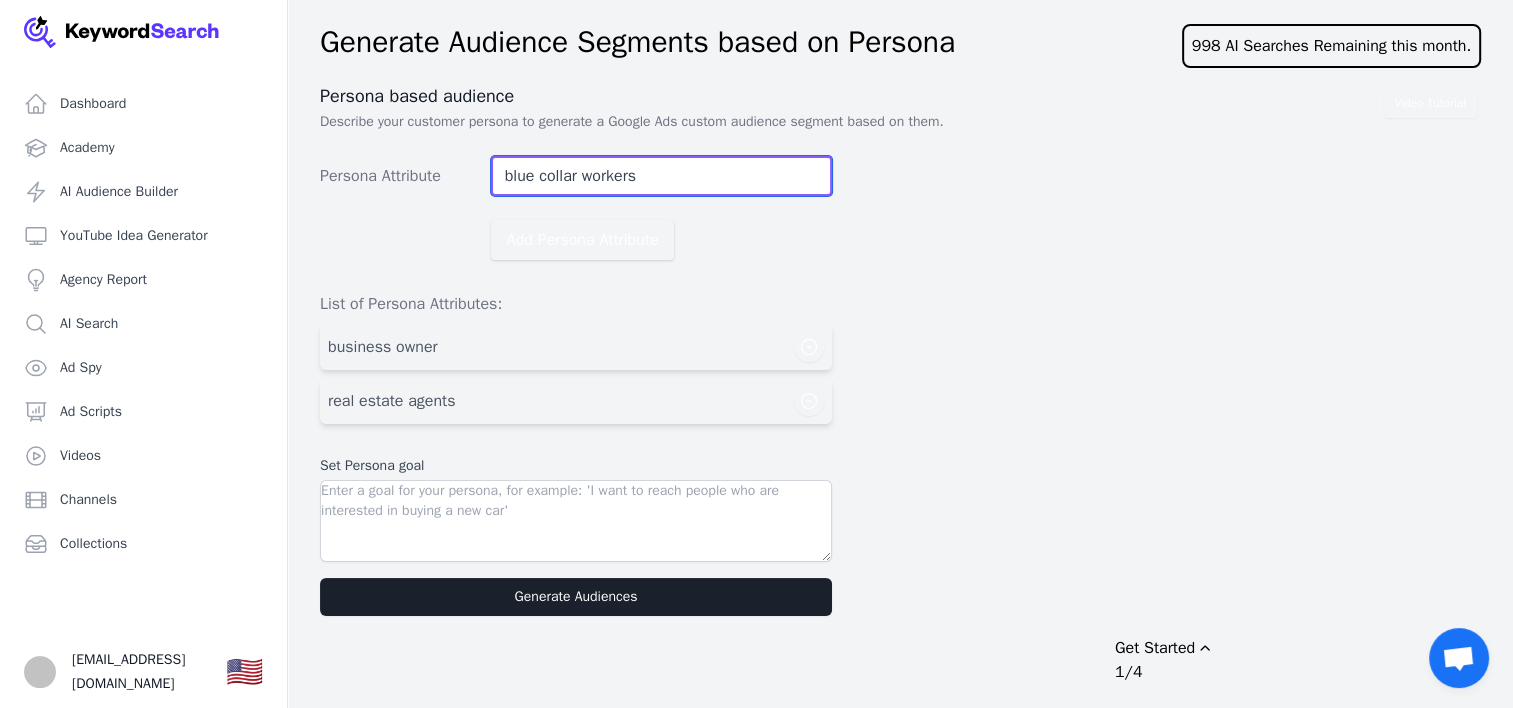 click on "Add Persona Attribute" at bounding box center (583, 240) 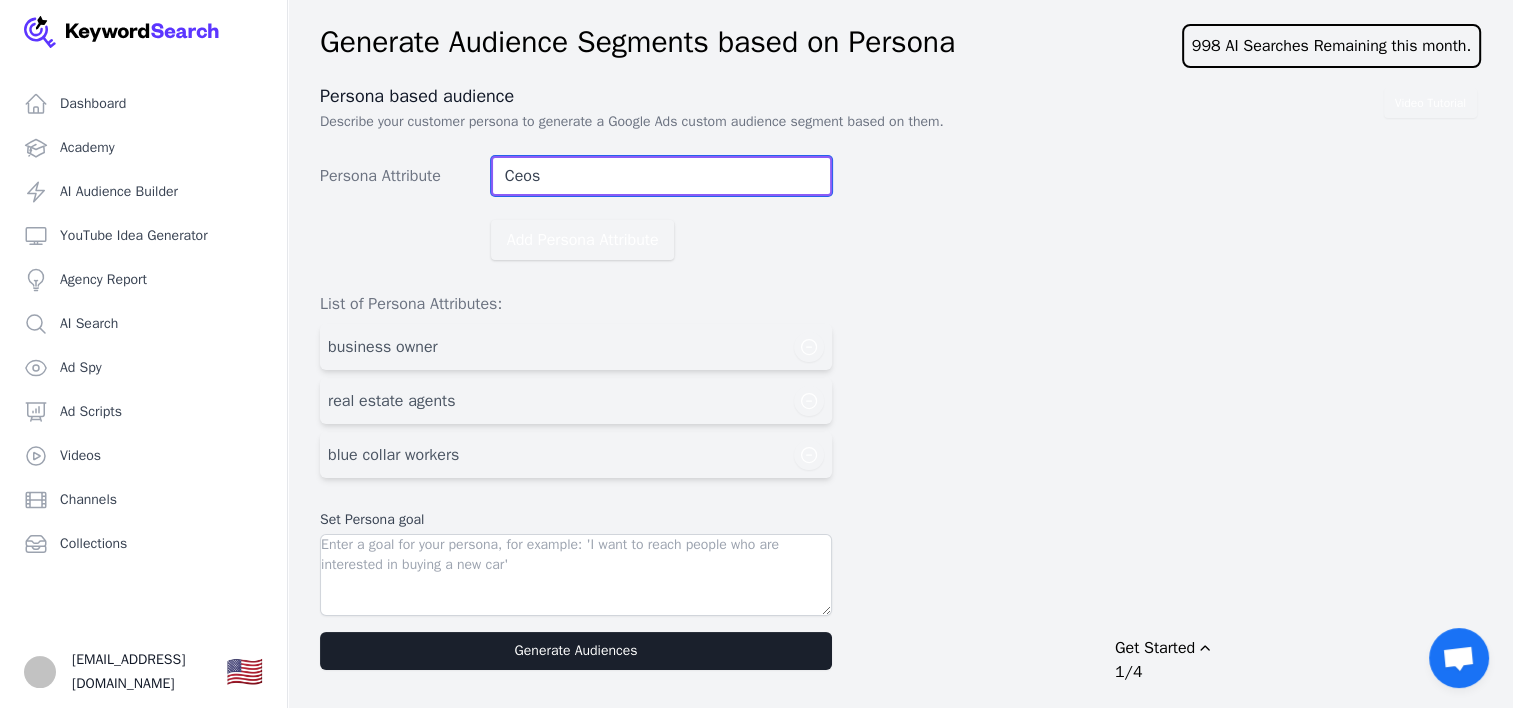 type on "Ceos" 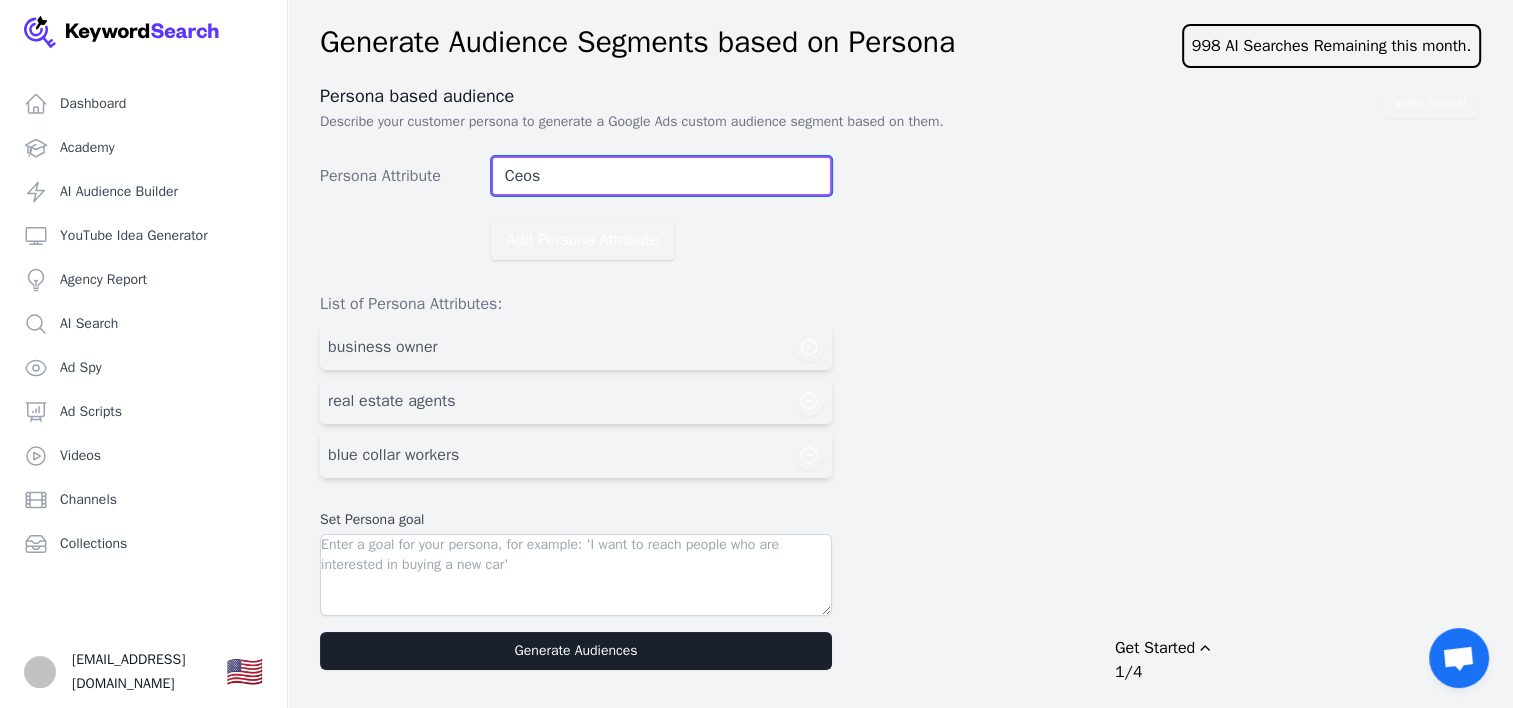 type 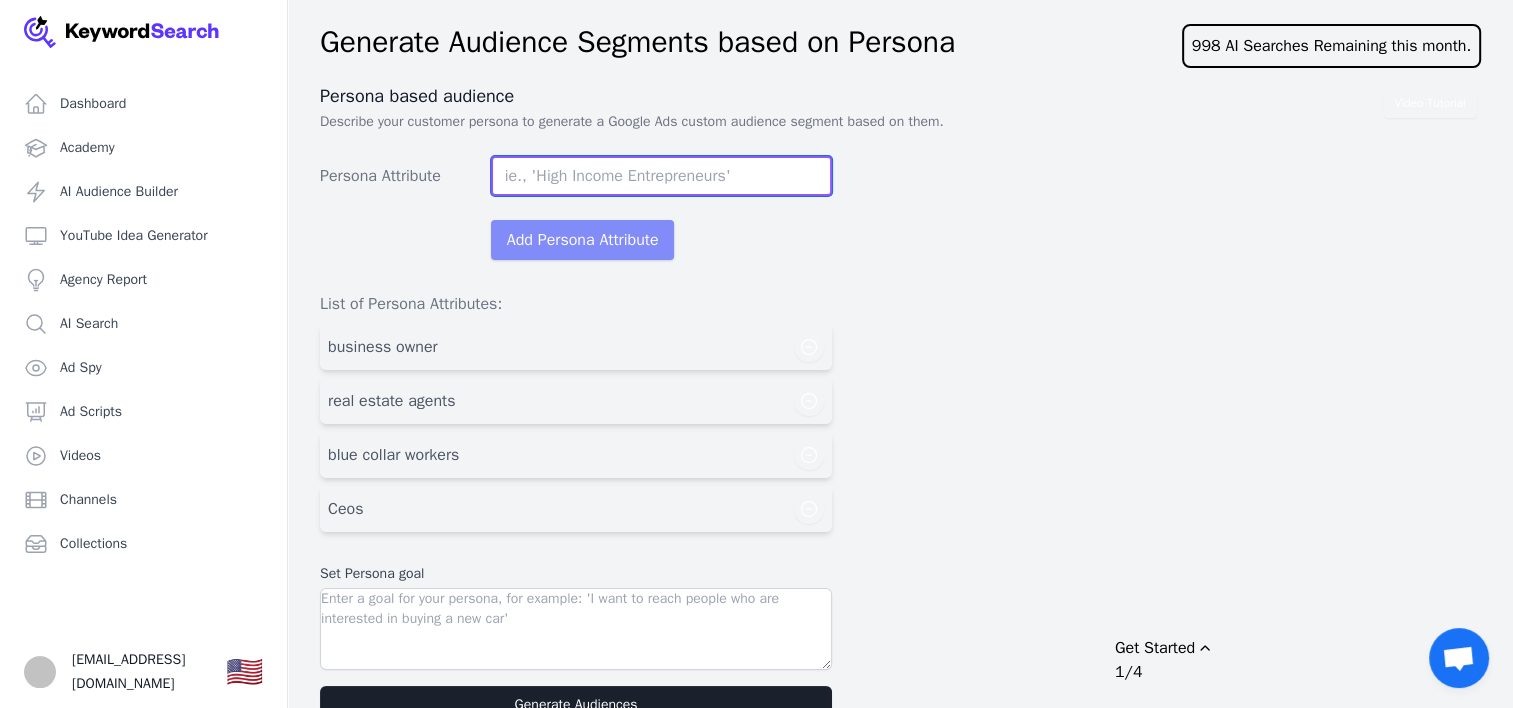 scroll, scrollTop: 44, scrollLeft: 0, axis: vertical 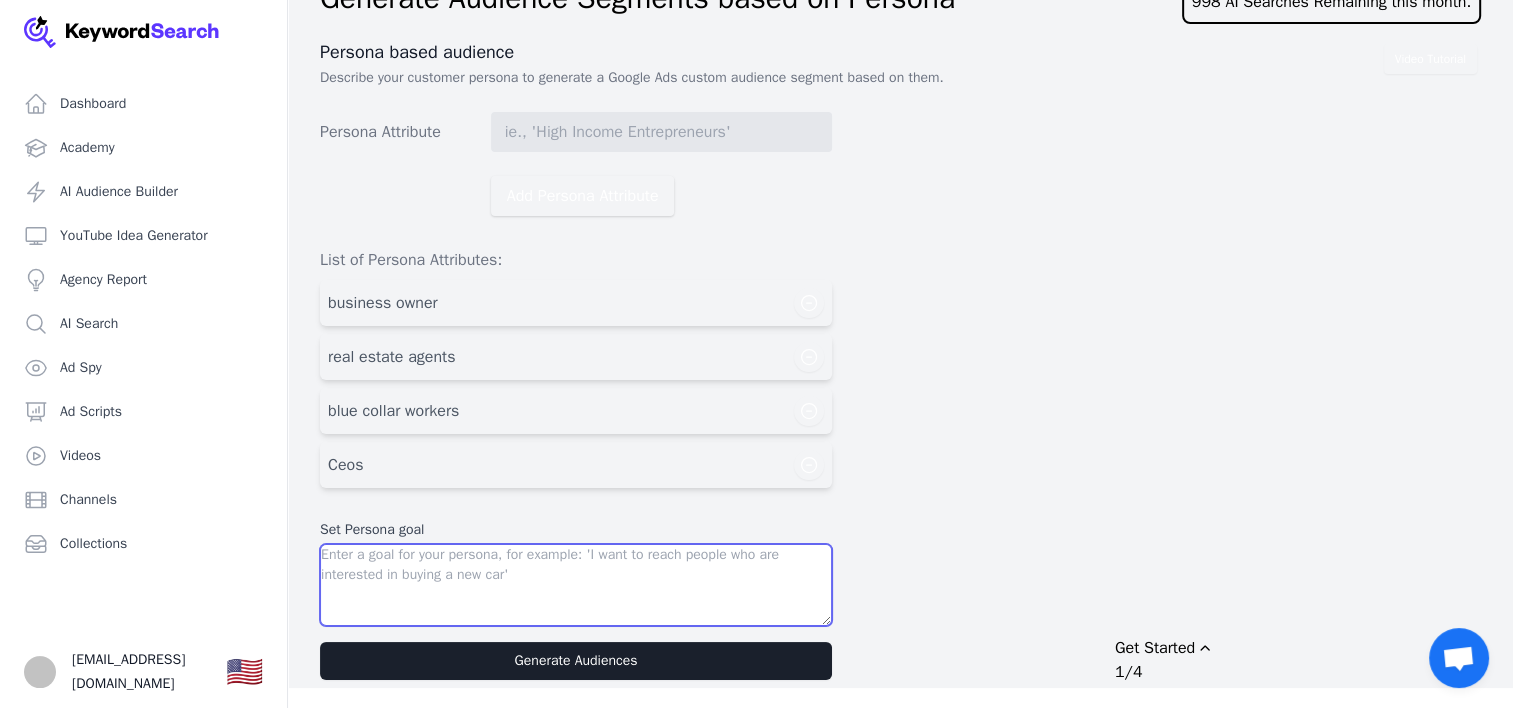 click at bounding box center [576, 585] 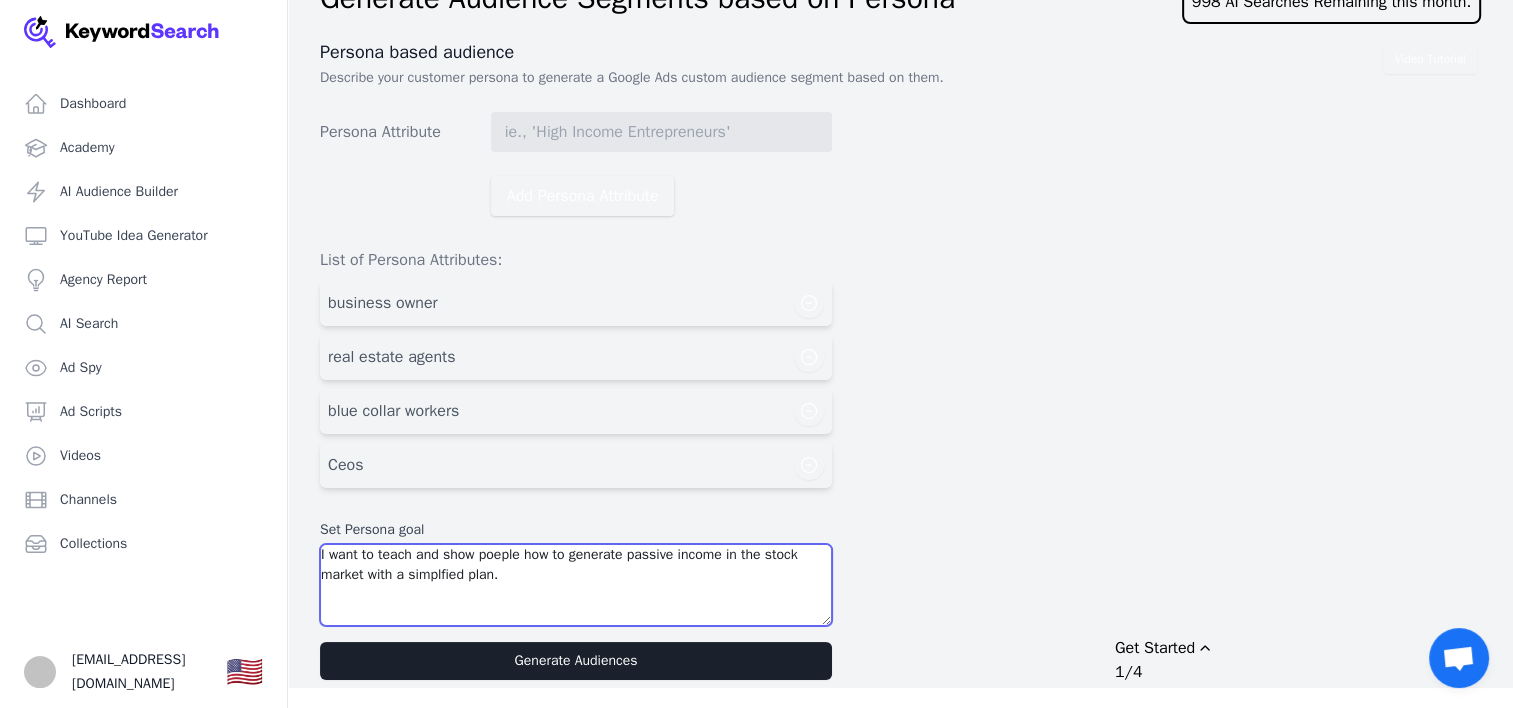 type on "I want to teach and show poeple how to generate passive income in the stock market with a simplfied plan." 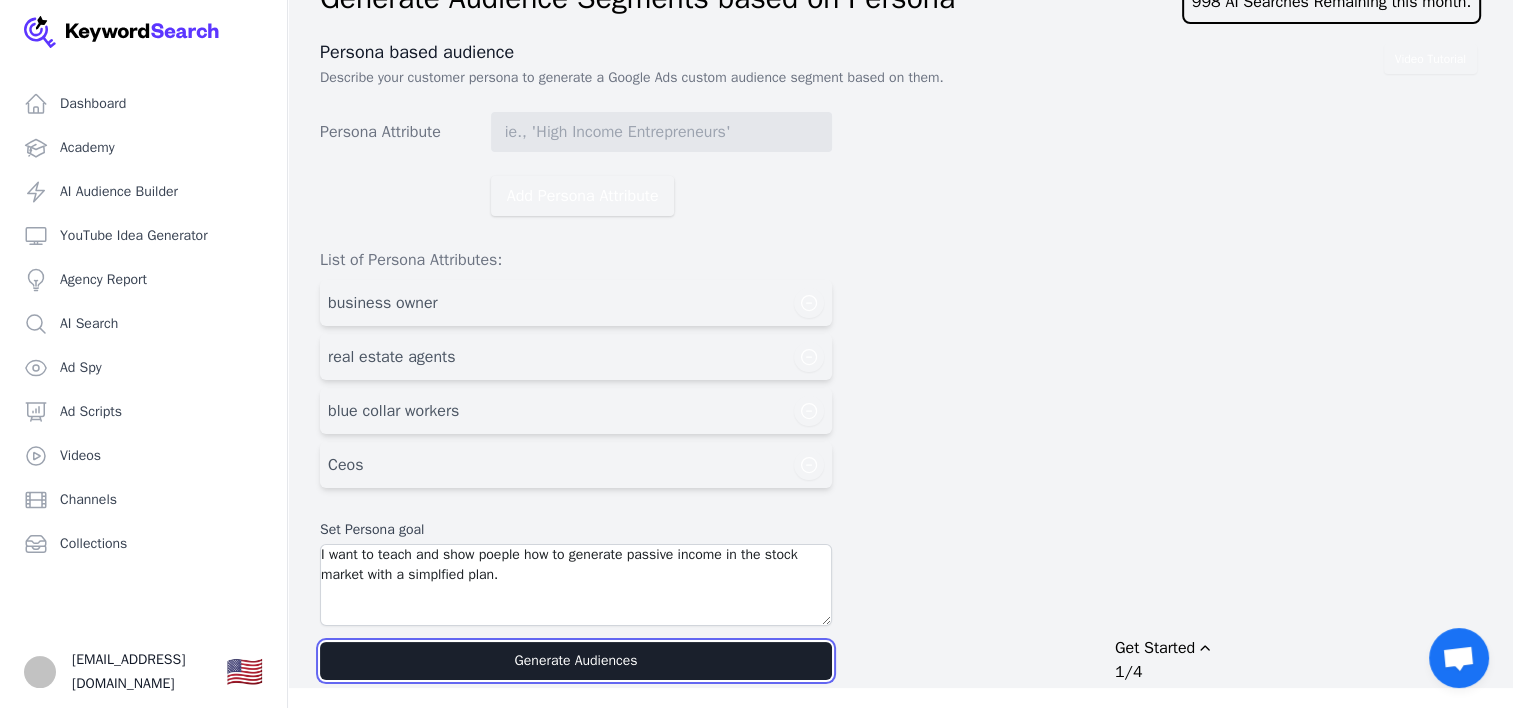 click on "Generate Audiences" at bounding box center (576, 661) 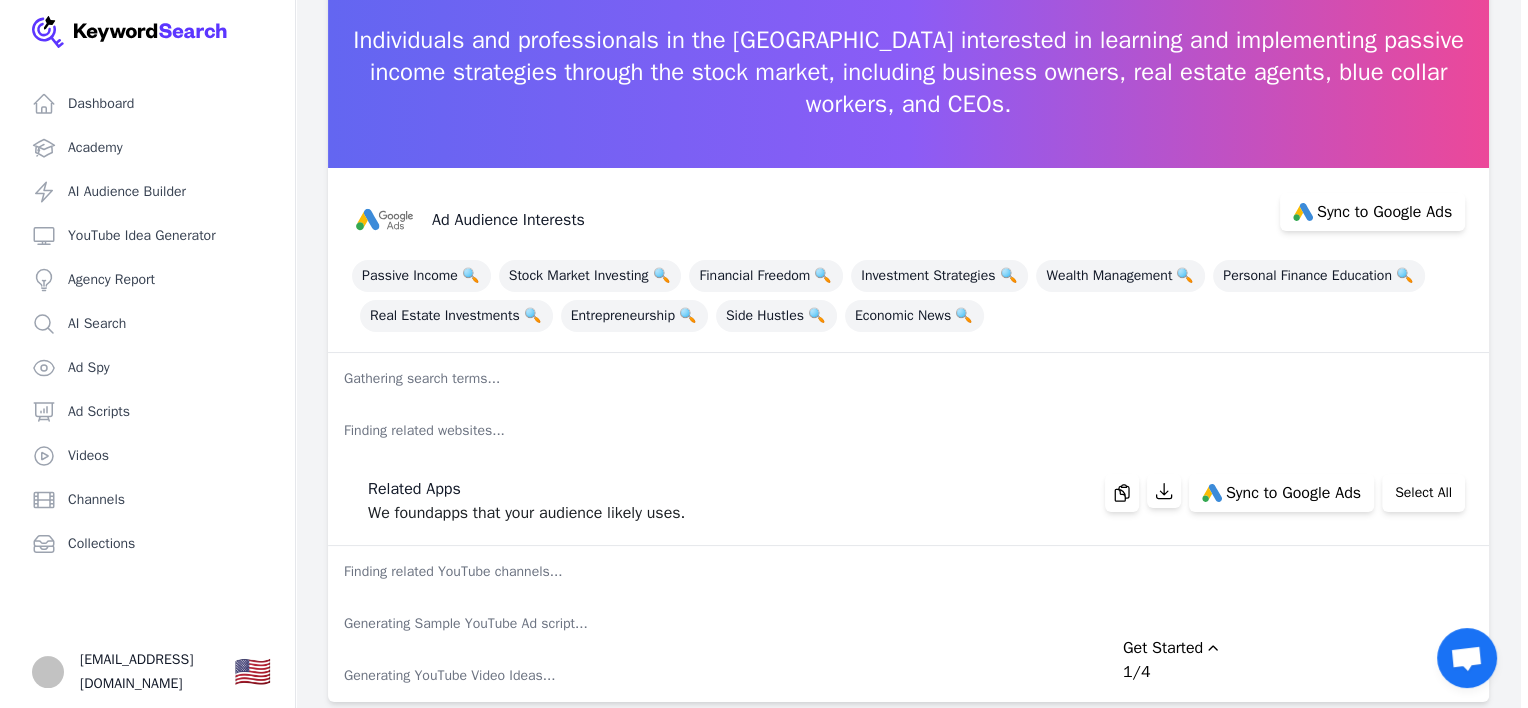scroll, scrollTop: 125, scrollLeft: 0, axis: vertical 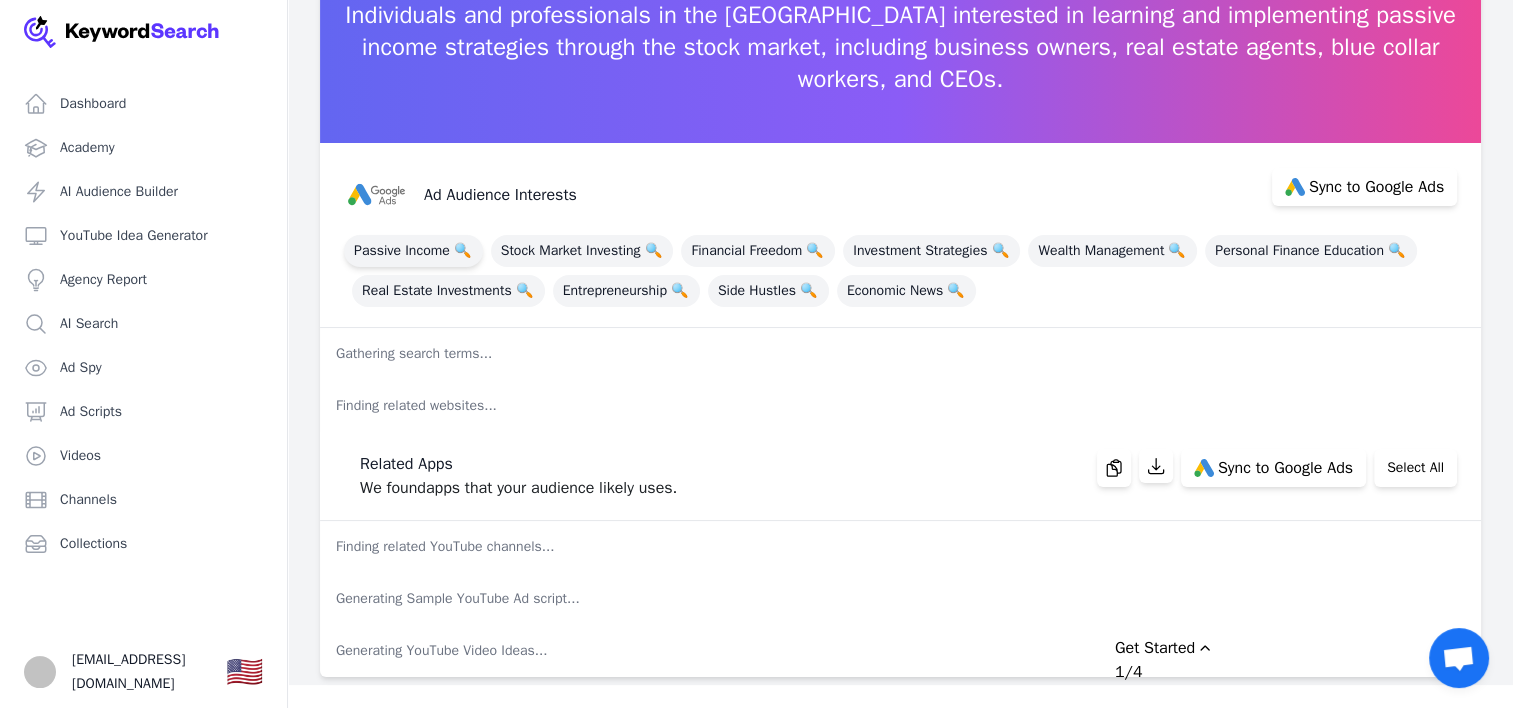 click on "Passive Income 🔍" at bounding box center [413, 251] 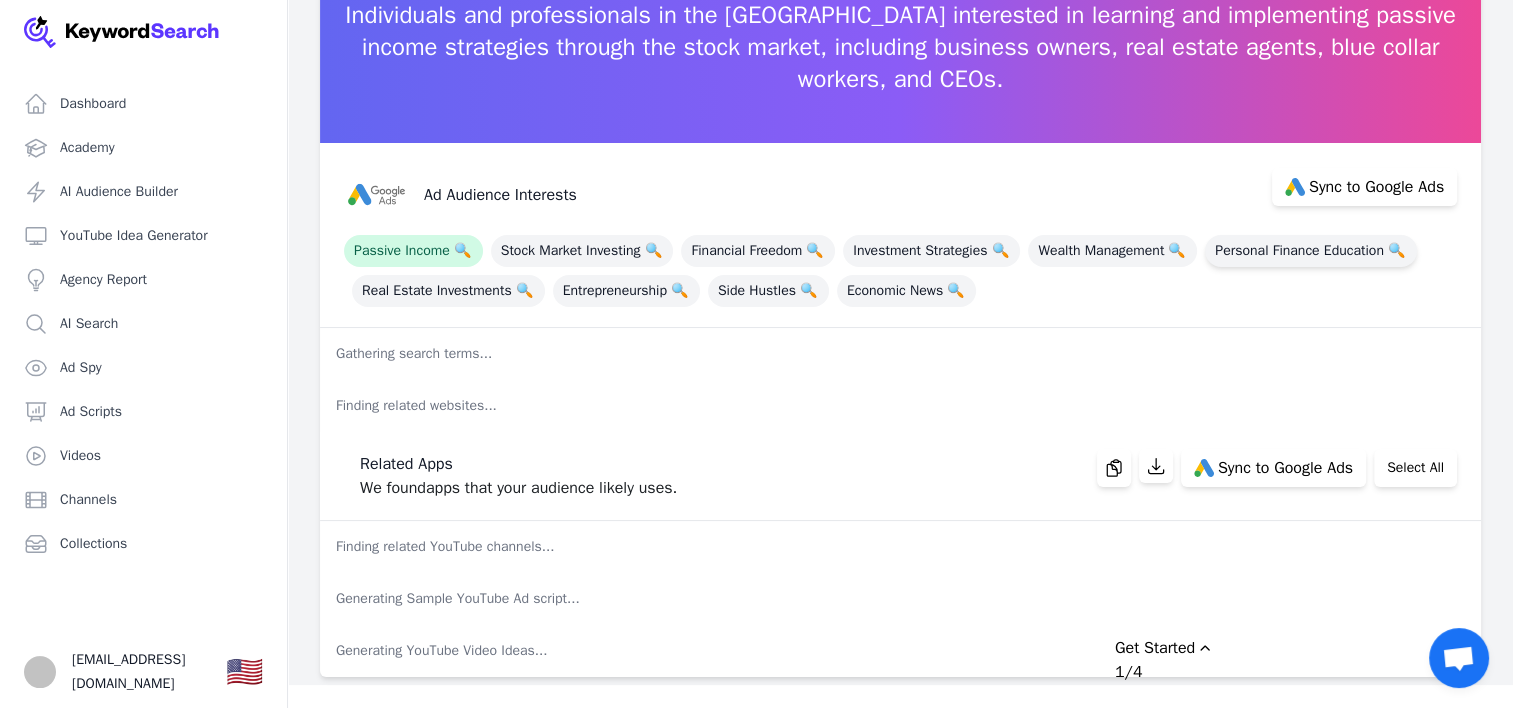 click on "Personal Finance Education 🔍" at bounding box center [1311, 251] 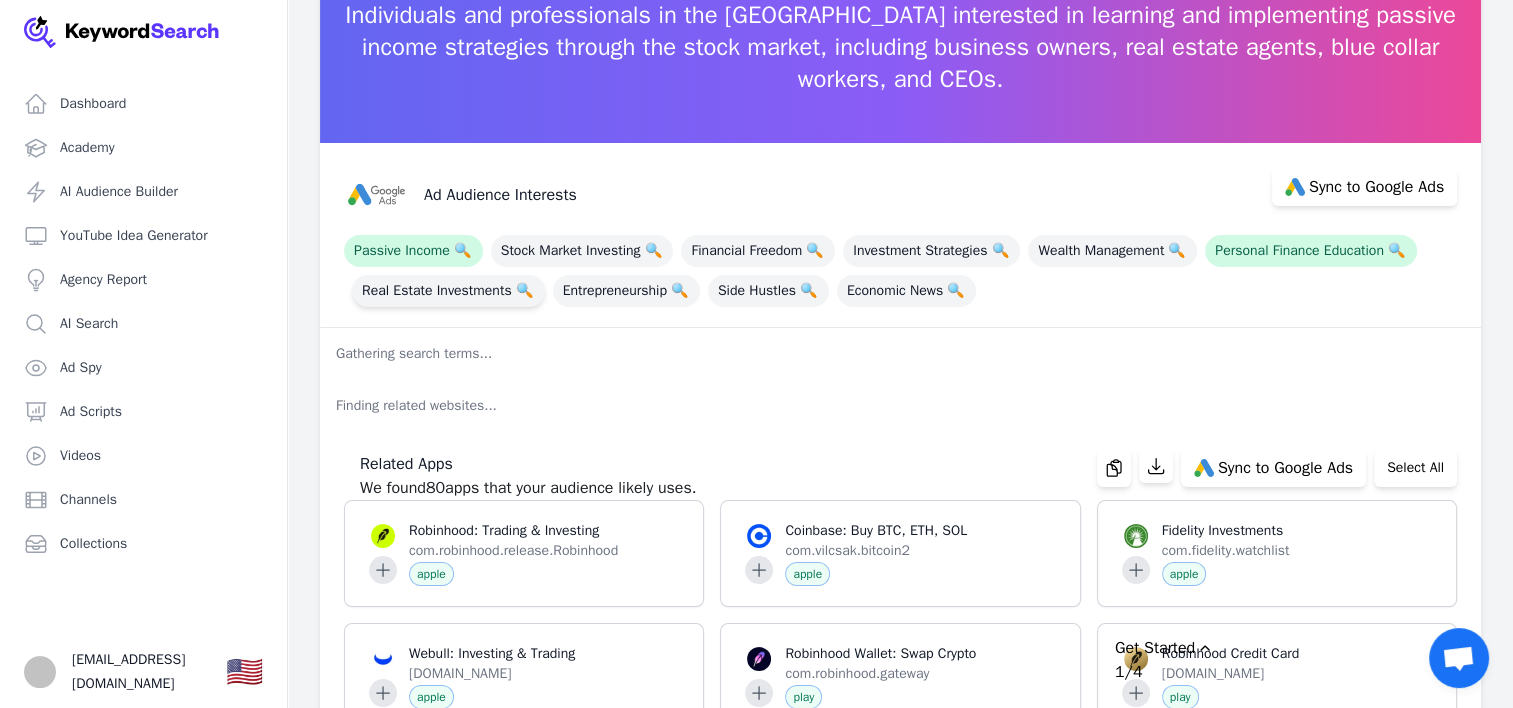 click on "Real Estate Investments 🔍" at bounding box center [448, 291] 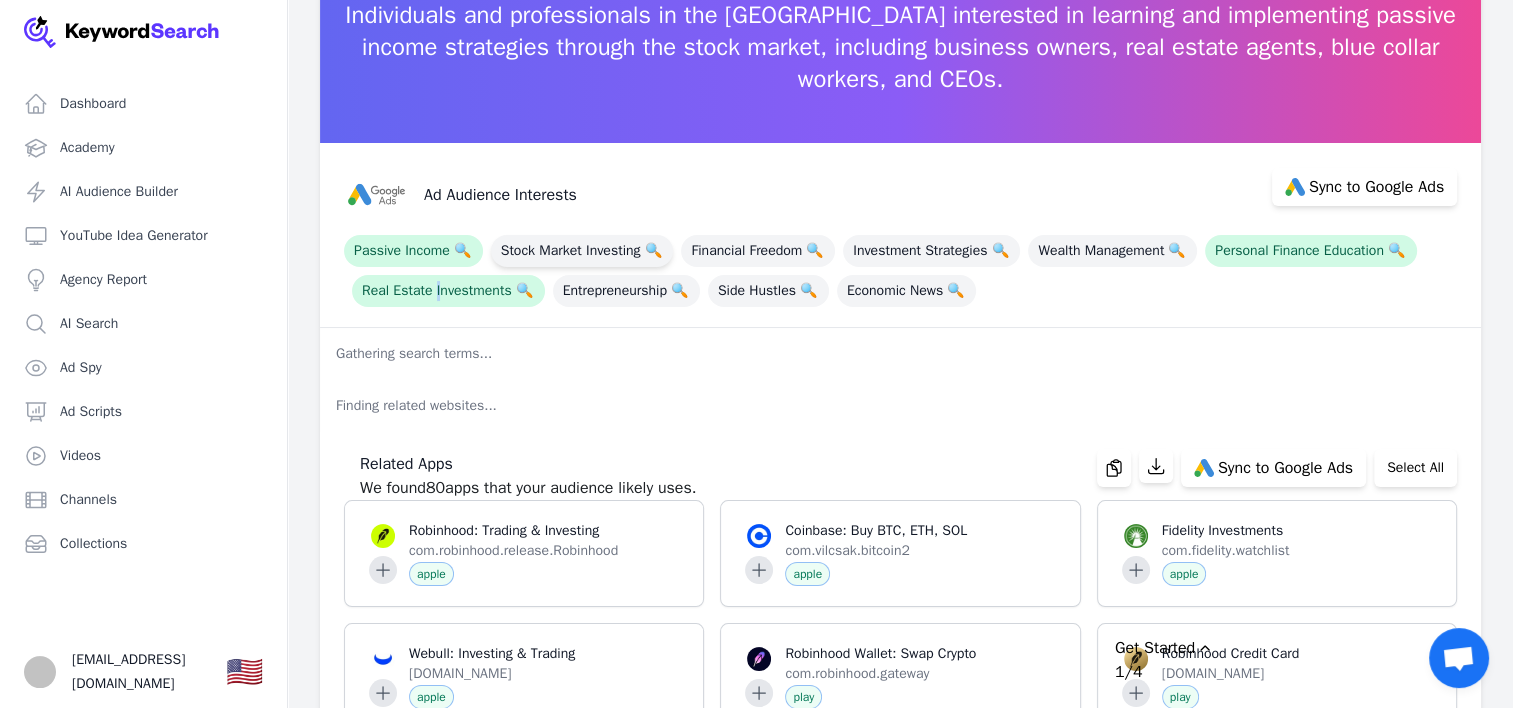 drag, startPoint x: 668, startPoint y: 281, endPoint x: 632, endPoint y: 236, distance: 57.628117 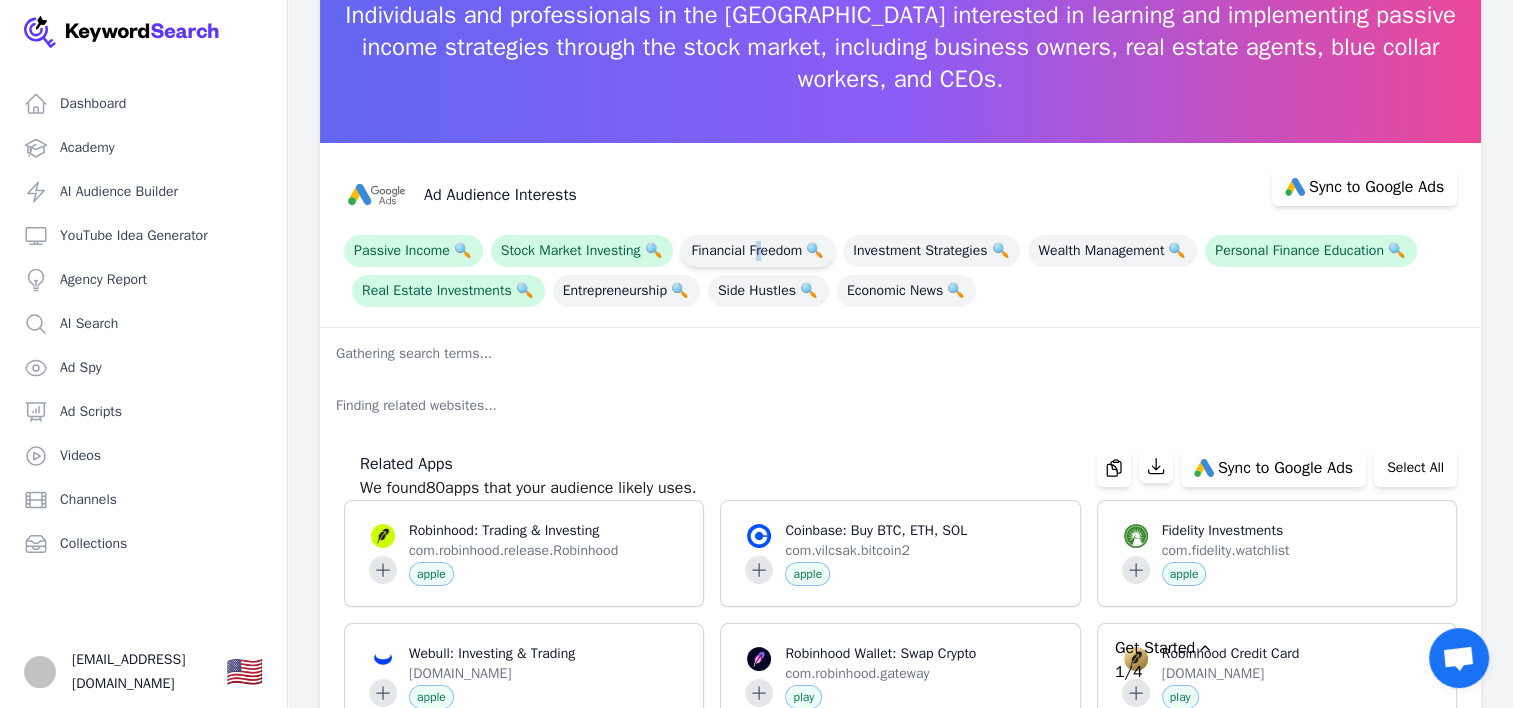 drag, startPoint x: 632, startPoint y: 236, endPoint x: 788, endPoint y: 252, distance: 156.81836 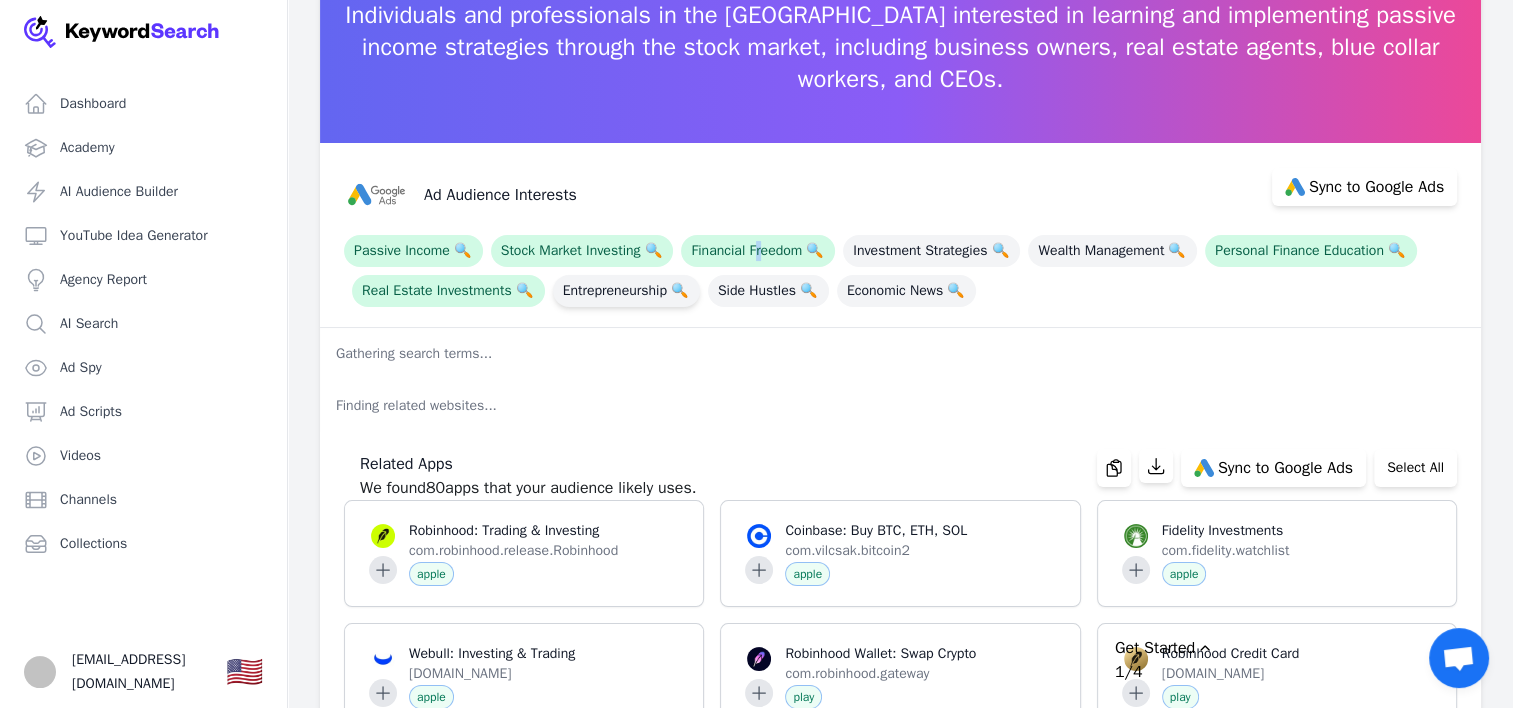 drag, startPoint x: 788, startPoint y: 252, endPoint x: 880, endPoint y: 300, distance: 103.768974 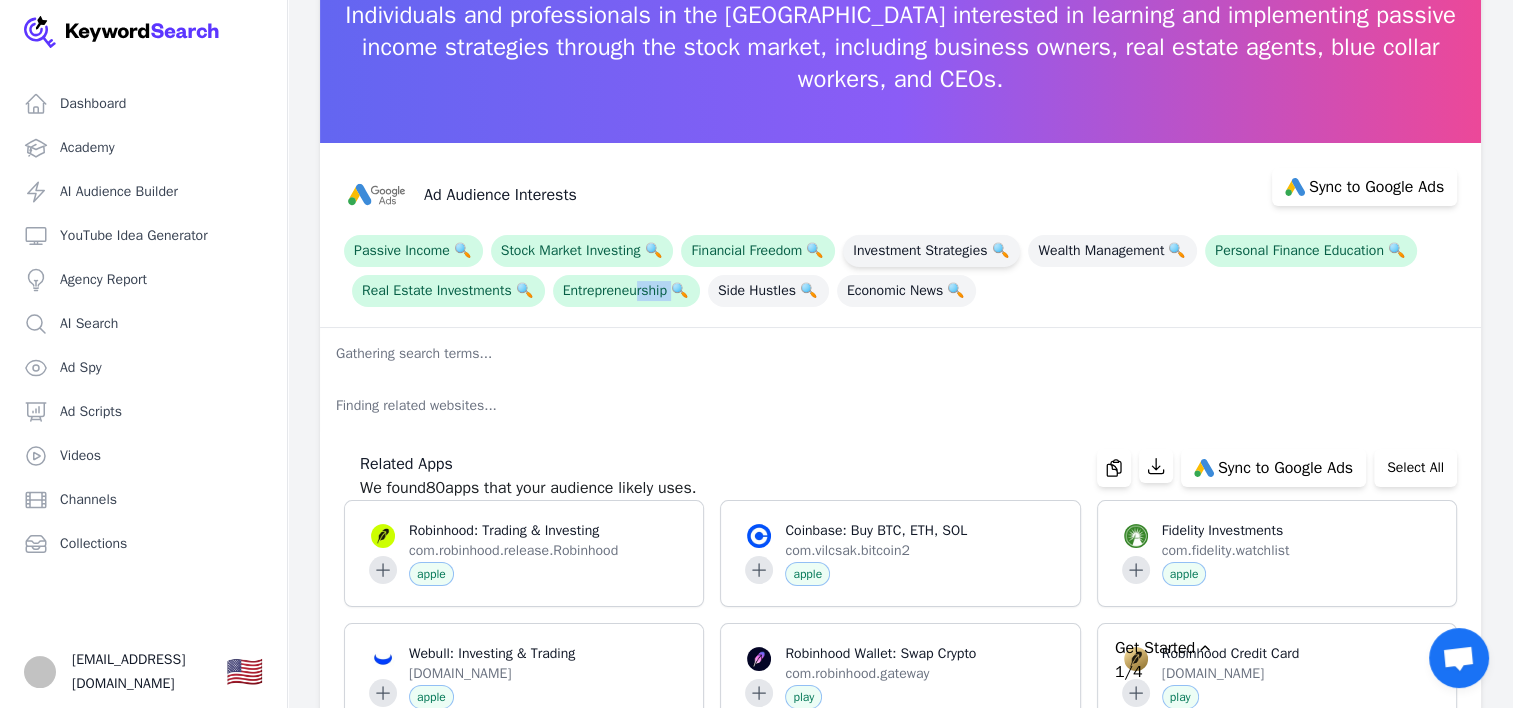 drag, startPoint x: 1007, startPoint y: 291, endPoint x: 976, endPoint y: 251, distance: 50.606323 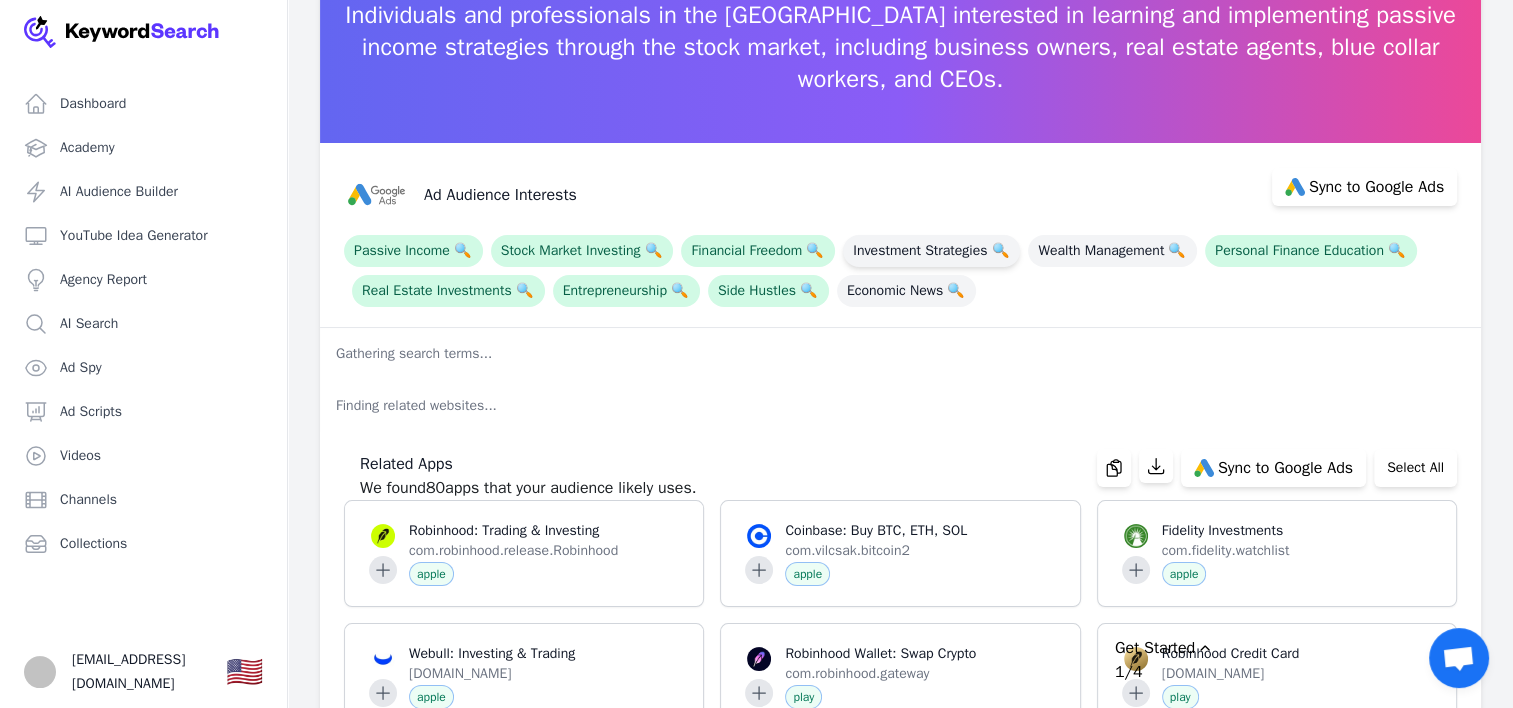 click on "Investment Strategies 🔍" at bounding box center [931, 251] 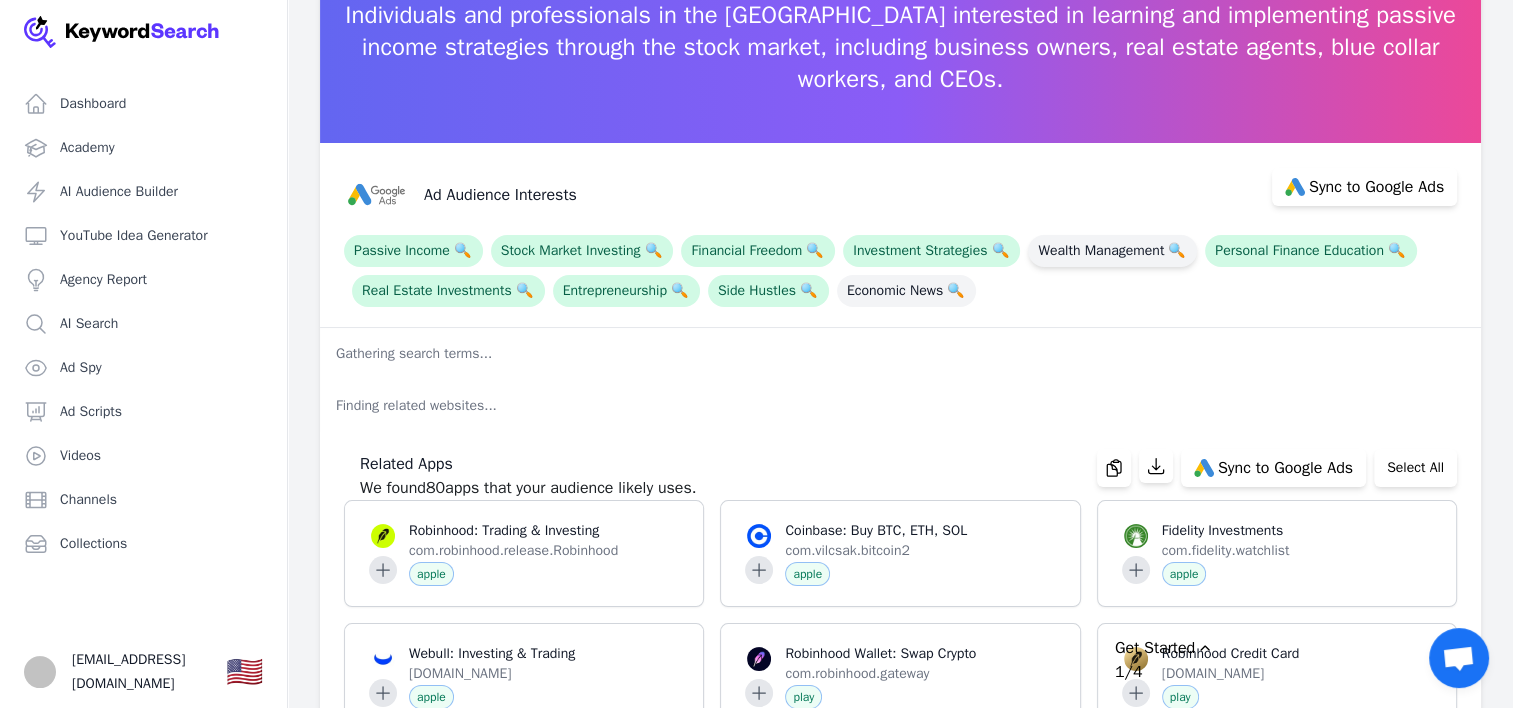 click on "Wealth Management 🔍" at bounding box center [1112, 251] 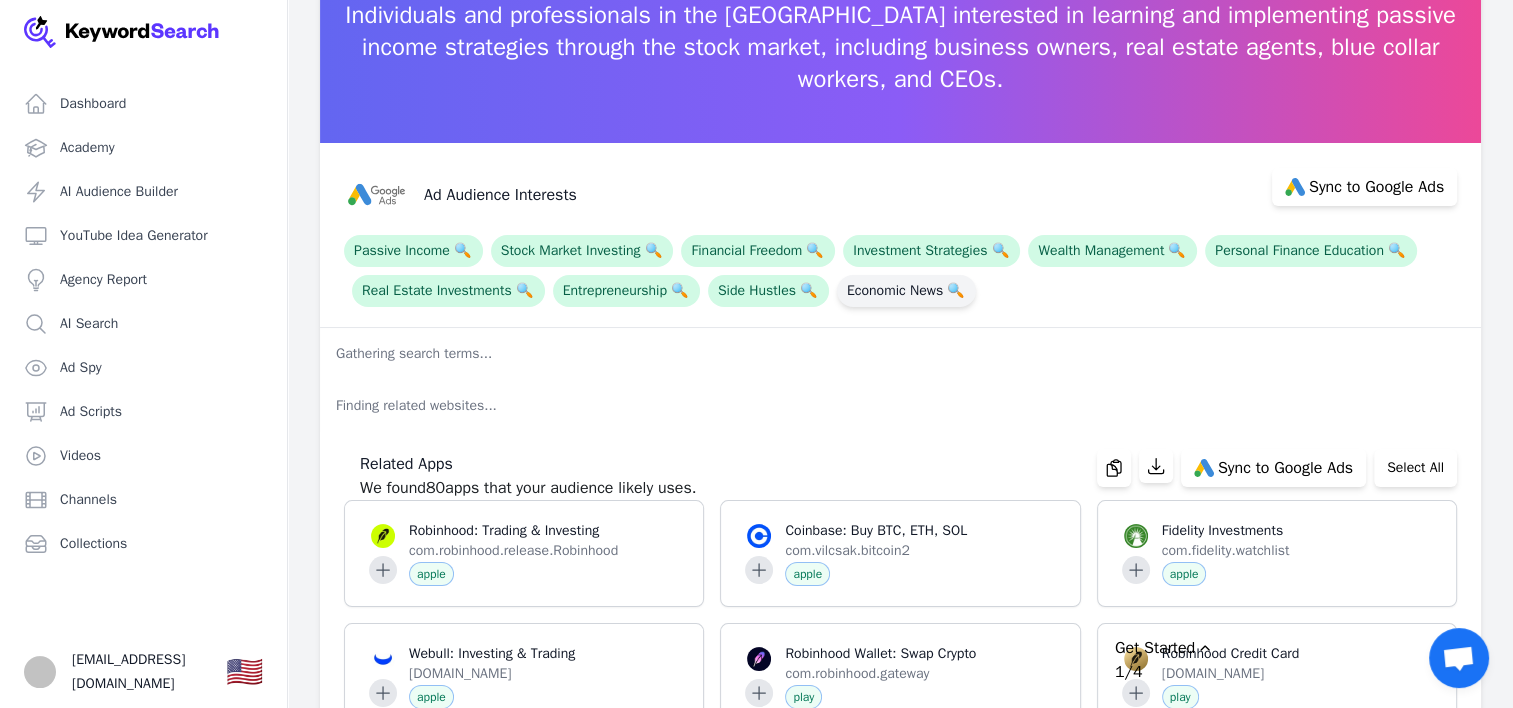click on "Economic News 🔍" at bounding box center [906, 291] 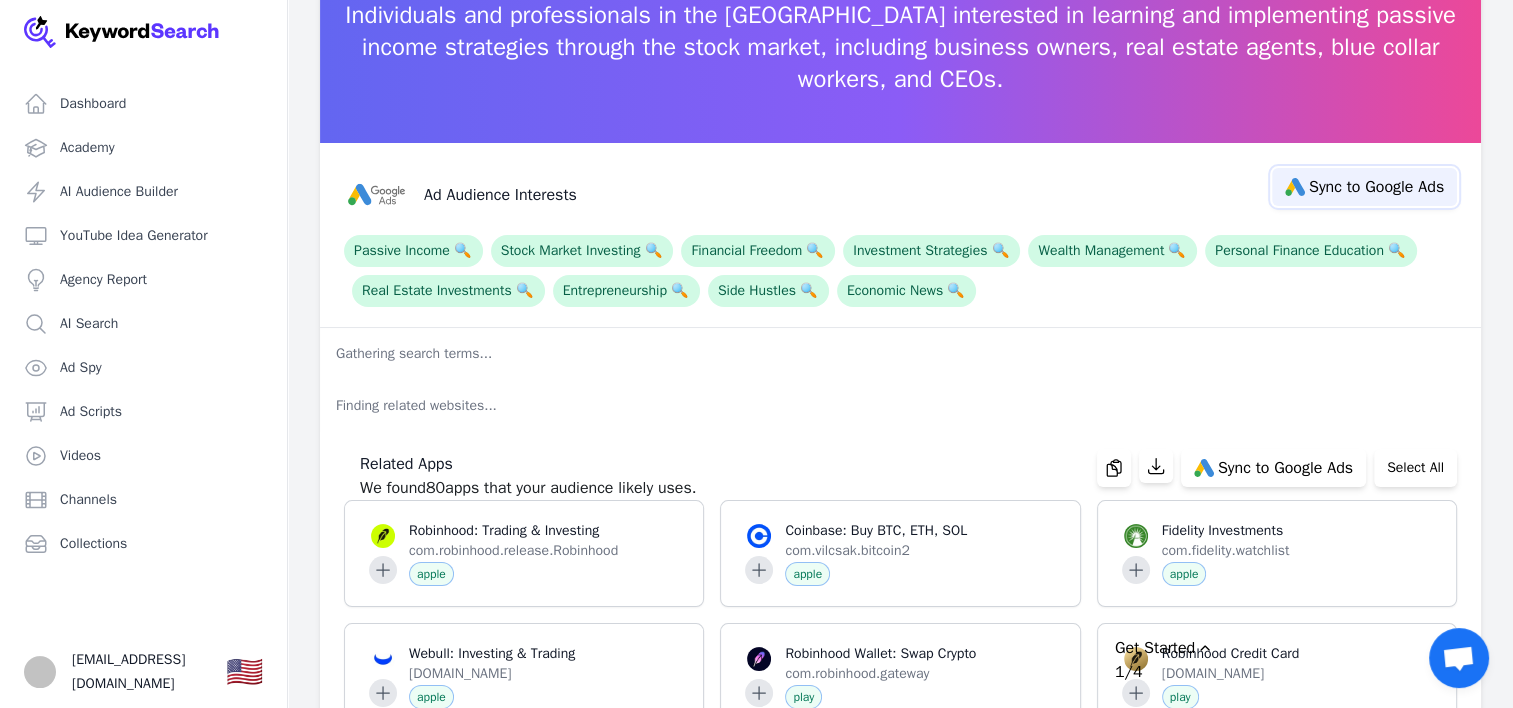 click on "Sync to Google Ads" at bounding box center [1376, 187] 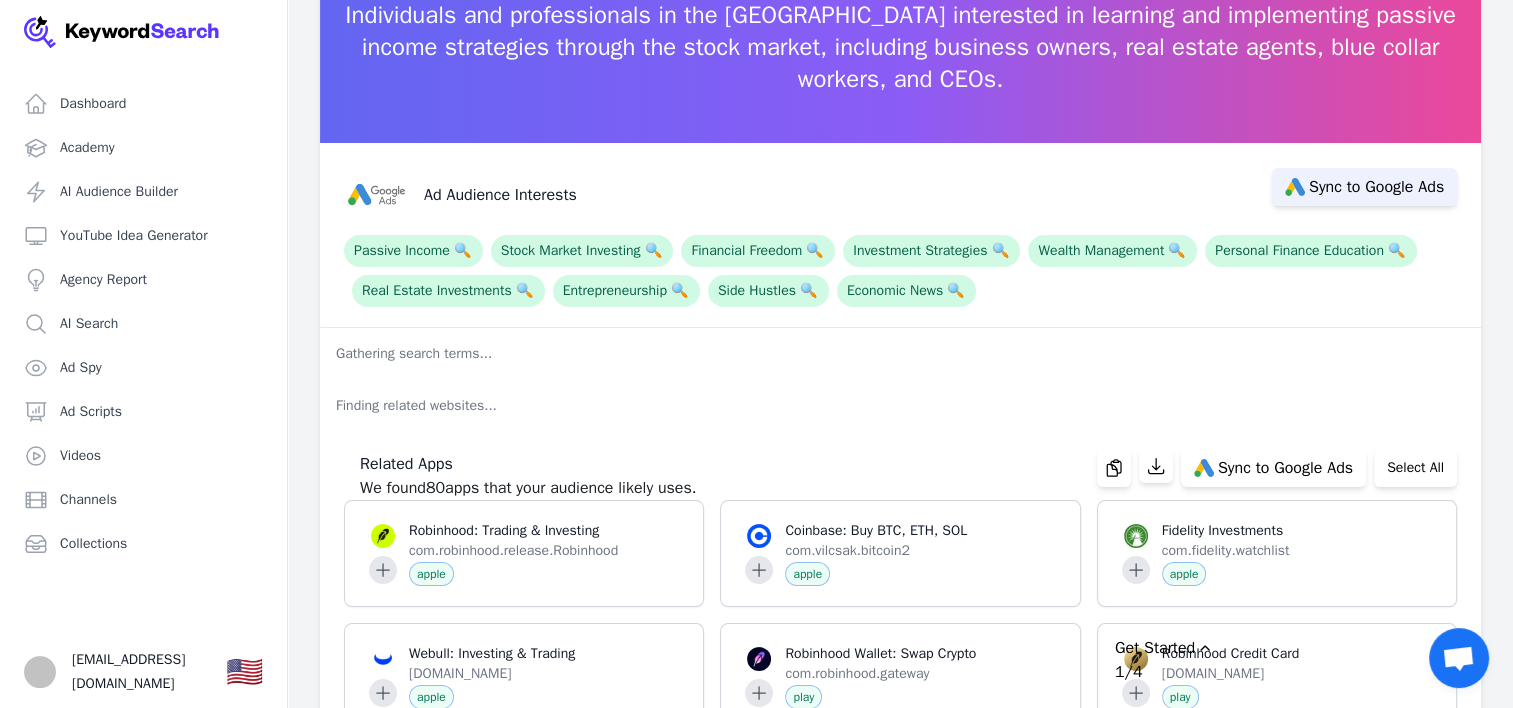 select on "interestsOrPurchaseIntentions" 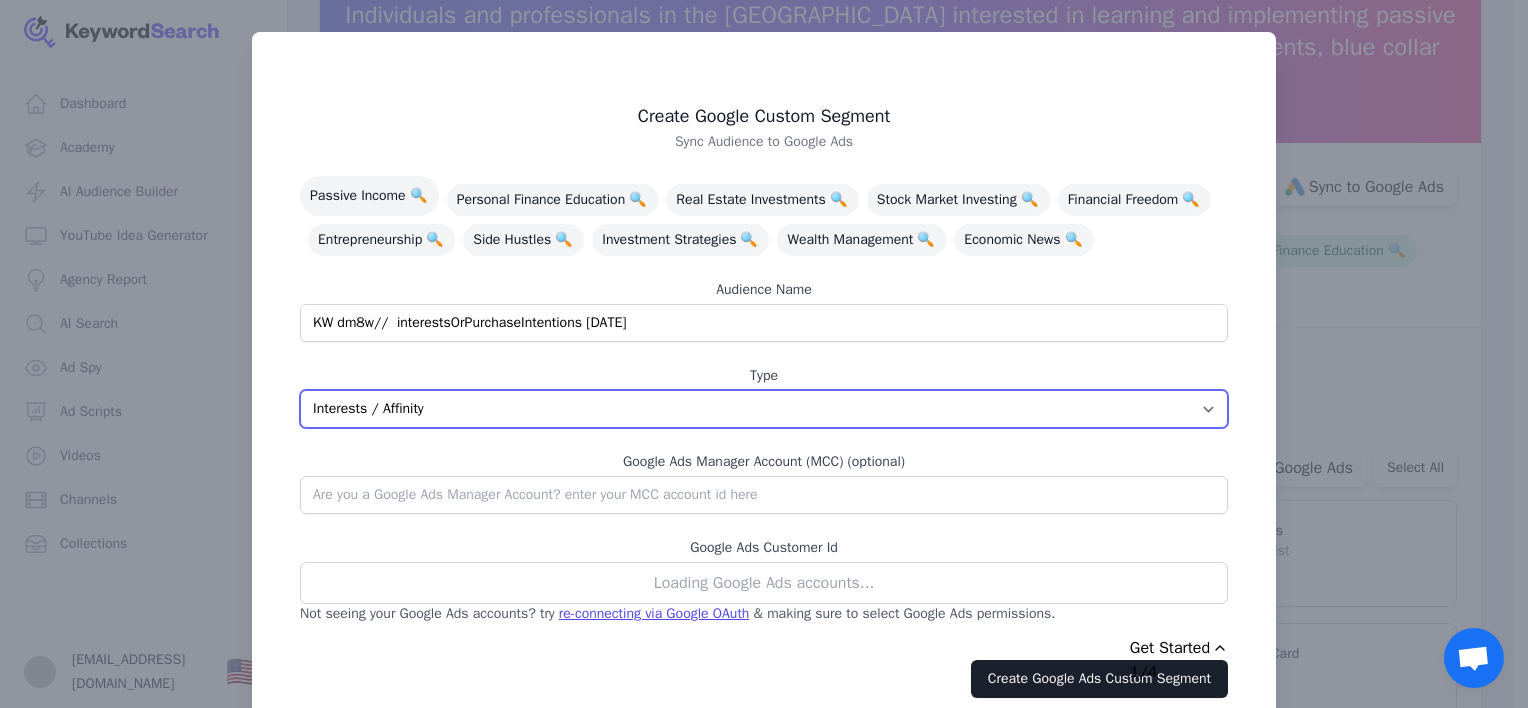 click on "App Interests / Affinity Google Search Intent URL" at bounding box center (764, 409) 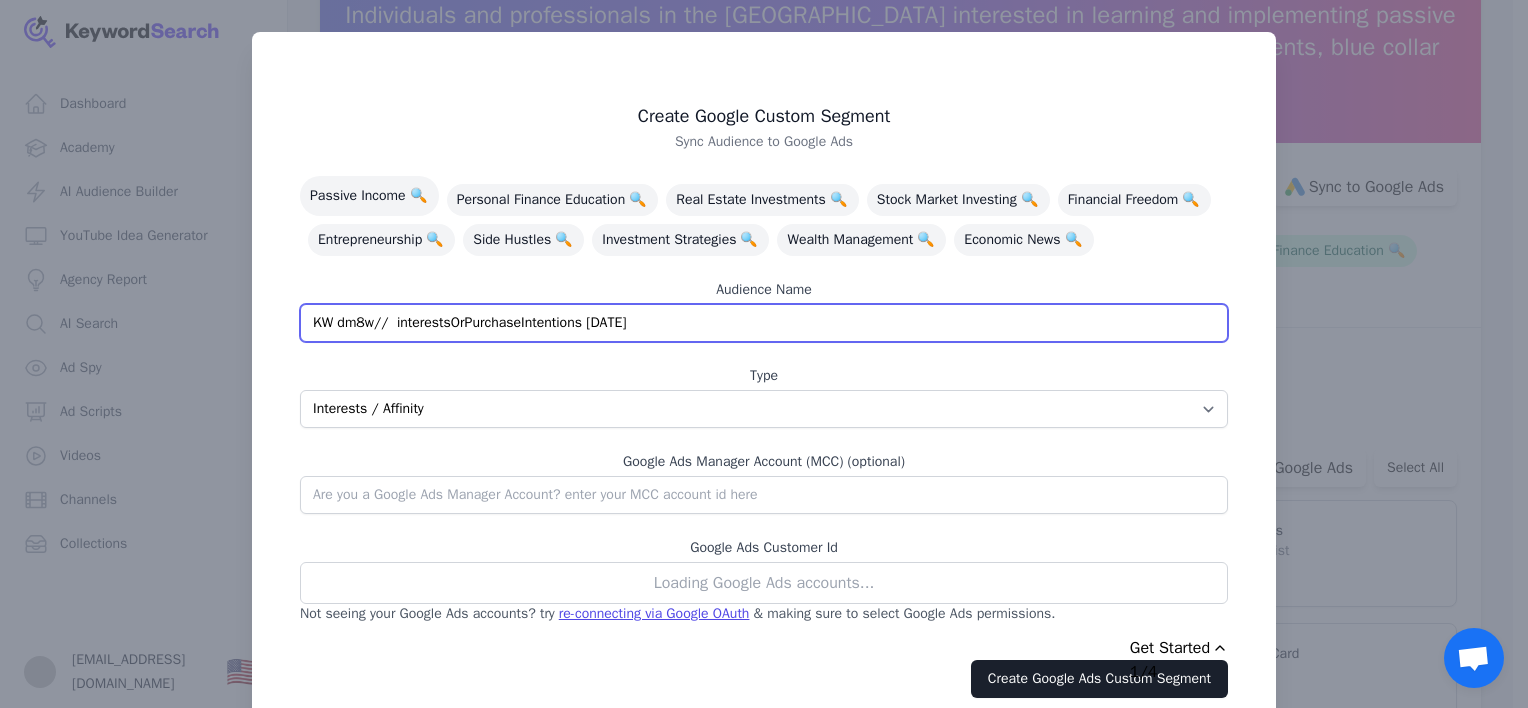 drag, startPoint x: 579, startPoint y: 360, endPoint x: 256, endPoint y: 358, distance: 323.0062 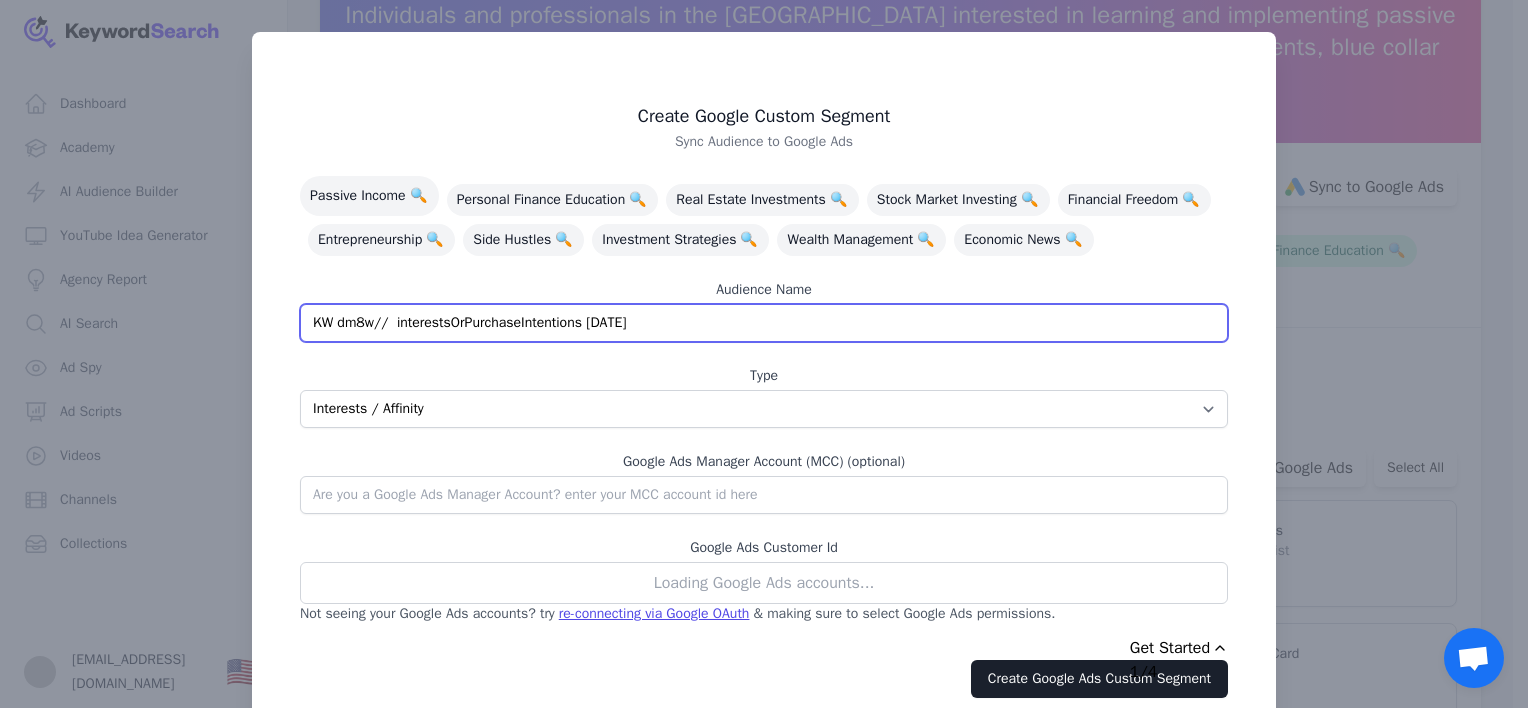 click on "Create Google Custom Segment Sync Audience to Google Ads Passive Income 🔍 Personal Finance Education 🔍 Real Estate Investments 🔍 Stock Market Investing 🔍 Financial Freedom 🔍 Entrepreneurship 🔍 Side Hustles 🔍 Investment Strategies 🔍 Wealth Management 🔍 Economic News 🔍 Audience Name KW dm8w//  interestsOrPurchaseIntentions 07/22/2025 Type App Interests / Affinity Google Search Intent URL Google Ads Manager Account (MCC) (optional) Google Ads Customer Id Loading Google Ads accounts... Not seeing your Google Ads accounts? try   re-connecting via Google OAuth   & making sure to select   Google Ads permissions . Create Google Ads Custom Segment" at bounding box center [764, 383] 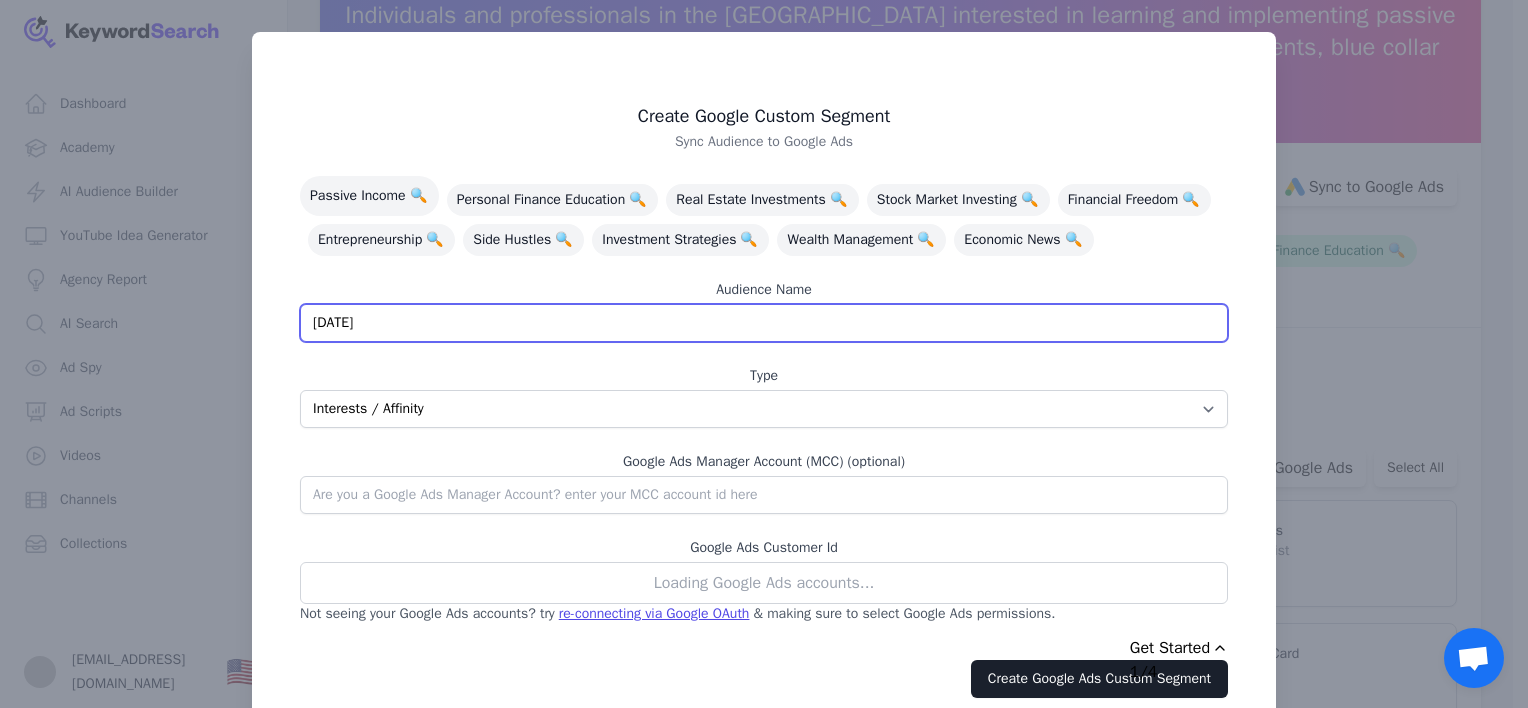 click on "07/22/2025" at bounding box center [764, 323] 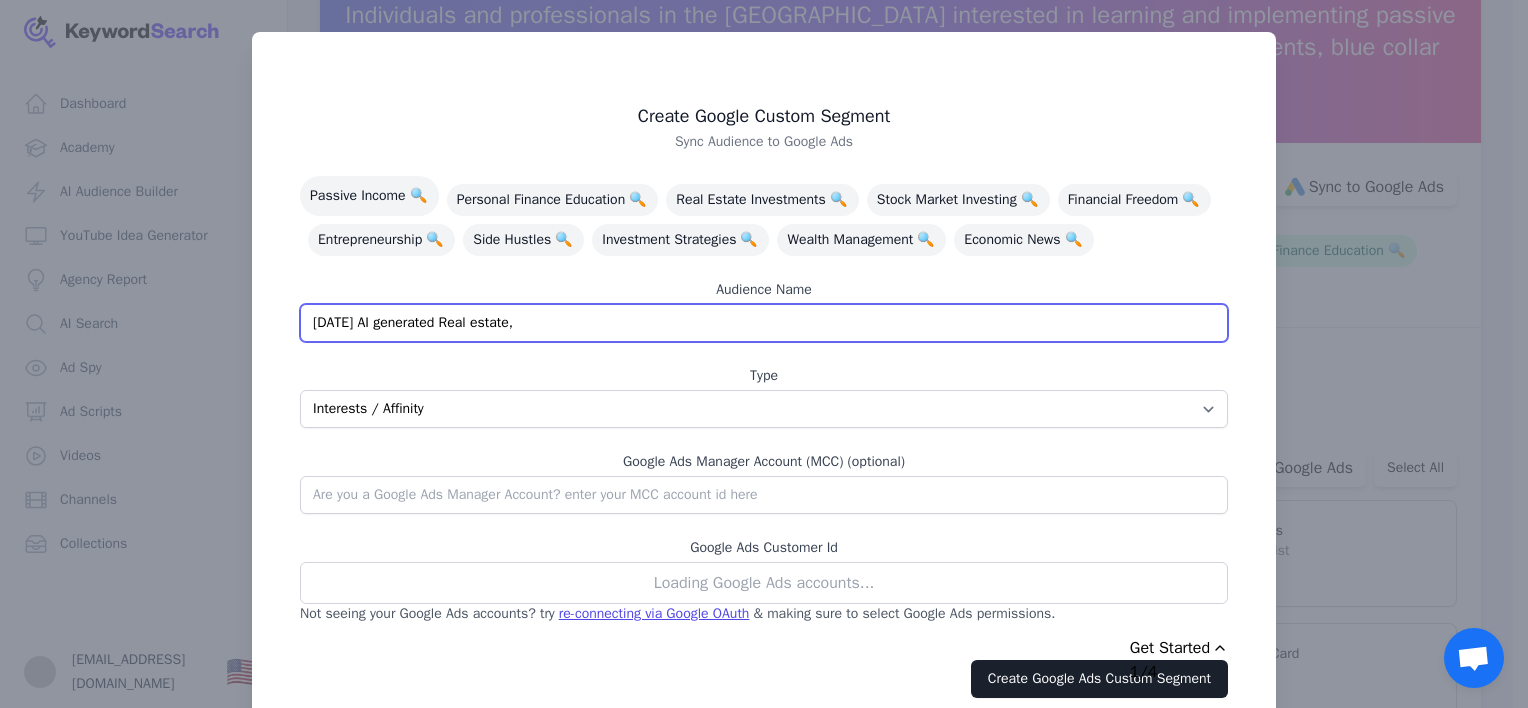 type on "07/22/2025 AI generated Real estate," 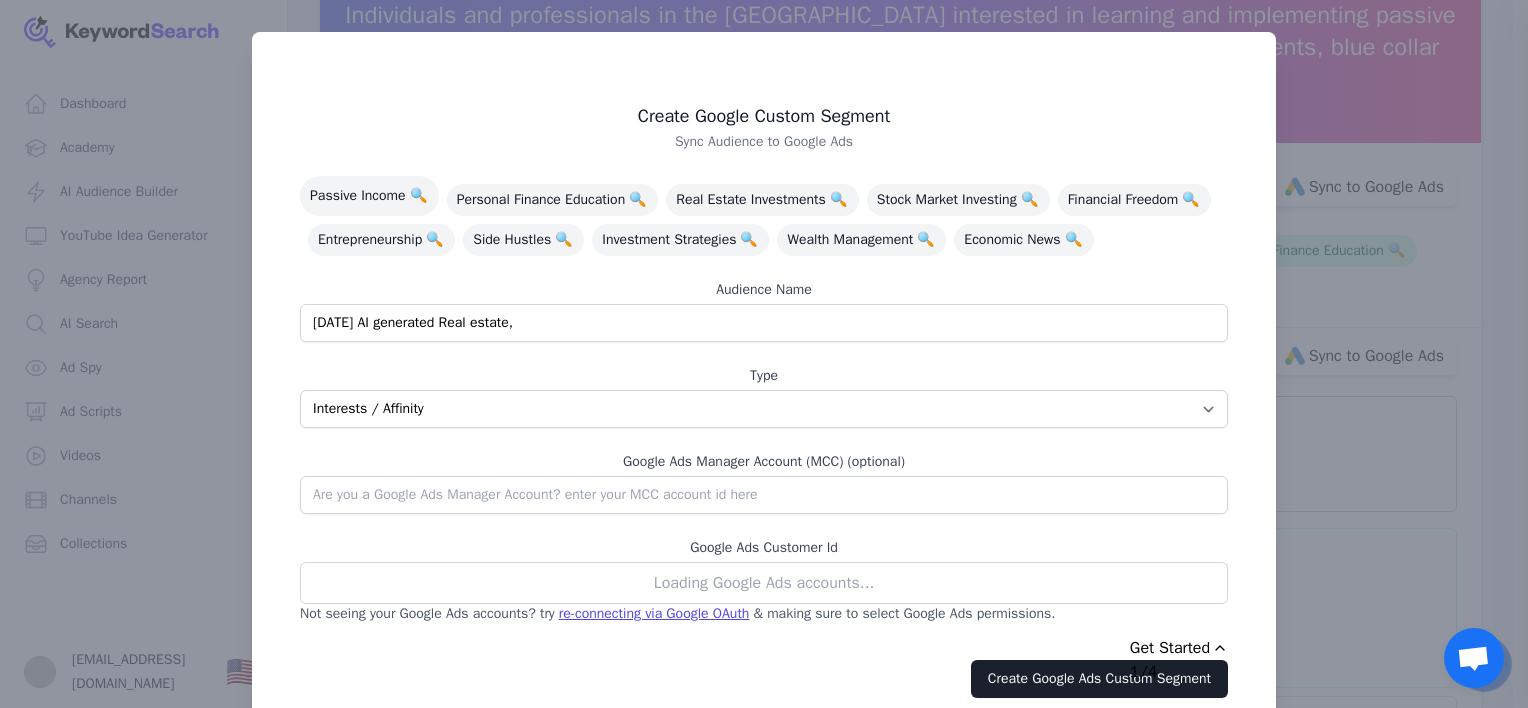 scroll, scrollTop: 0, scrollLeft: 0, axis: both 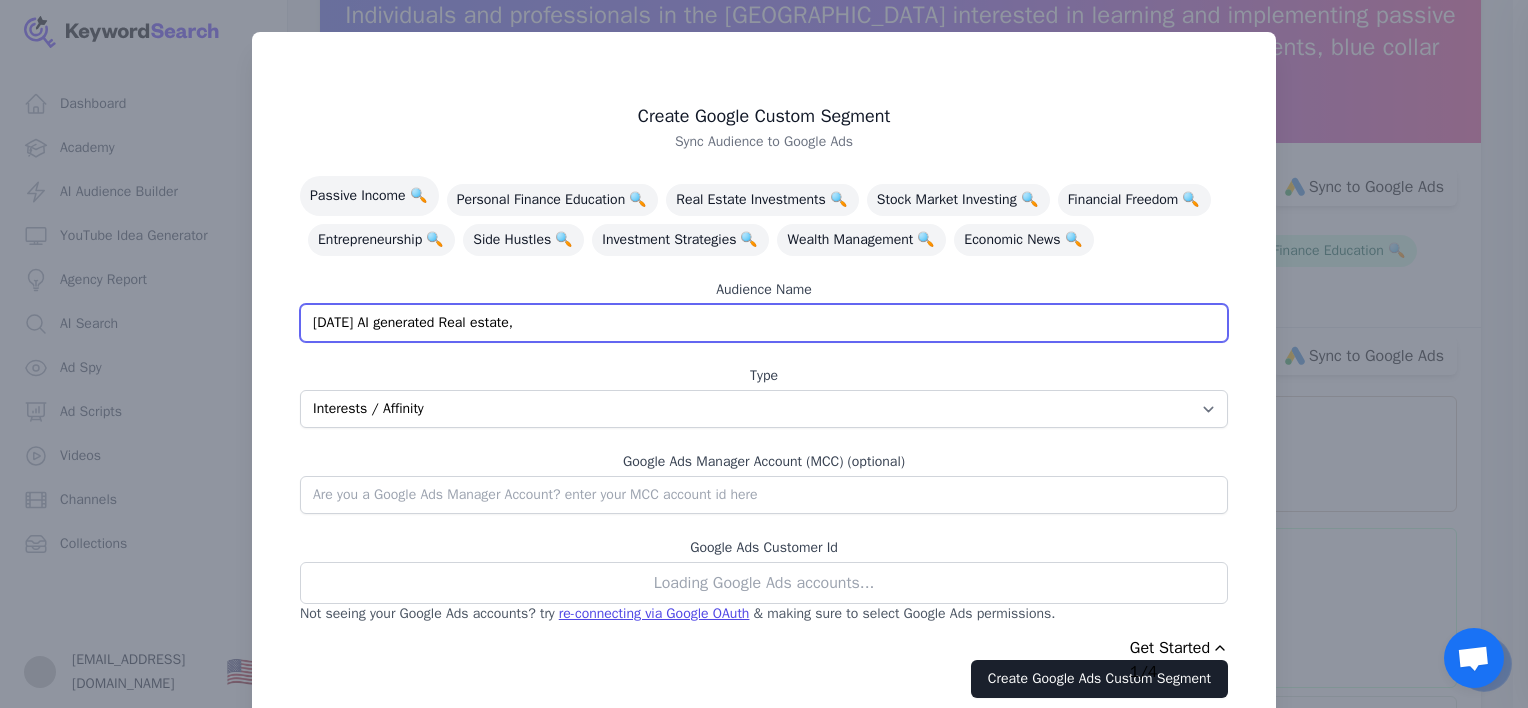 click on "07/22/2025 AI generated Real estate," at bounding box center (764, 323) 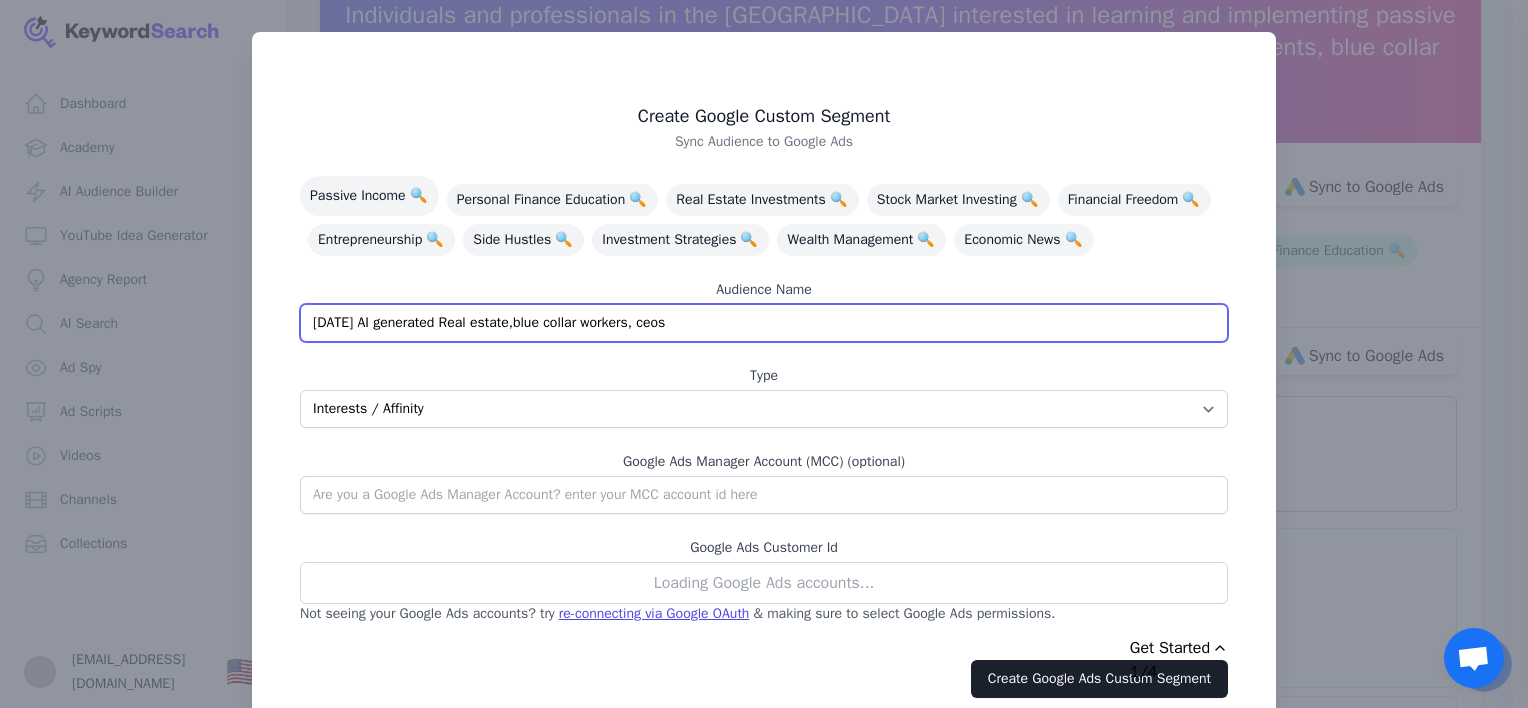scroll, scrollTop: 96, scrollLeft: 0, axis: vertical 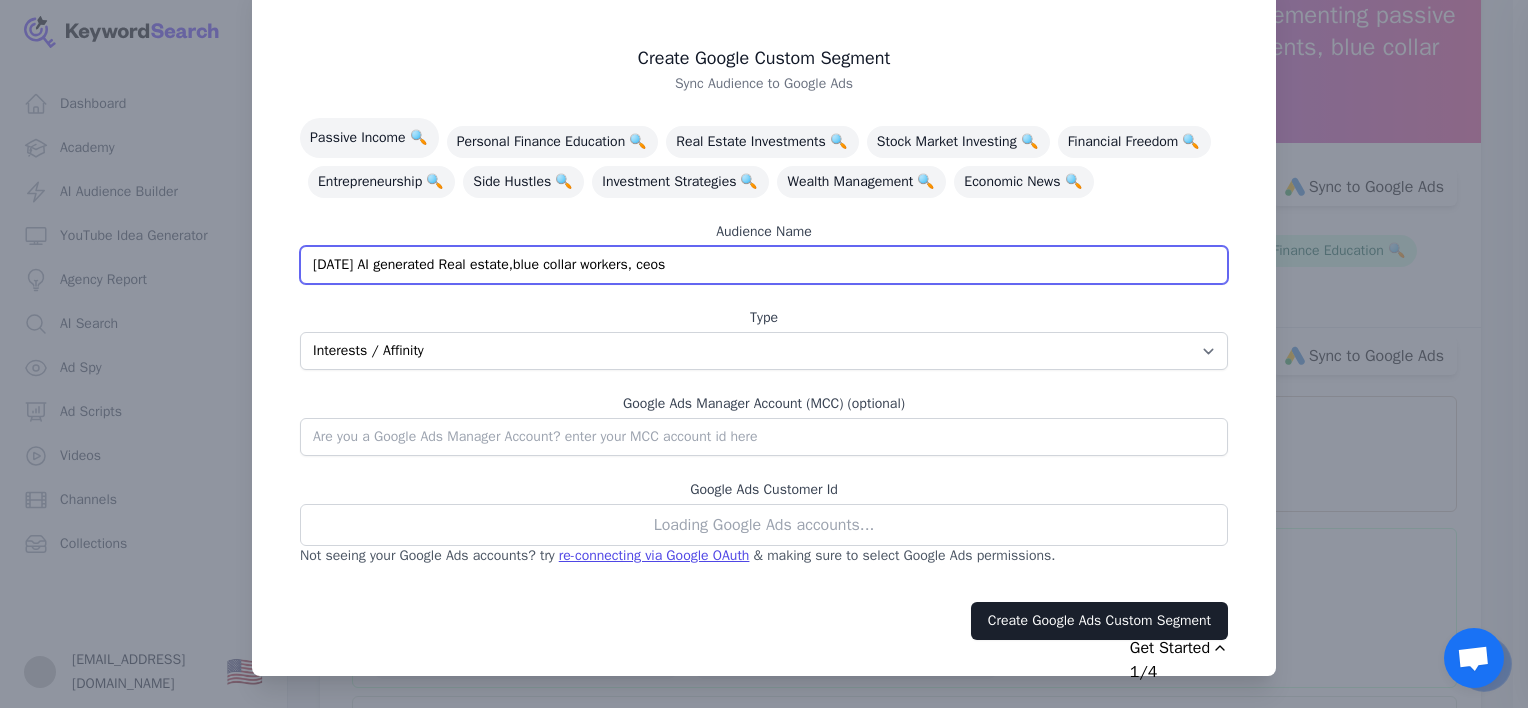 type on "07/22/2025 AI generated Real estate,blue collar workers, ceos" 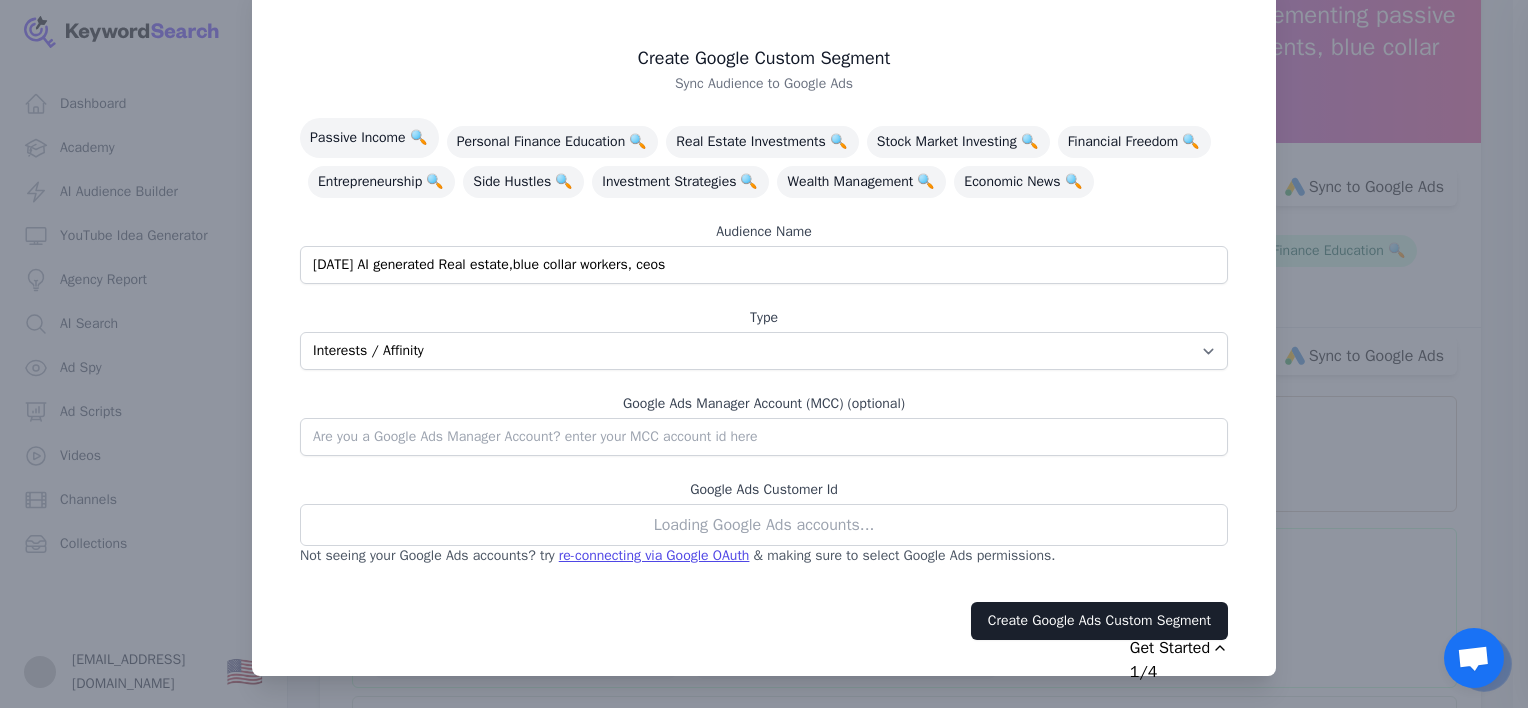 click on "Loading Google Ads accounts..." at bounding box center [764, 525] 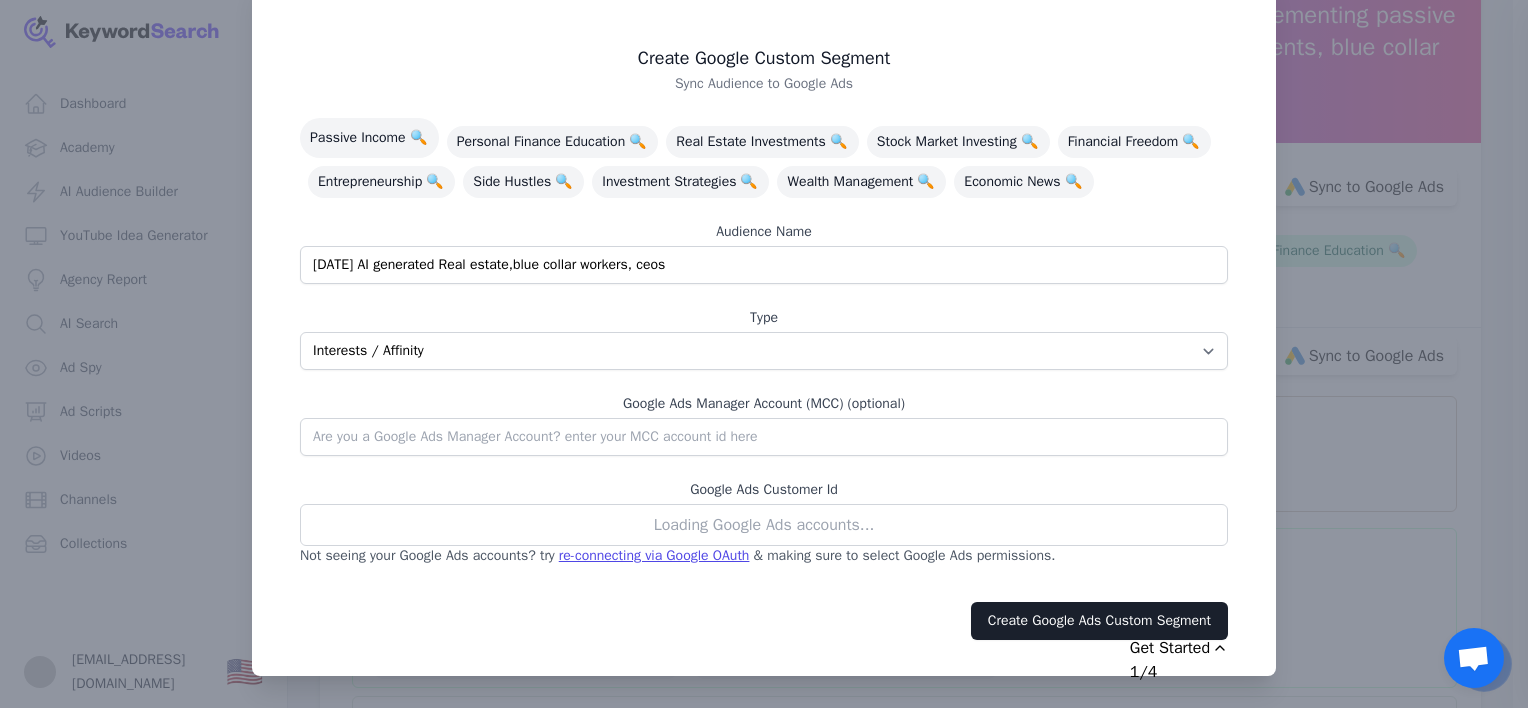 click on "Loading Google Ads accounts..." at bounding box center (764, 525) 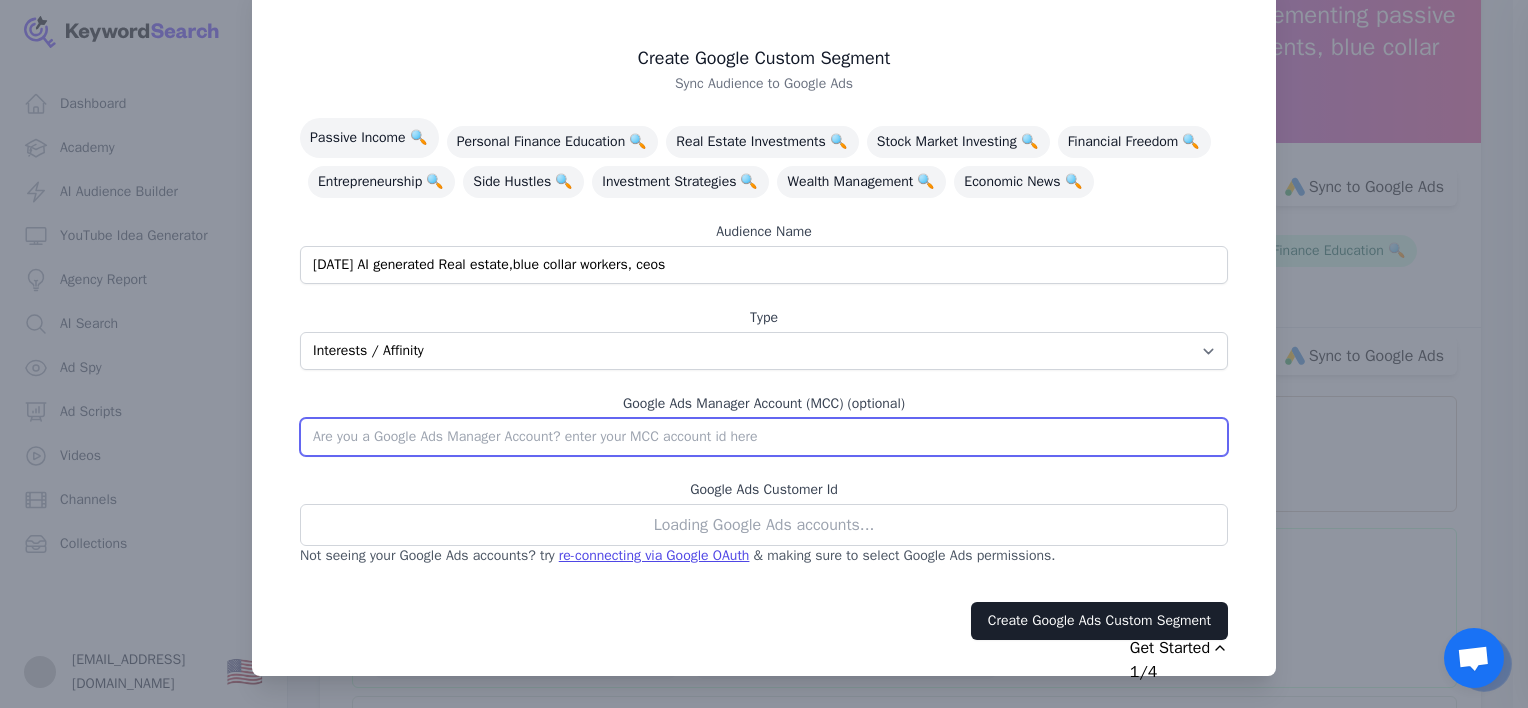 click at bounding box center [764, 437] 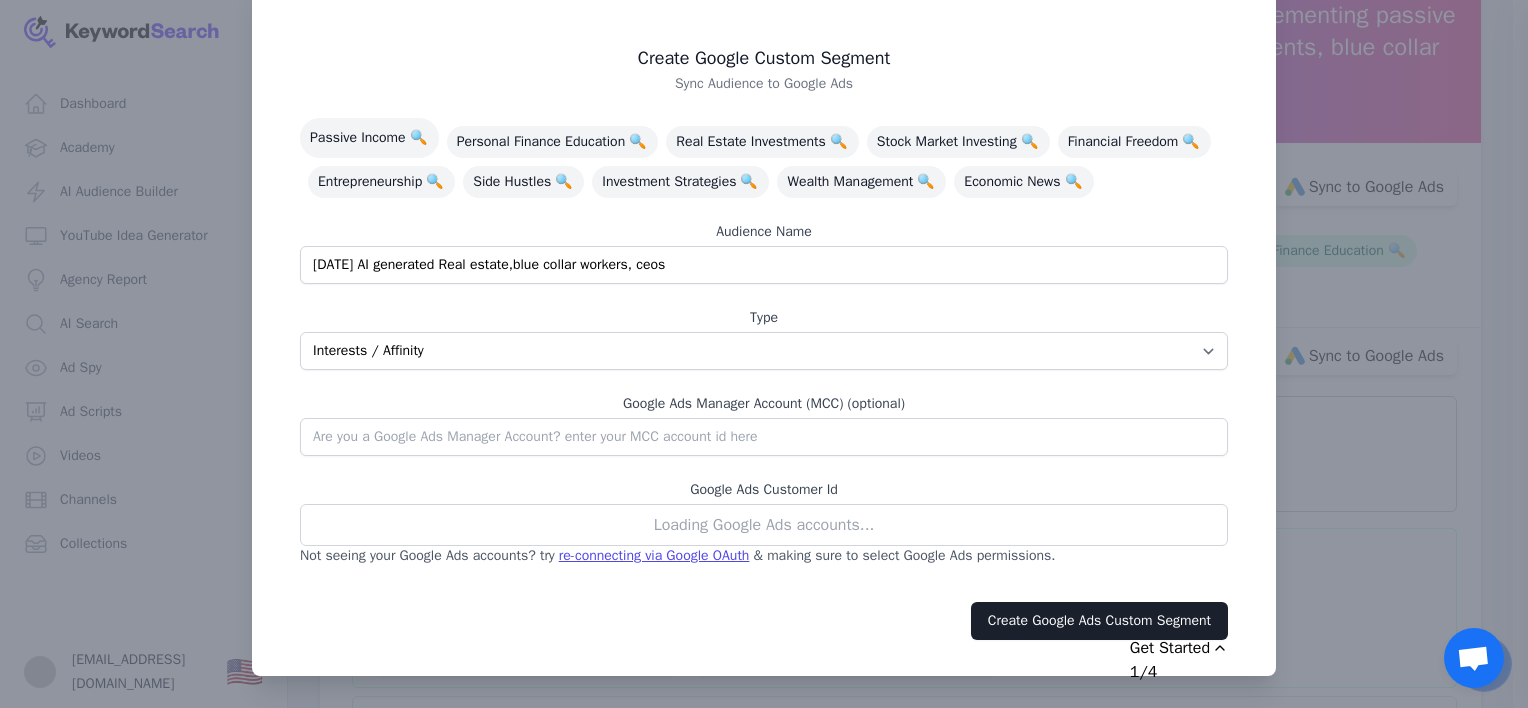 click on "Loading Google Ads accounts..." at bounding box center (764, 525) 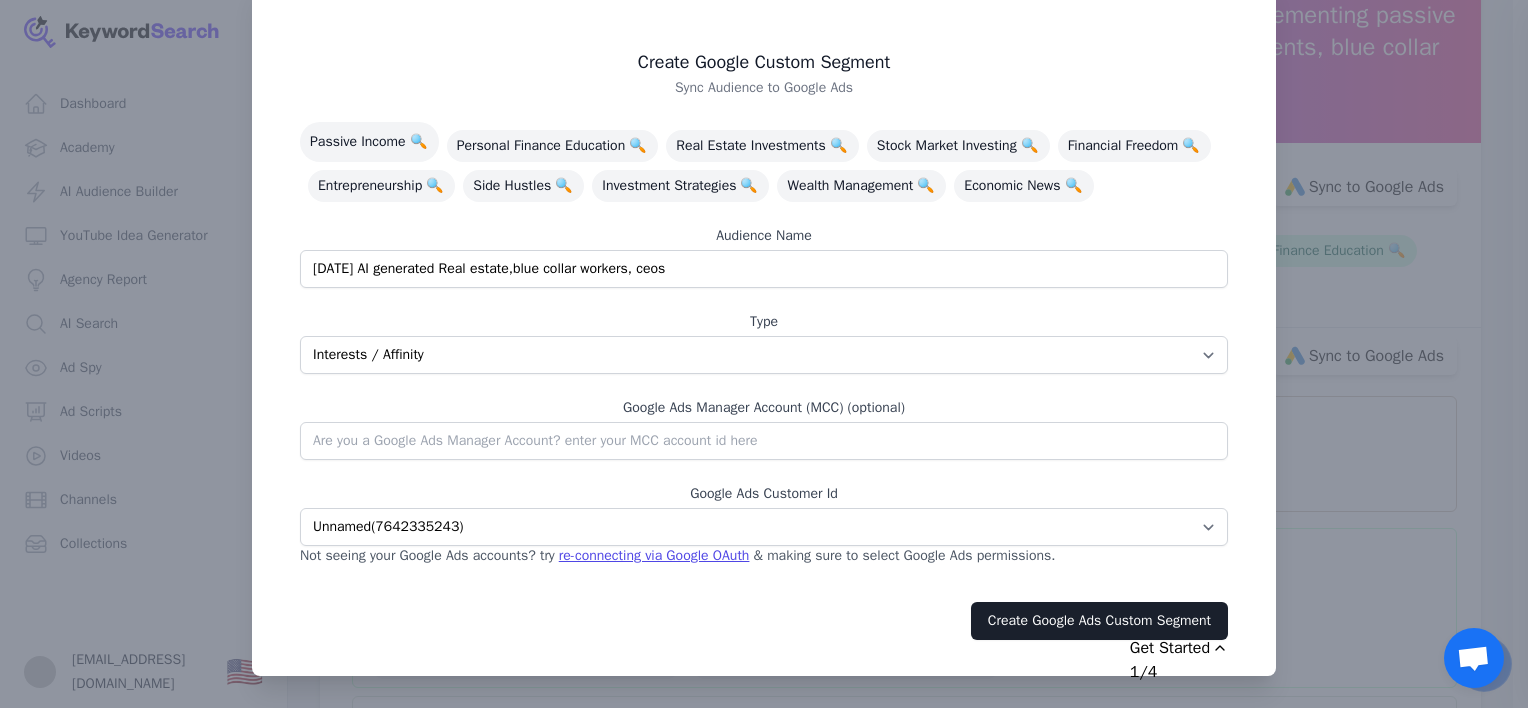 scroll, scrollTop: 92, scrollLeft: 0, axis: vertical 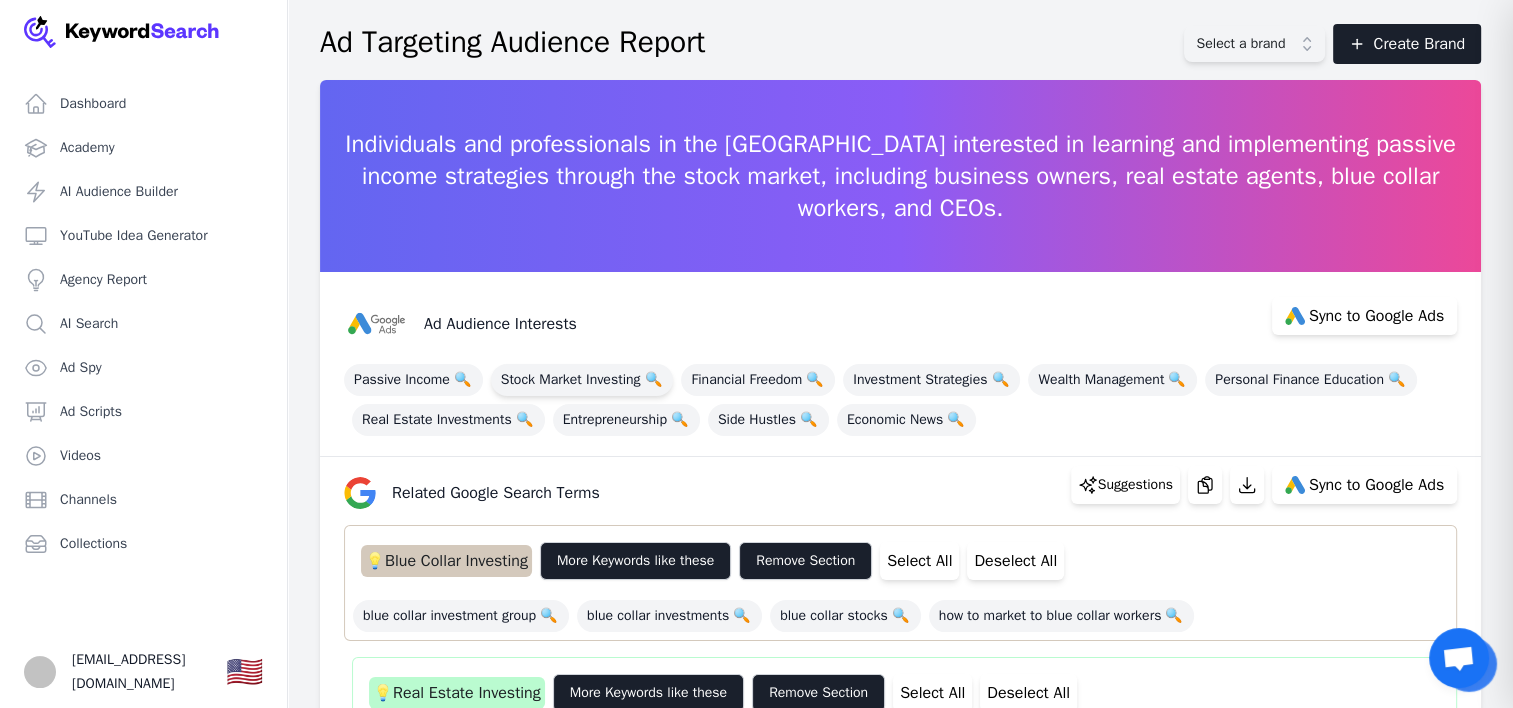 drag, startPoint x: 450, startPoint y: 378, endPoint x: 528, endPoint y: 369, distance: 78.51752 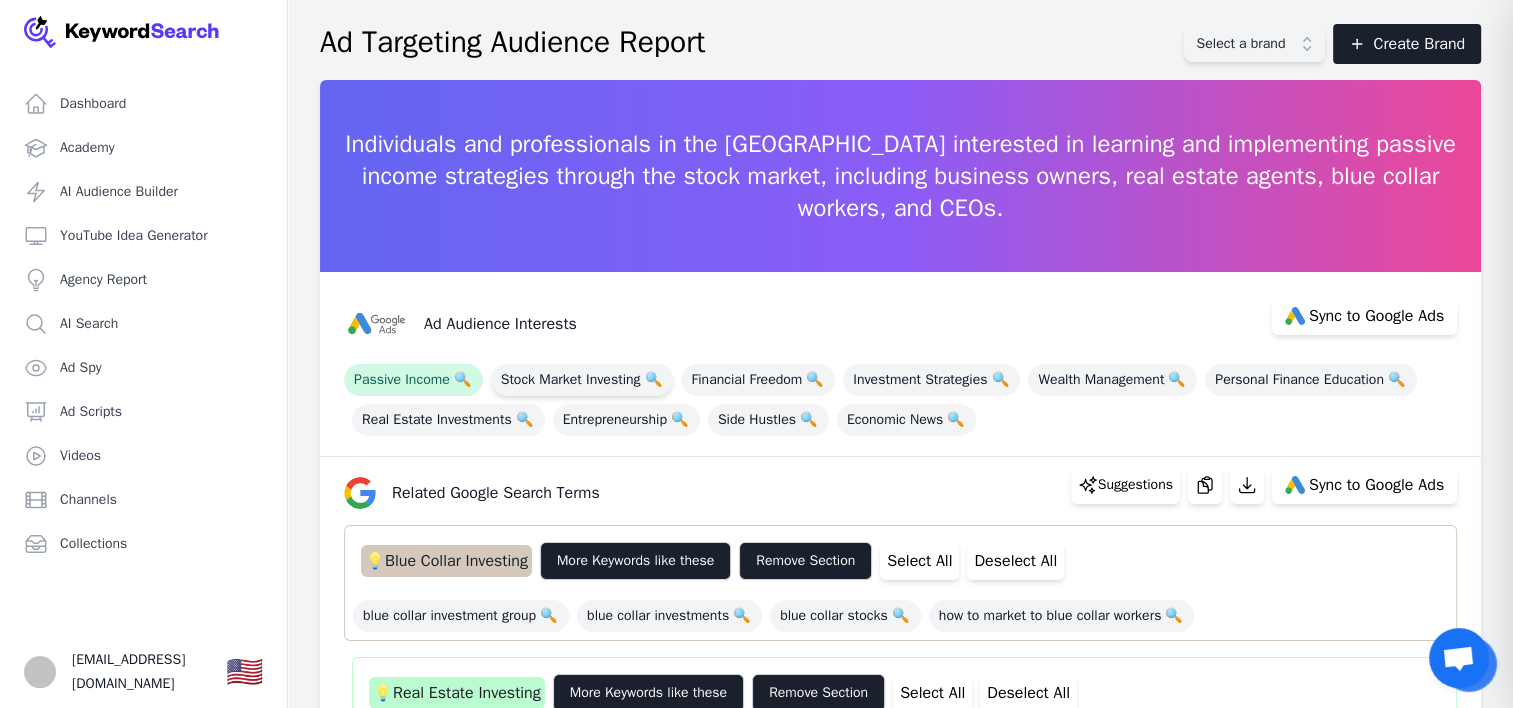 click on "Stock Market Investing 🔍" at bounding box center [582, 380] 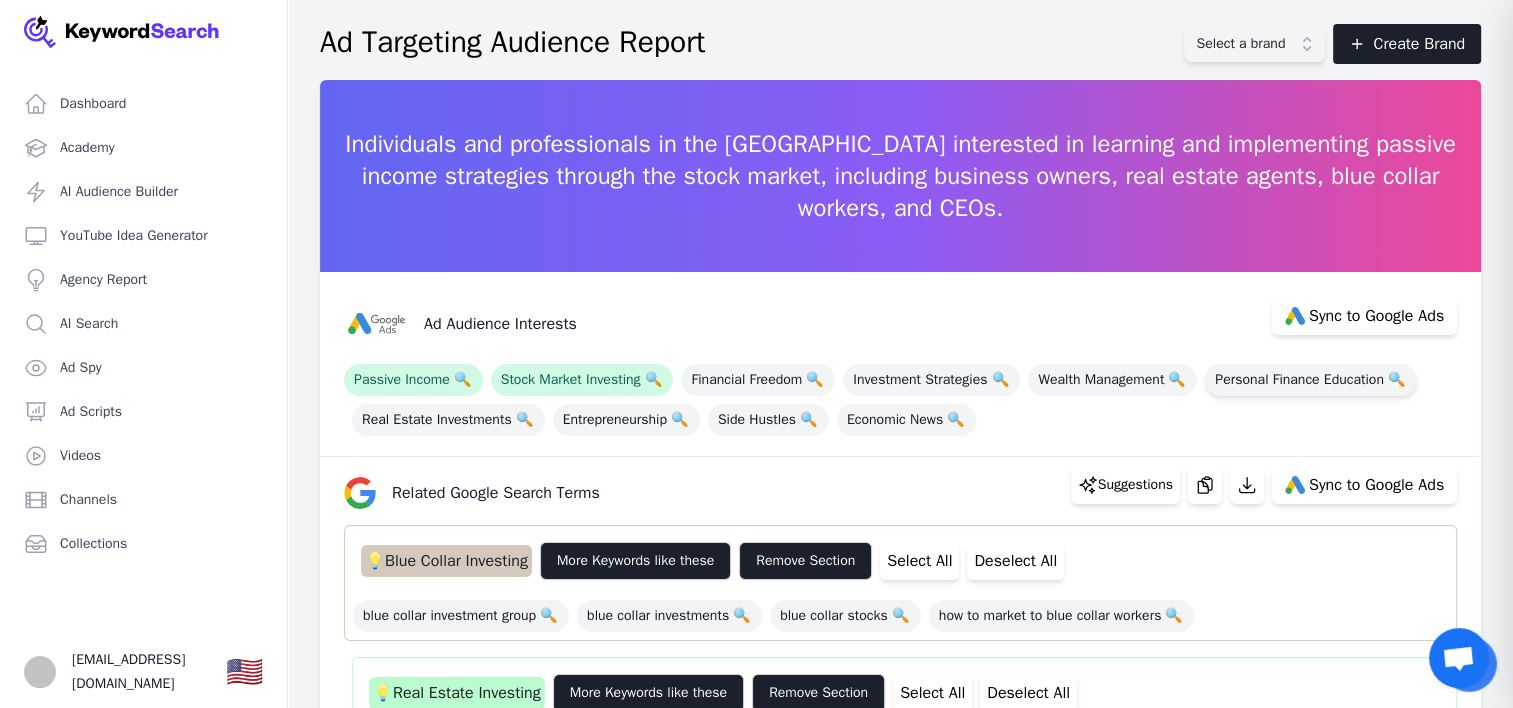 click on "Personal Finance Education 🔍" at bounding box center (1311, 380) 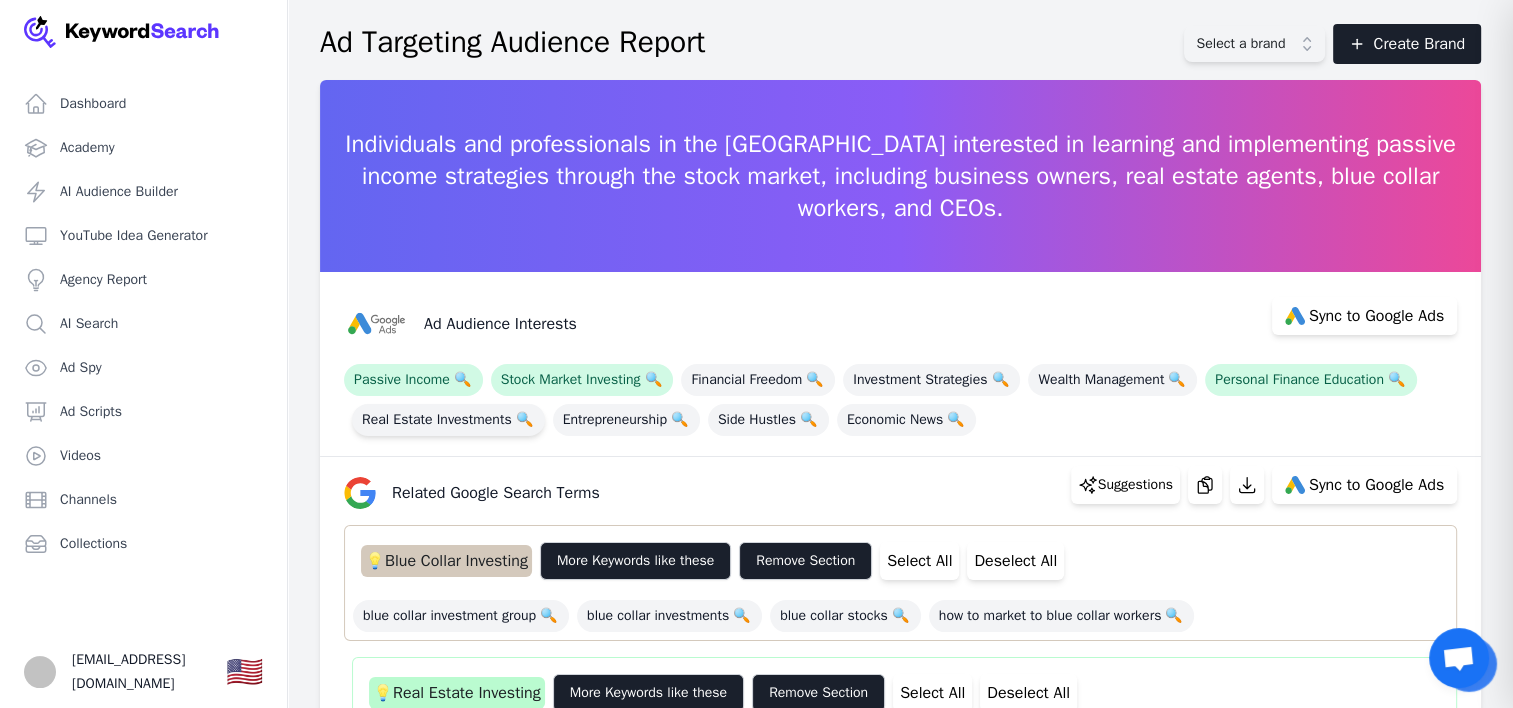 click on "Real Estate Investments 🔍" at bounding box center (448, 420) 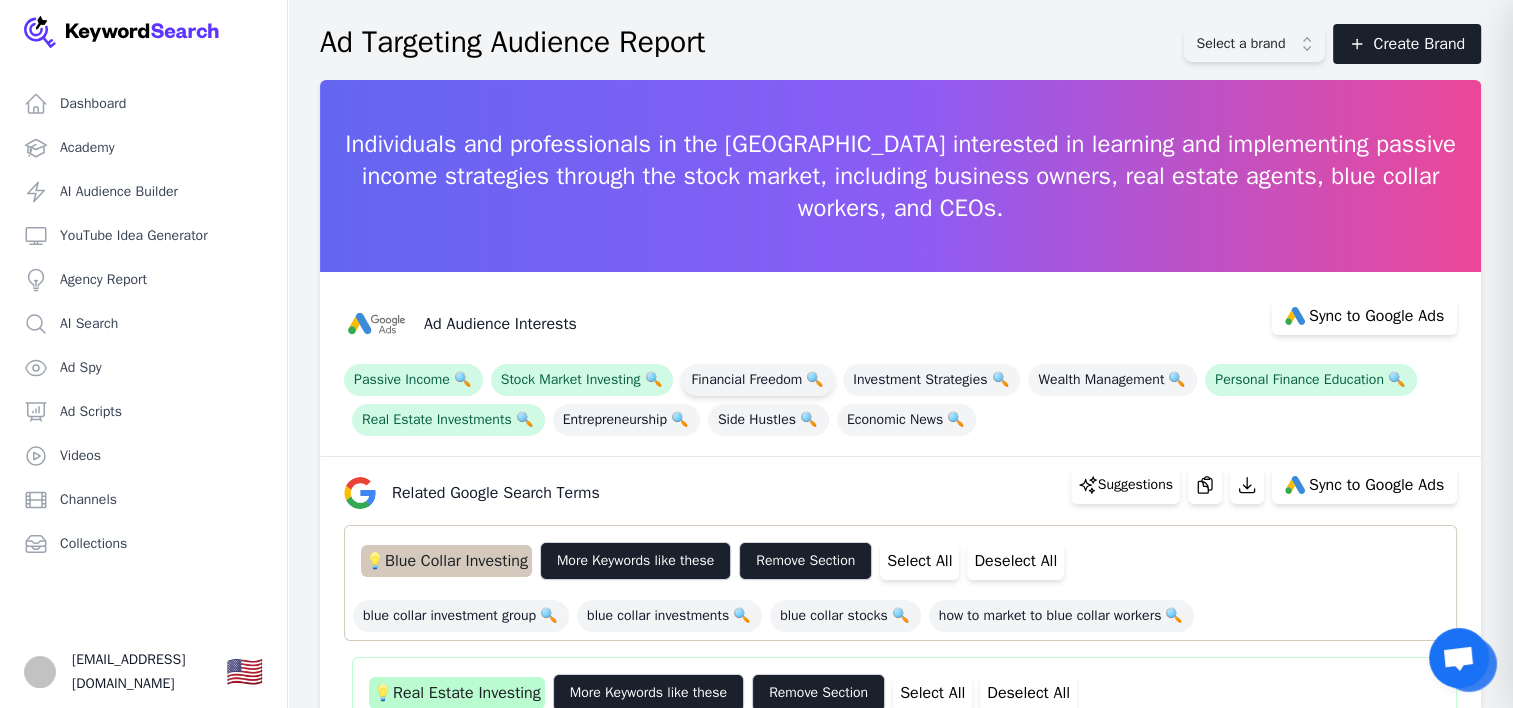 click on "Financial Freedom 🔍" at bounding box center [758, 380] 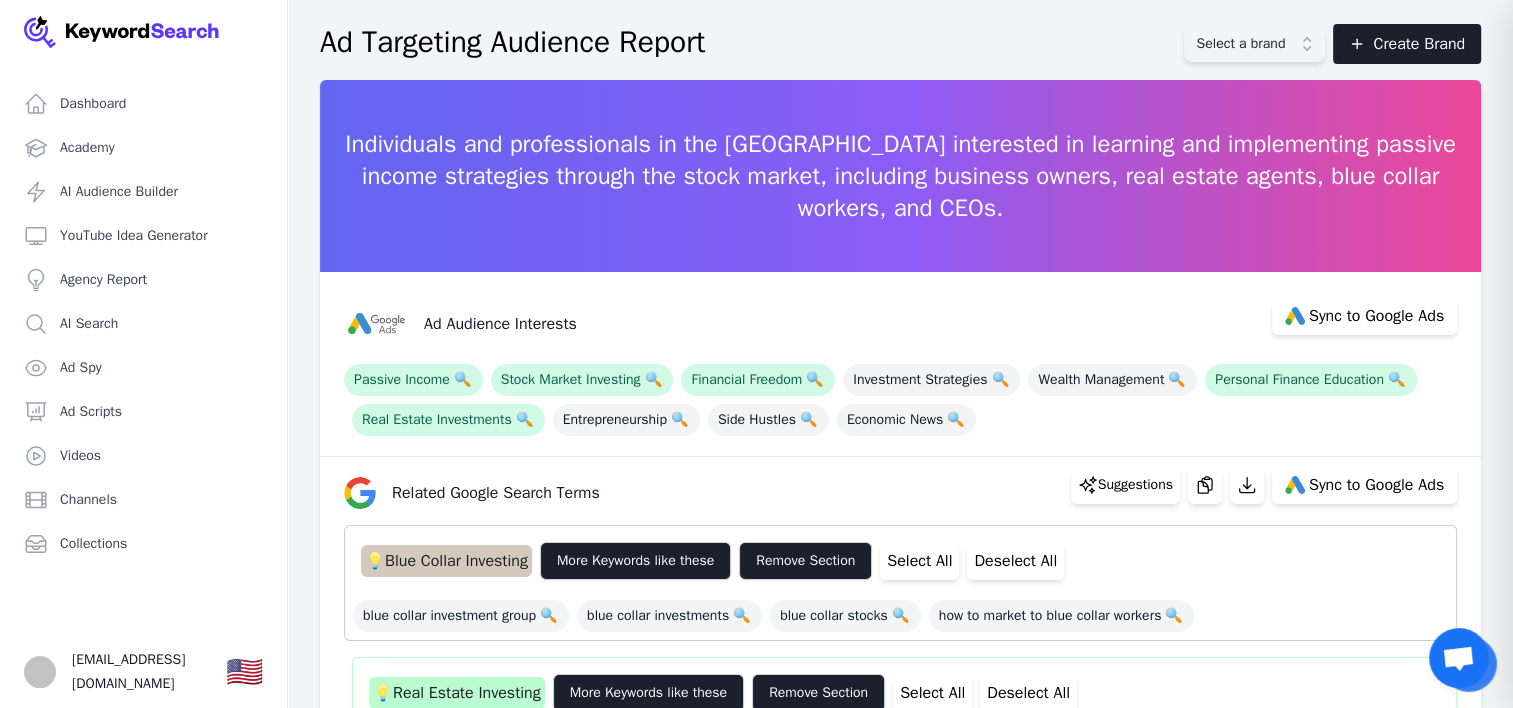drag, startPoint x: 862, startPoint y: 426, endPoint x: 898, endPoint y: 402, distance: 43.266617 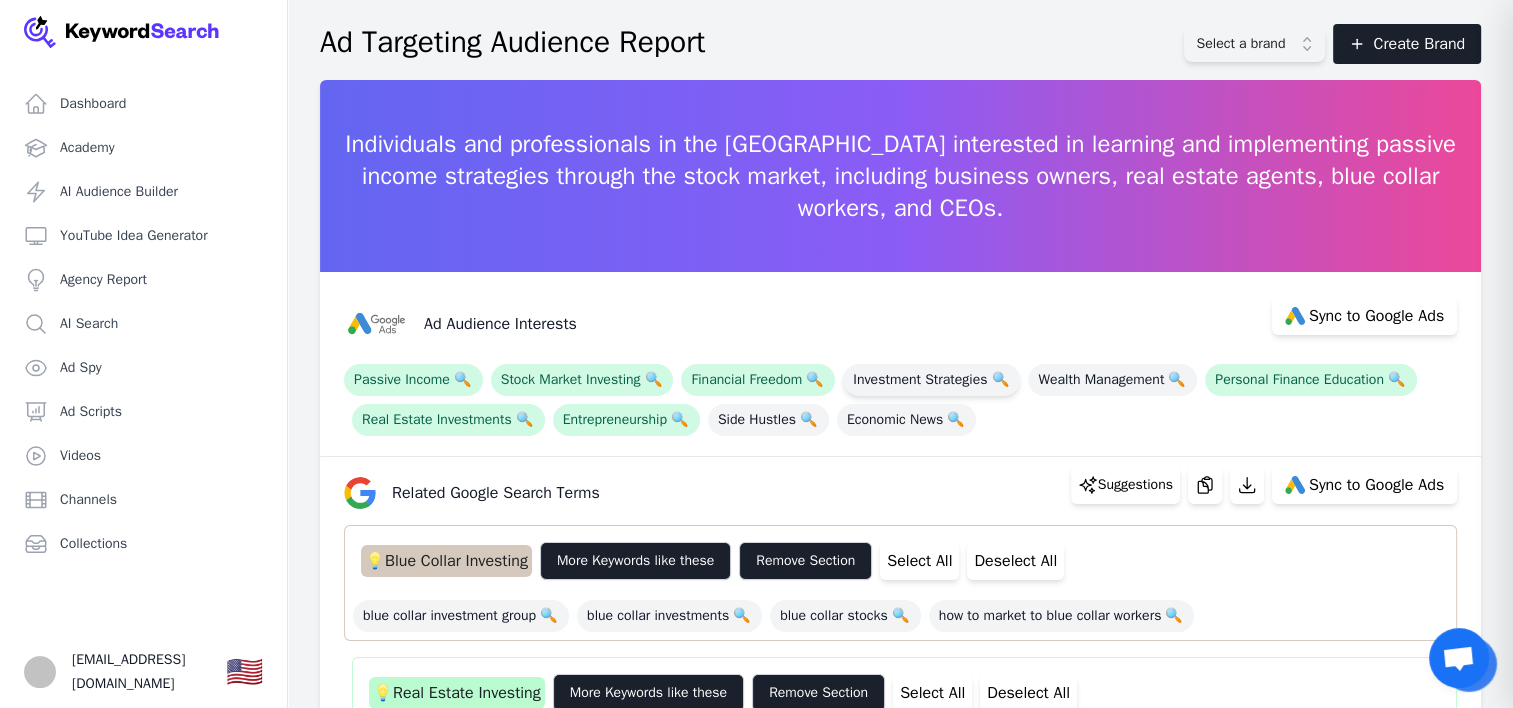 click on "Investment Strategies 🔍" at bounding box center [931, 380] 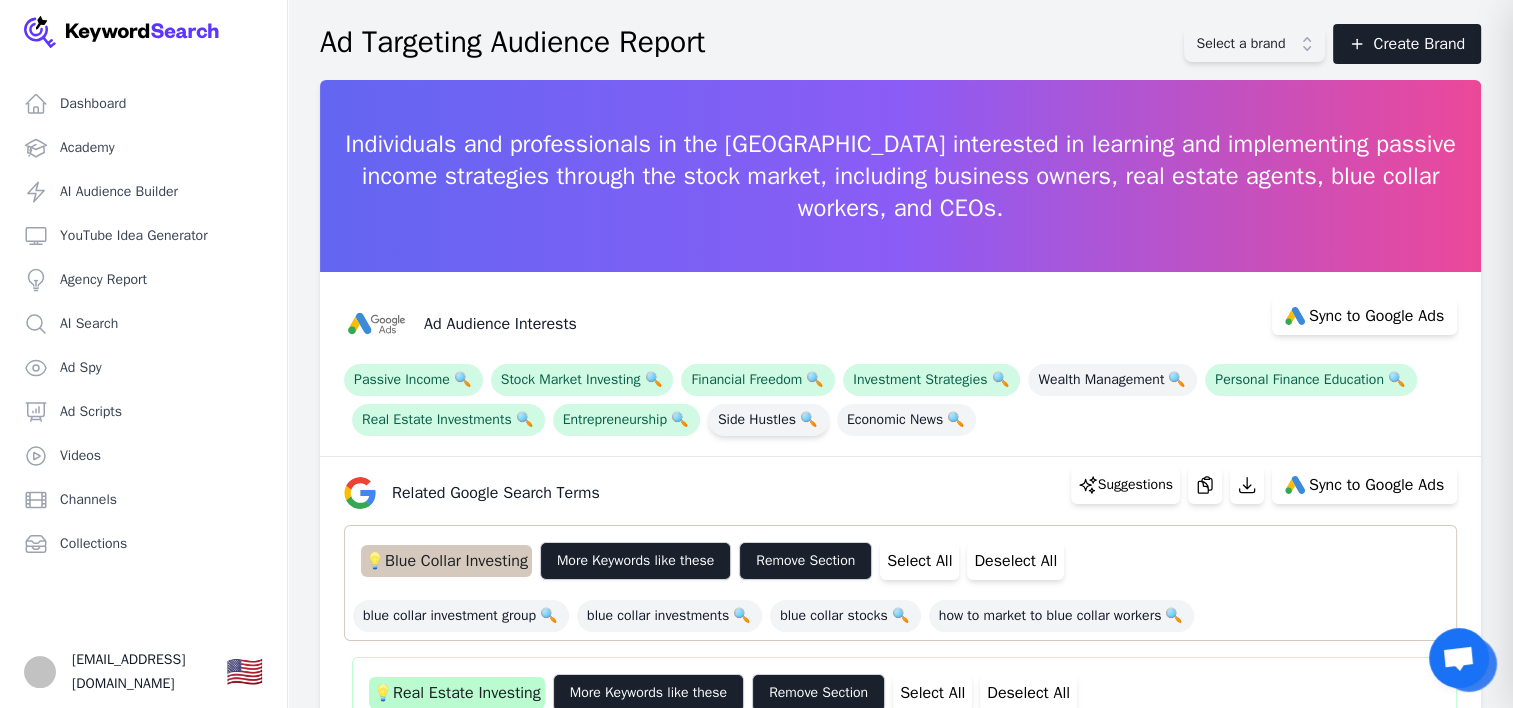 drag, startPoint x: 910, startPoint y: 384, endPoint x: 1035, endPoint y: 423, distance: 130.94273 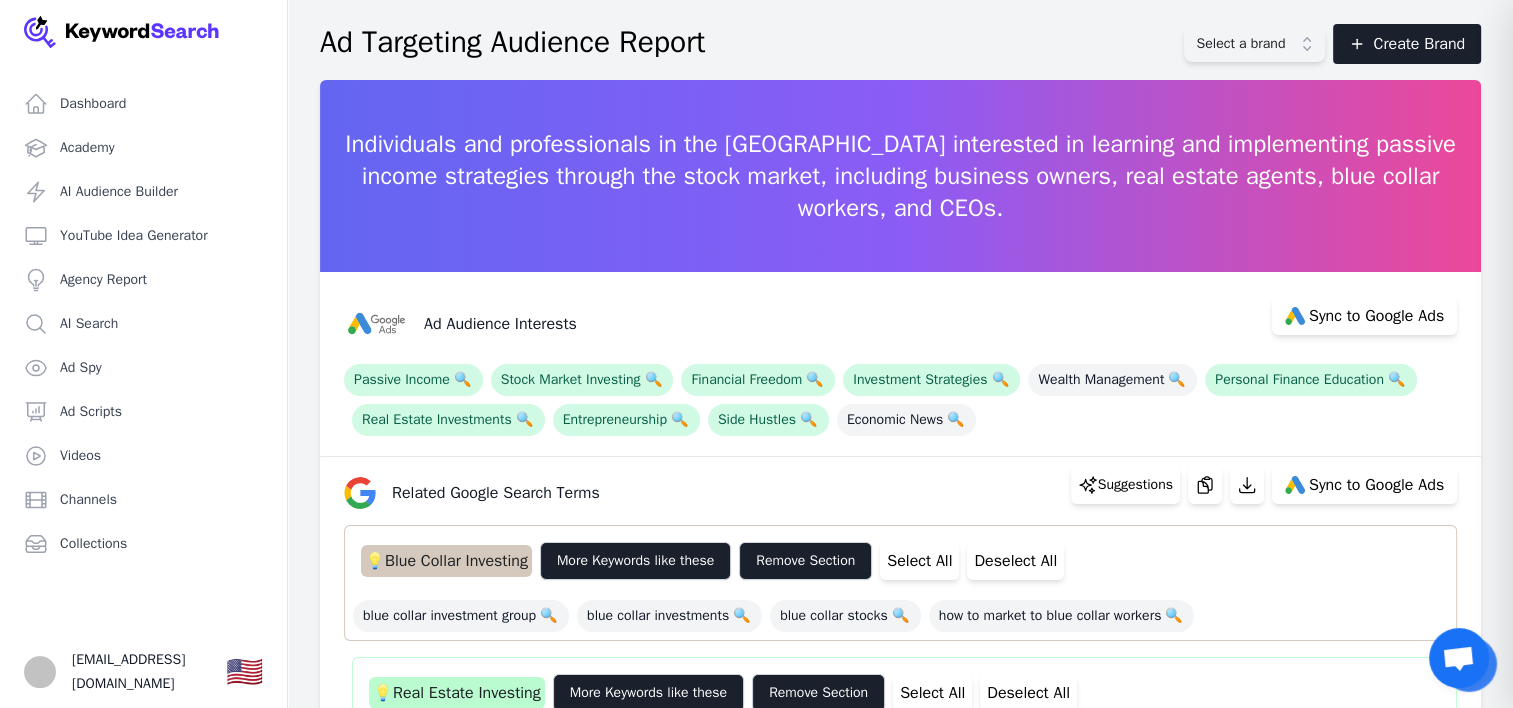 click on "Economic News 🔍" at bounding box center (906, 420) 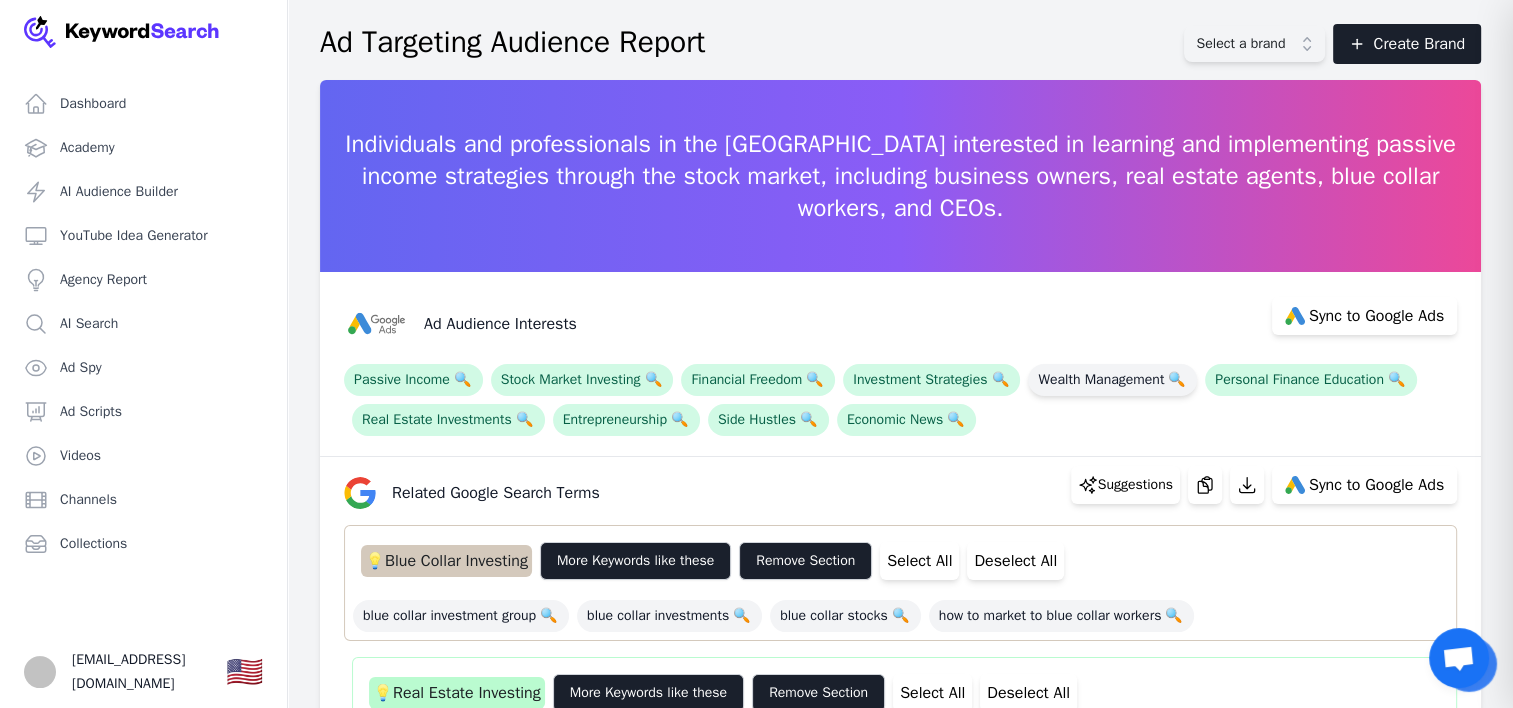 click on "Wealth Management 🔍" at bounding box center [1112, 380] 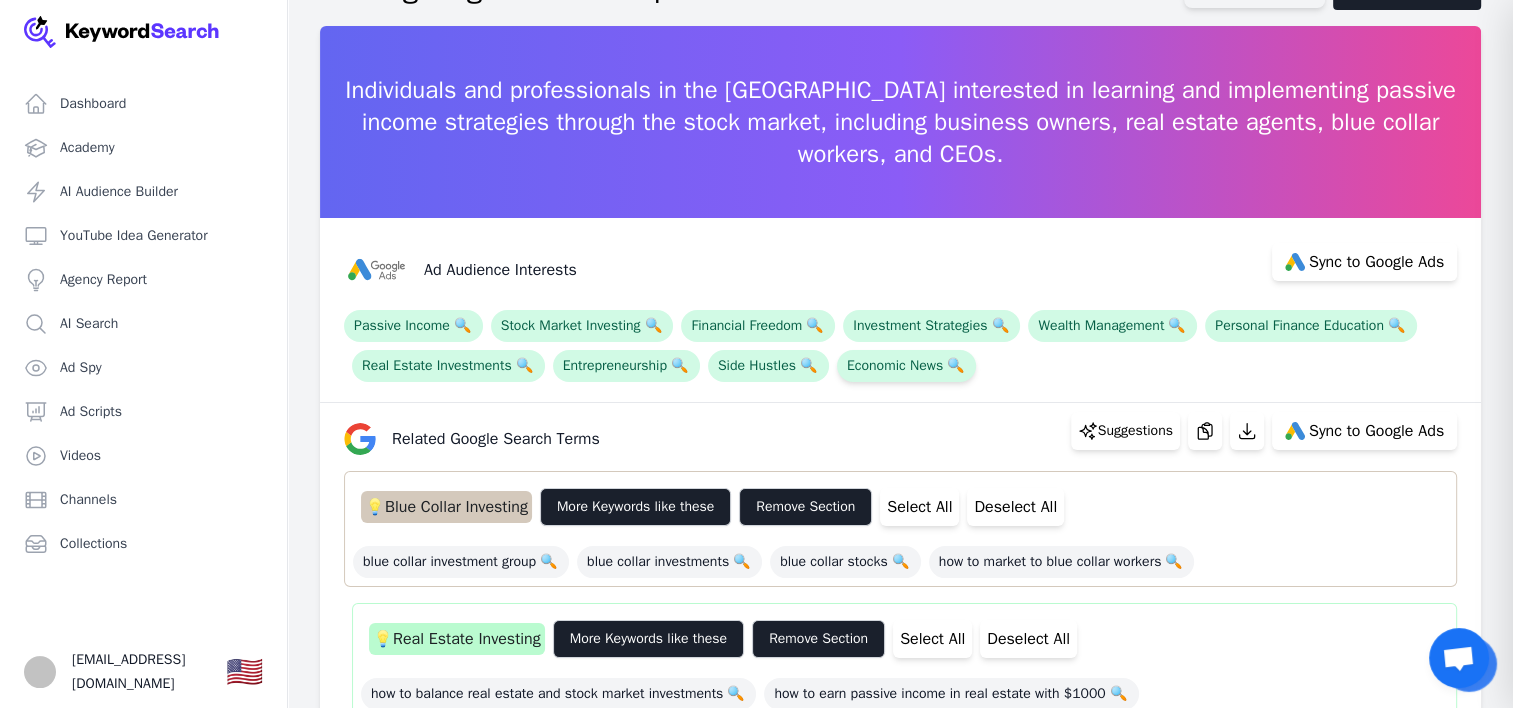 scroll, scrollTop: 100, scrollLeft: 0, axis: vertical 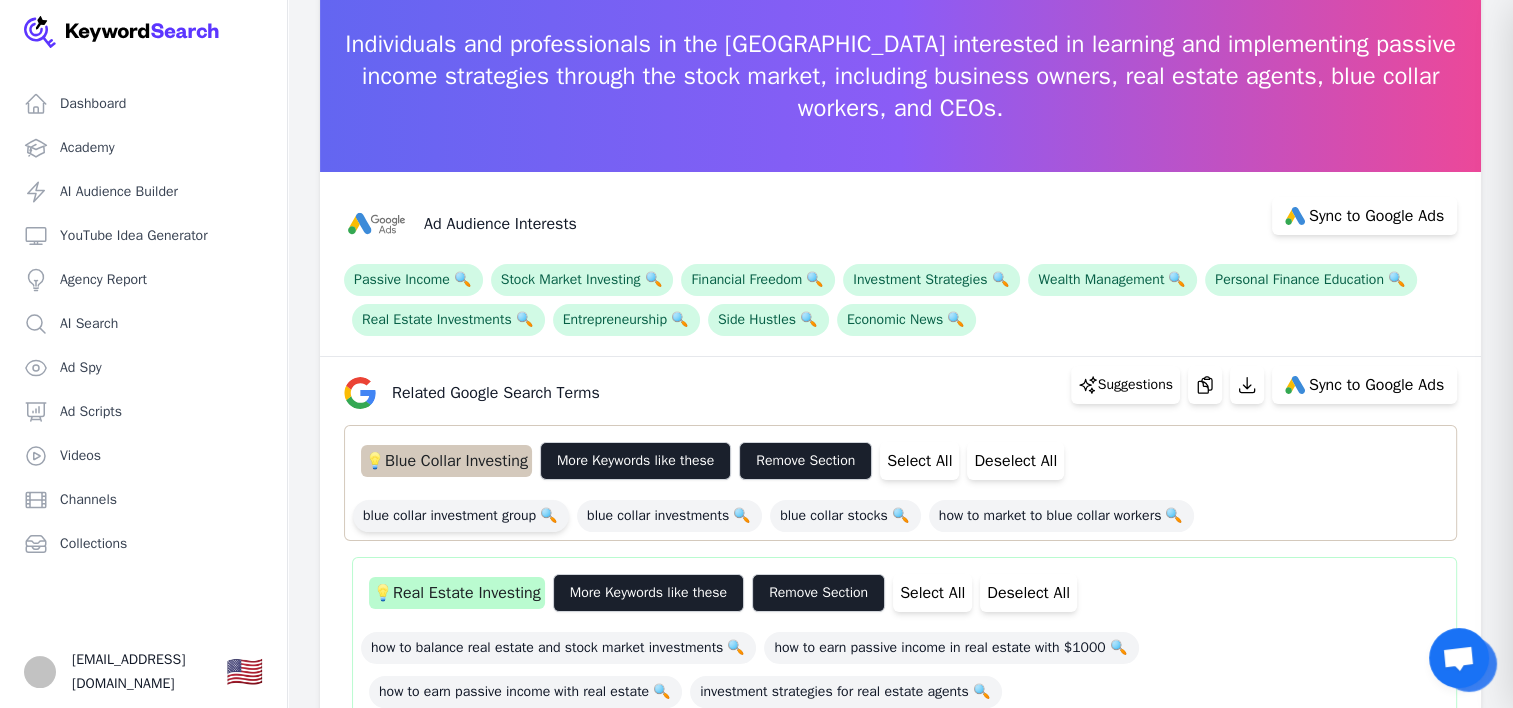 click on "blue collar investment group 🔍" at bounding box center [461, 516] 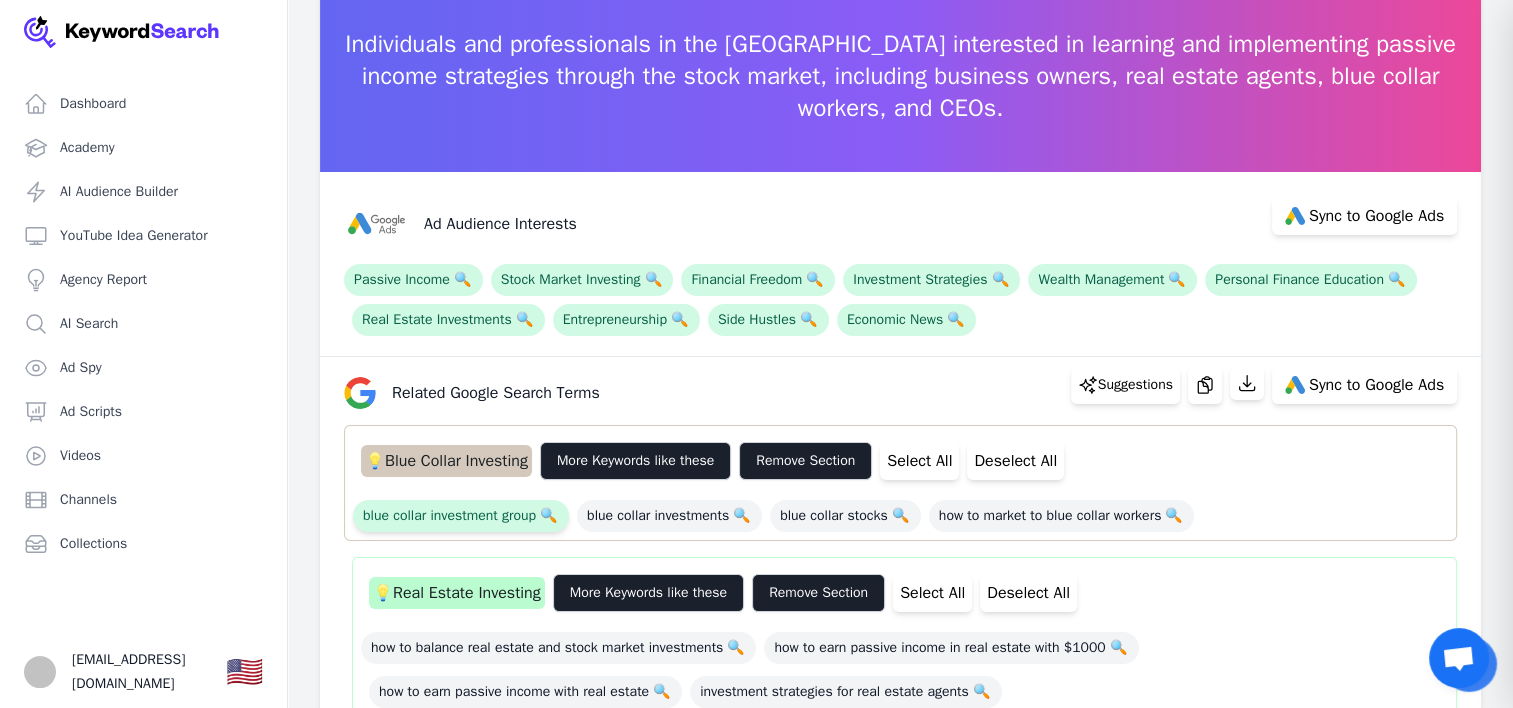 click on "blue collar investment group 🔍" at bounding box center [461, 516] 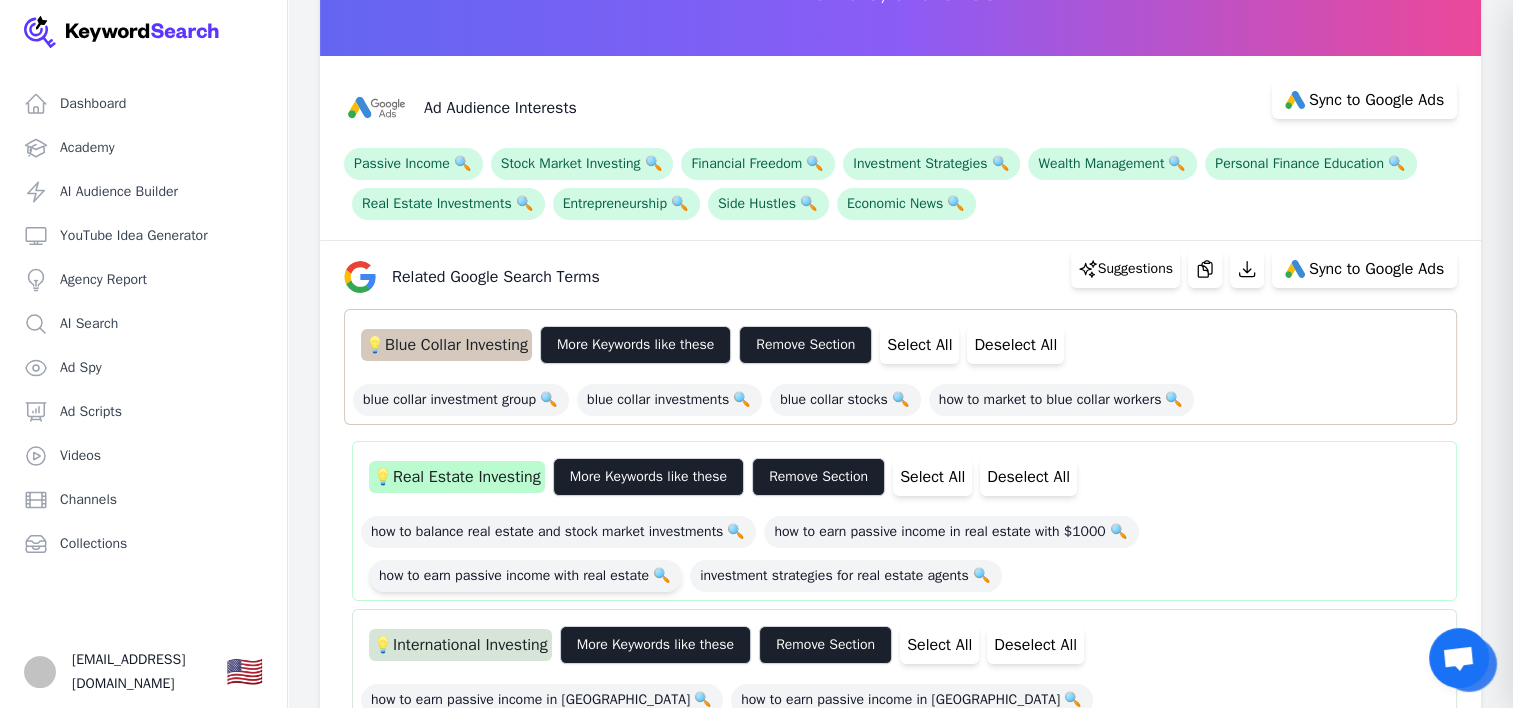 scroll, scrollTop: 300, scrollLeft: 0, axis: vertical 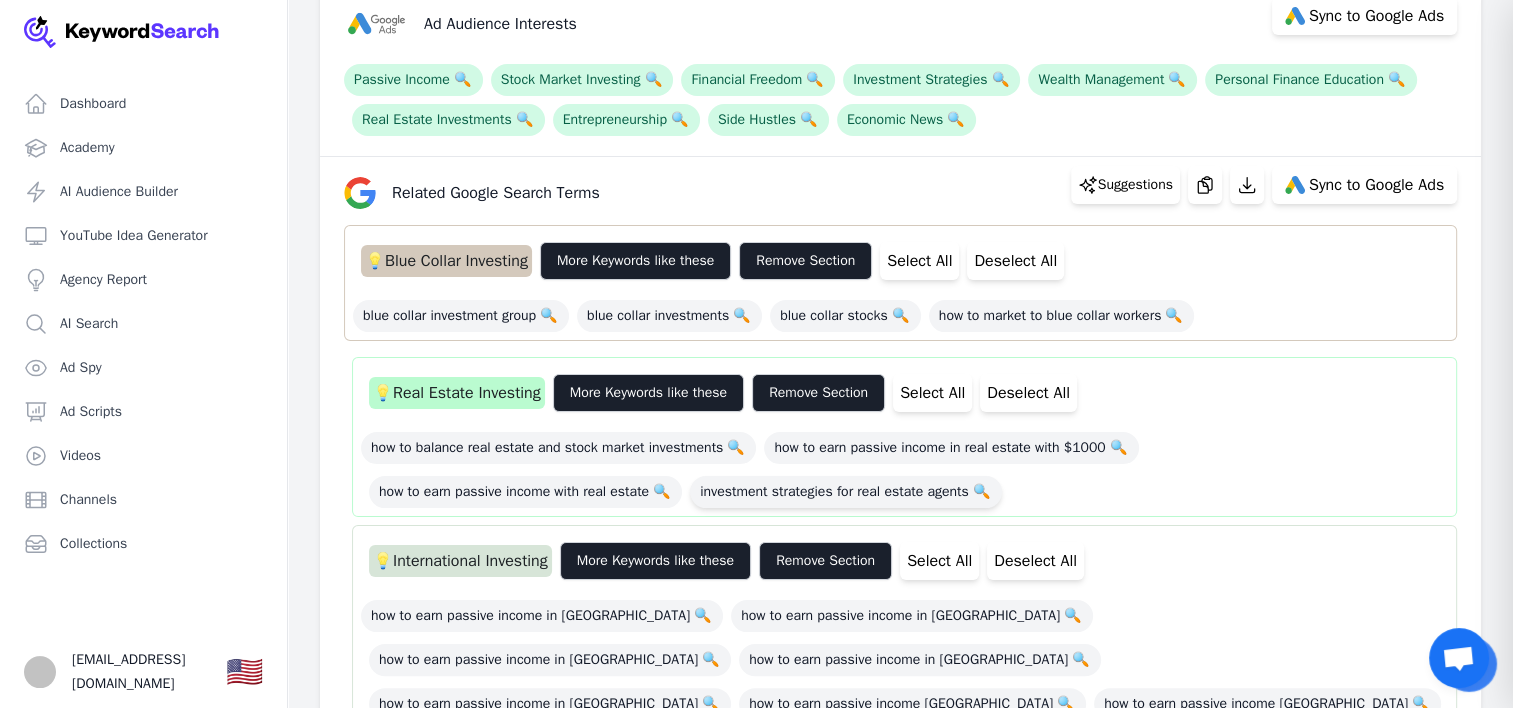 click on "investment strategies for real estate agents 🔍" at bounding box center [846, 492] 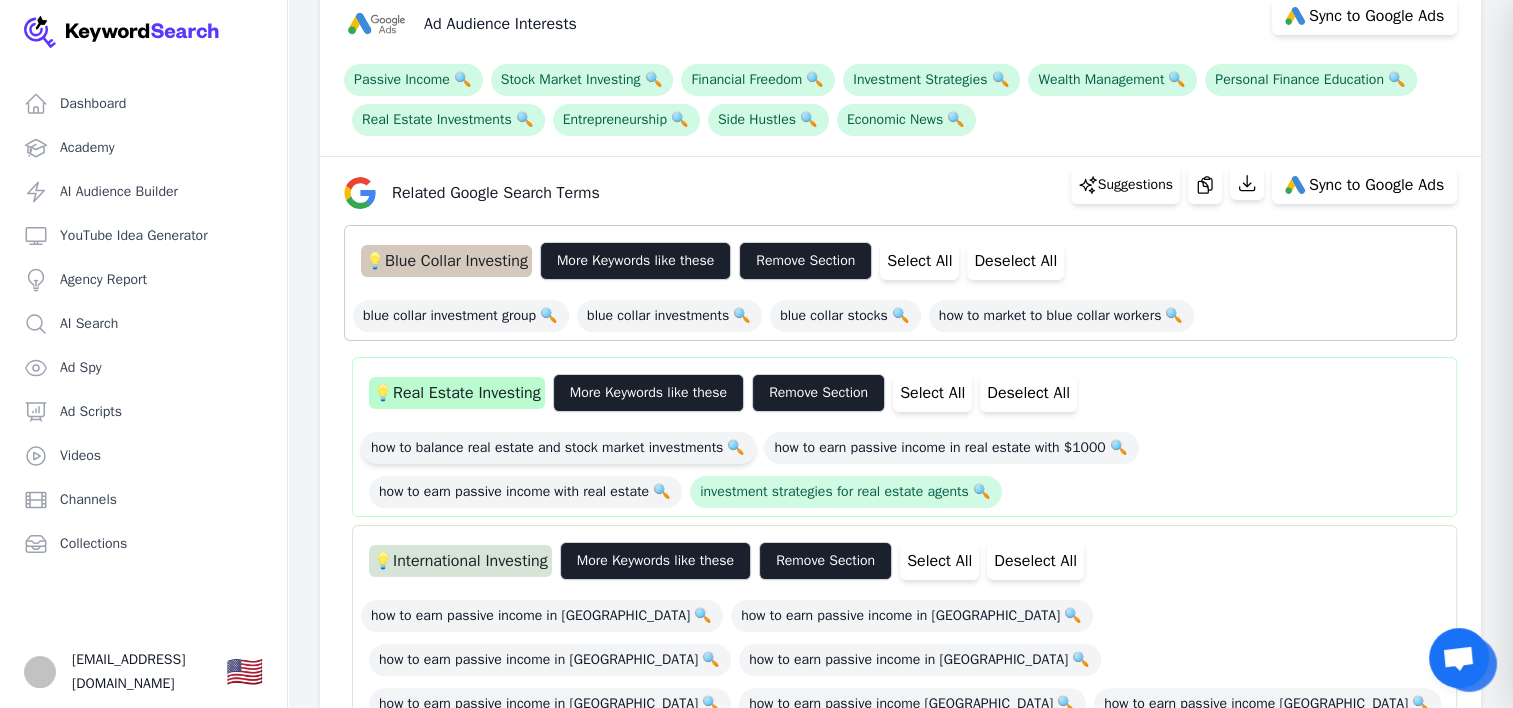 click on "how to balance real estate and stock market investments 🔍" at bounding box center (558, 448) 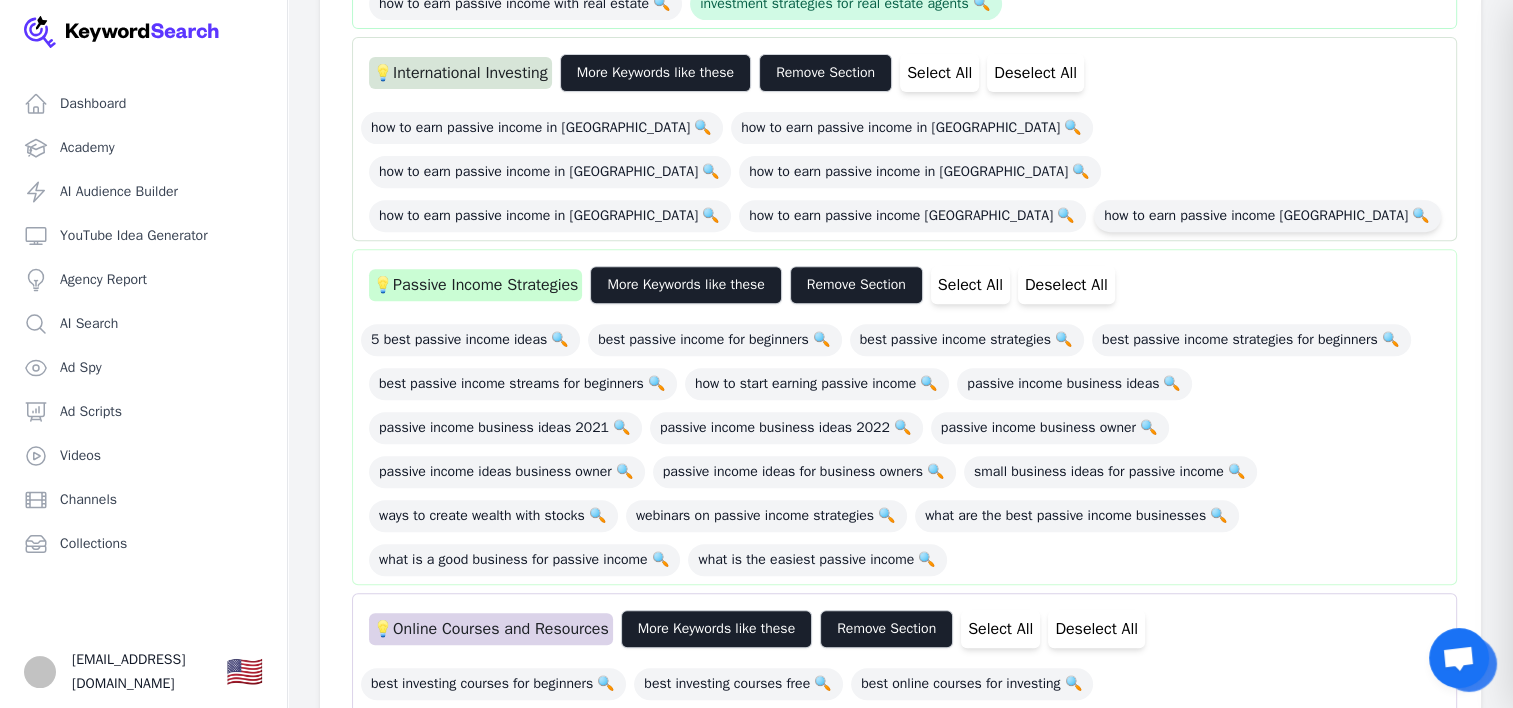 scroll, scrollTop: 800, scrollLeft: 0, axis: vertical 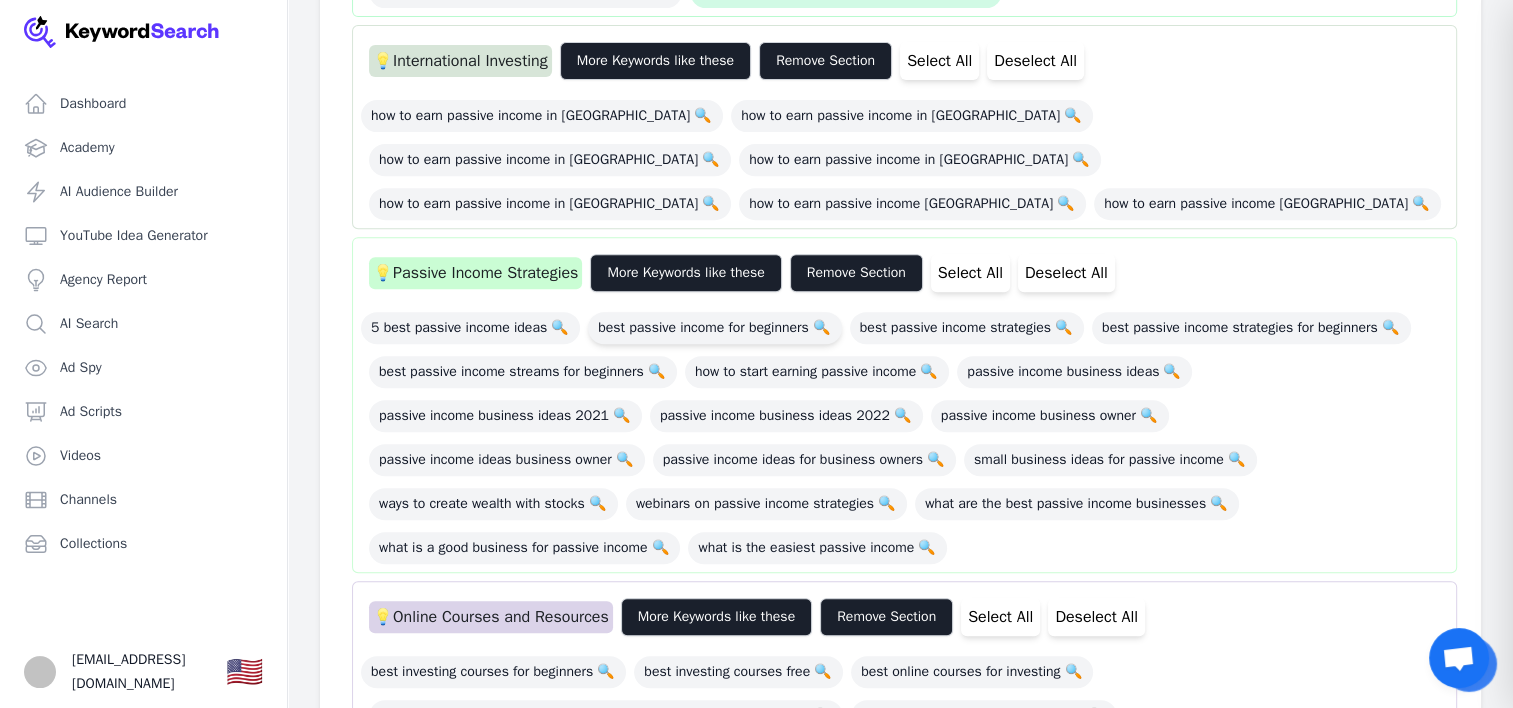 click on "best passive income for beginners 🔍" at bounding box center (715, 328) 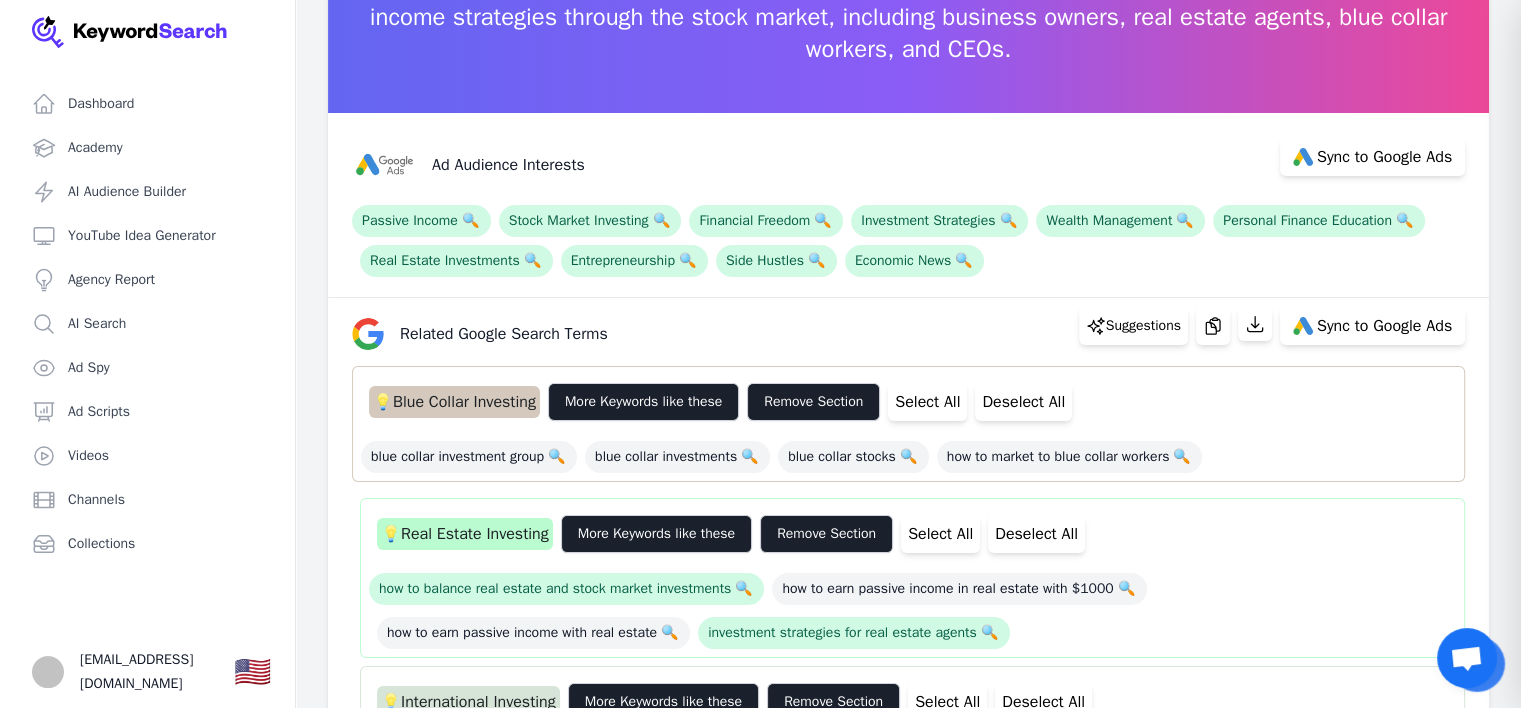 scroll, scrollTop: 0, scrollLeft: 0, axis: both 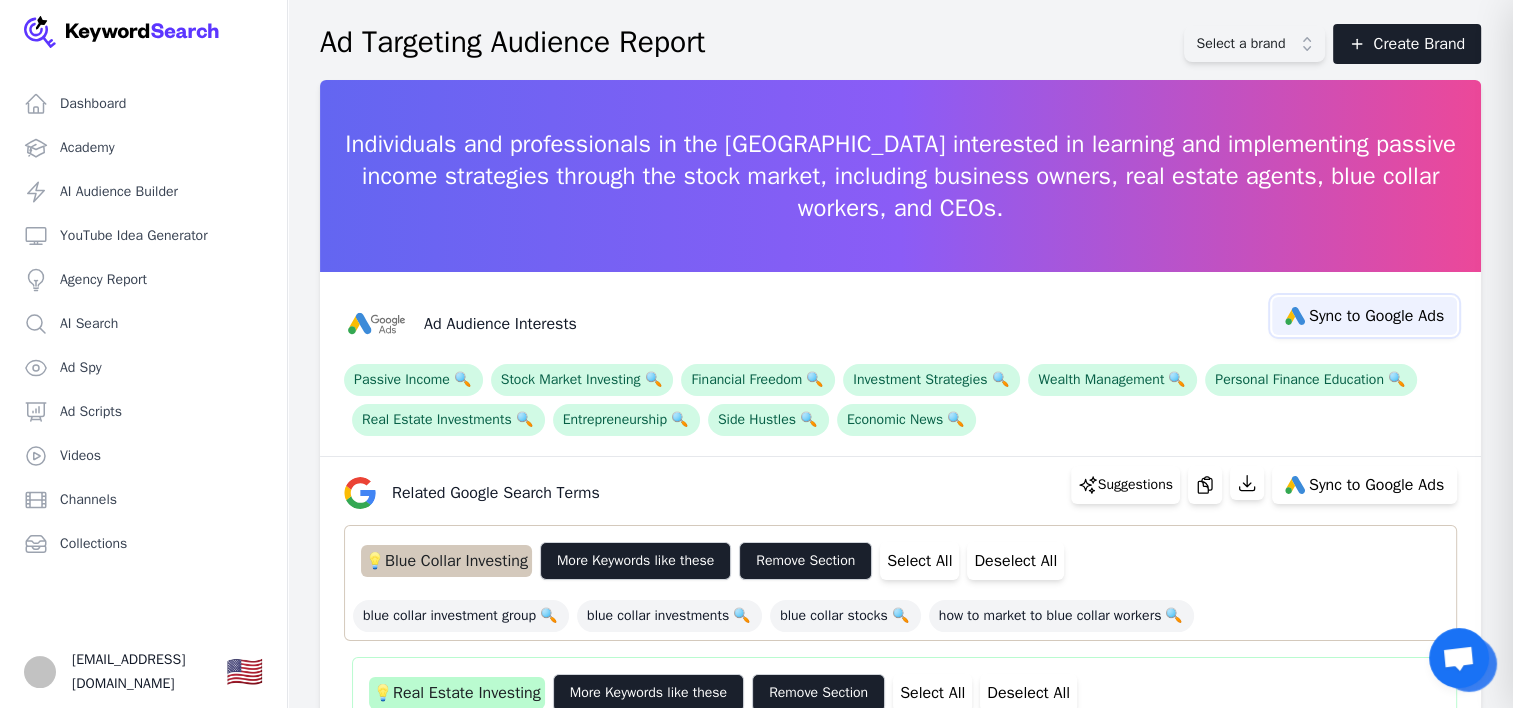 click on "Sync to Google Ads" at bounding box center [1376, 316] 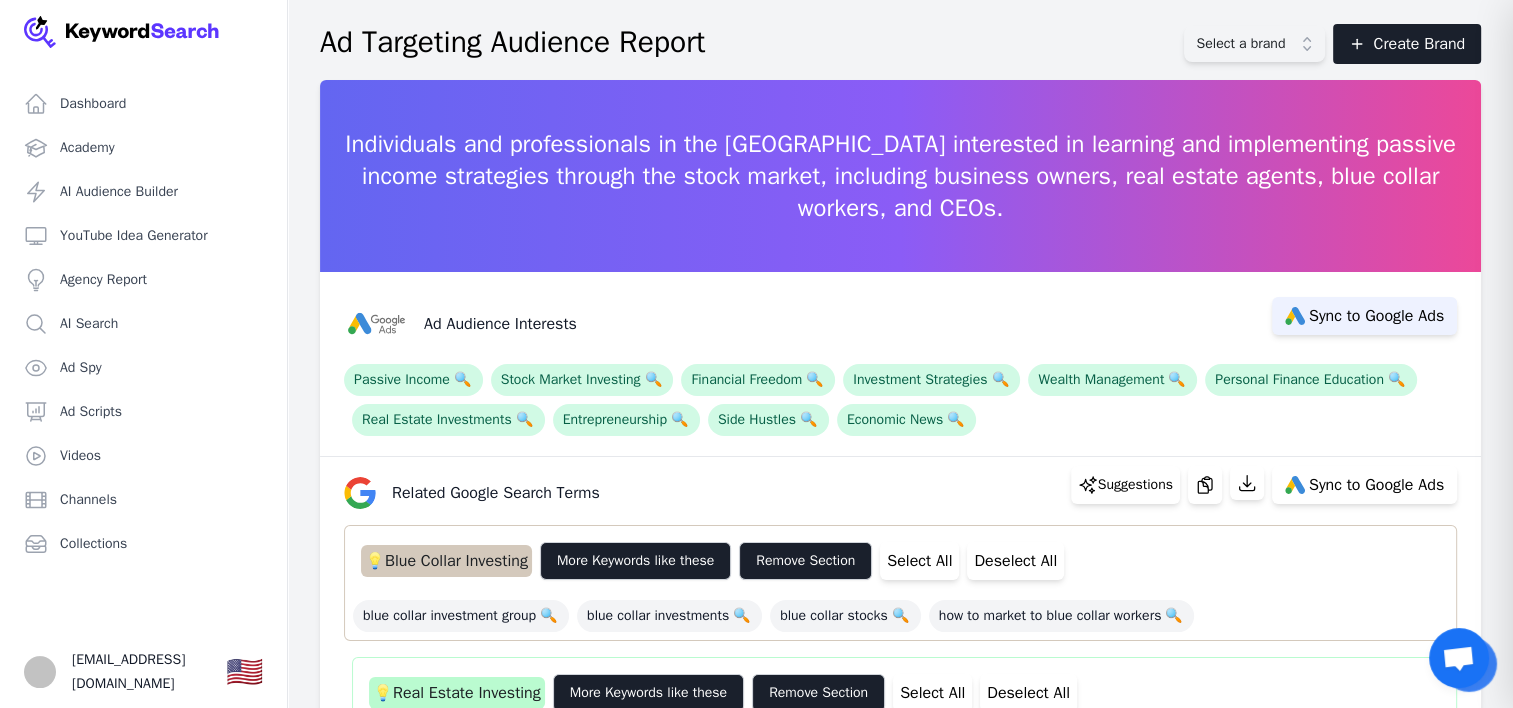 select on "interestsOrPurchaseIntentions" 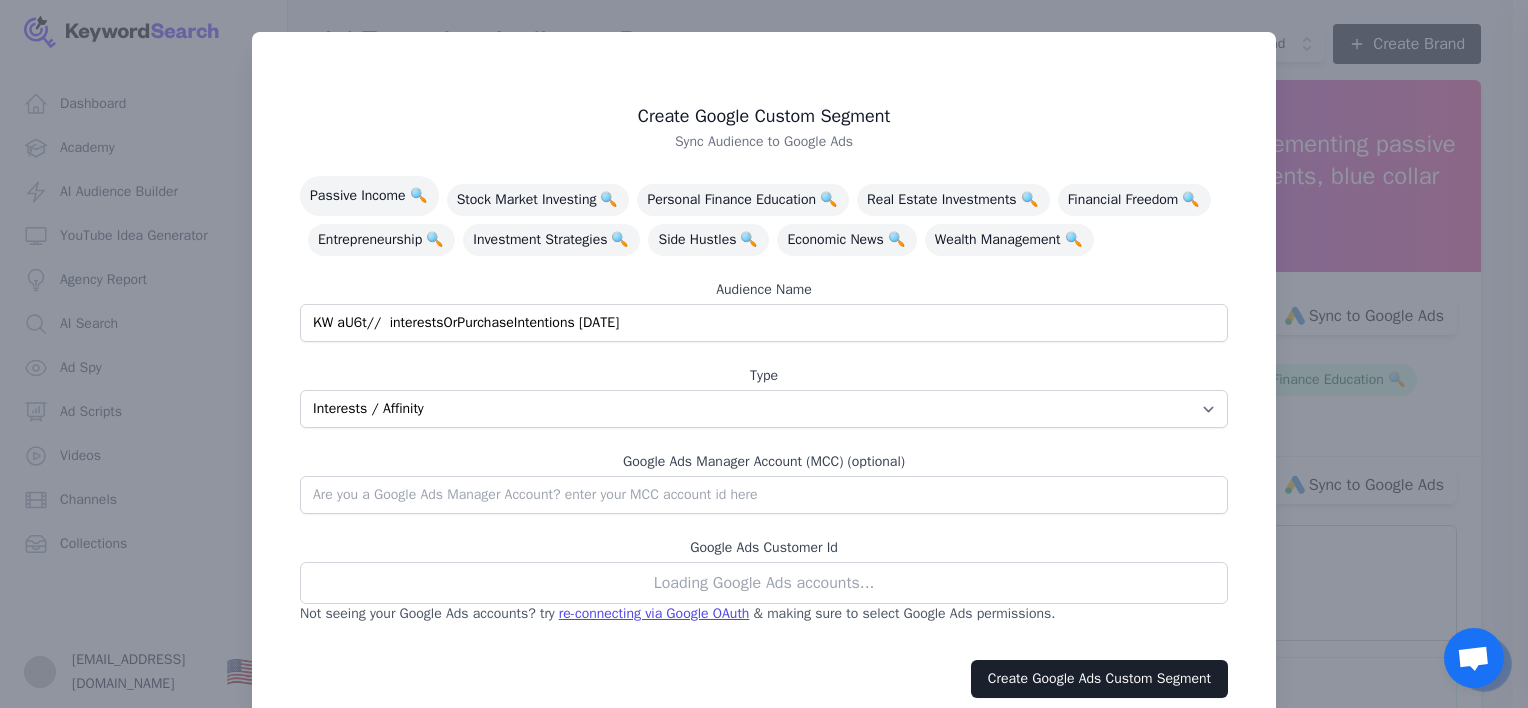 scroll, scrollTop: 96, scrollLeft: 0, axis: vertical 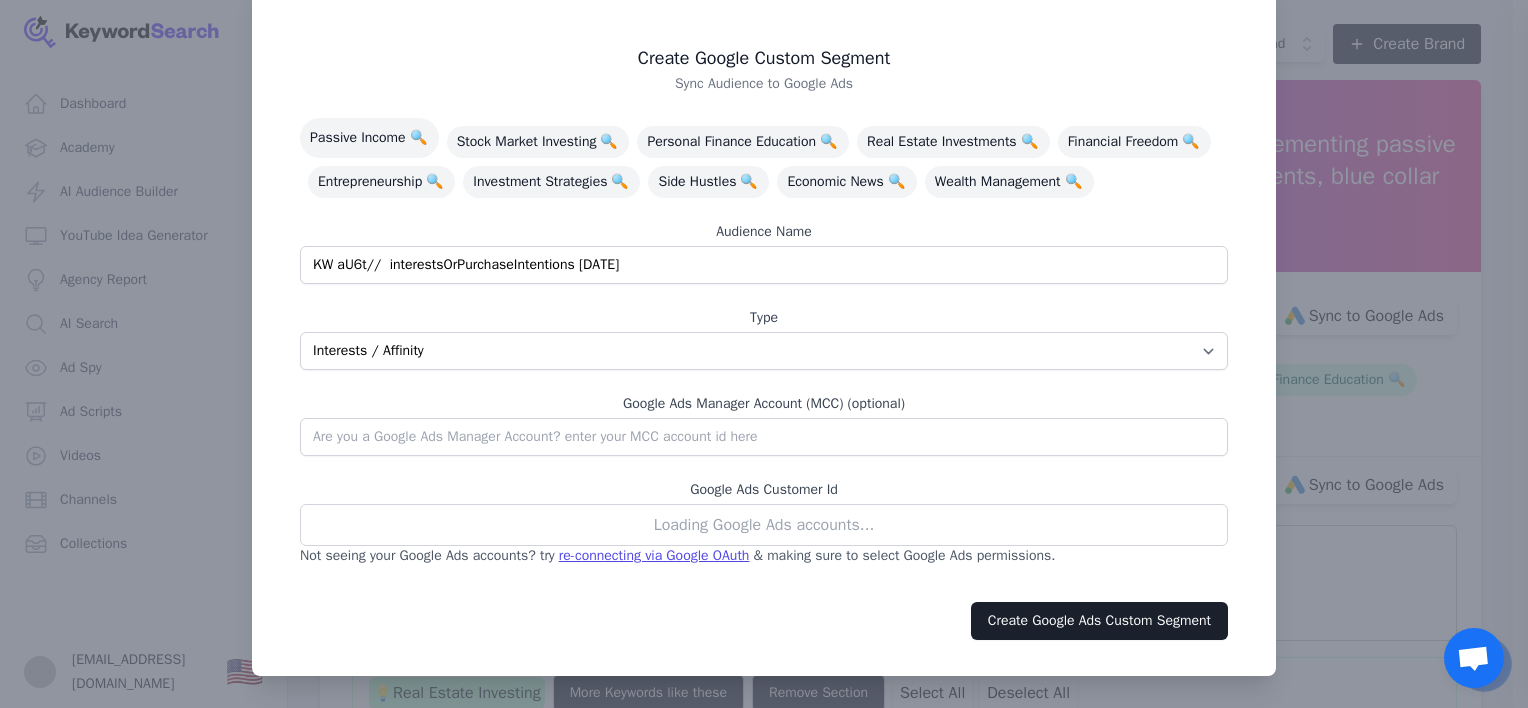 click on "Loading Google Ads accounts..." at bounding box center [764, 525] 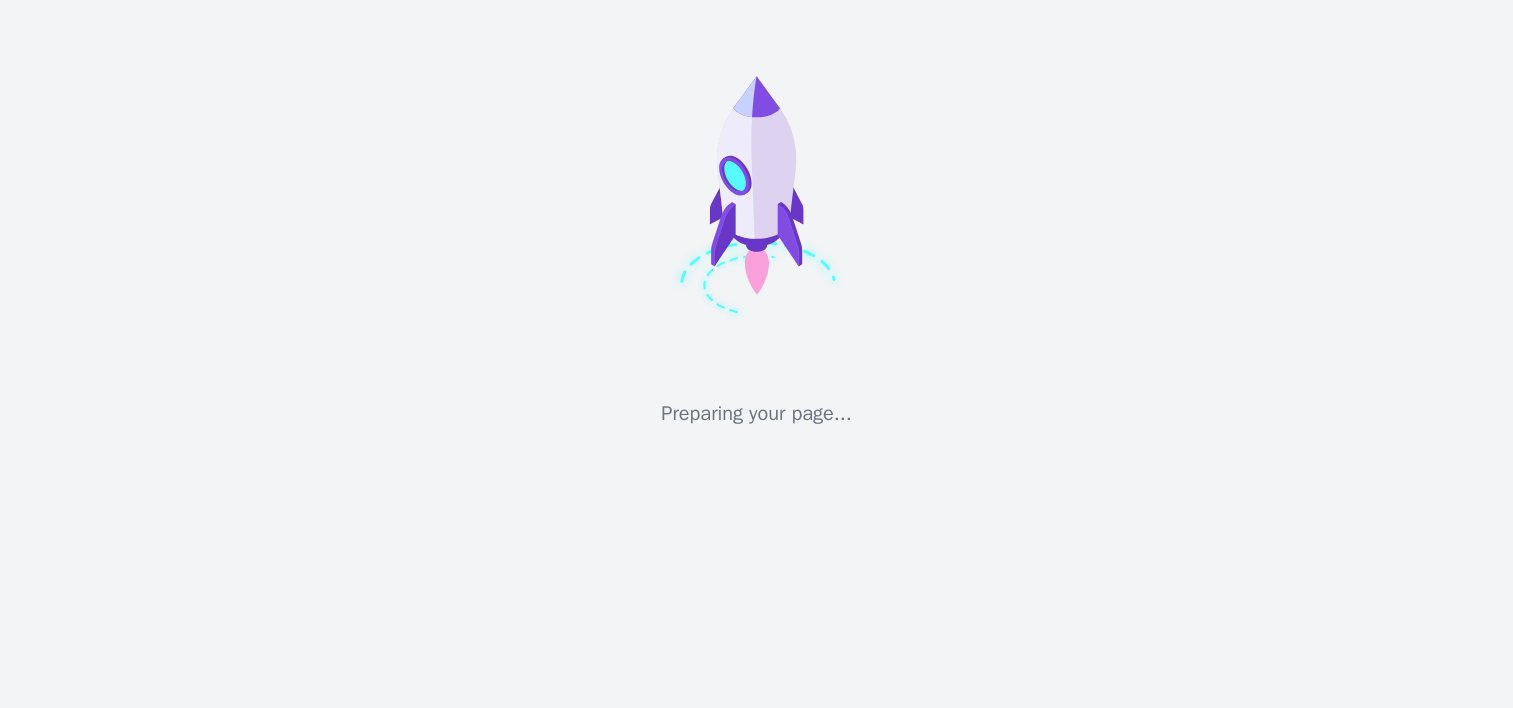 scroll, scrollTop: 0, scrollLeft: 0, axis: both 